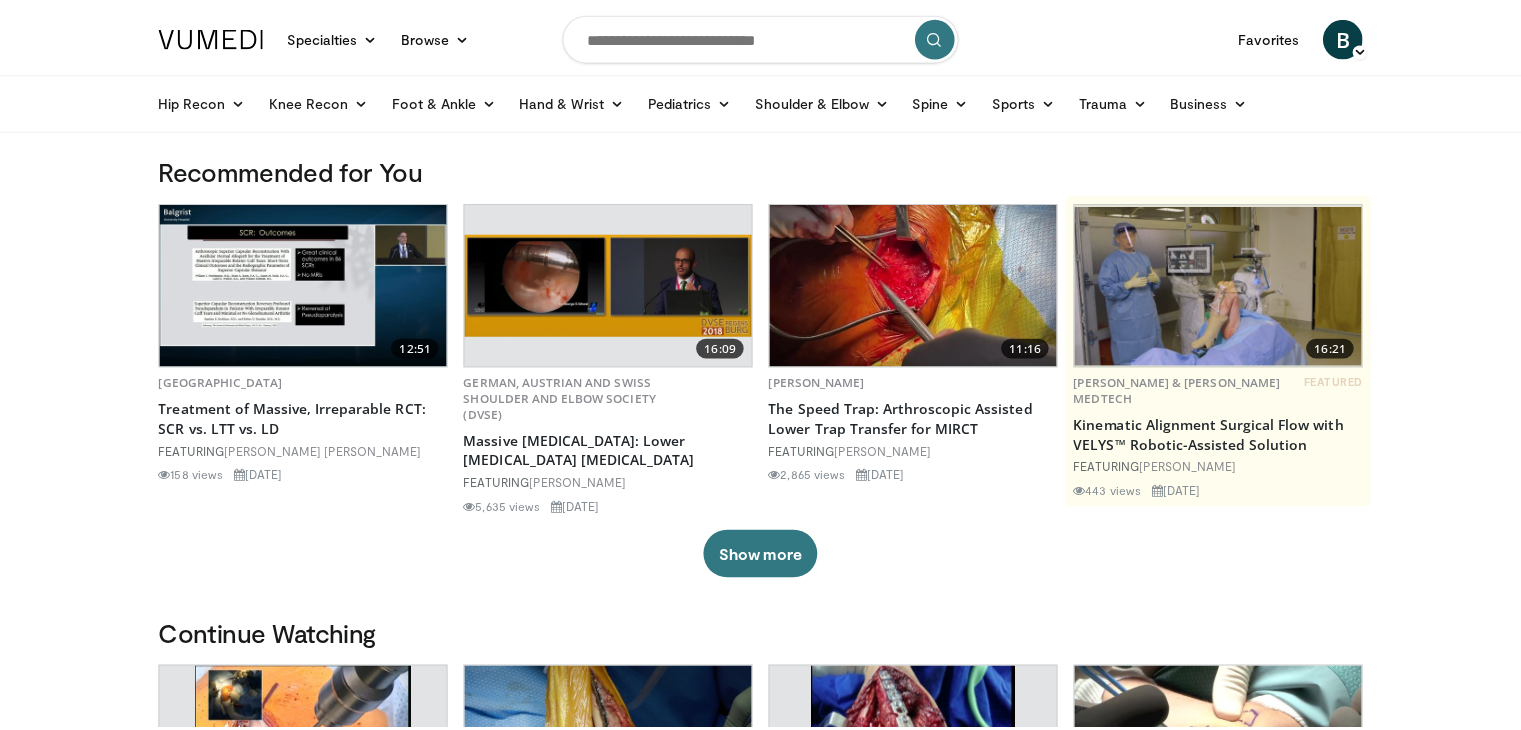 scroll, scrollTop: 0, scrollLeft: 0, axis: both 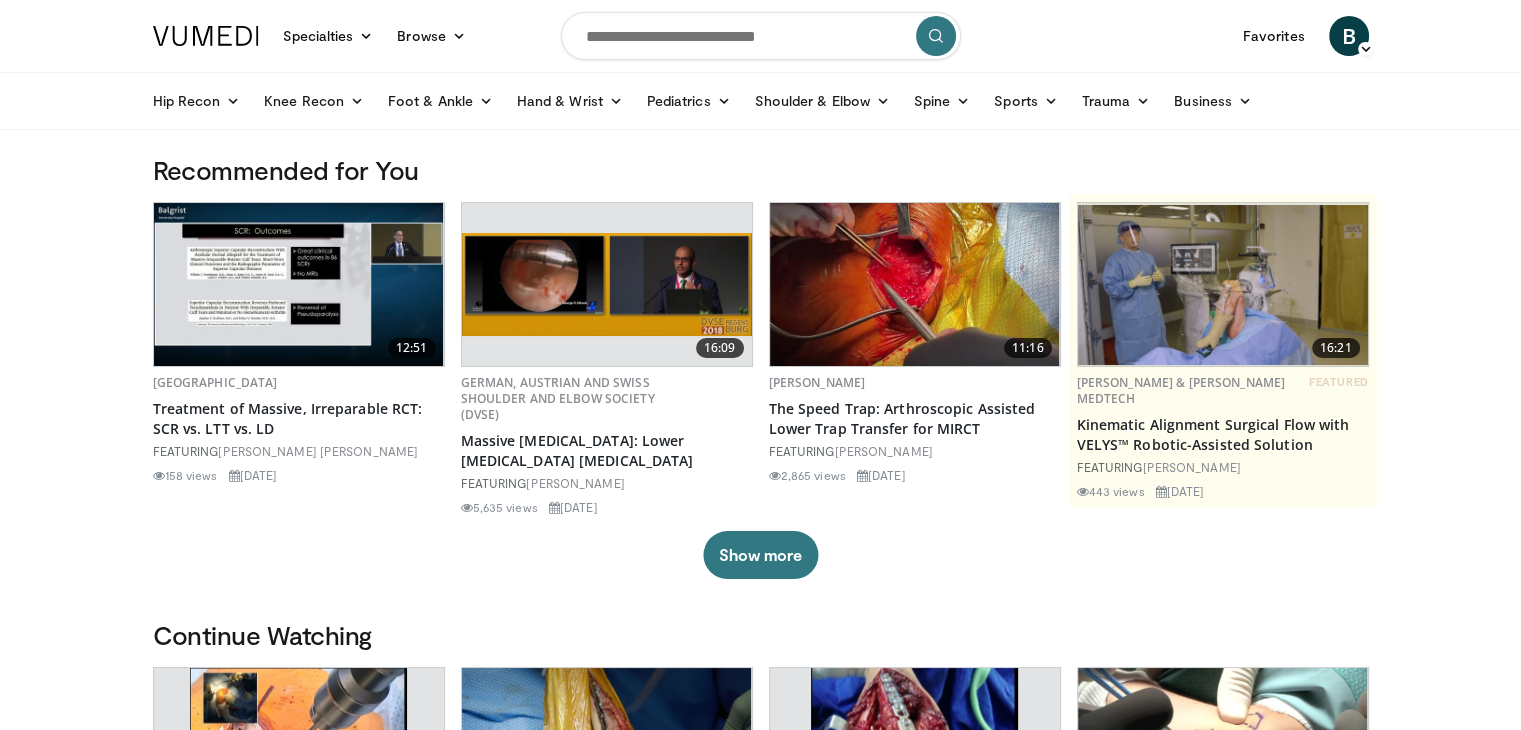 click at bounding box center [761, 36] 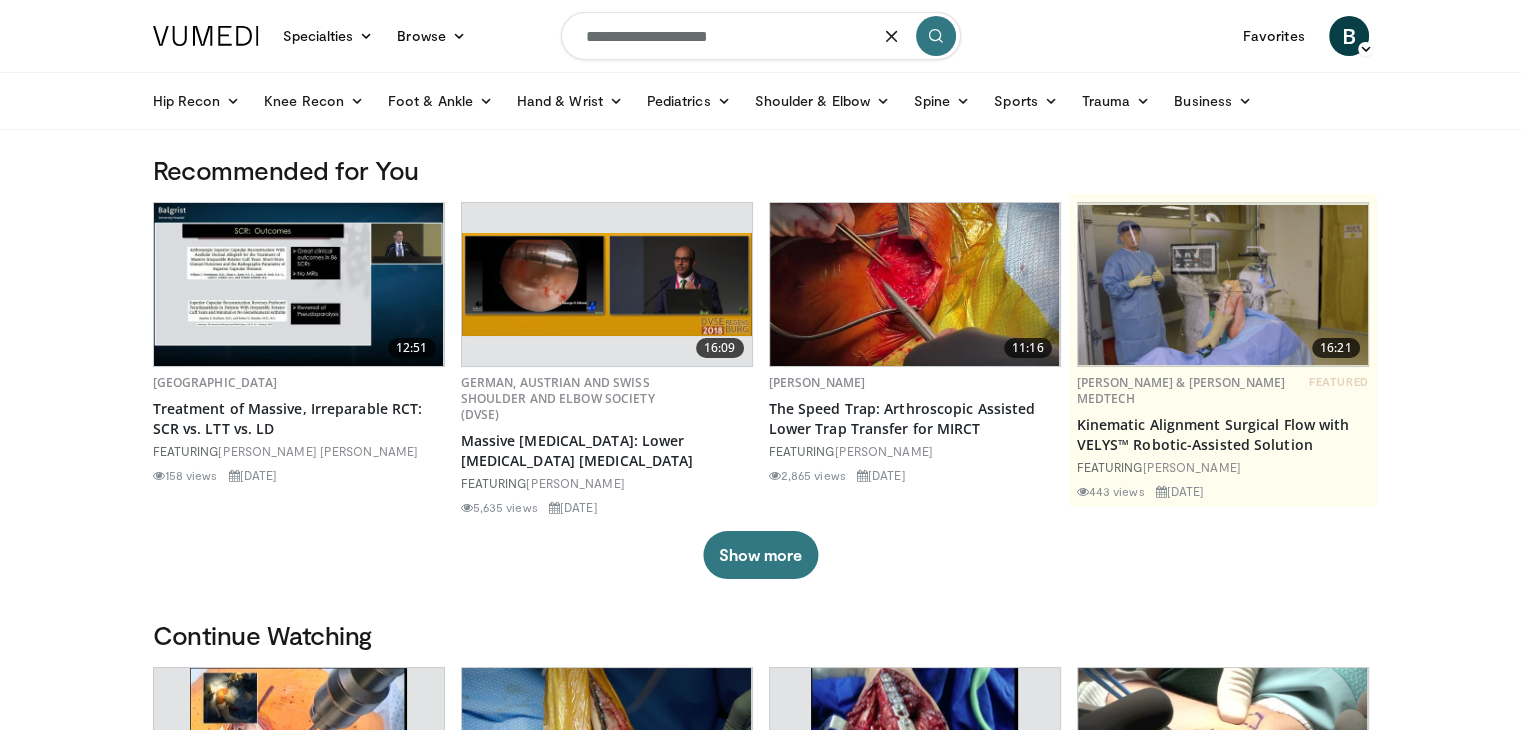type on "**********" 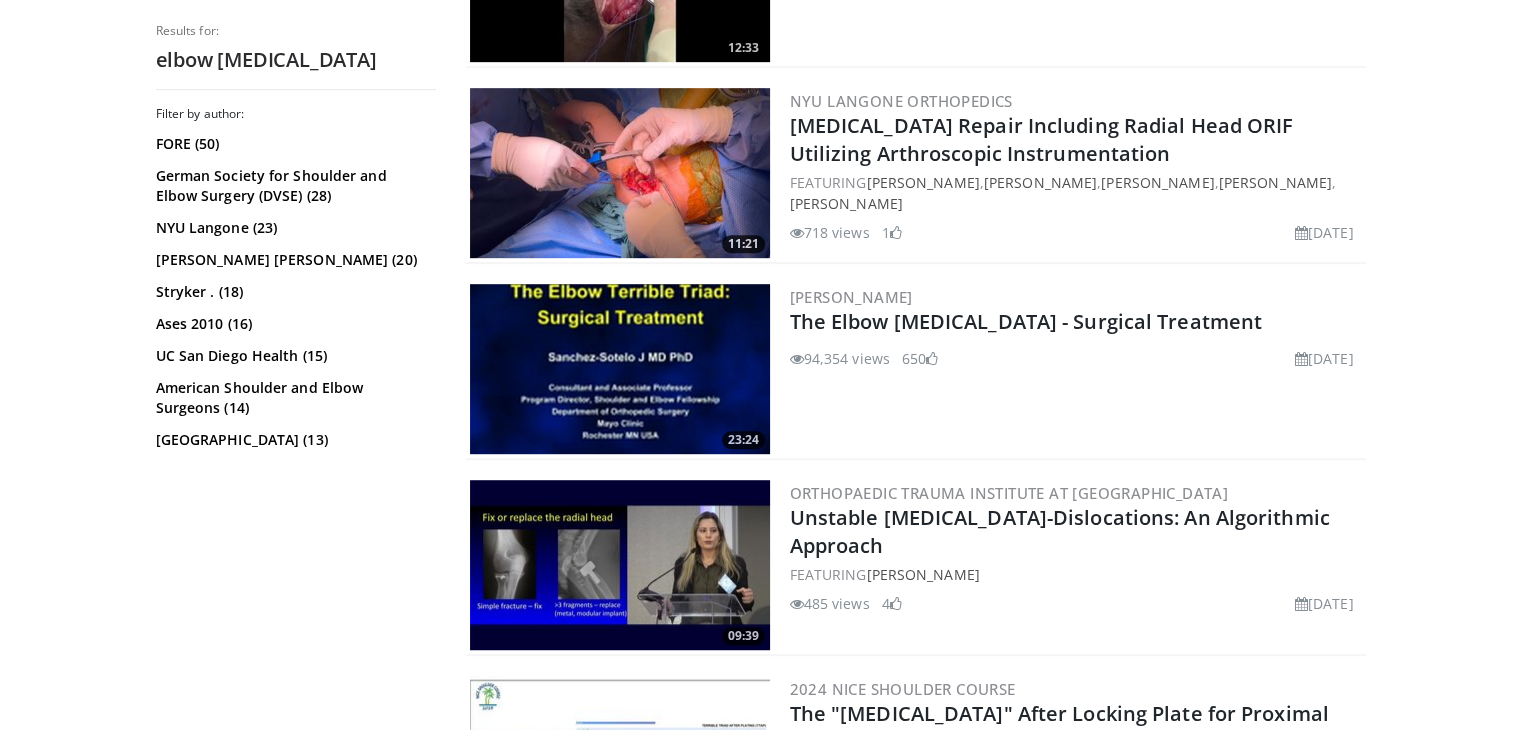 scroll, scrollTop: 1116, scrollLeft: 0, axis: vertical 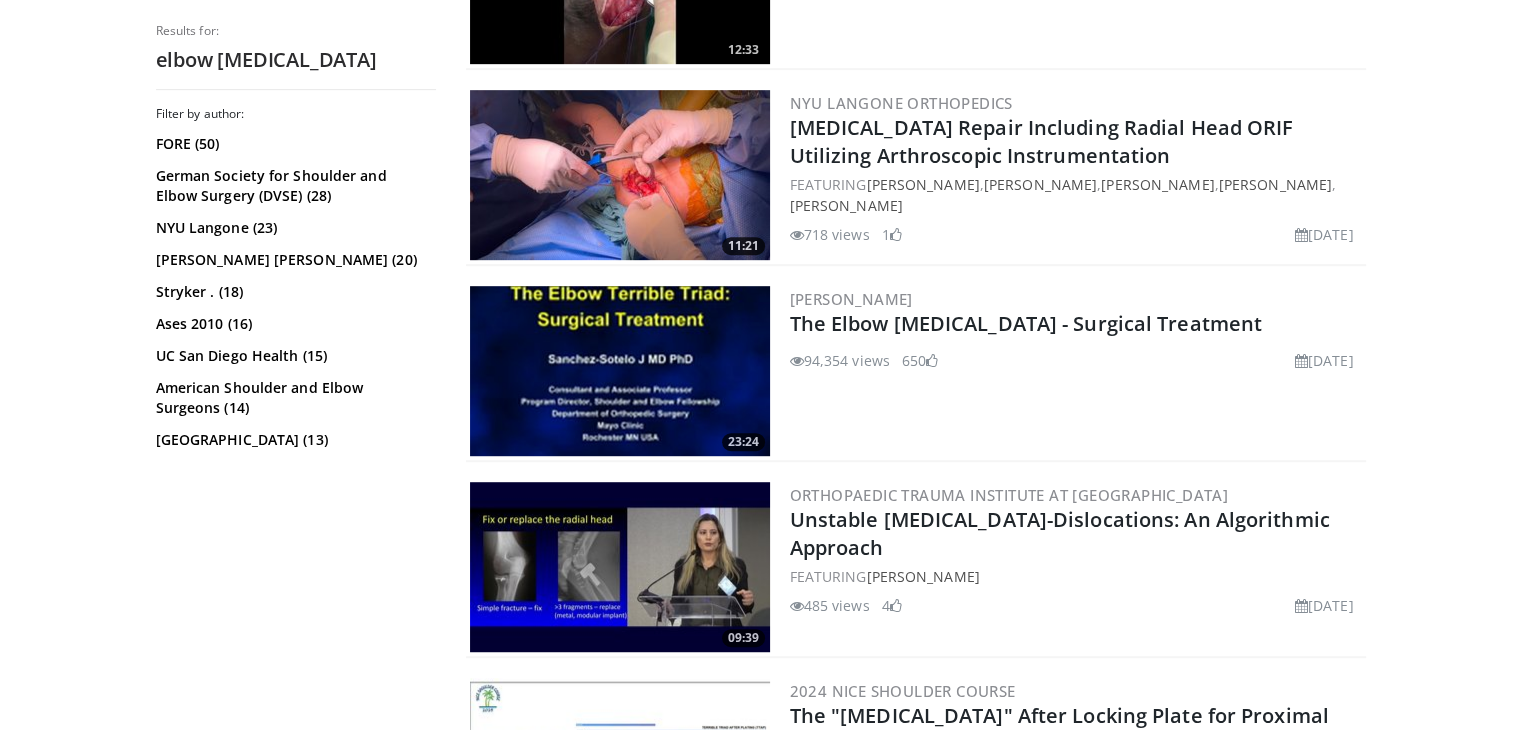 click on "Joaquin Sanchez-Sotelo
The Elbow Terrible Triad - Surgical Treatment
94,354 views
March 10, 2011
650" at bounding box center (1076, 371) 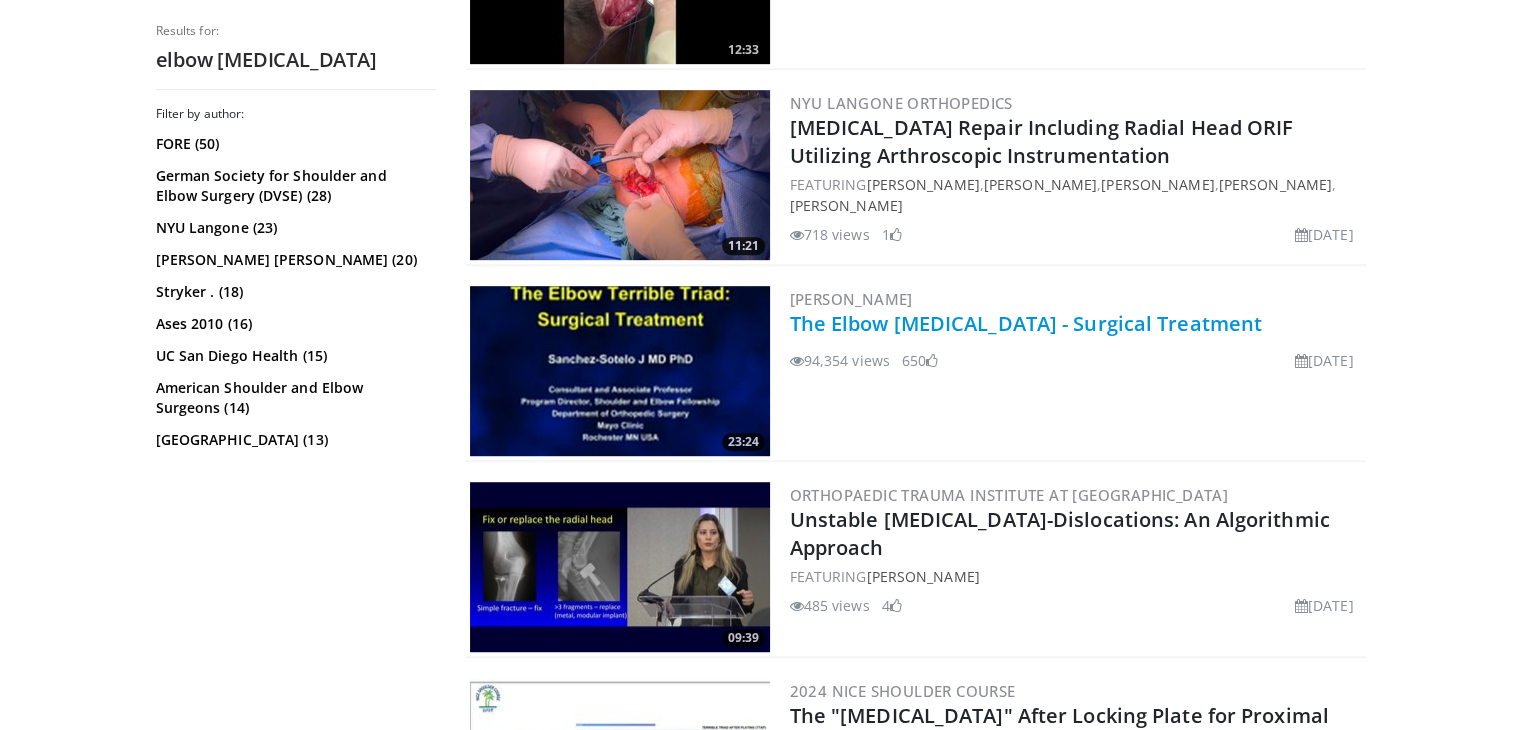 click on "The Elbow Terrible Triad - Surgical Treatment" at bounding box center [1026, 323] 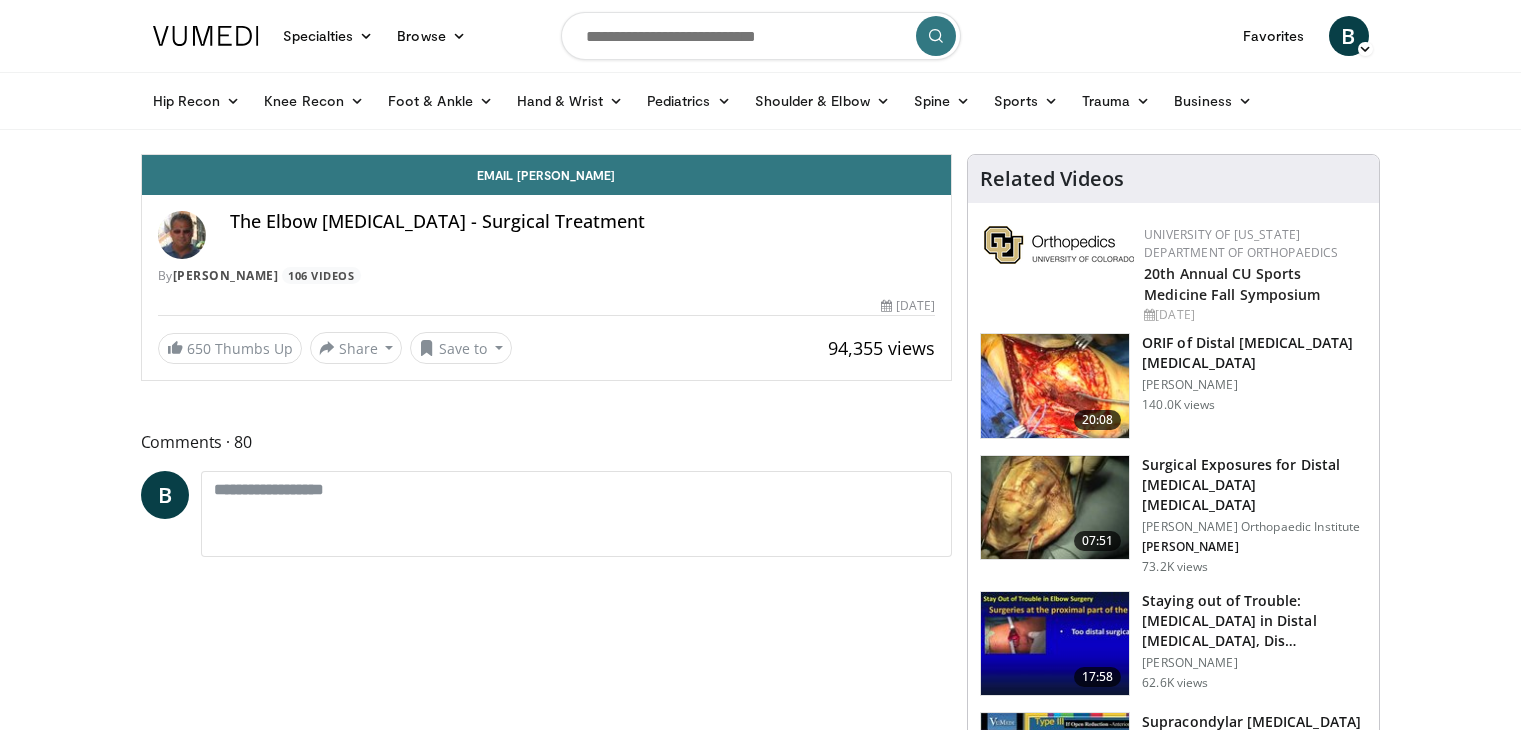 scroll, scrollTop: 0, scrollLeft: 0, axis: both 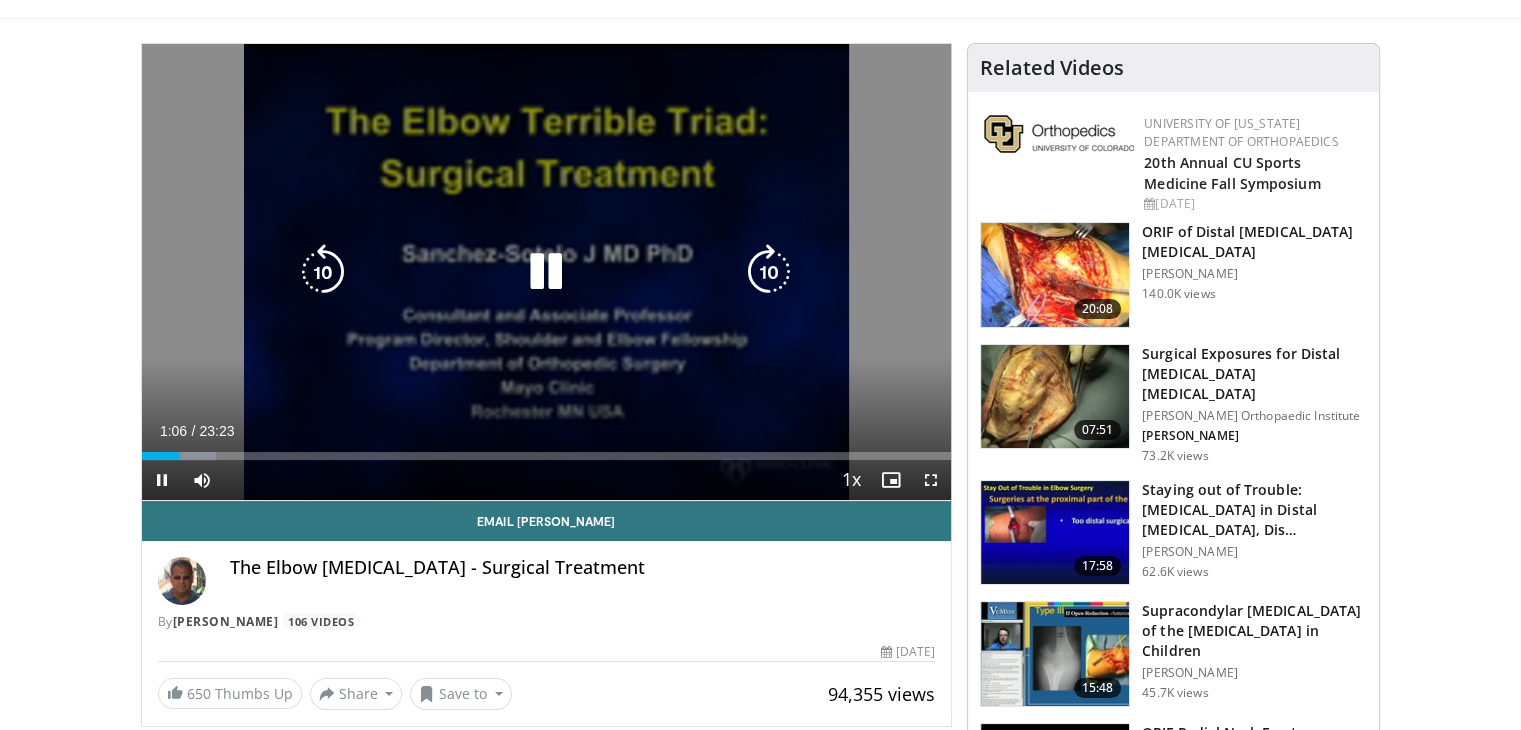 click at bounding box center (769, 272) 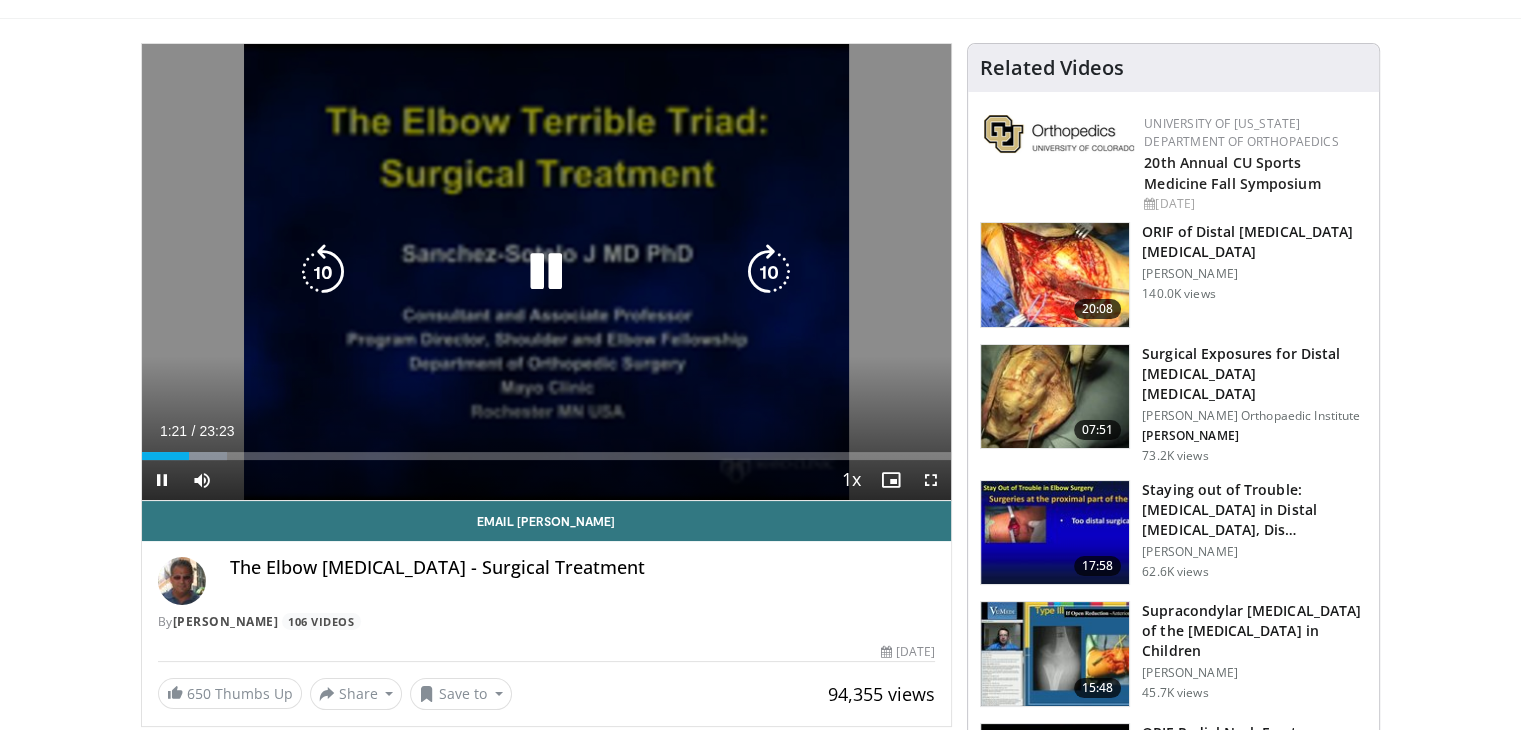 click at bounding box center [769, 272] 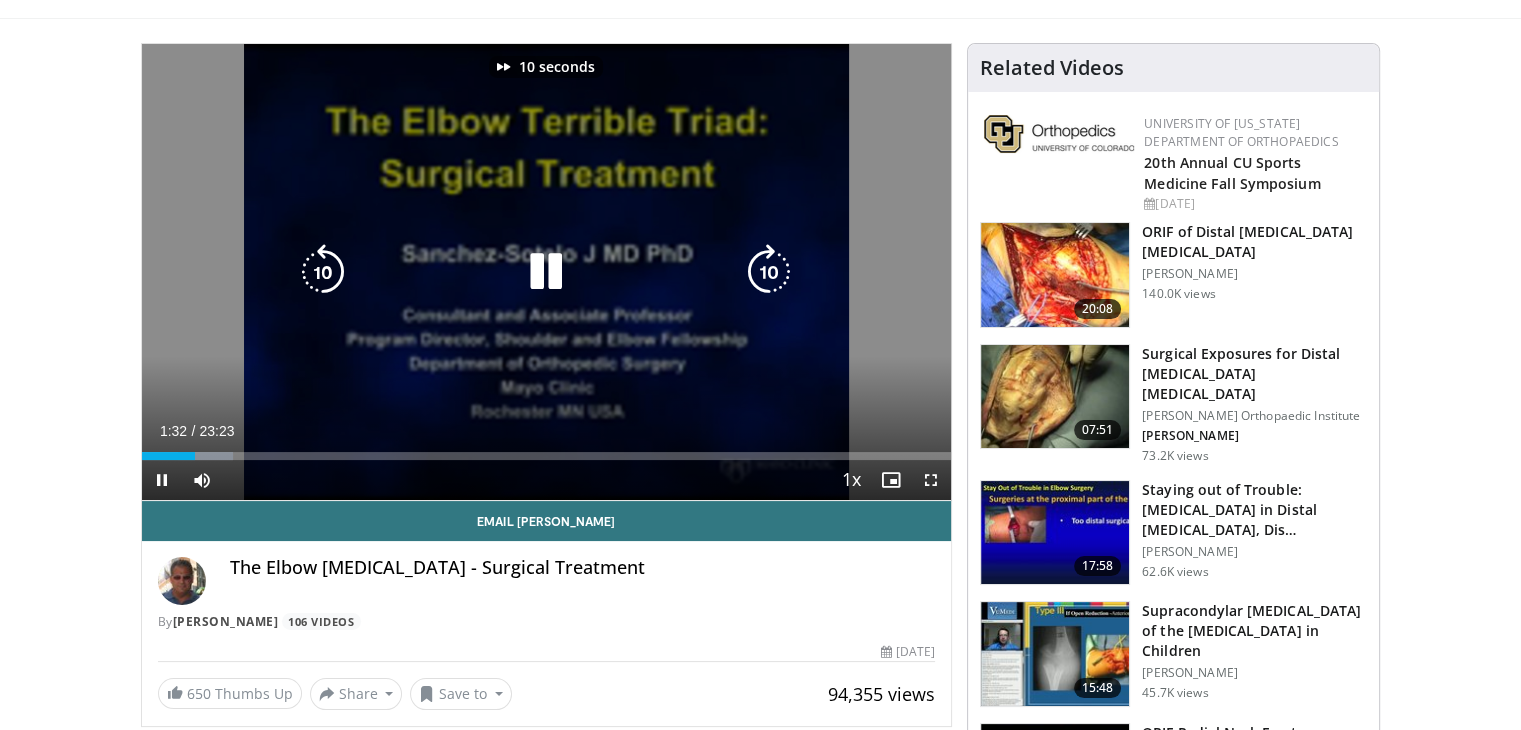 click at bounding box center [769, 272] 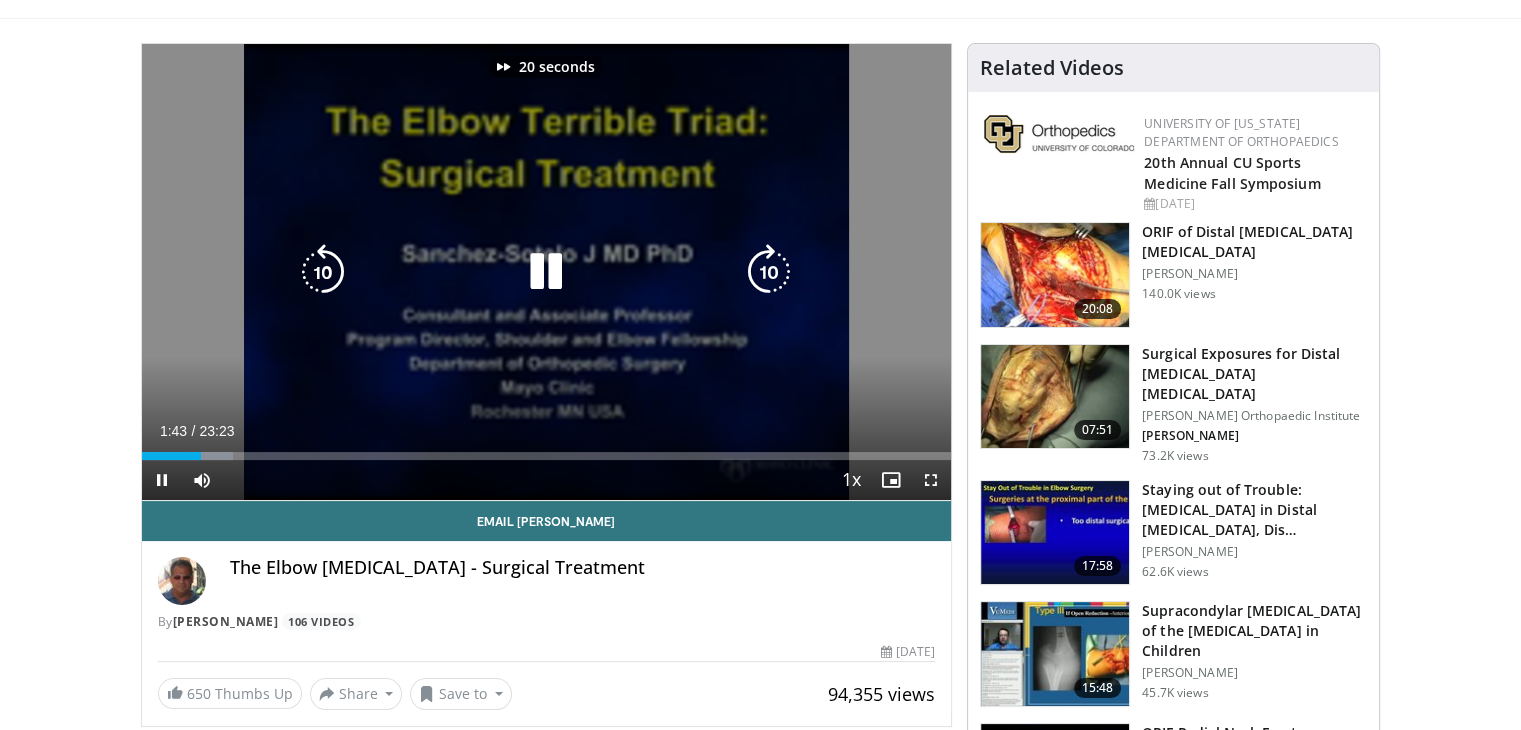click at bounding box center [769, 272] 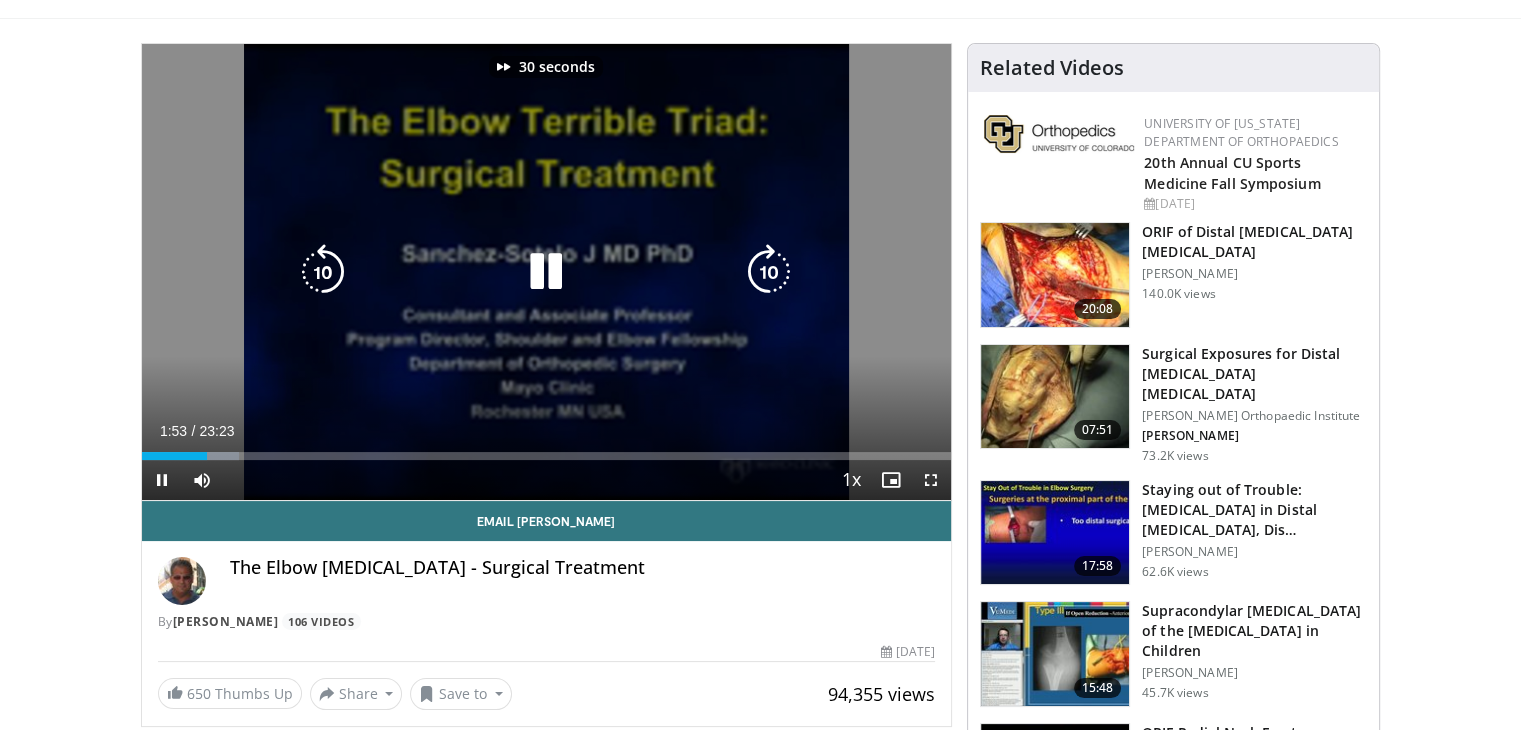 click at bounding box center [769, 272] 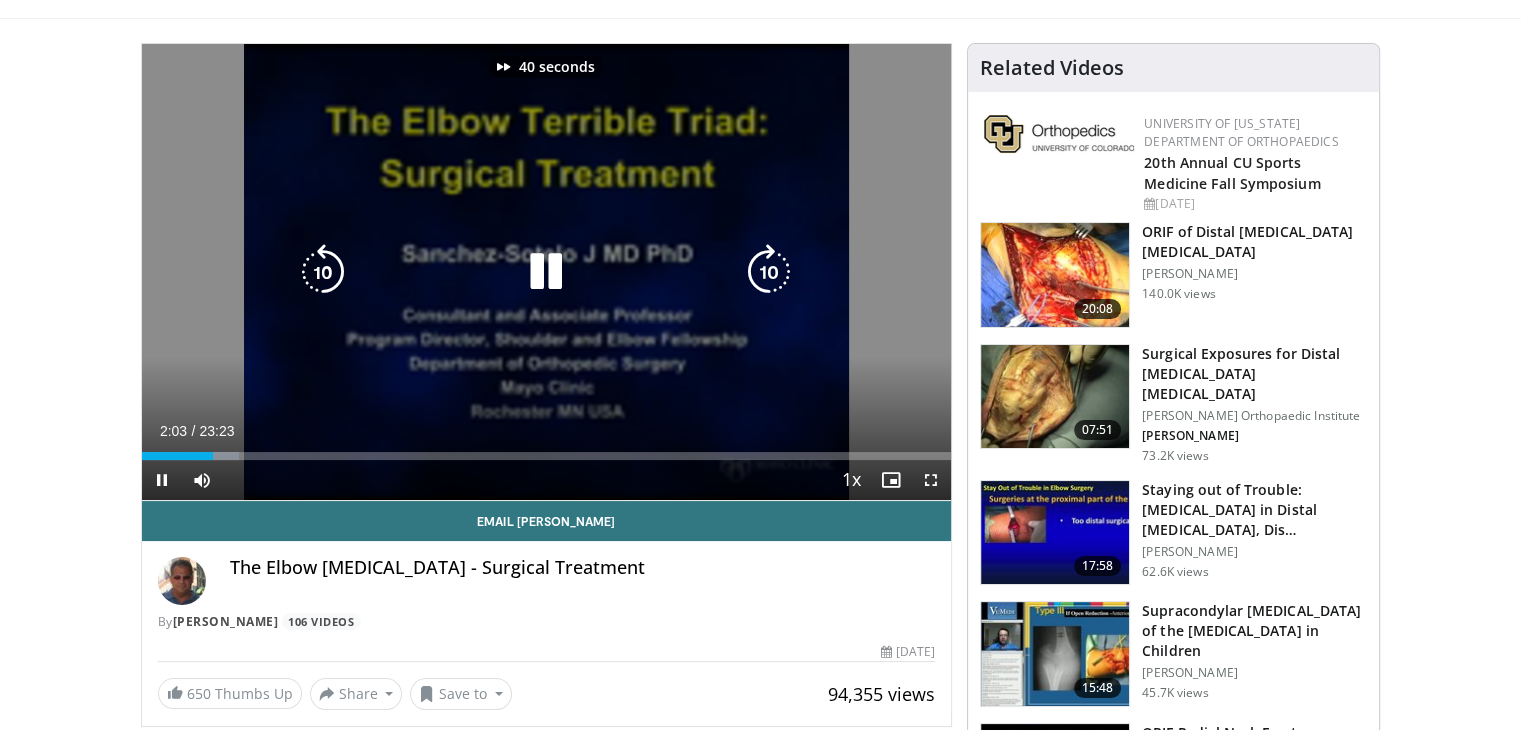 click at bounding box center (769, 272) 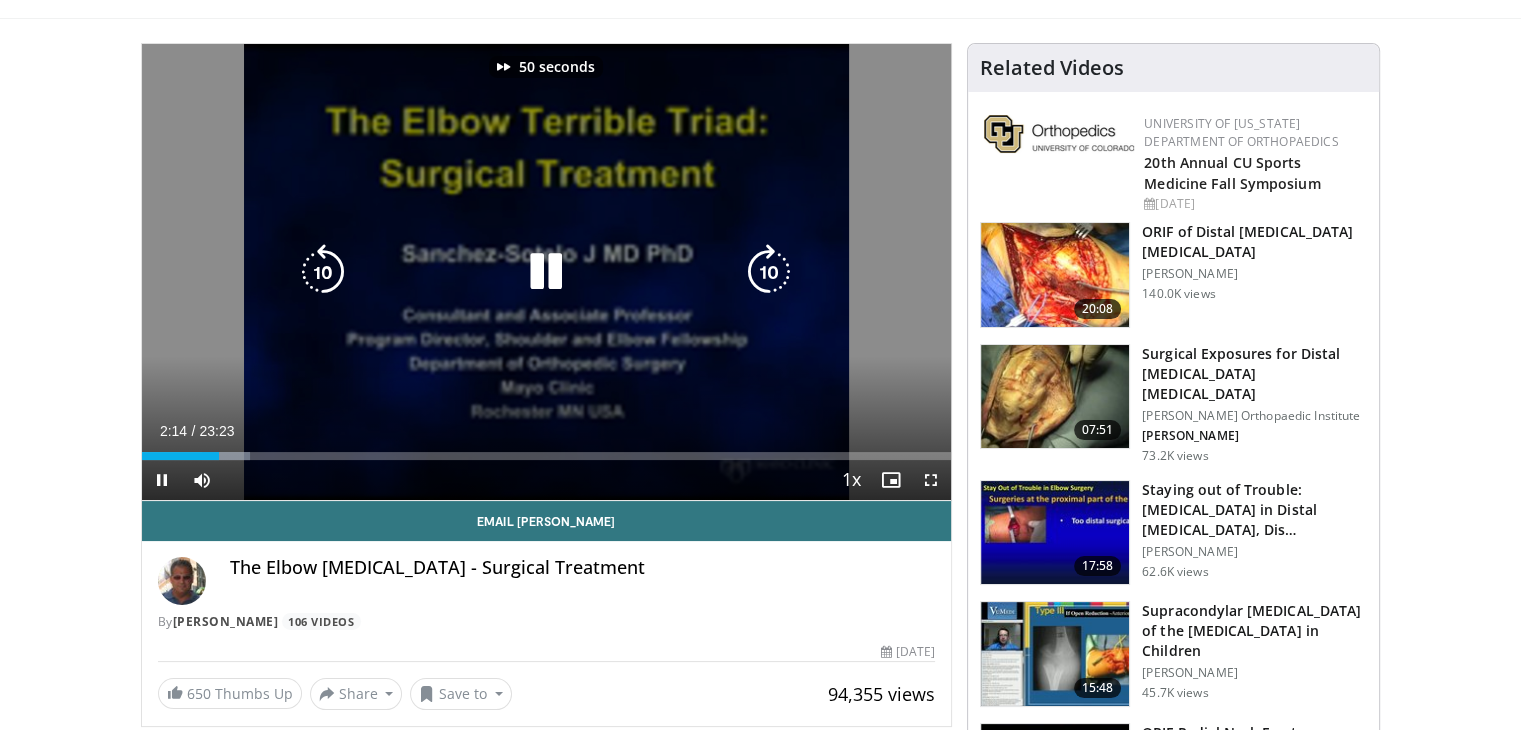 click at bounding box center (769, 272) 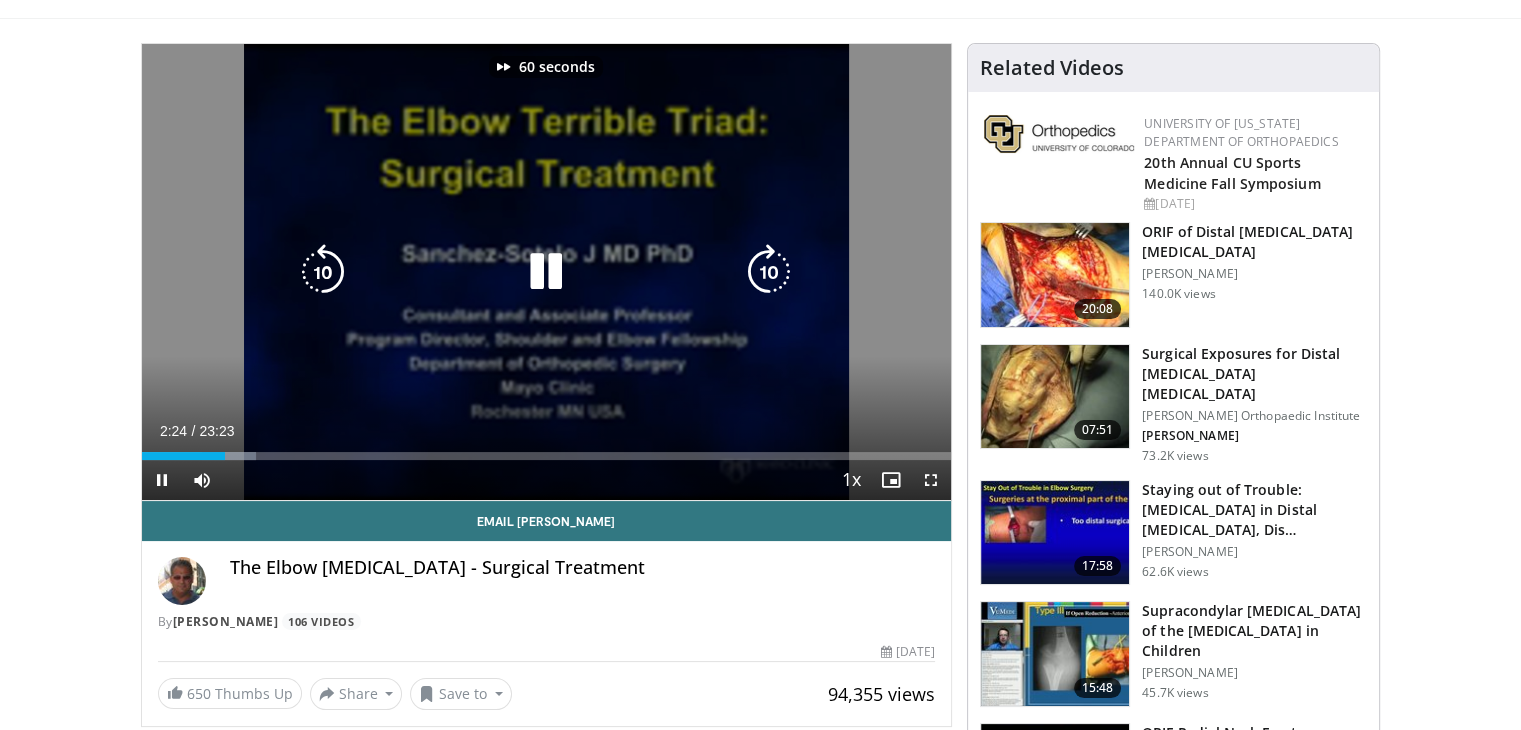 click at bounding box center (769, 272) 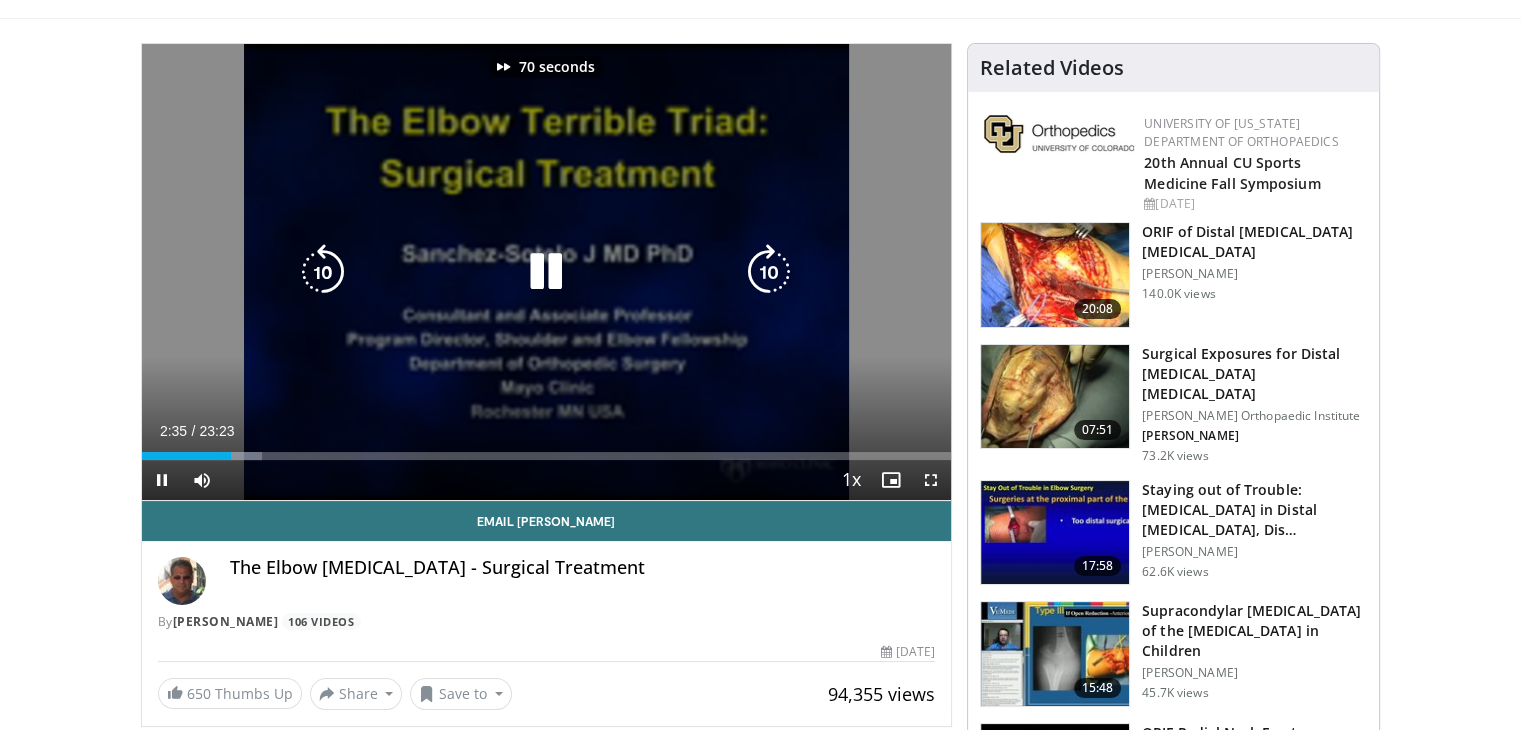 click at bounding box center [769, 272] 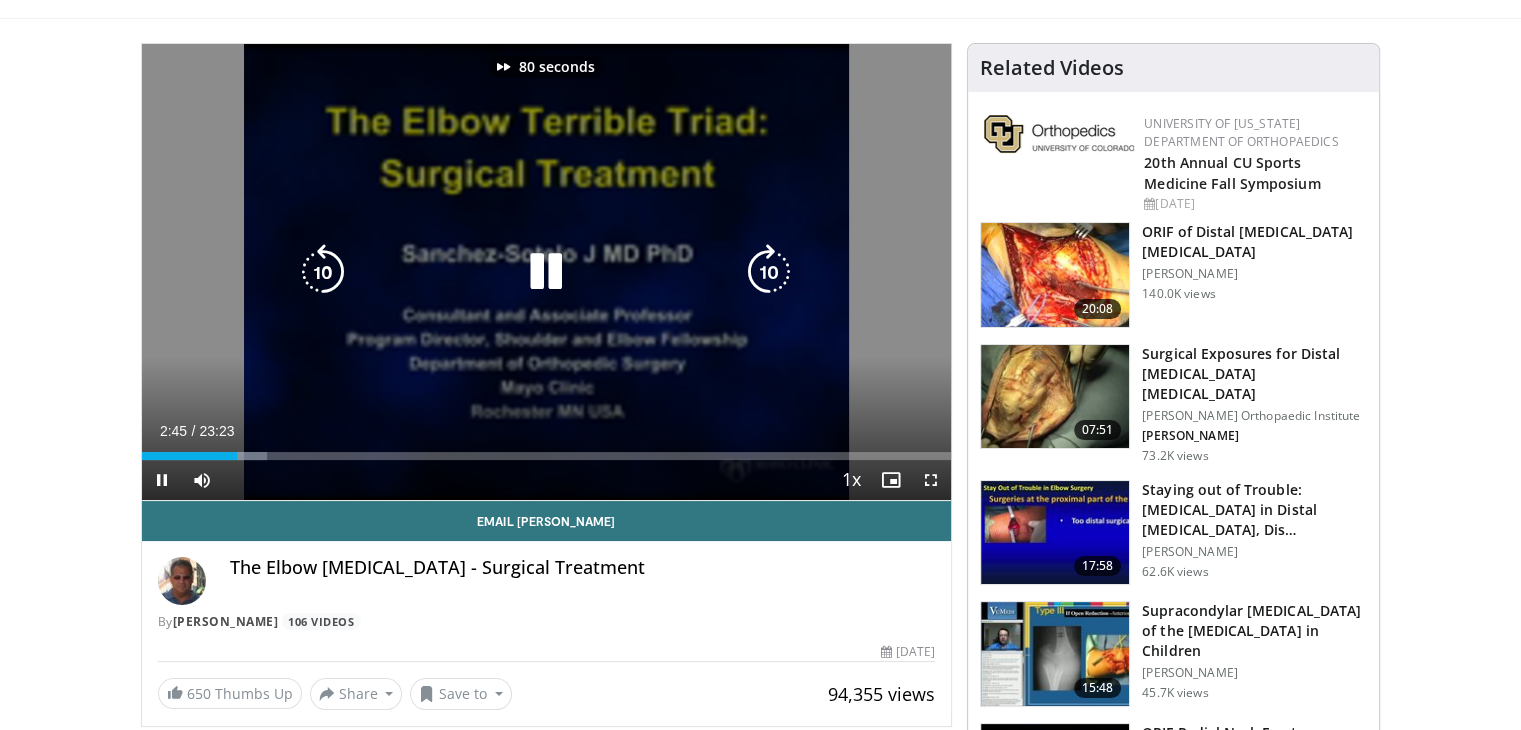 click at bounding box center (769, 272) 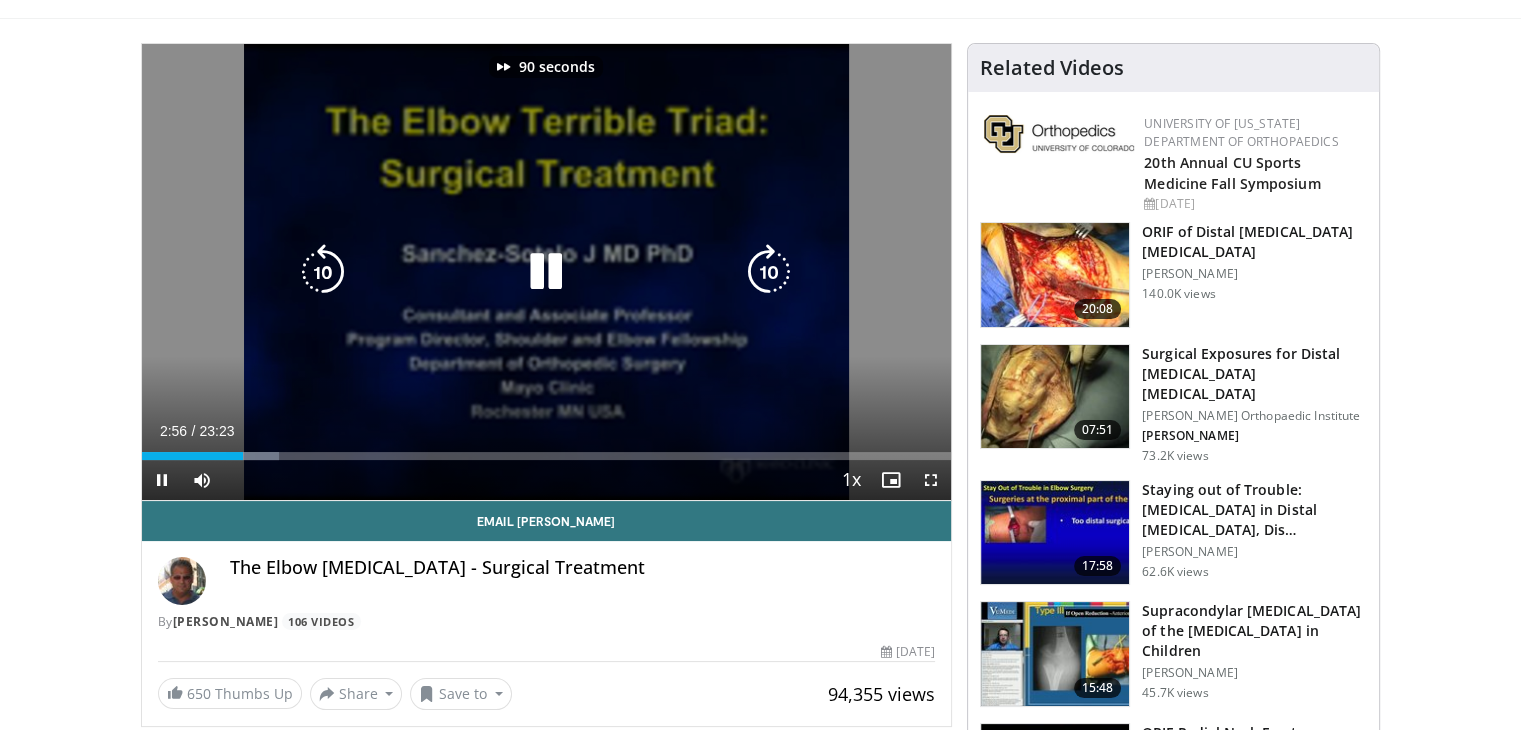 click at bounding box center [769, 272] 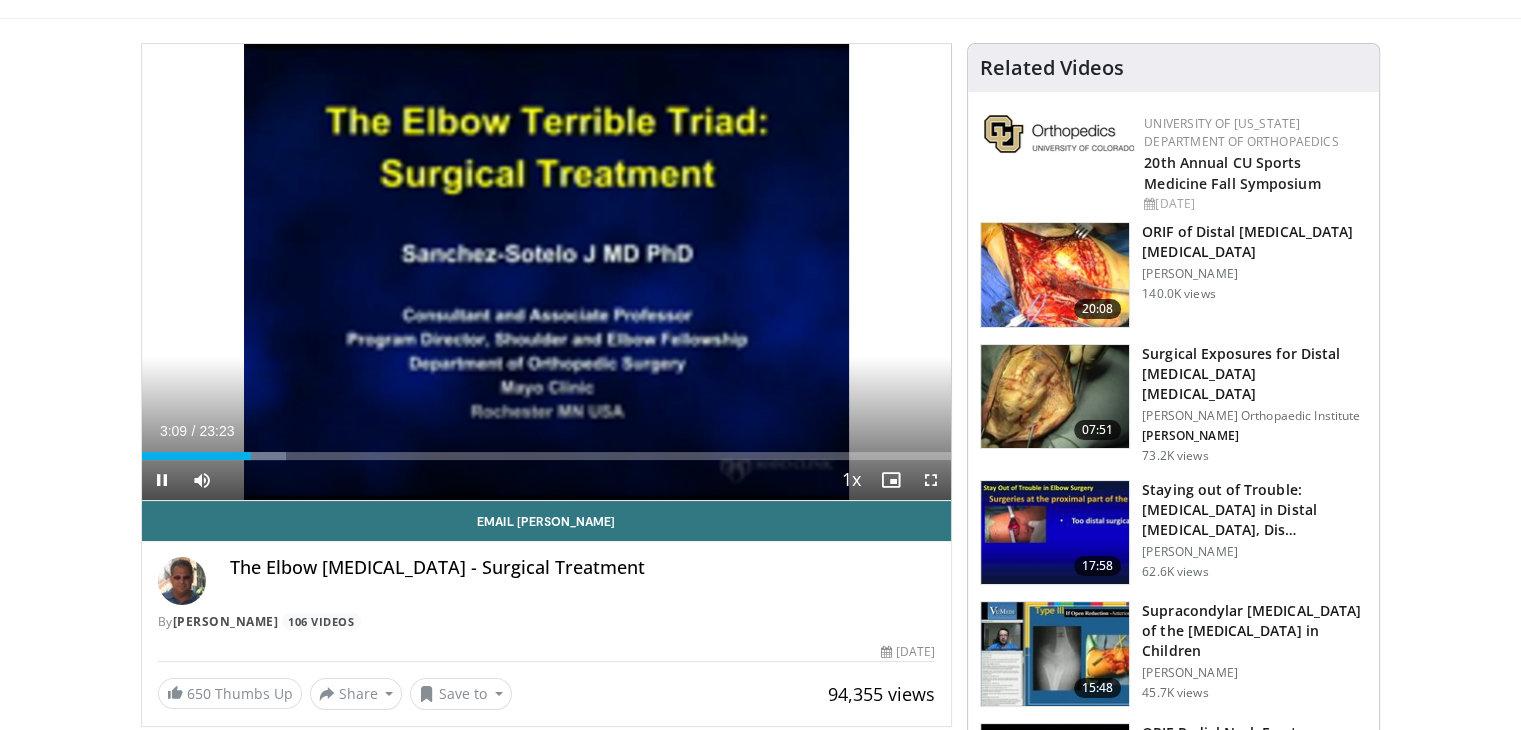 click on "100 seconds
Tap to unmute" at bounding box center (547, 272) 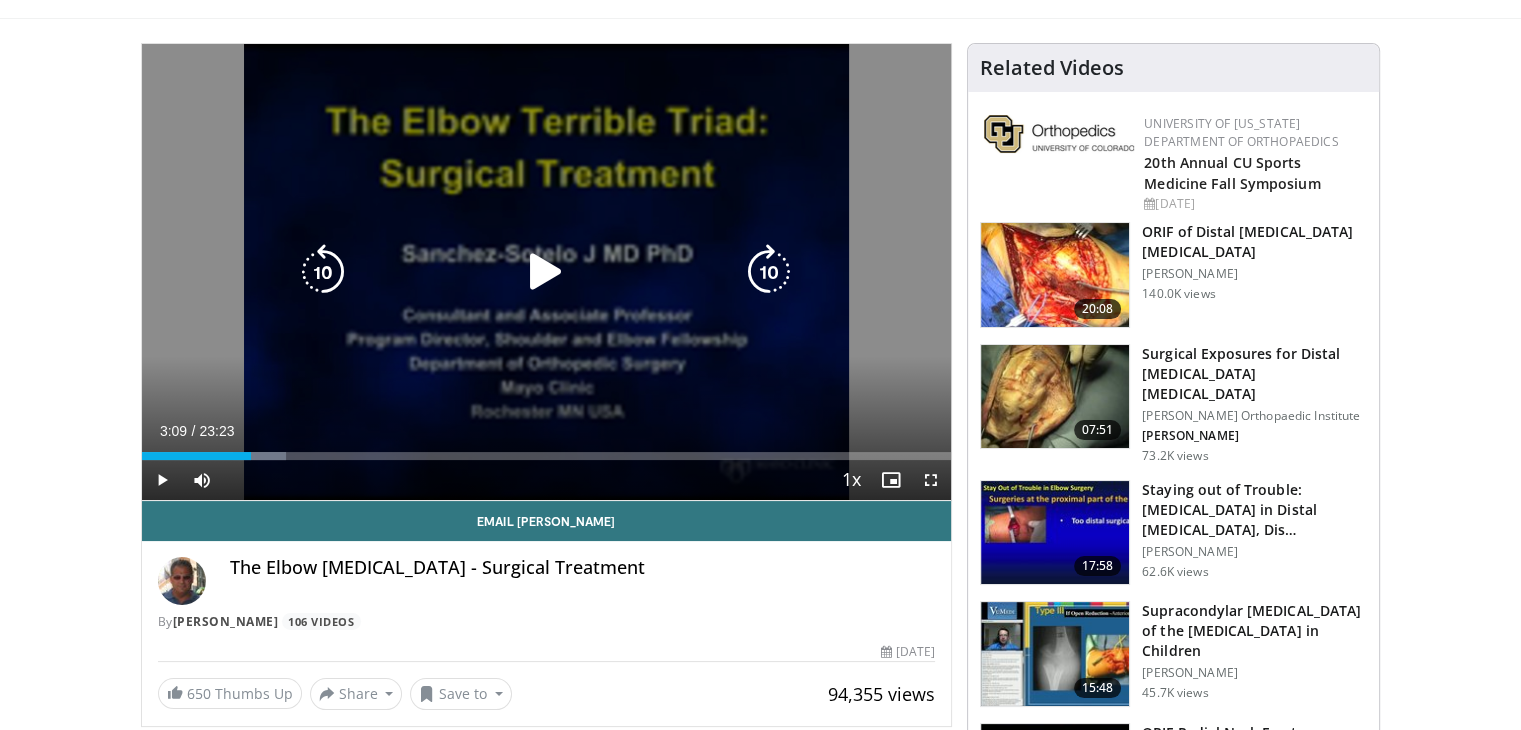 click at bounding box center (769, 272) 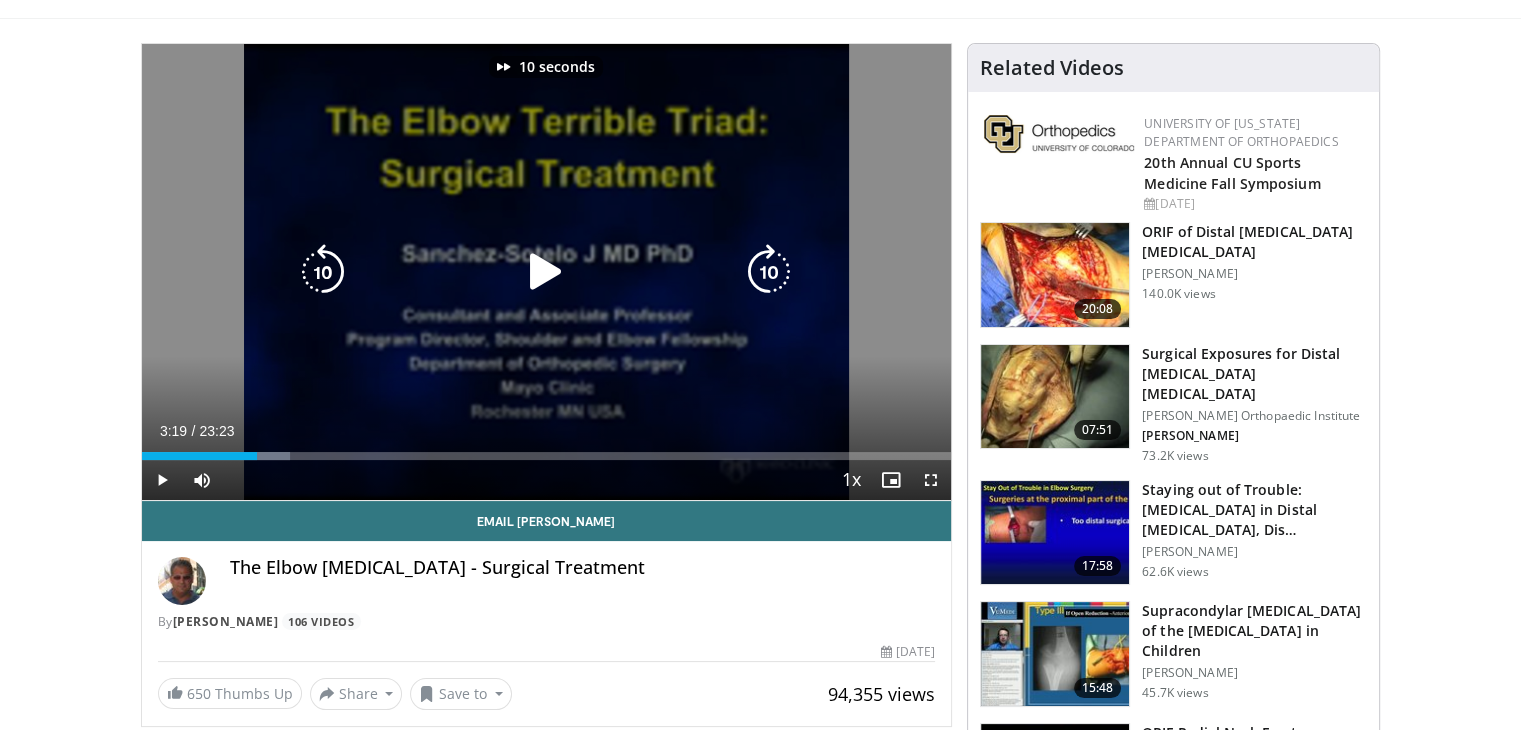 click at bounding box center [769, 272] 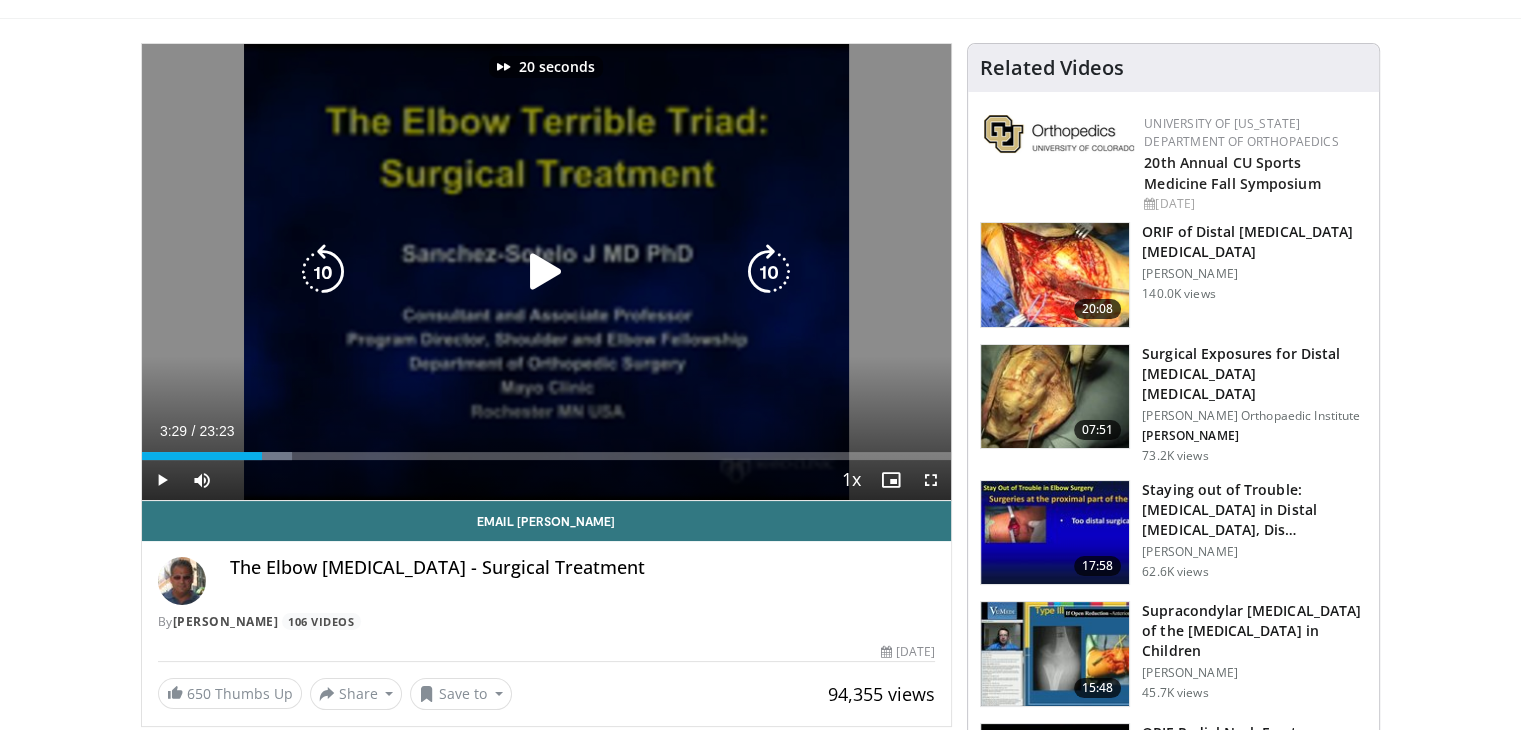 click at bounding box center [769, 272] 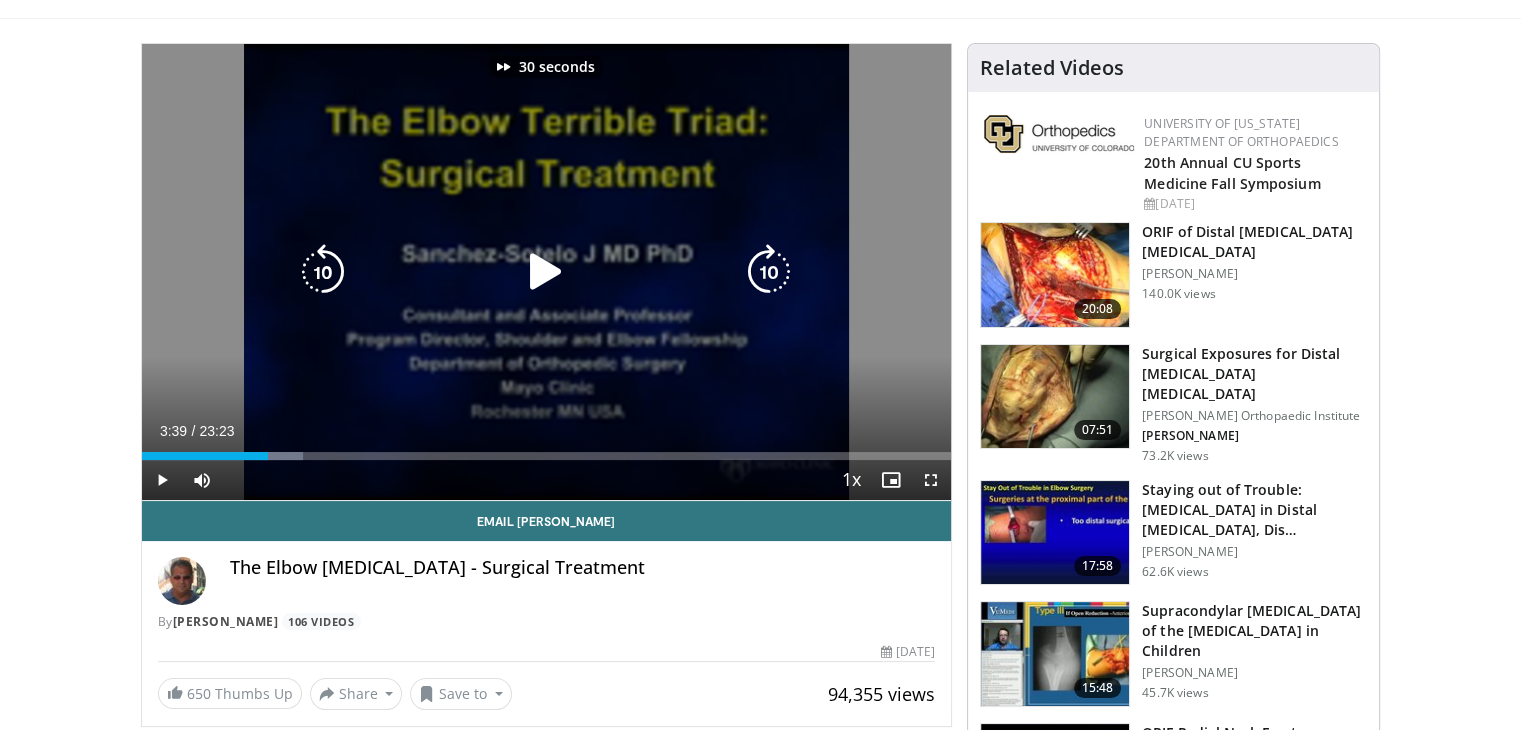 click at bounding box center [769, 272] 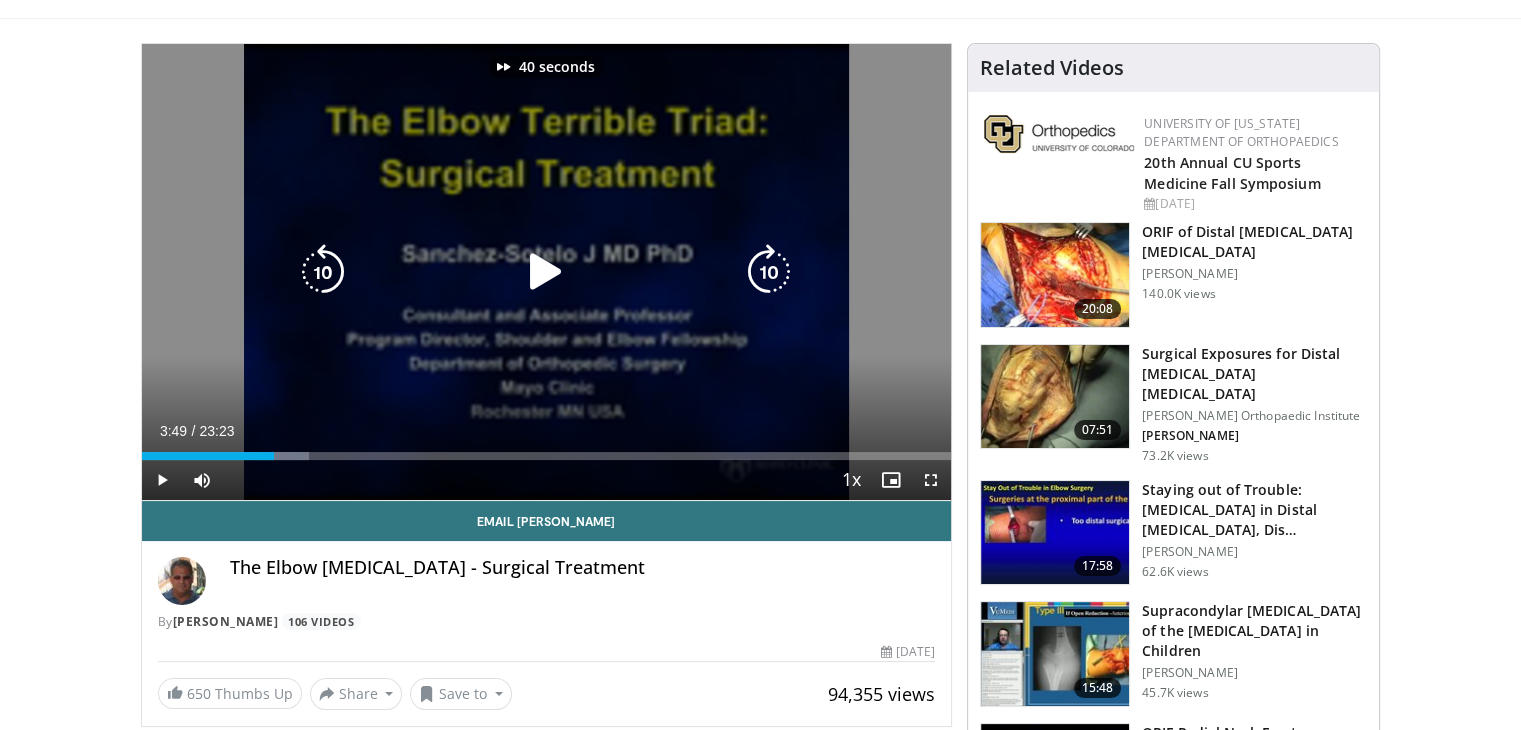 click at bounding box center [546, 272] 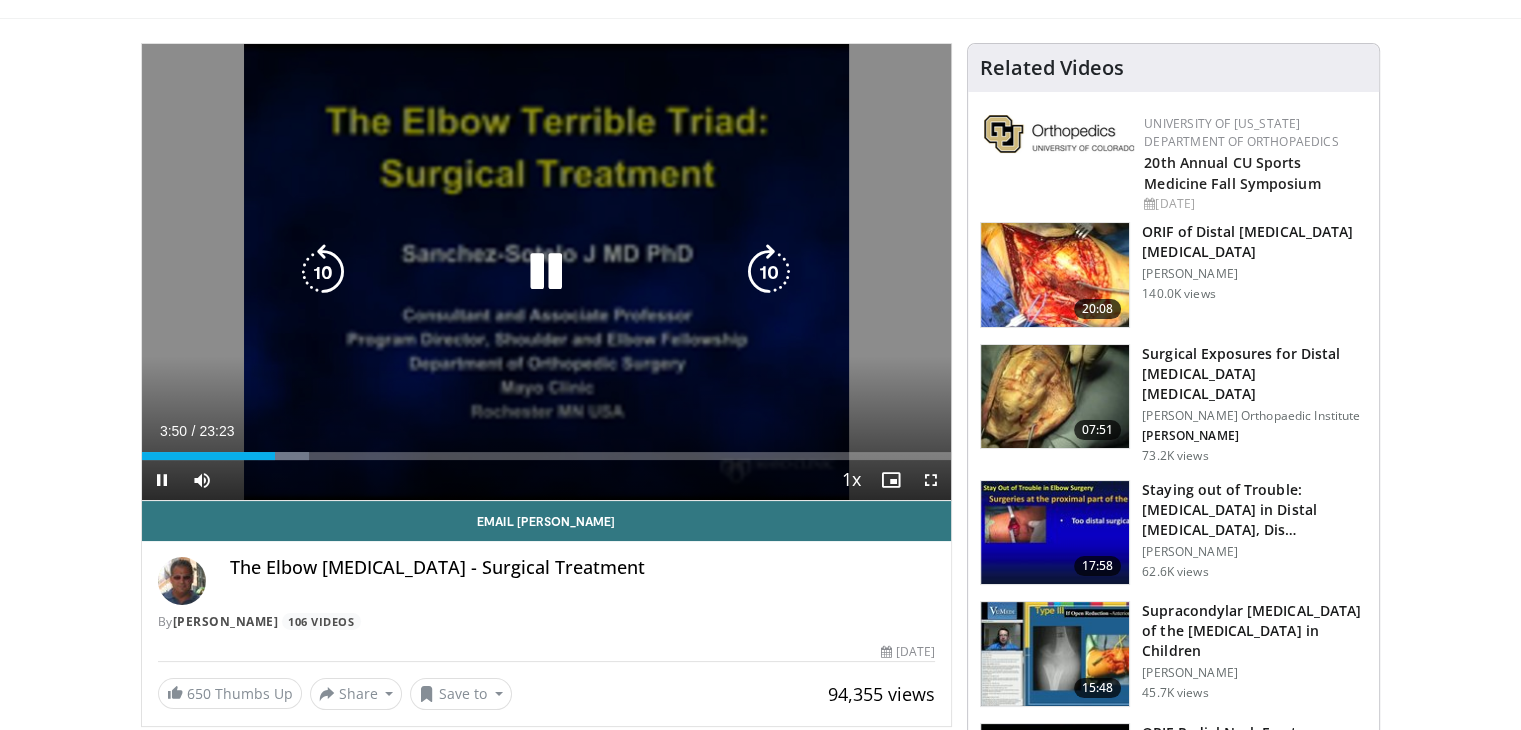 click at bounding box center (769, 272) 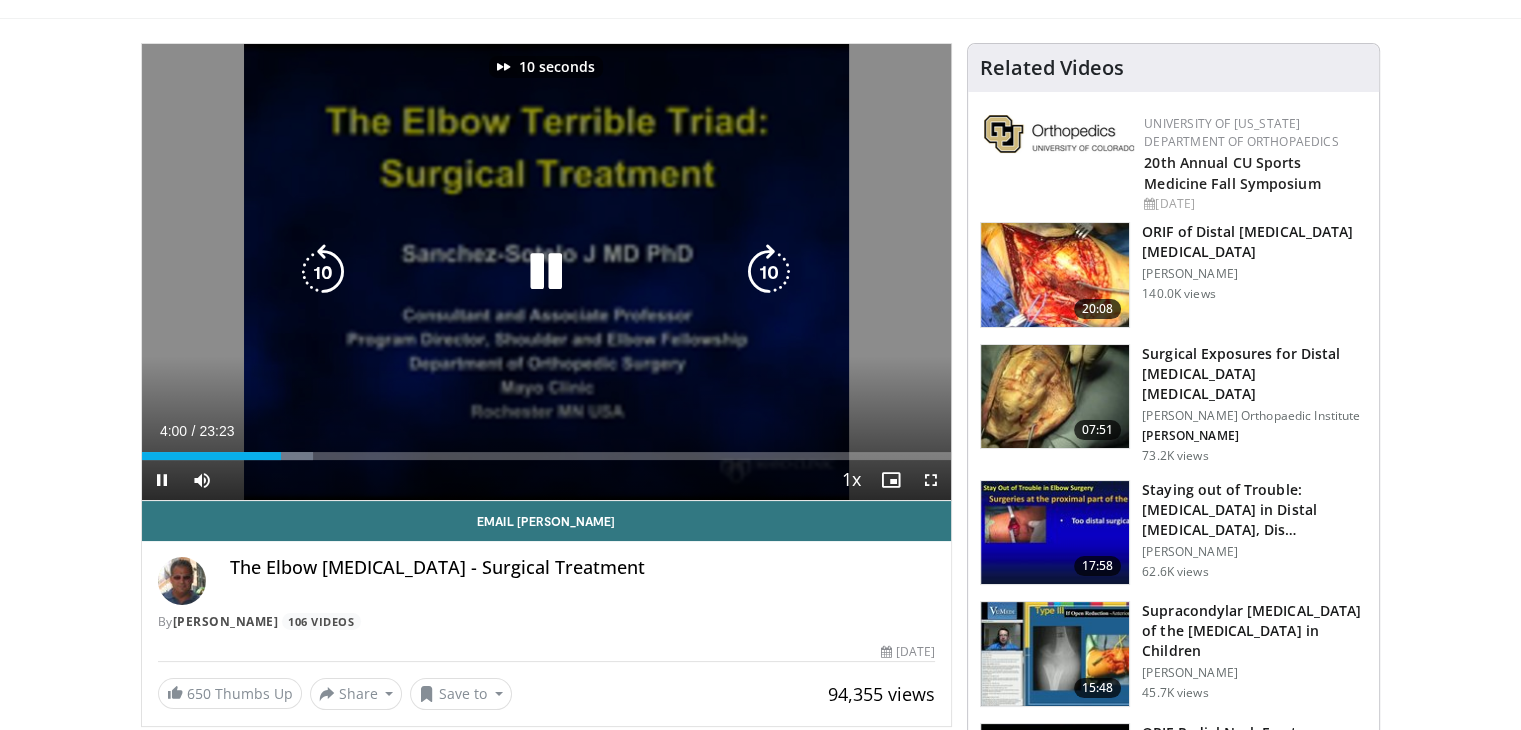 click at bounding box center [769, 272] 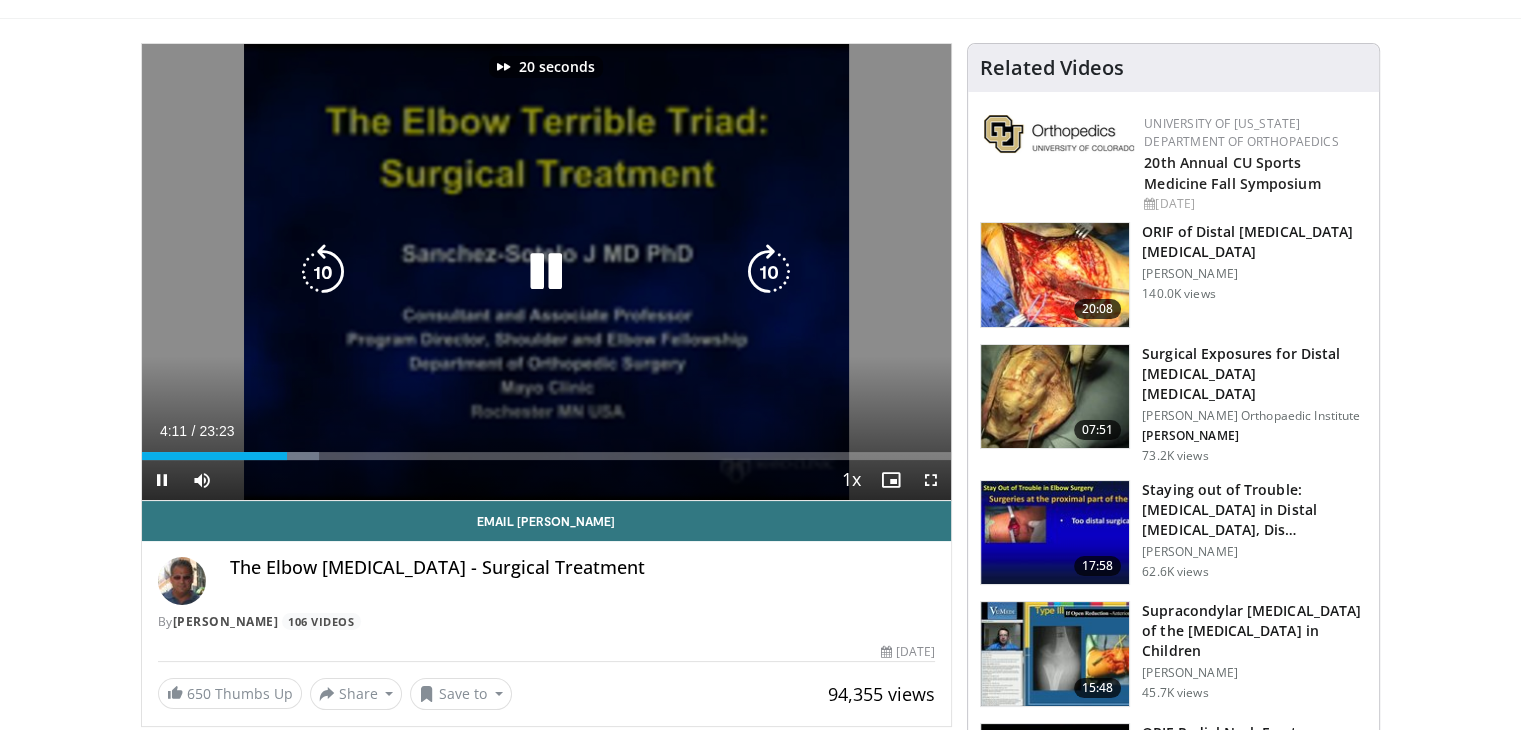 click at bounding box center (769, 272) 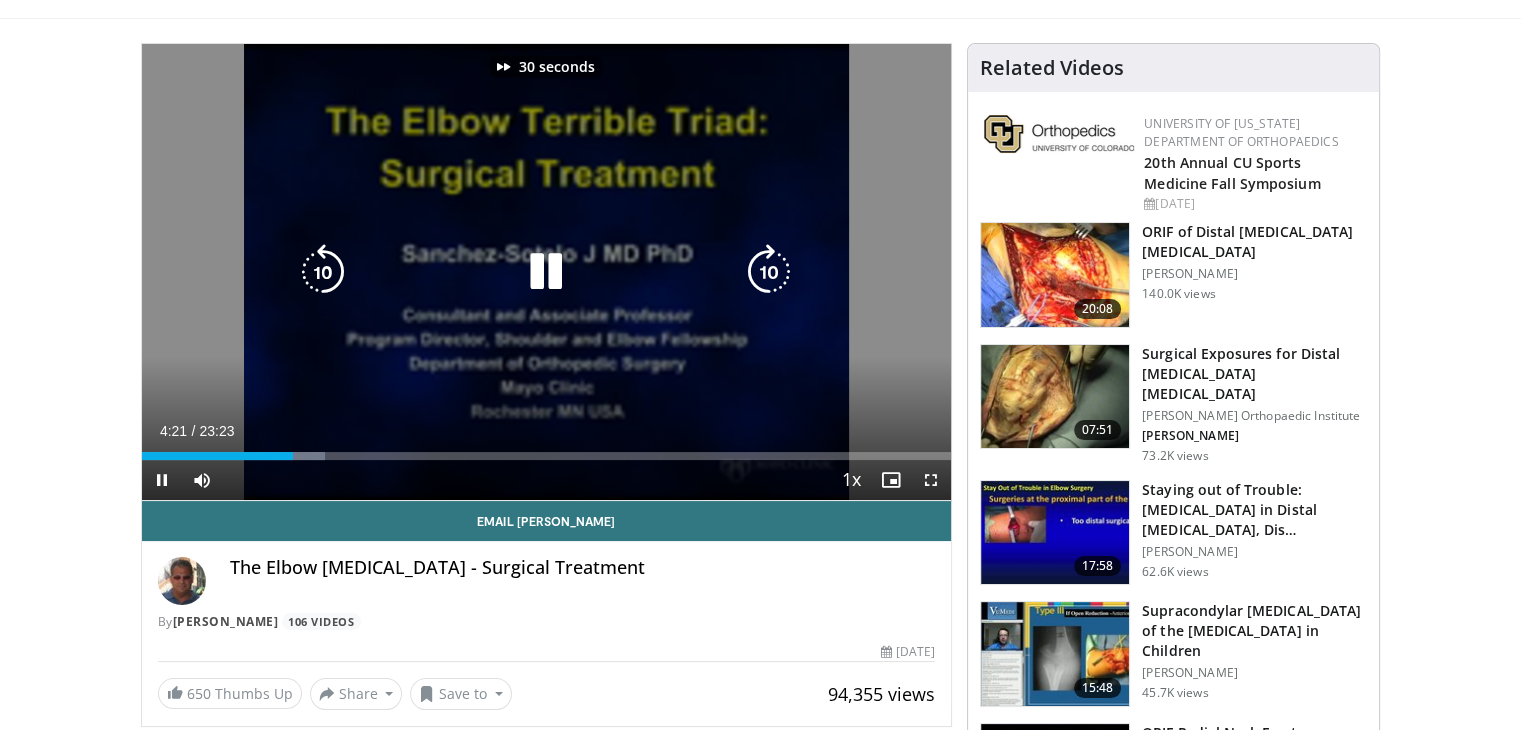 click at bounding box center (769, 272) 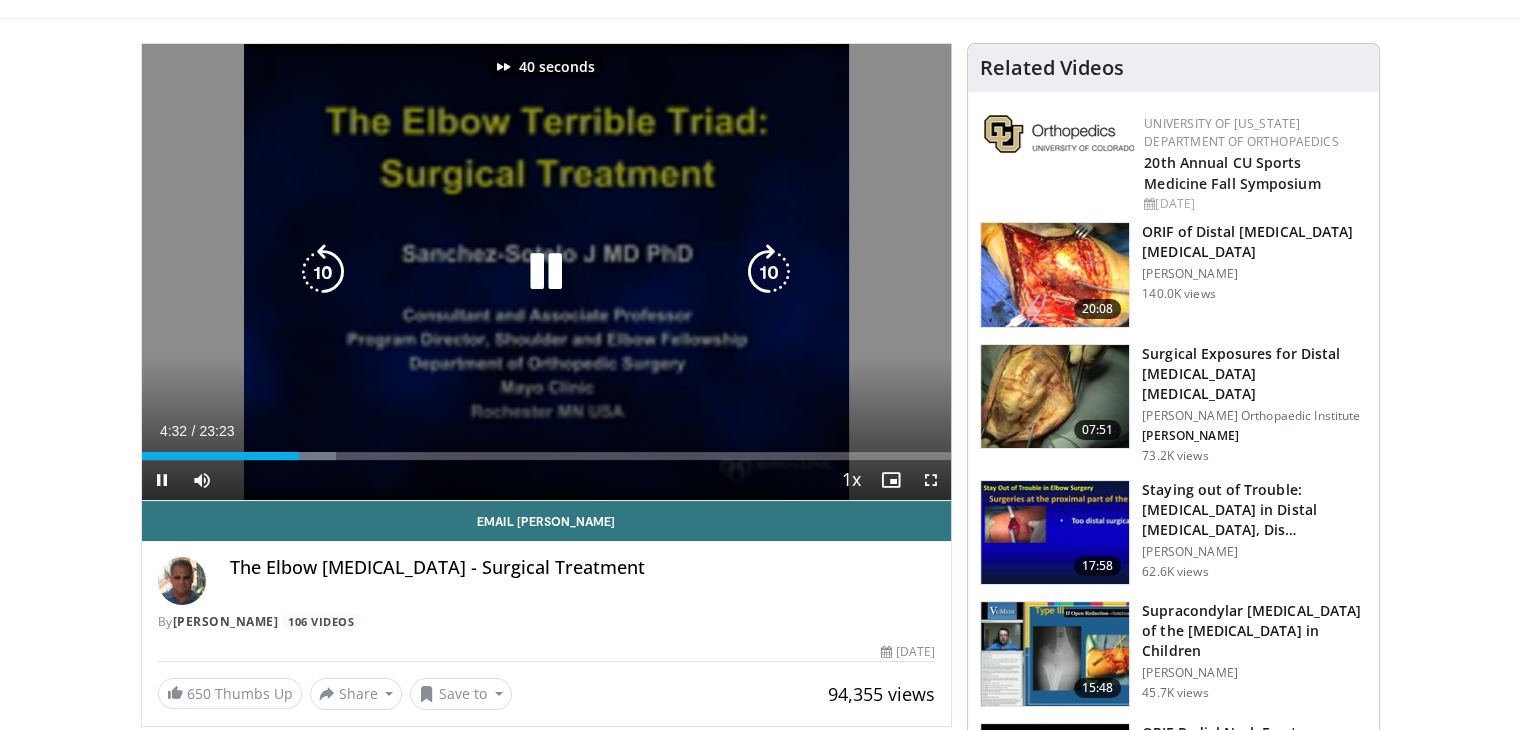 click at bounding box center [769, 272] 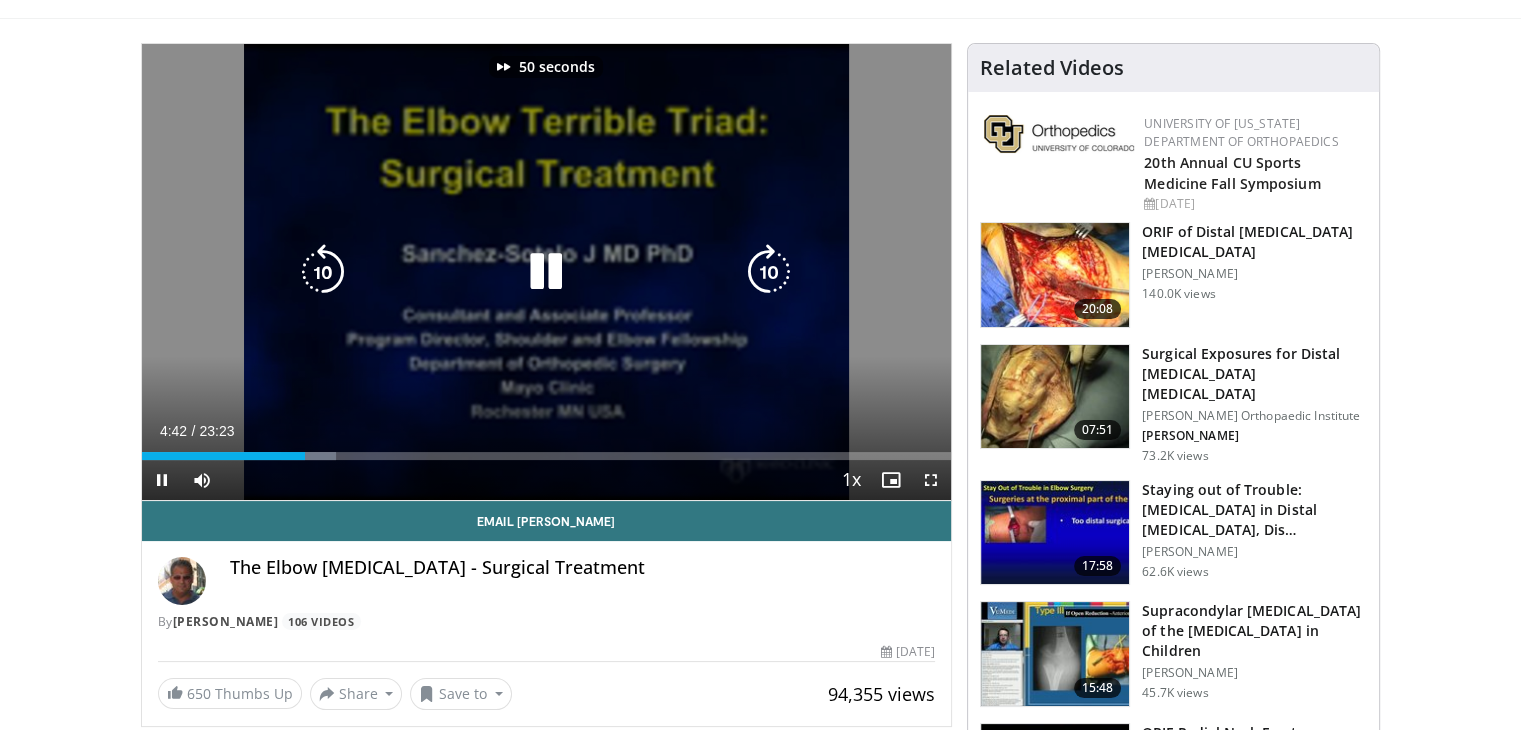 click at bounding box center [769, 272] 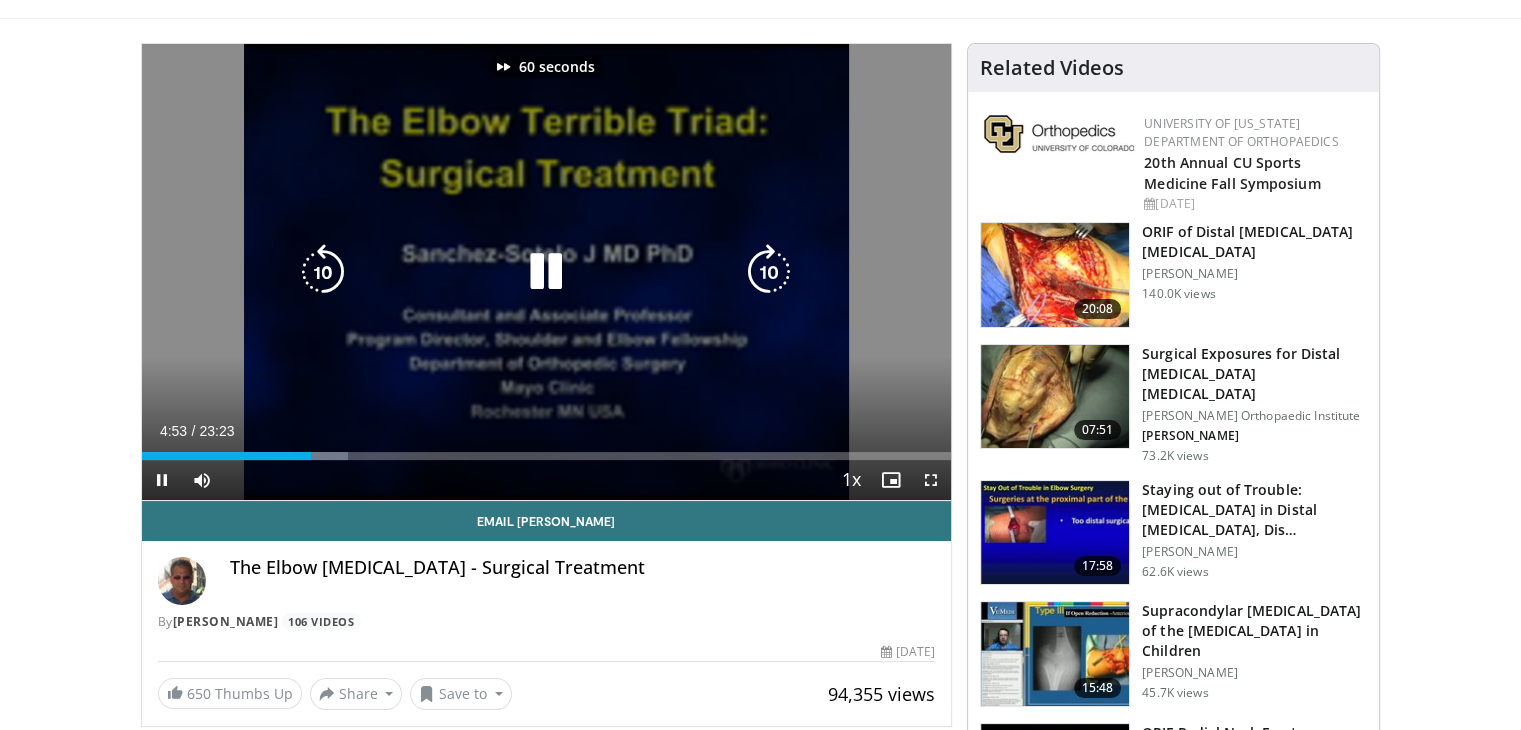 click at bounding box center [769, 272] 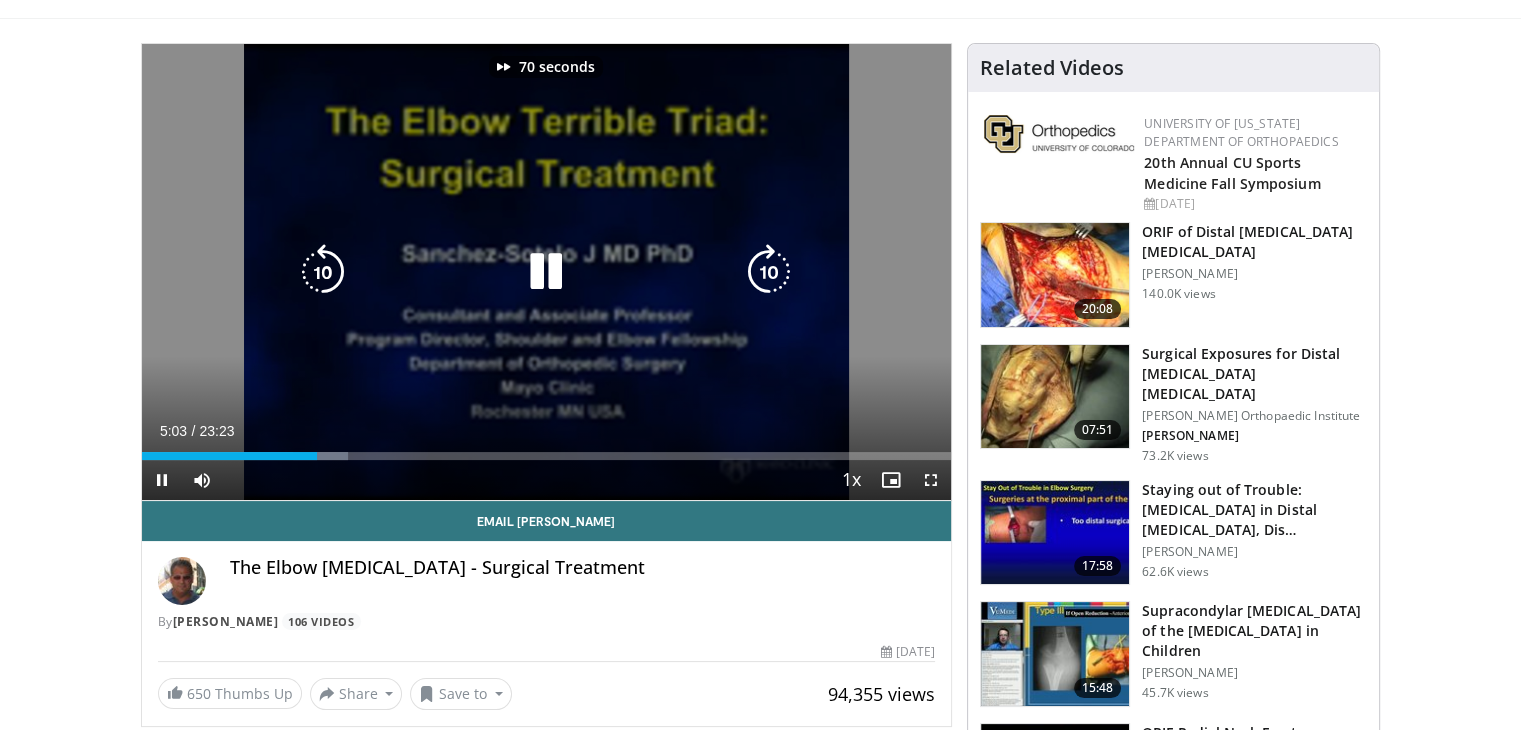 click at bounding box center [769, 272] 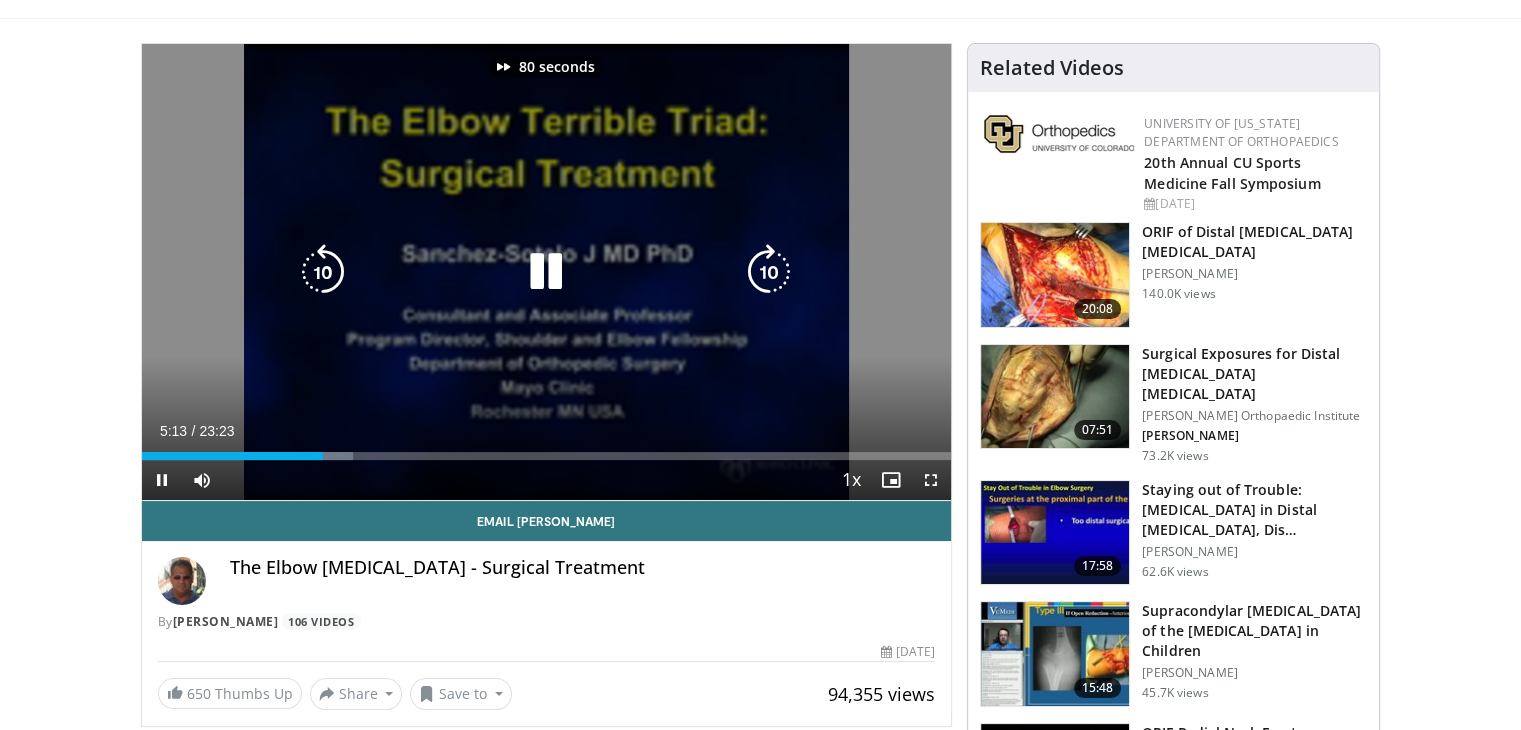 click at bounding box center (769, 272) 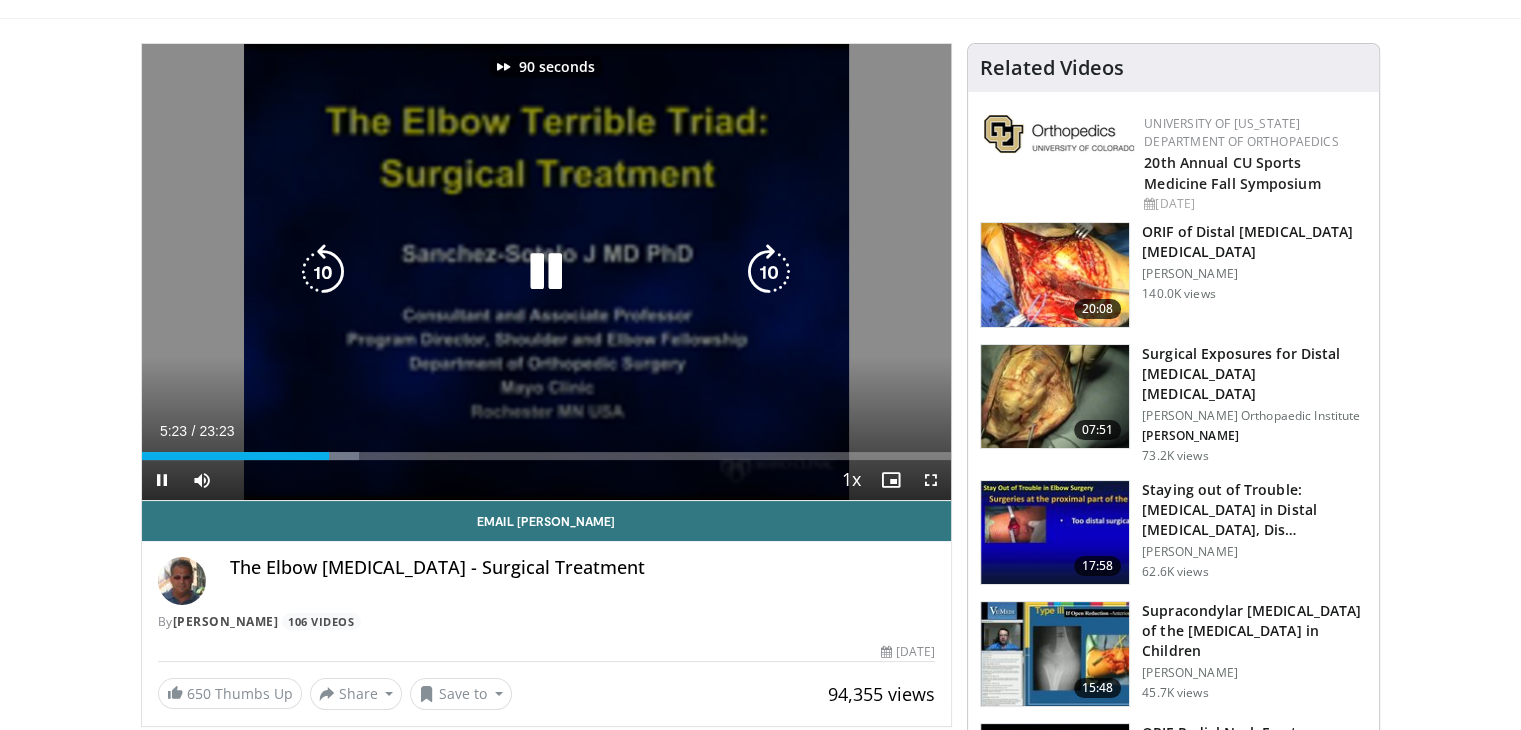 click at bounding box center [769, 272] 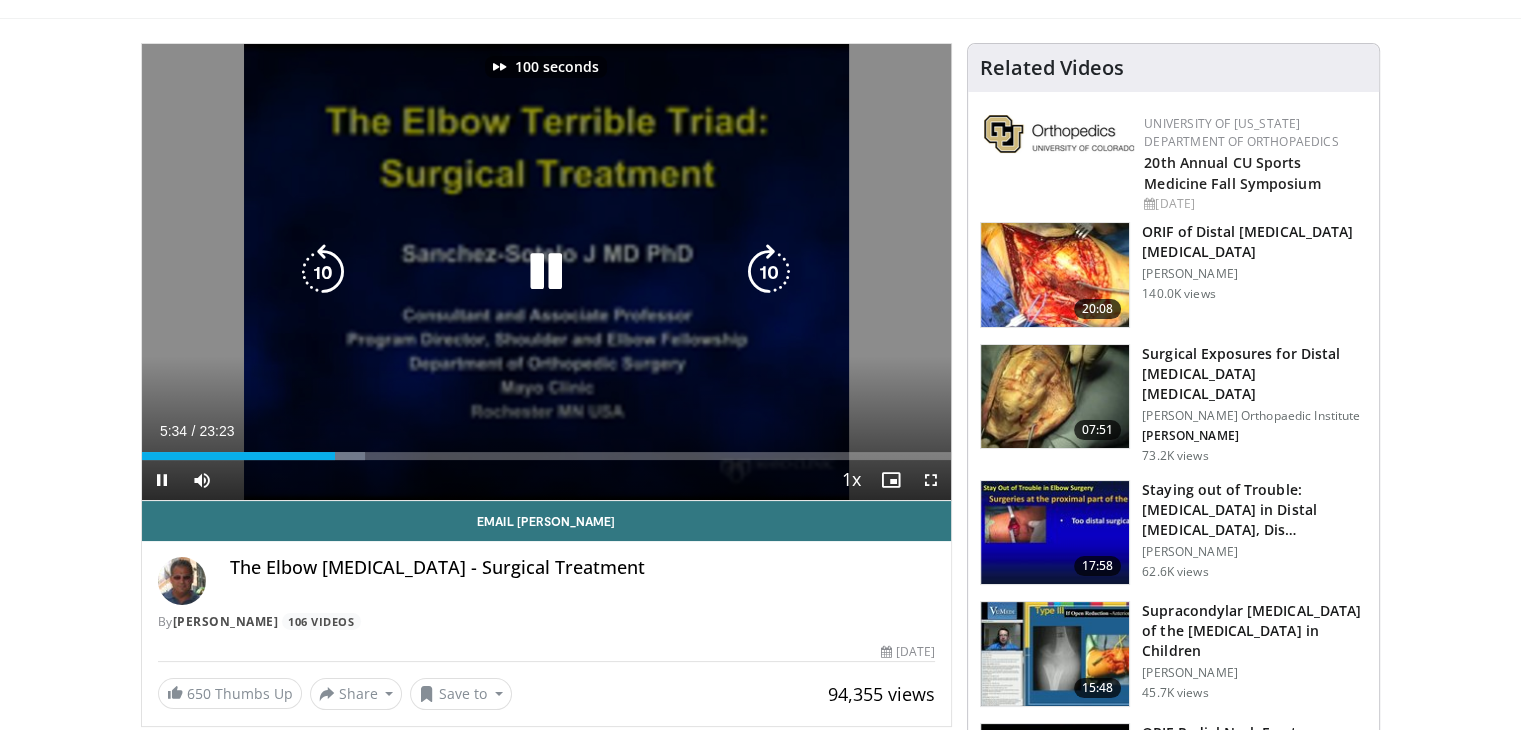 click at bounding box center (769, 272) 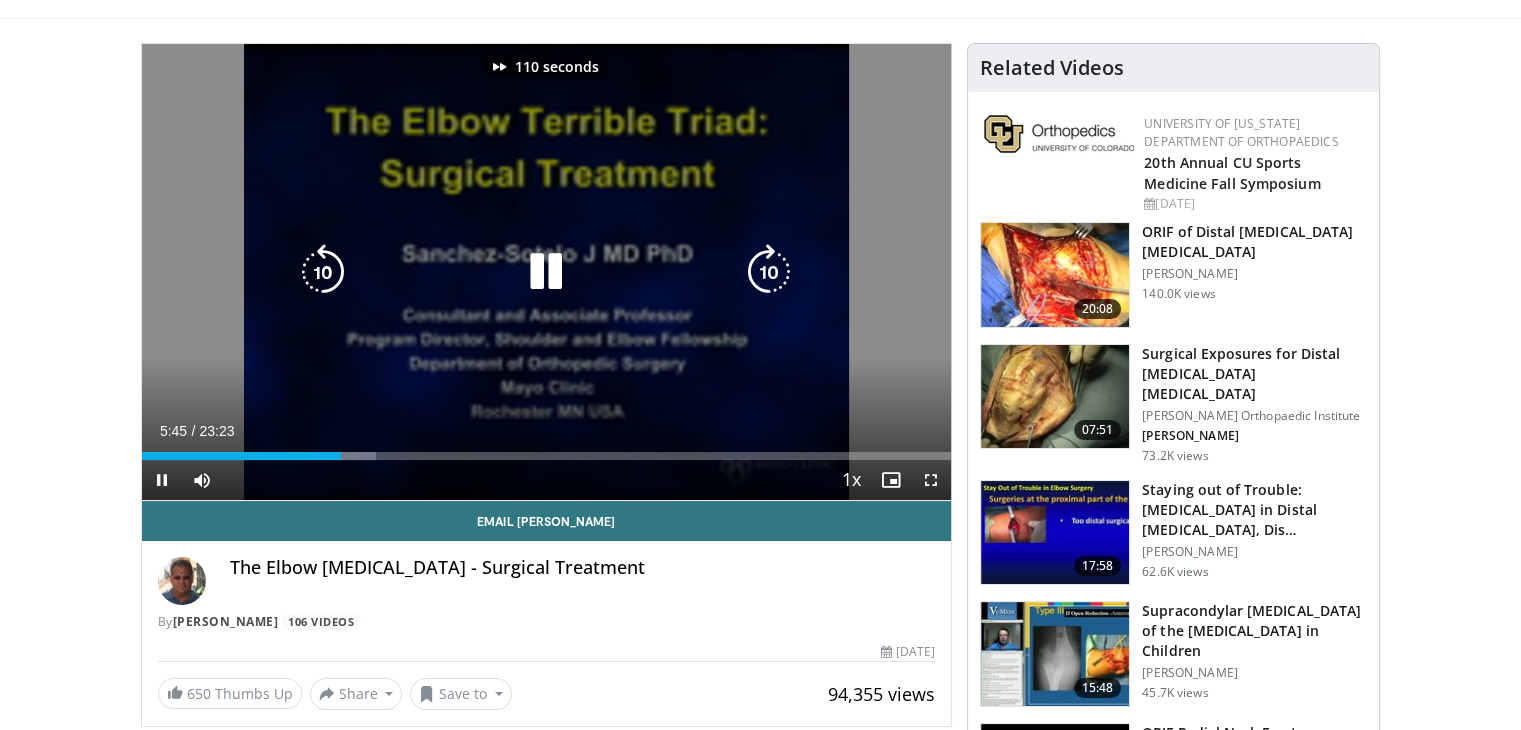 click at bounding box center [769, 272] 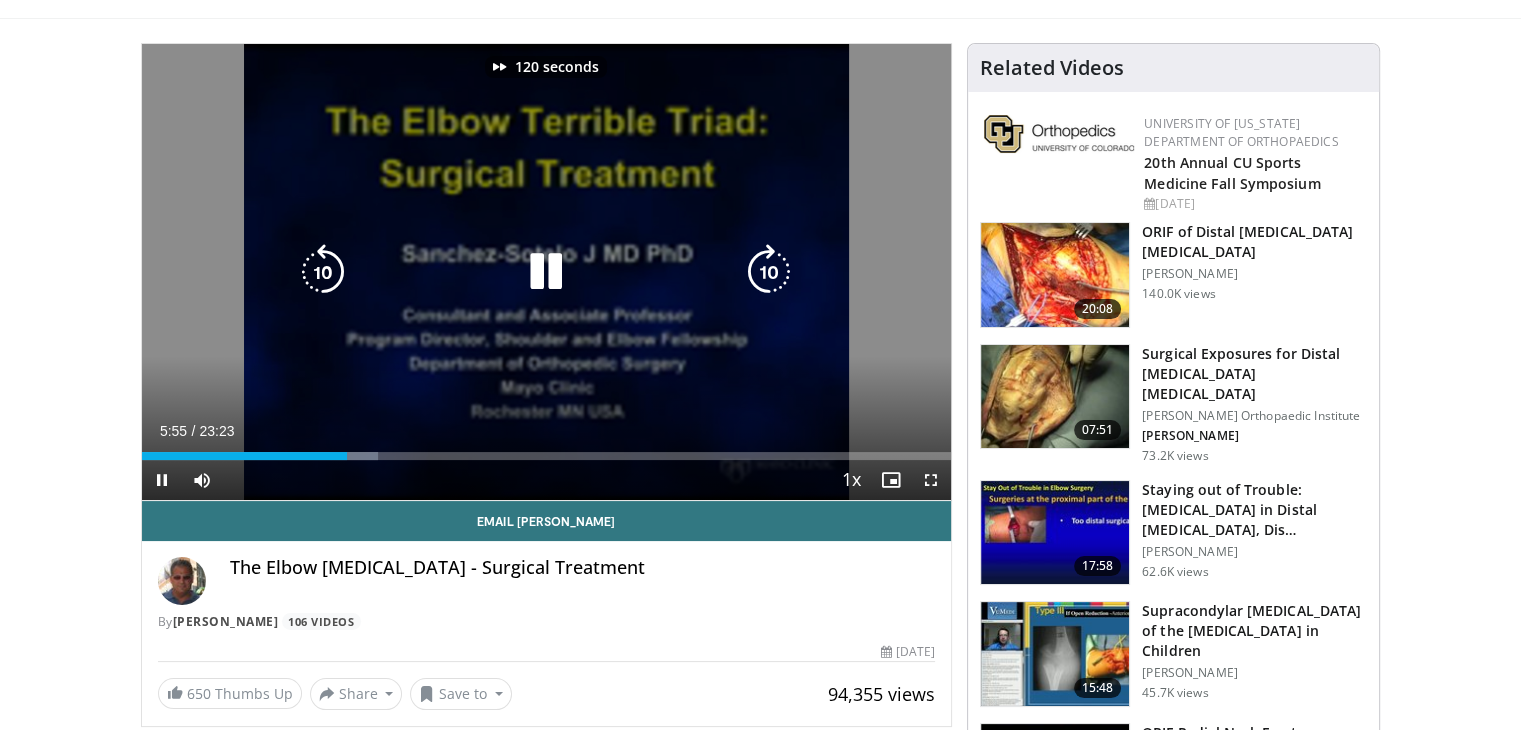 click at bounding box center (769, 272) 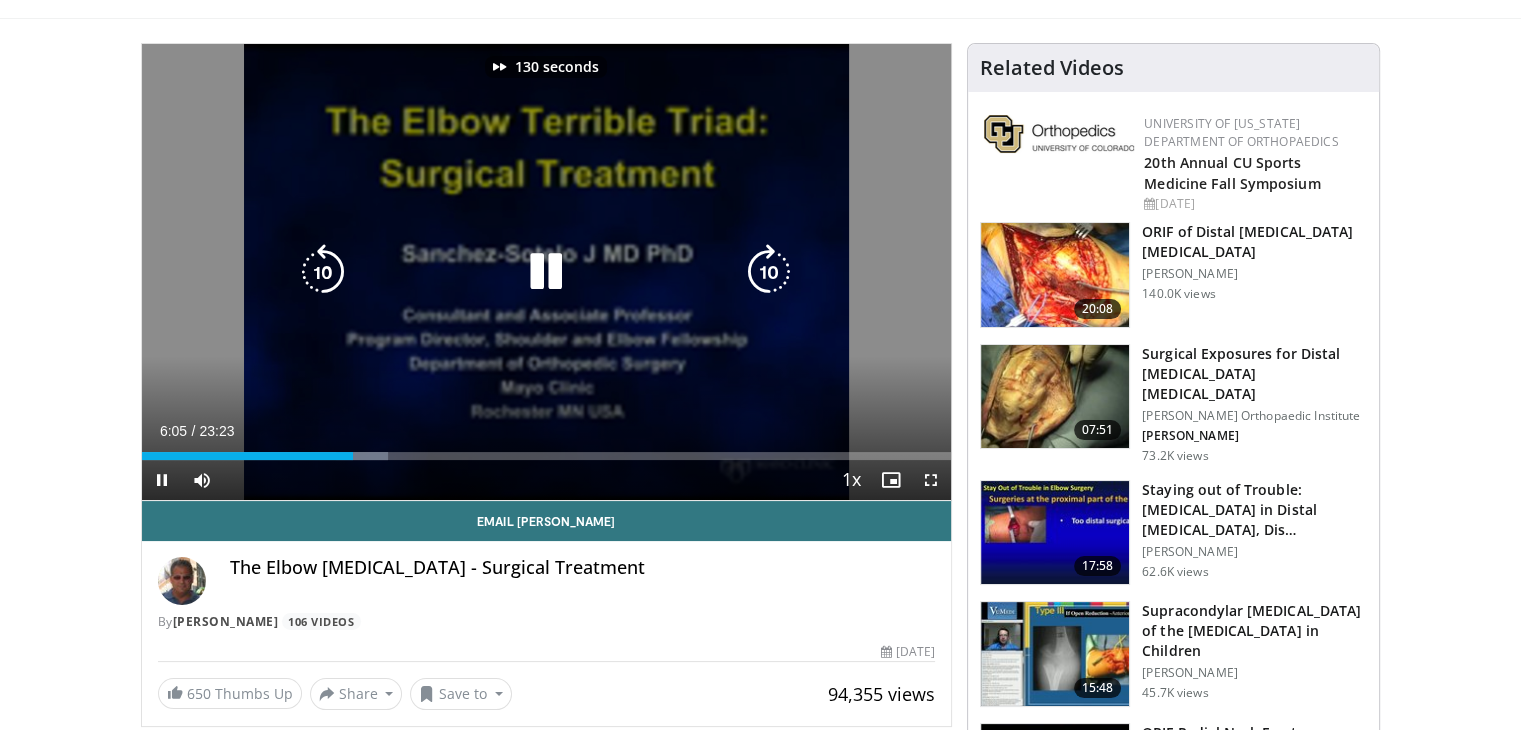 click at bounding box center [769, 272] 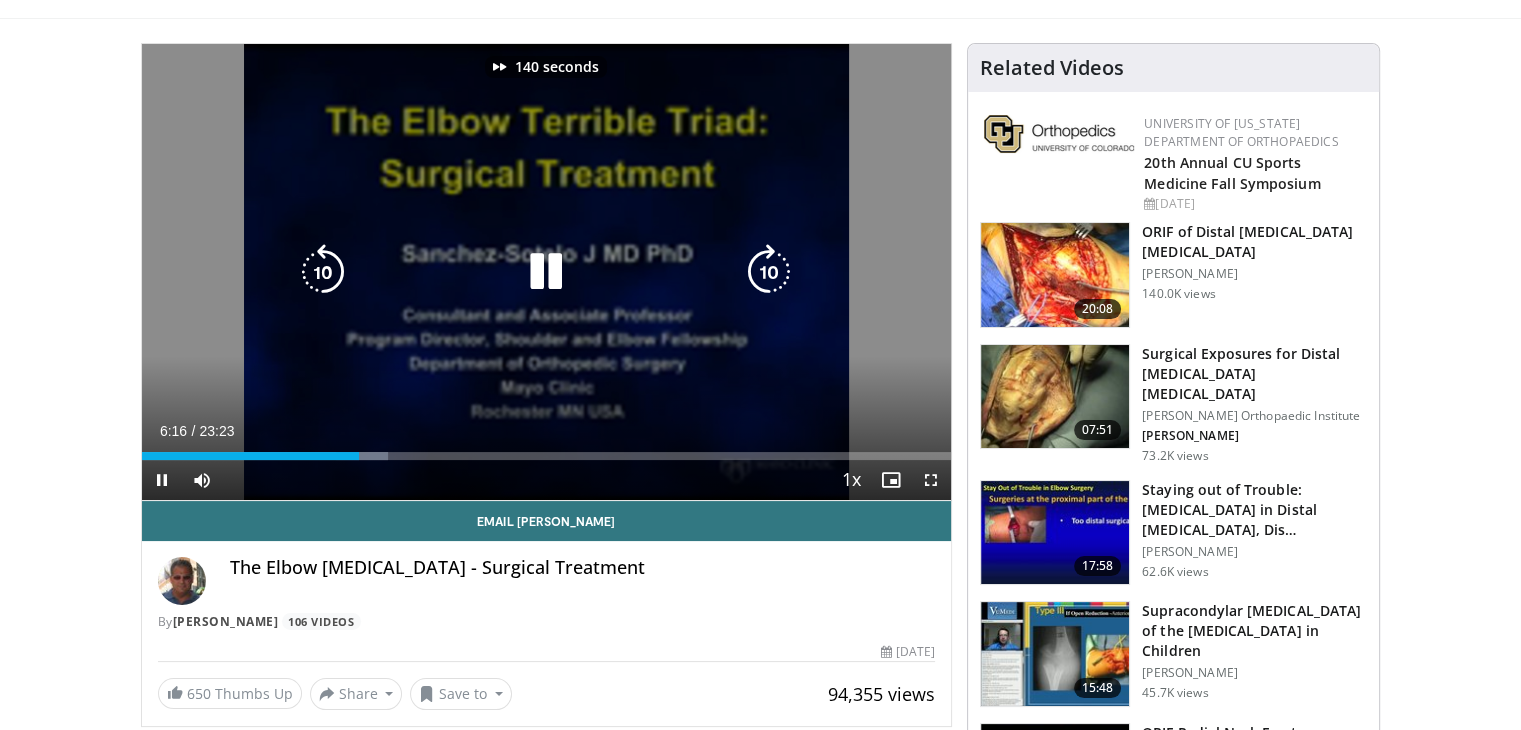 click at bounding box center [769, 272] 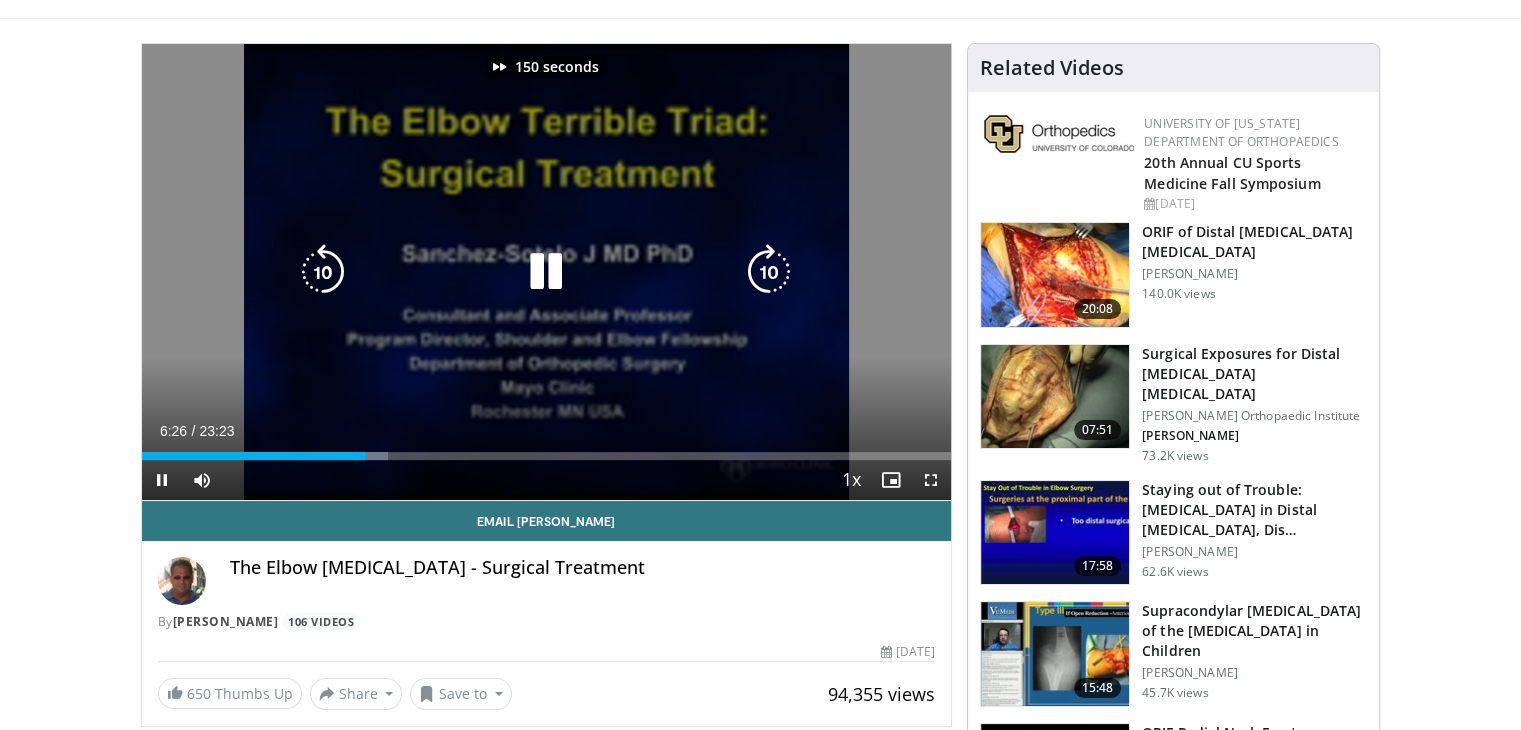 click at bounding box center [769, 272] 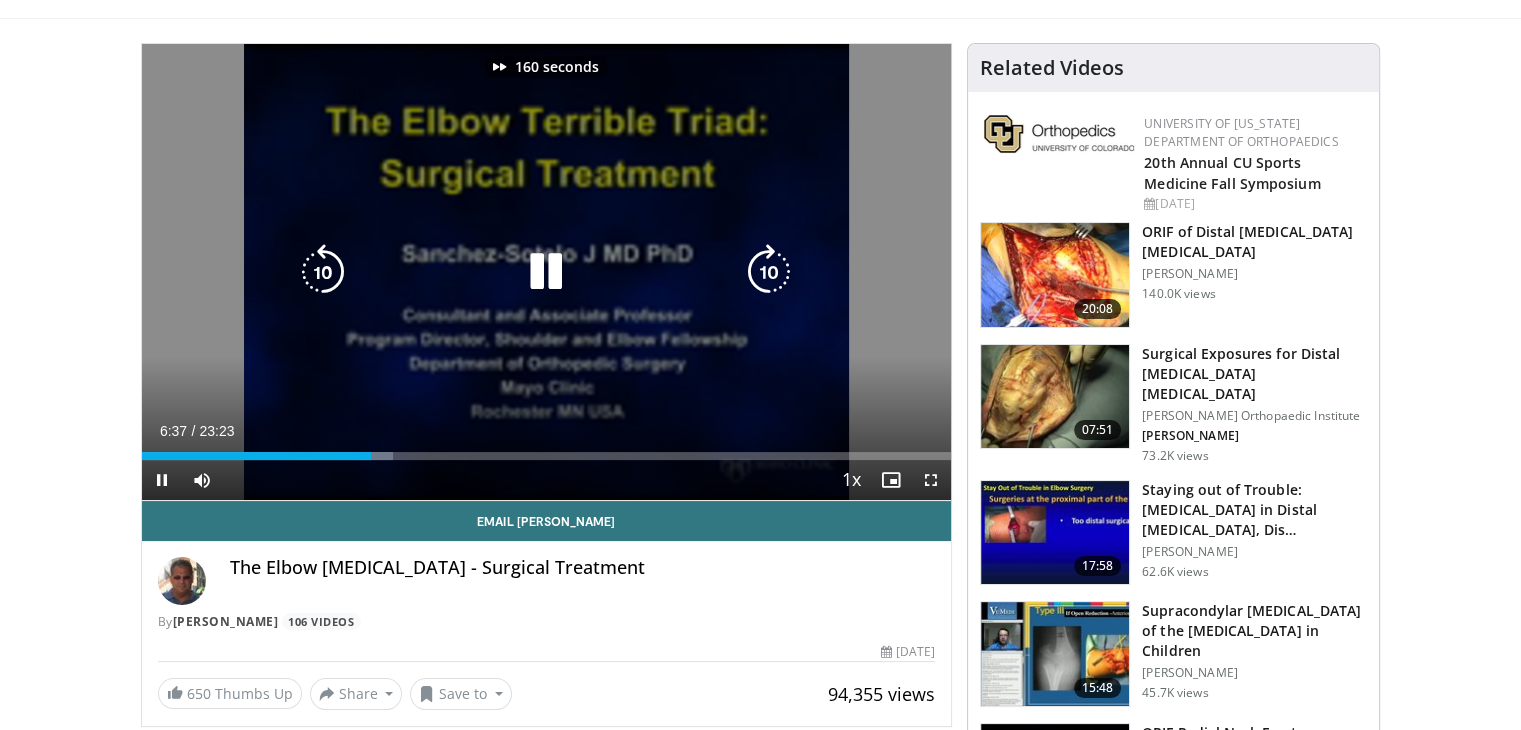 click at bounding box center [769, 272] 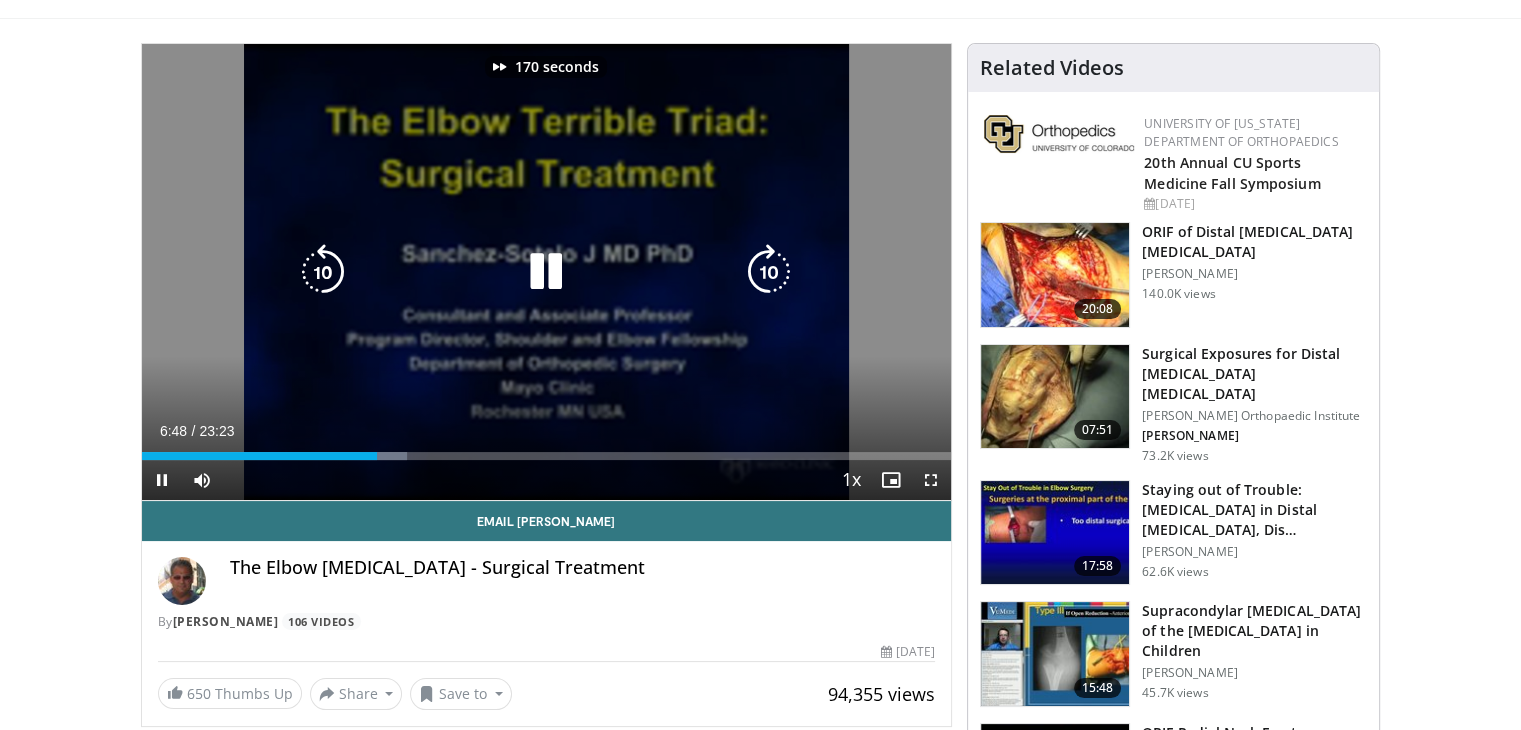 click at bounding box center (769, 272) 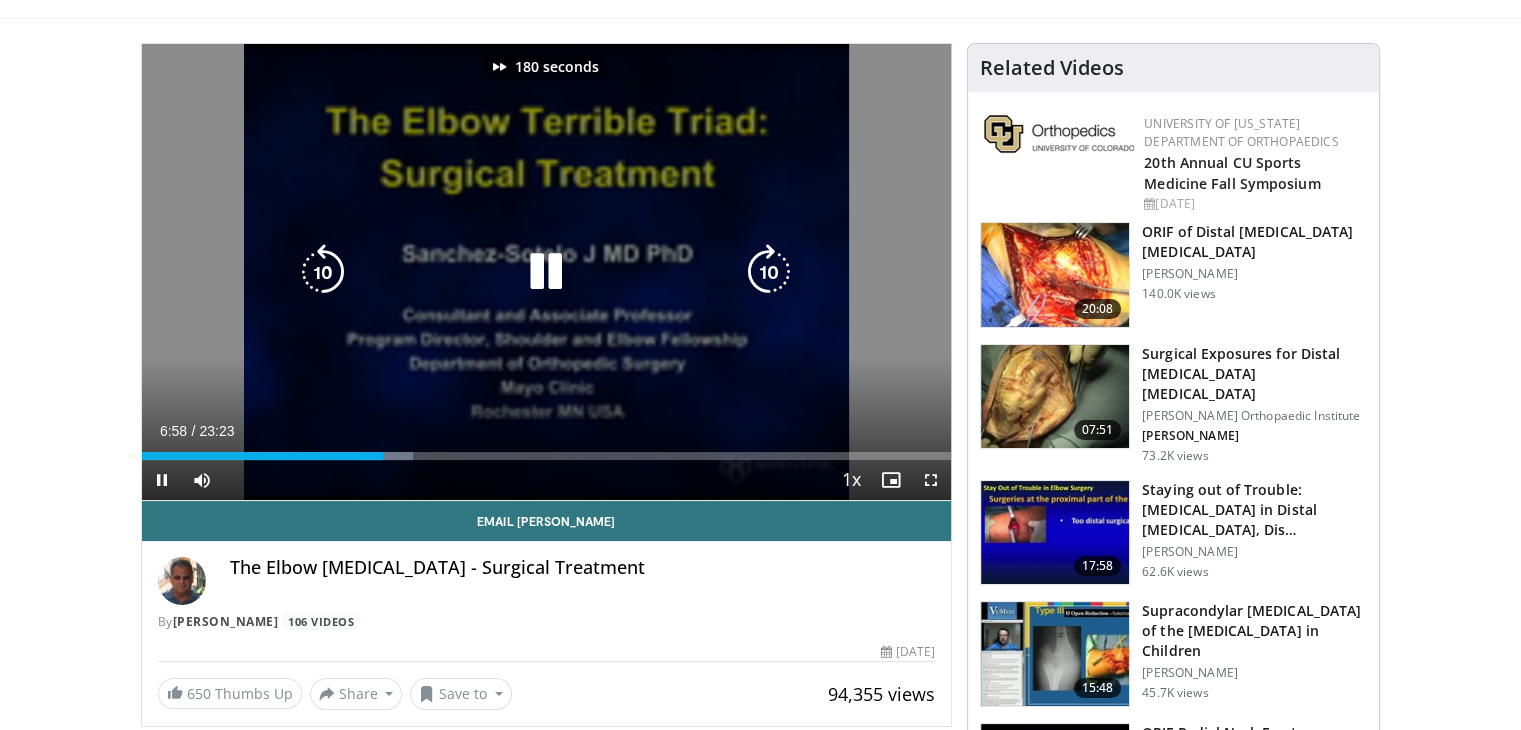 click at bounding box center (769, 272) 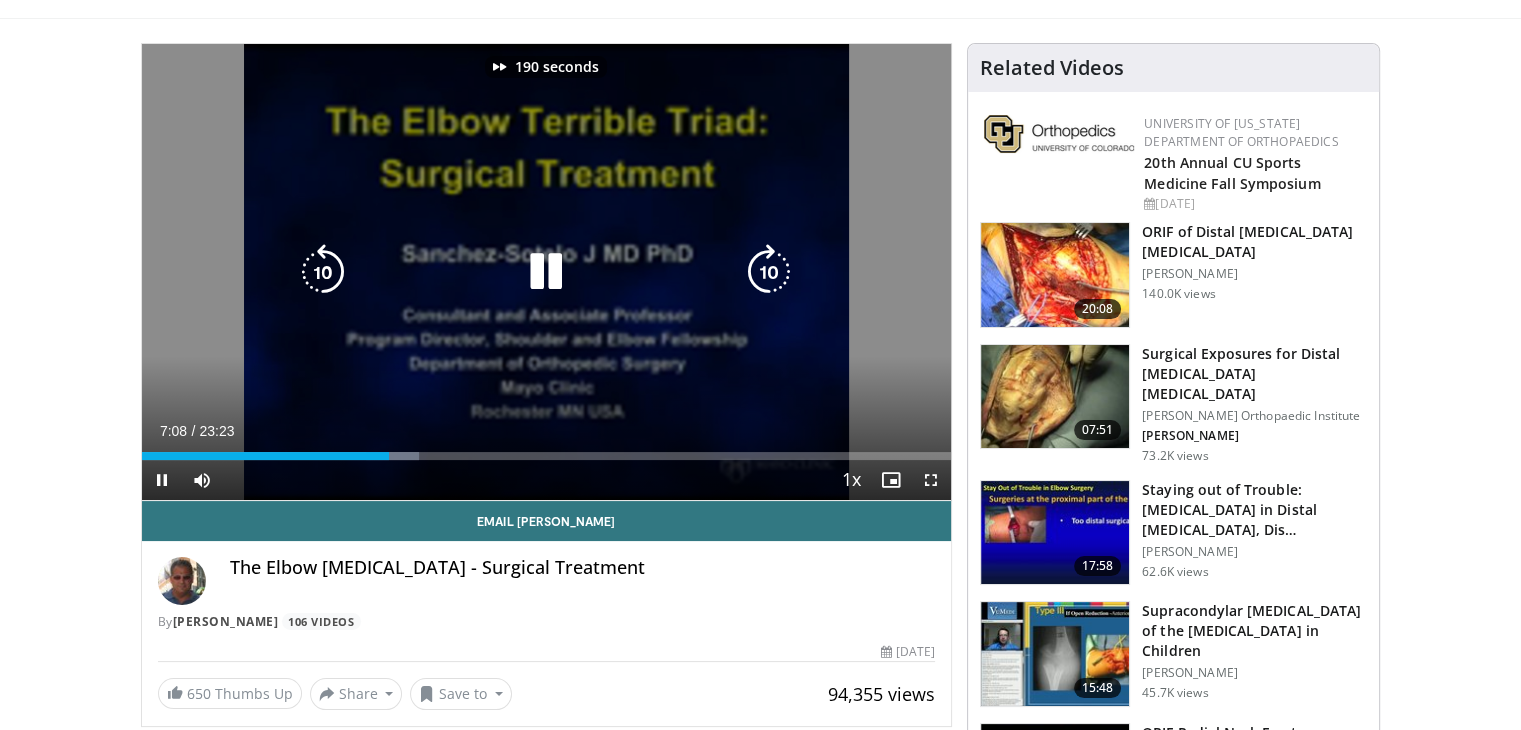 click at bounding box center [769, 272] 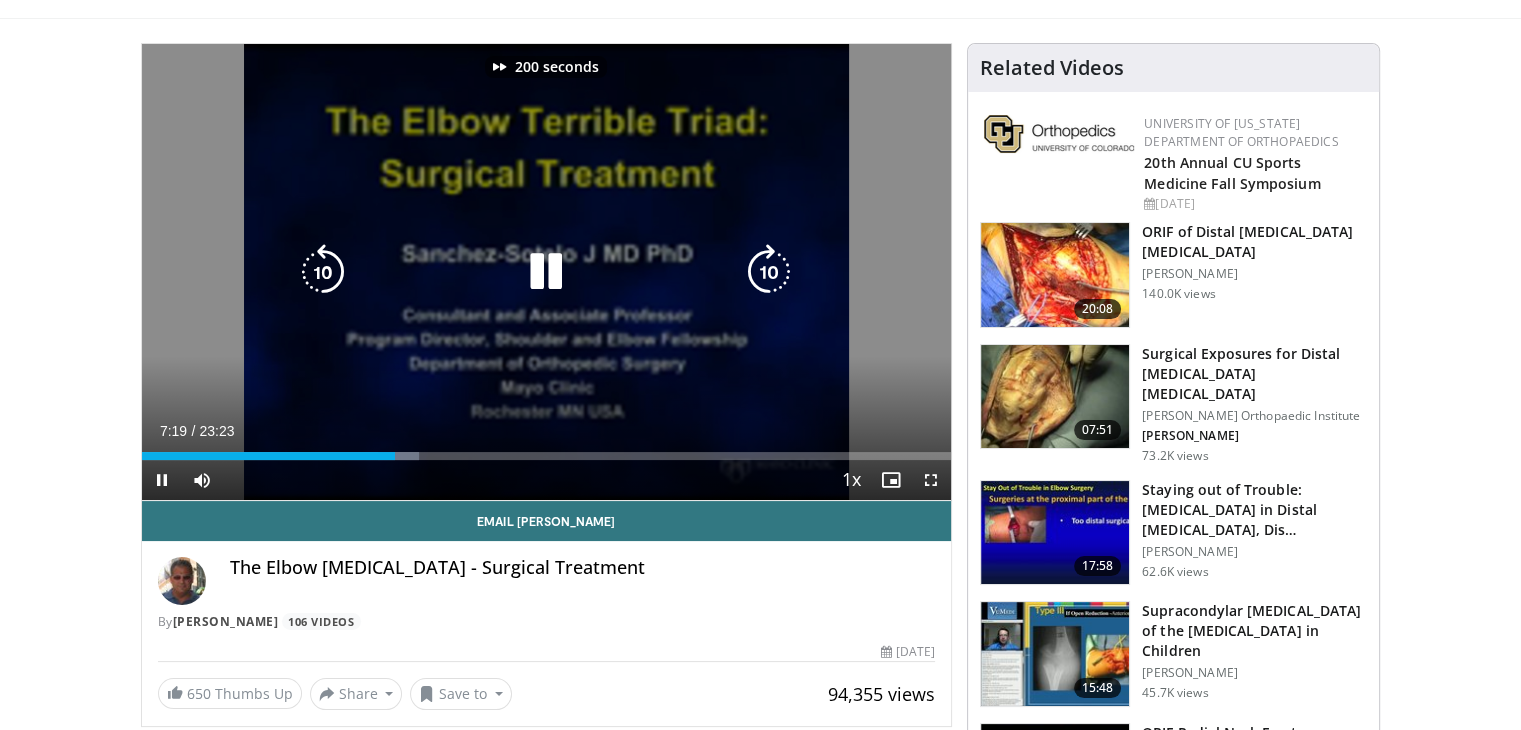 click at bounding box center [769, 272] 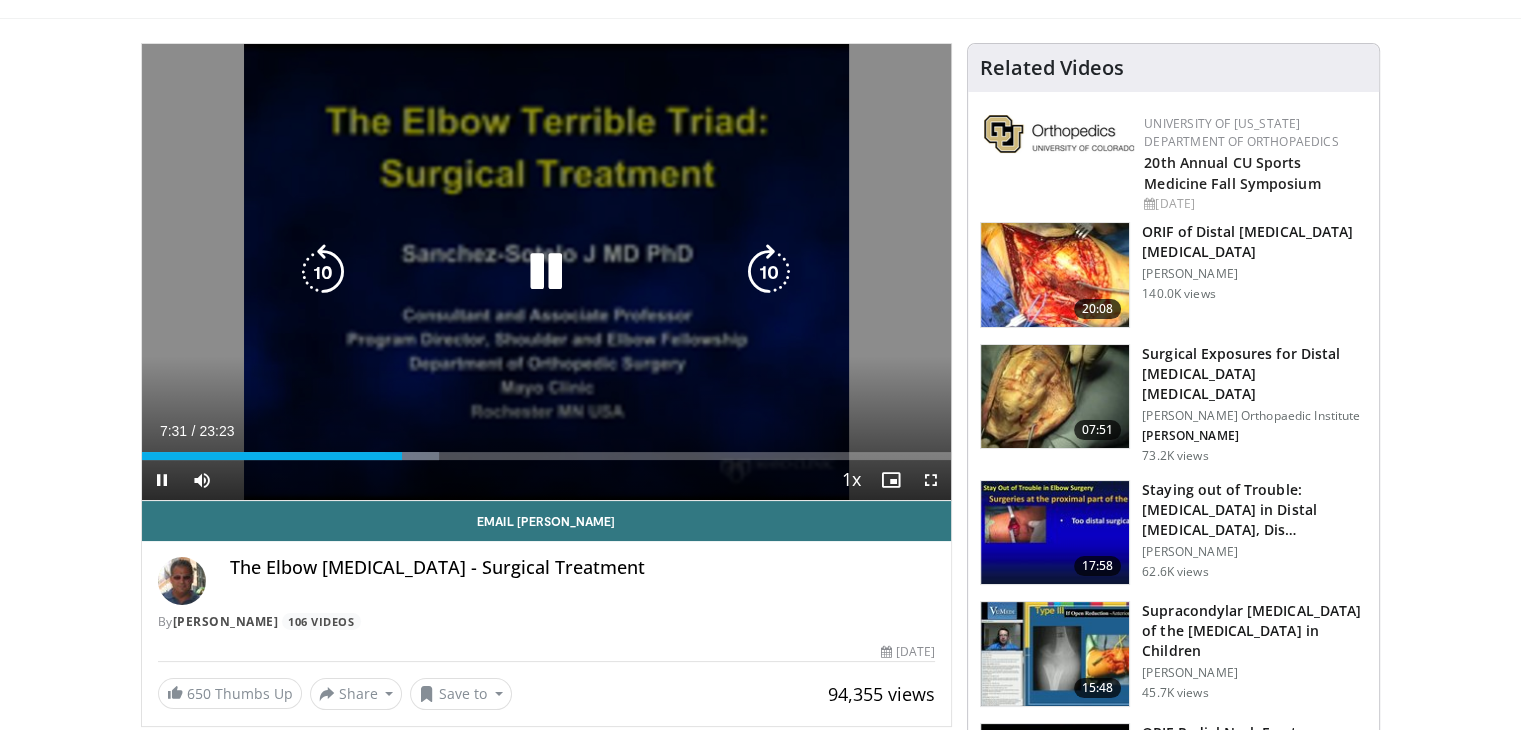 click at bounding box center [769, 272] 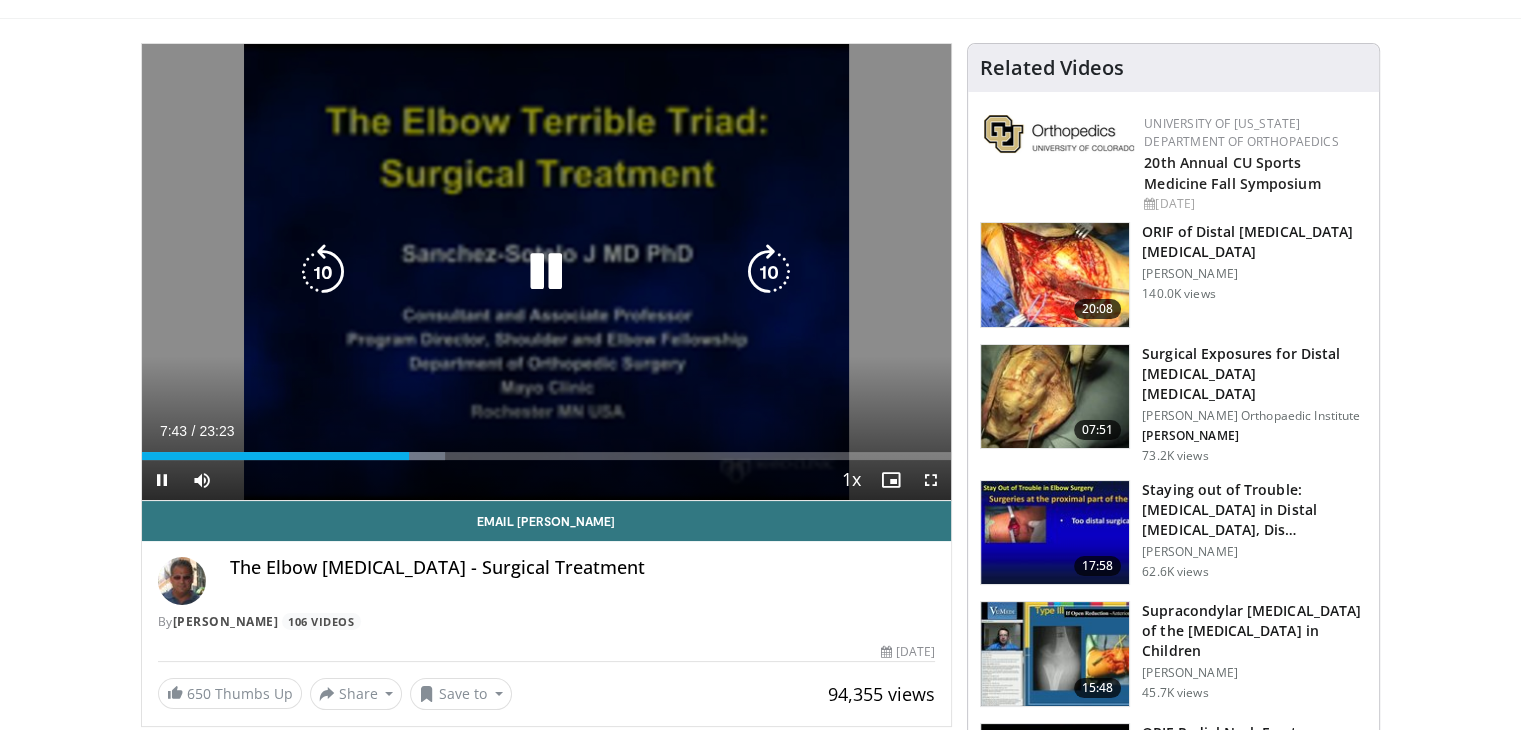 click at bounding box center (323, 272) 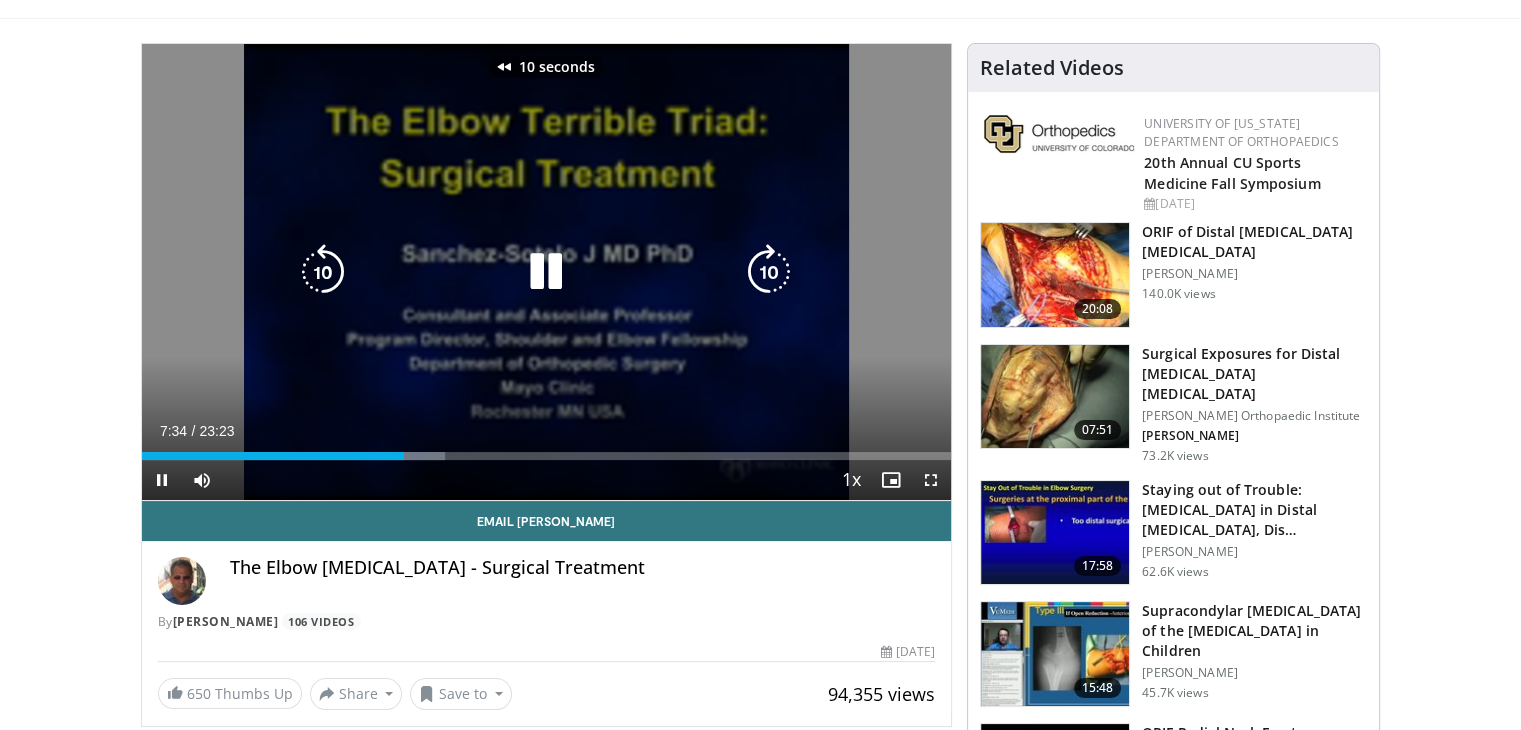 click at bounding box center [323, 272] 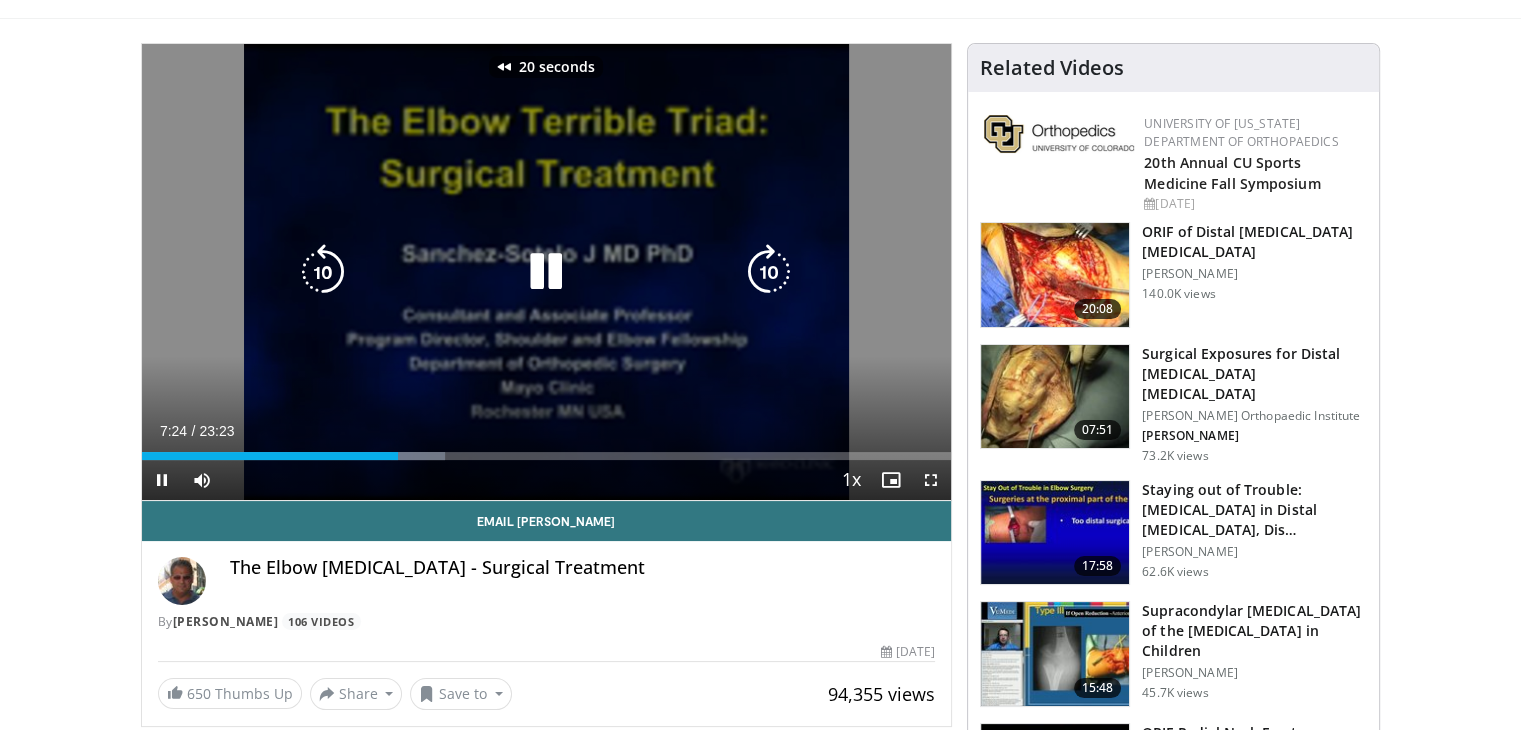 click at bounding box center [323, 272] 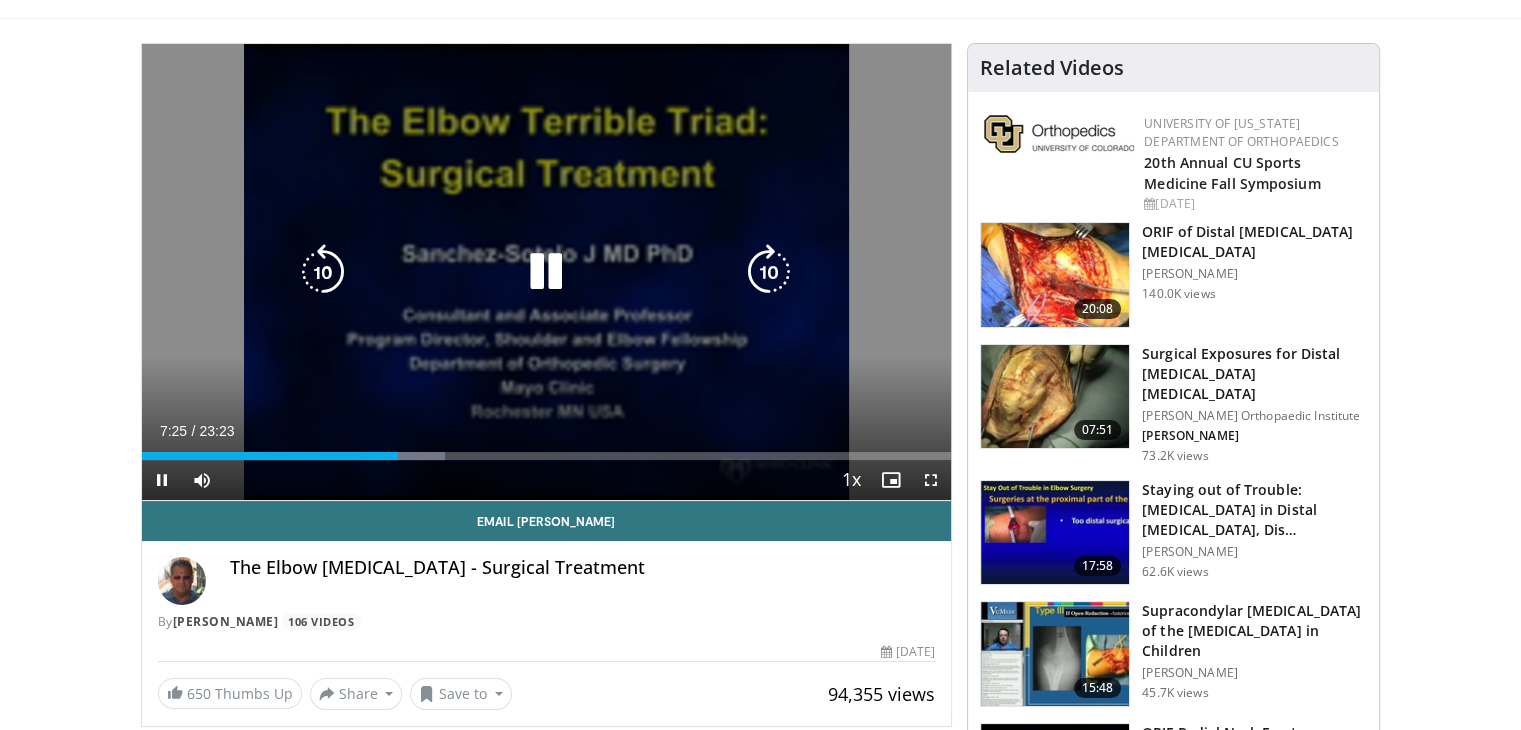 click at bounding box center (769, 272) 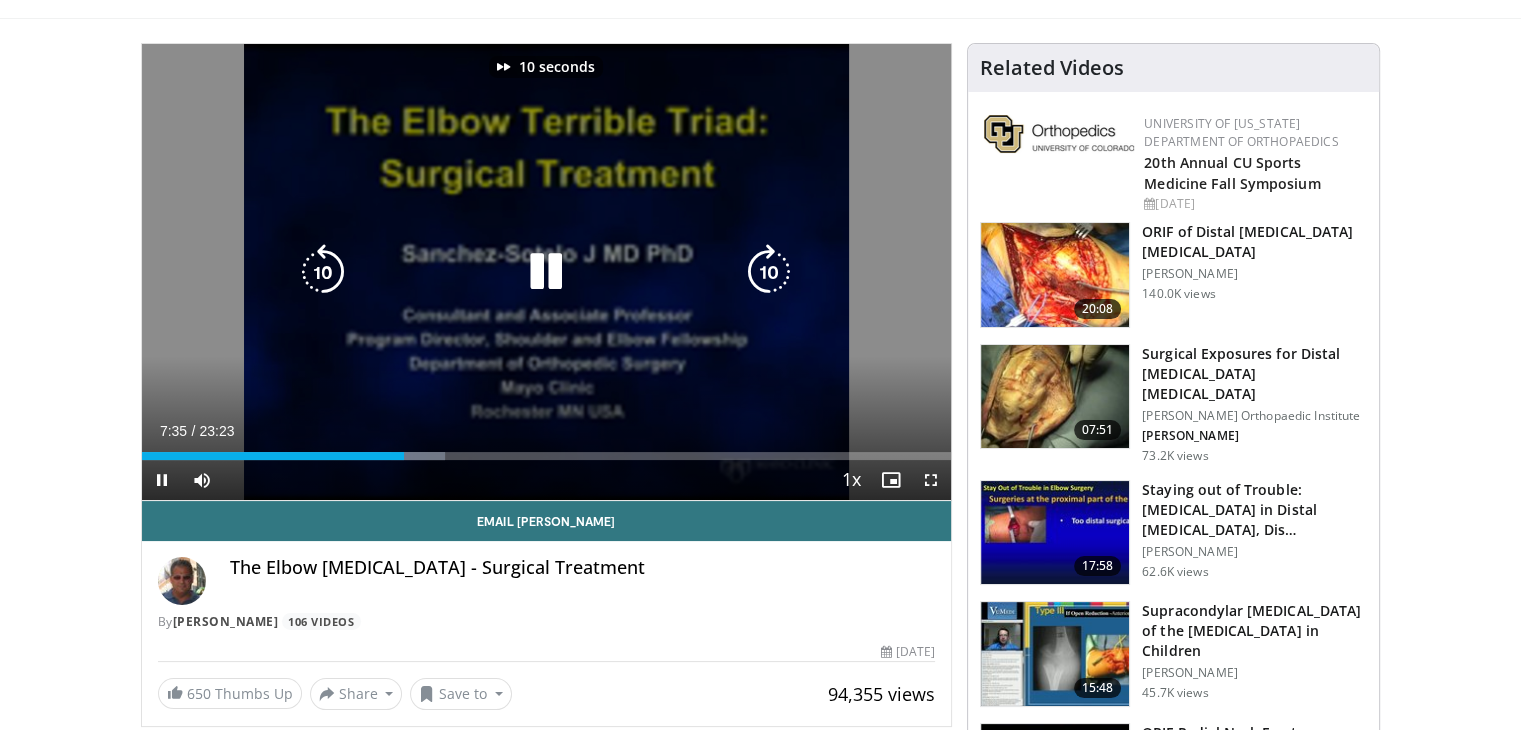 click at bounding box center [769, 272] 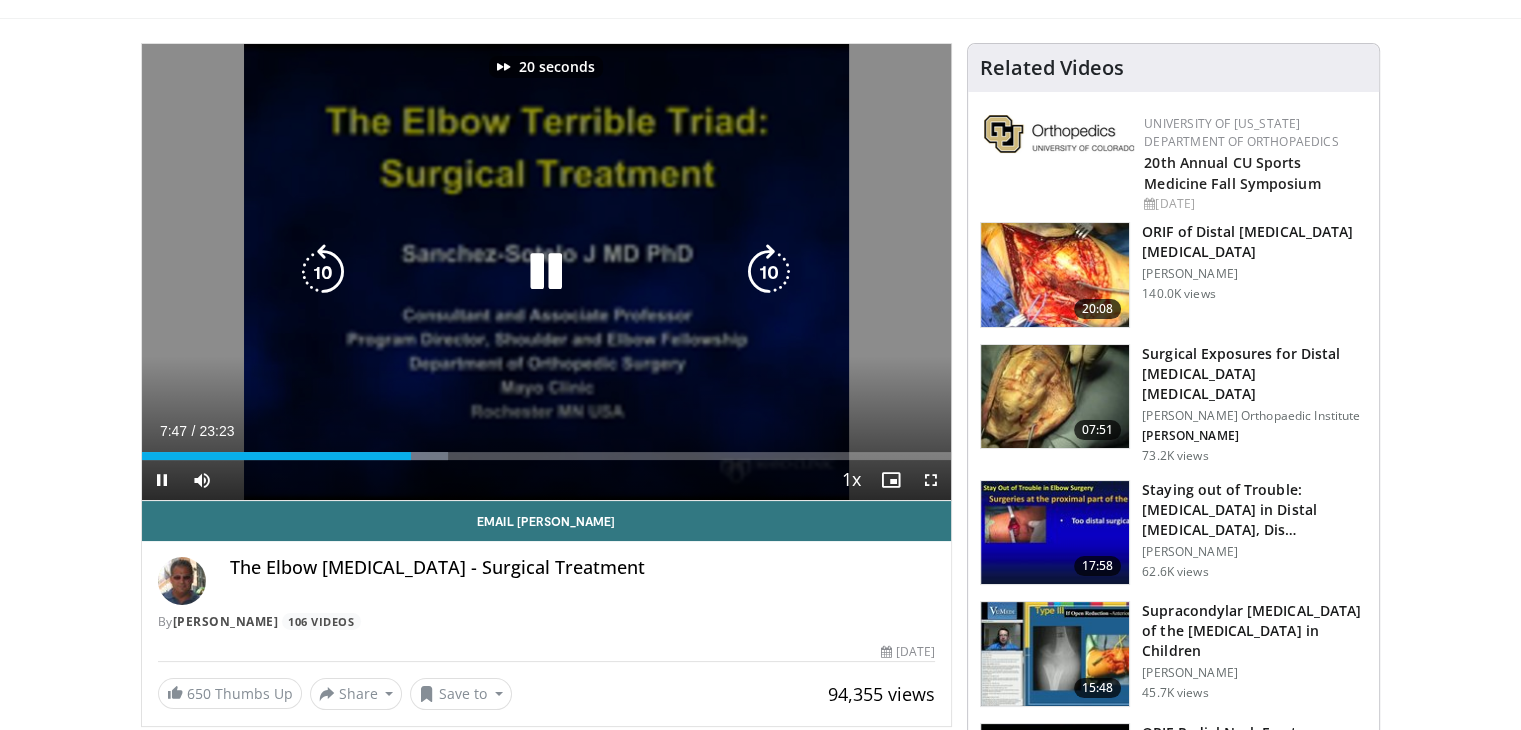 click at bounding box center [769, 272] 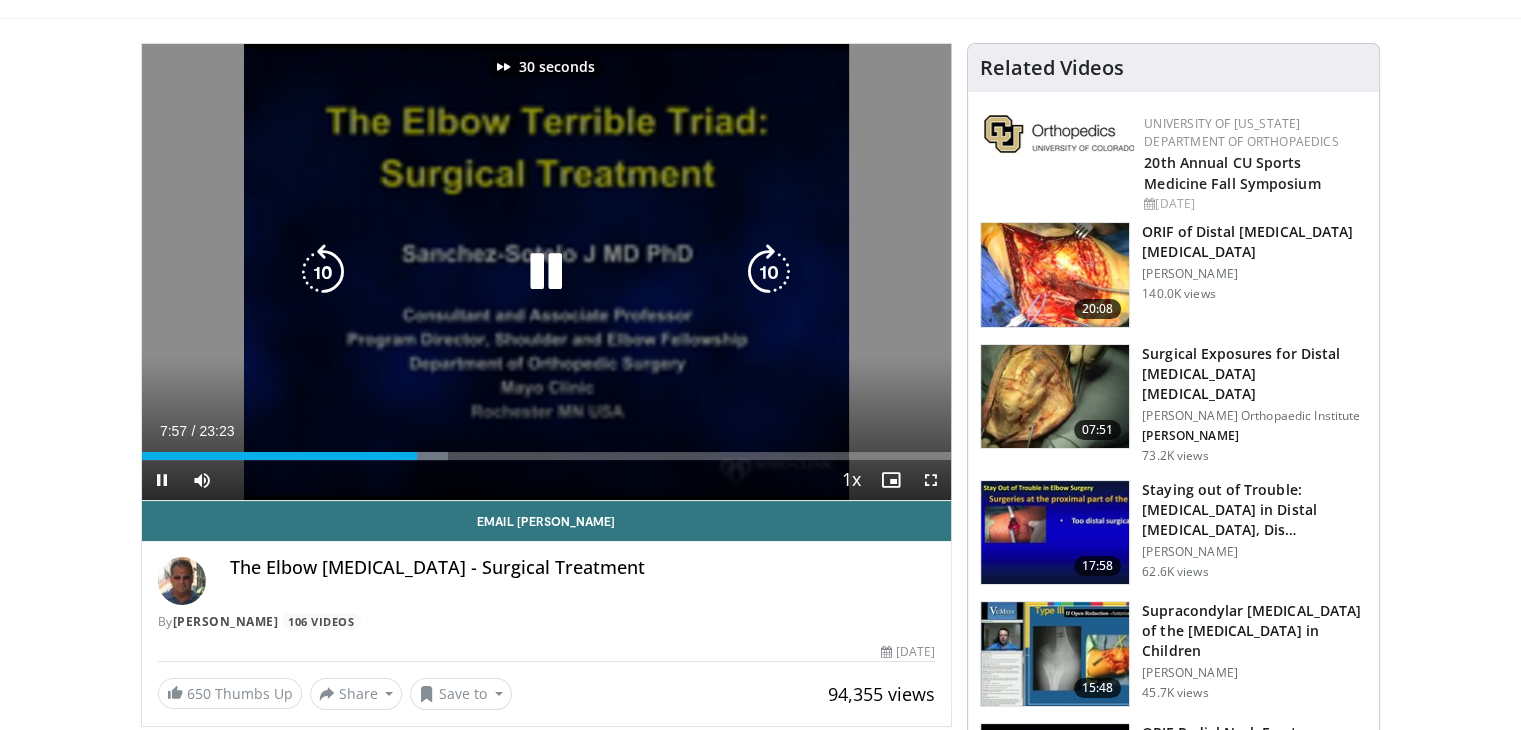 click at bounding box center [769, 272] 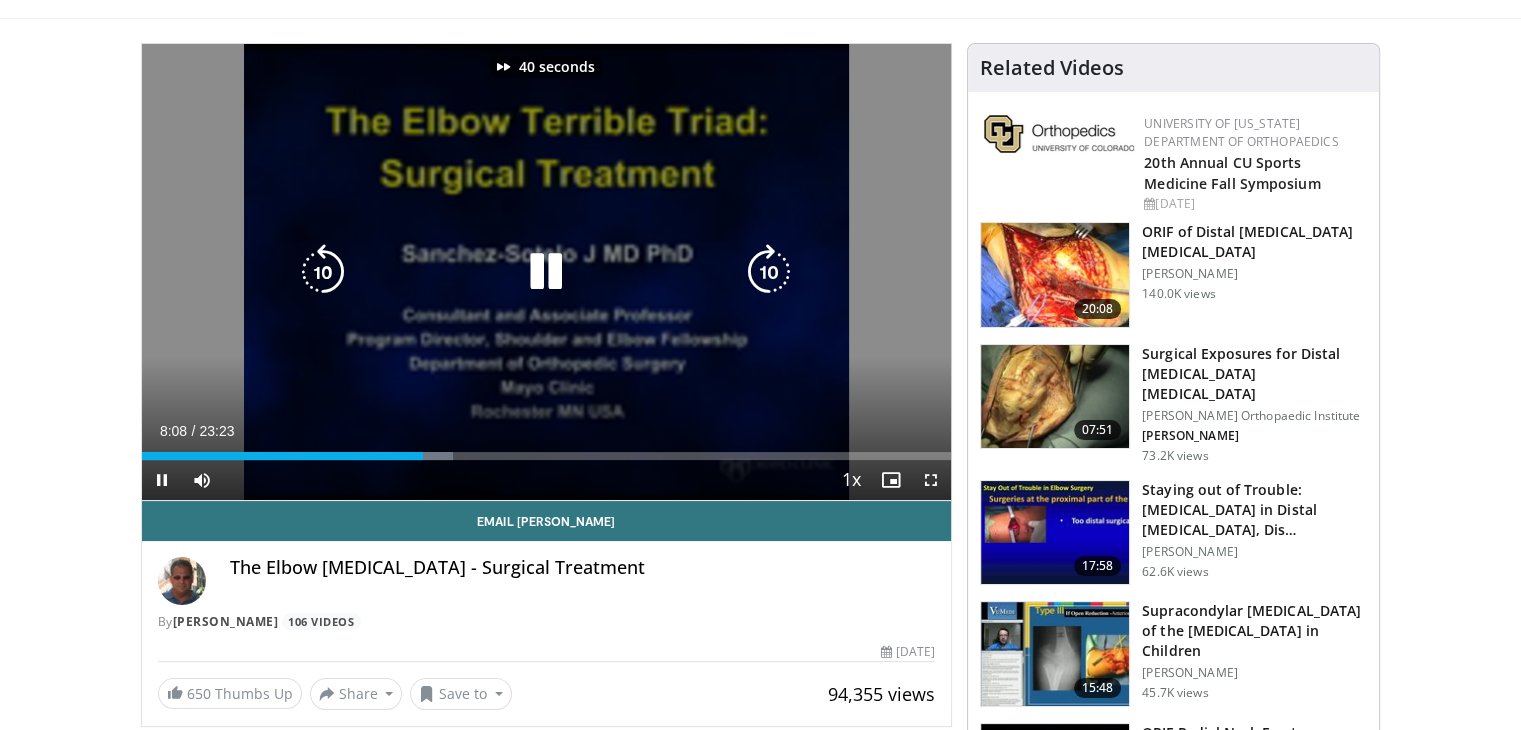 click at bounding box center [769, 272] 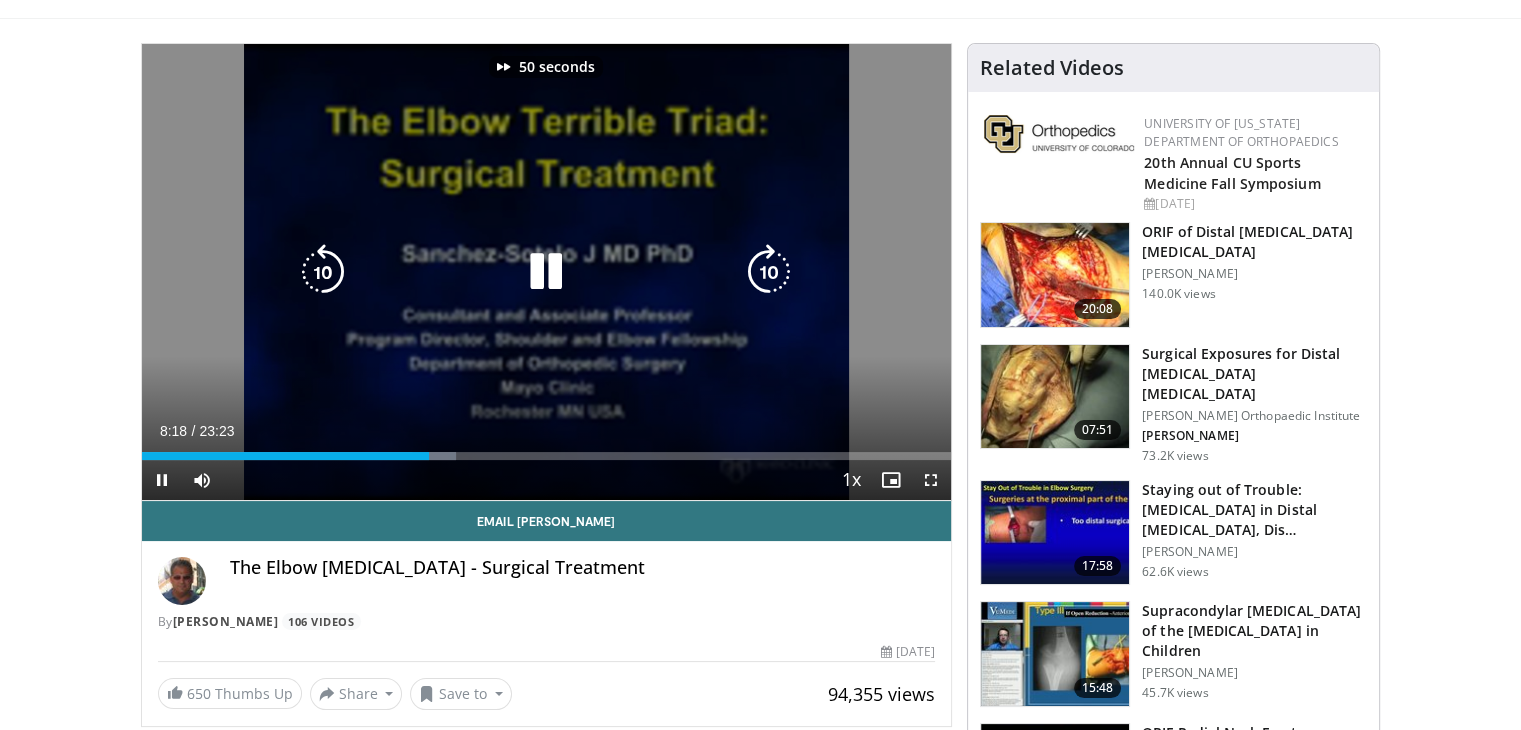 click at bounding box center (769, 272) 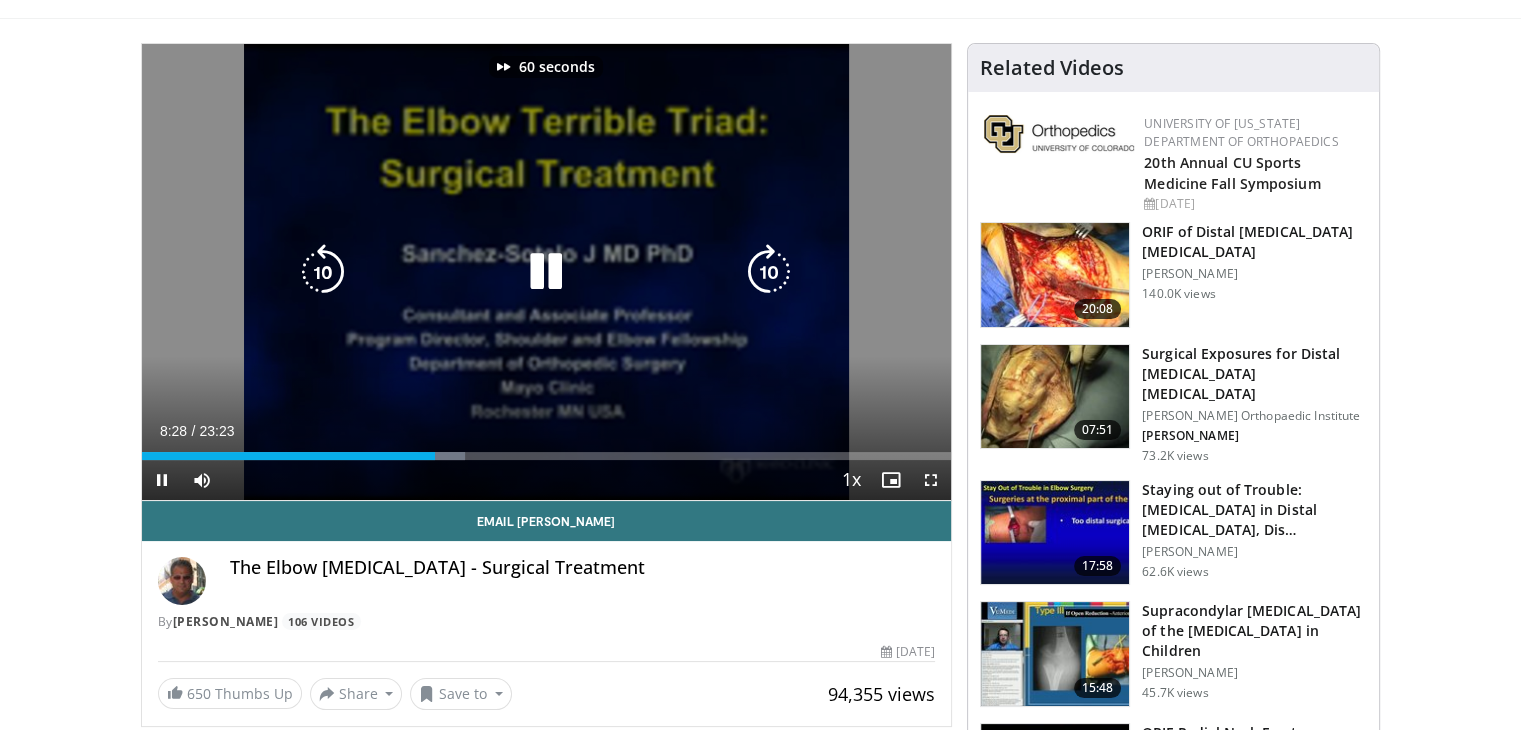 click at bounding box center [769, 272] 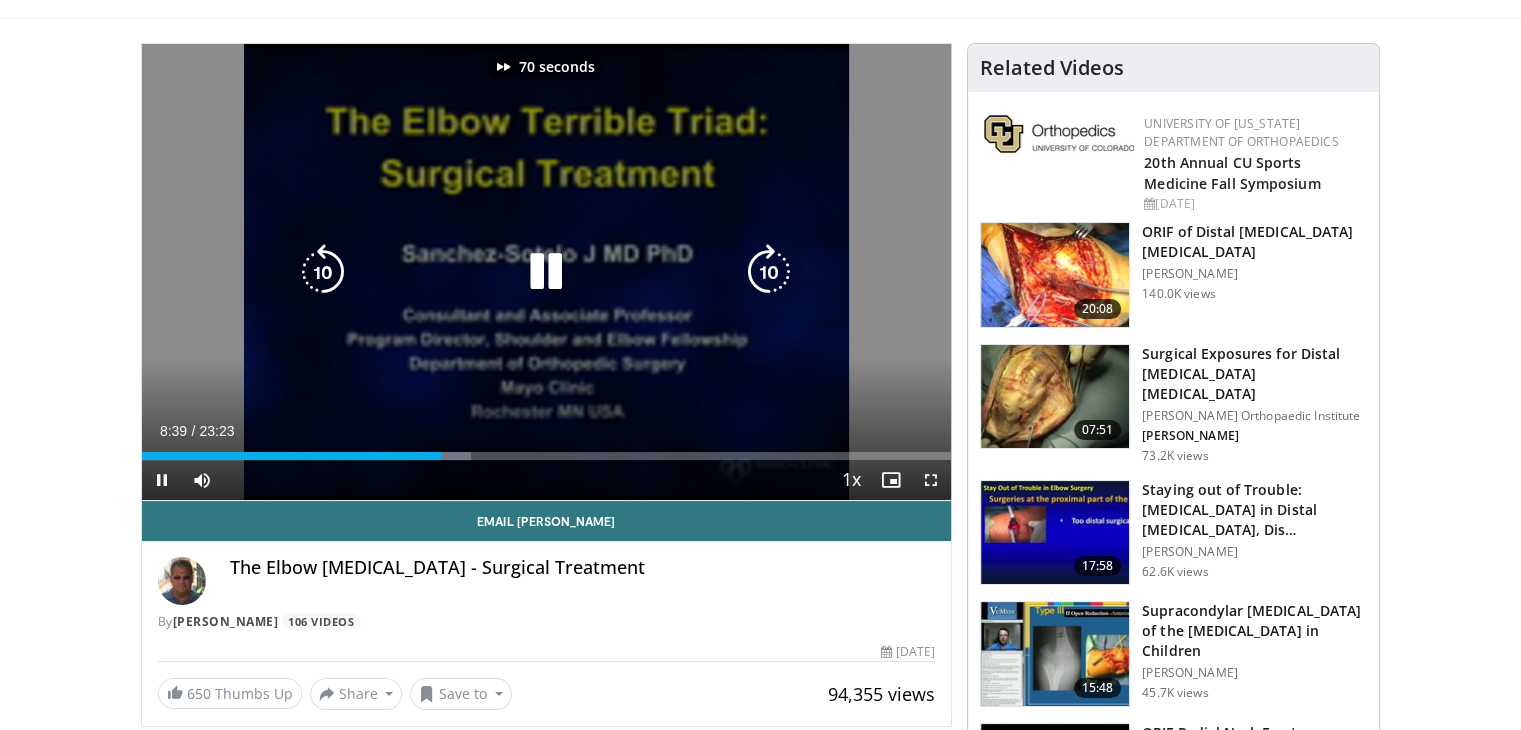 click at bounding box center [769, 272] 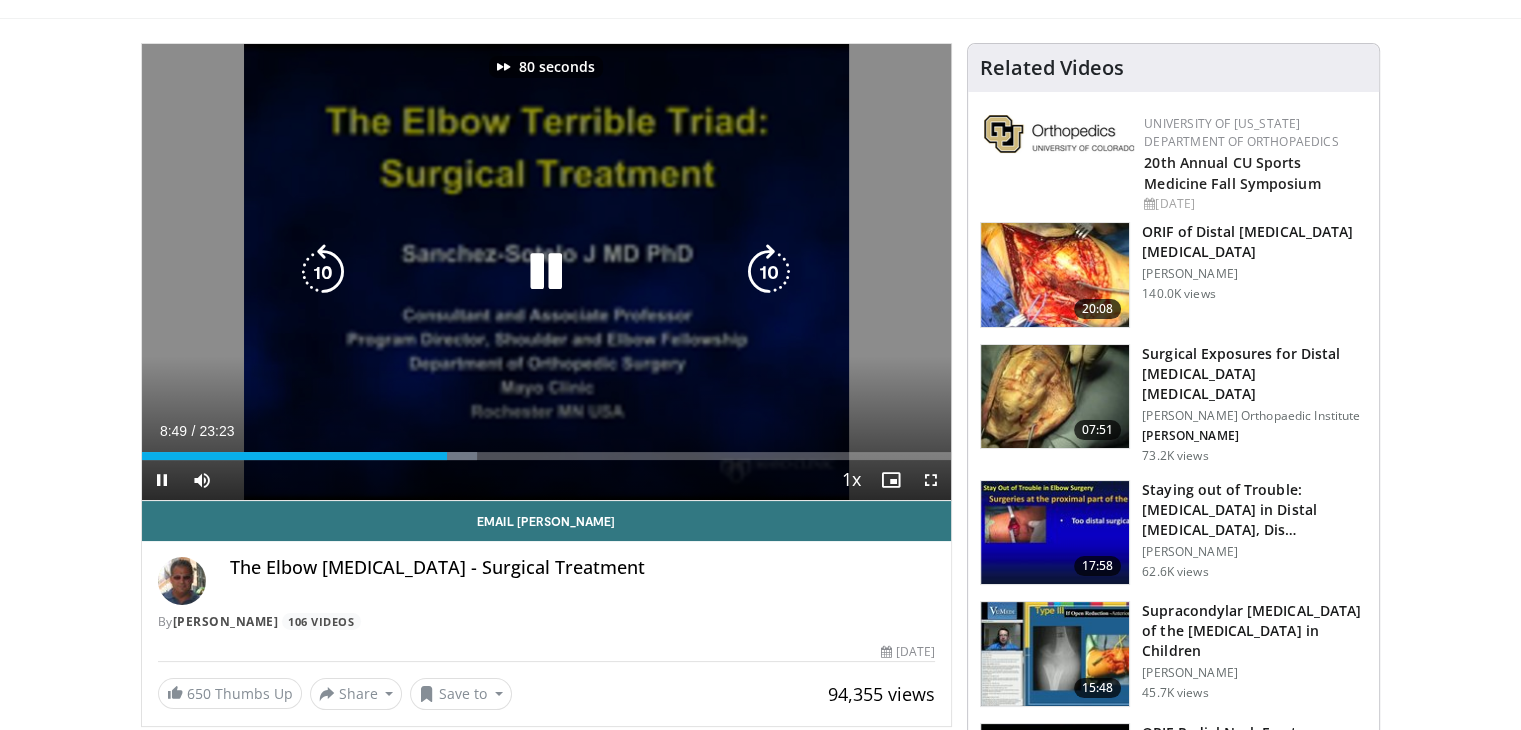 click at bounding box center [769, 272] 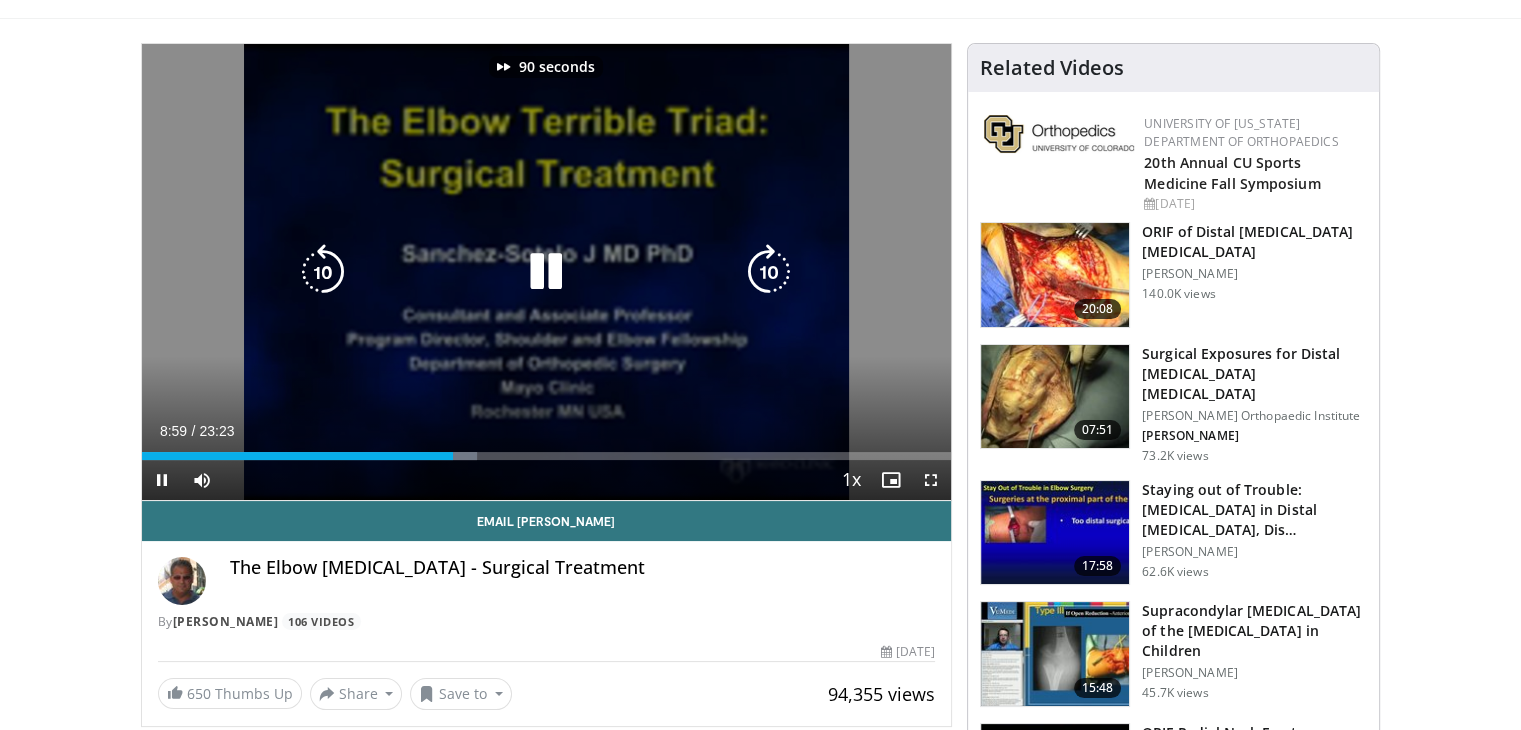 click at bounding box center [769, 272] 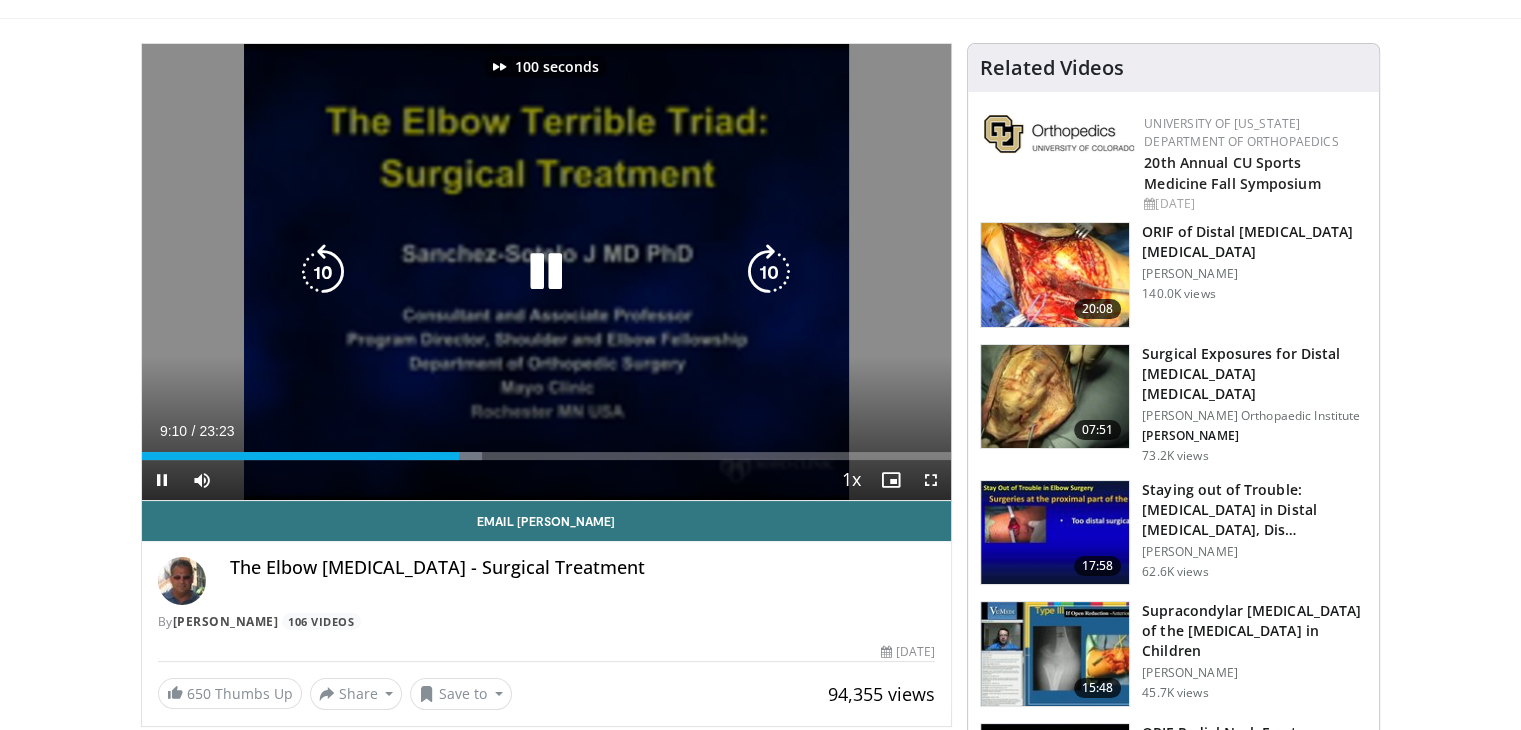 click at bounding box center [769, 272] 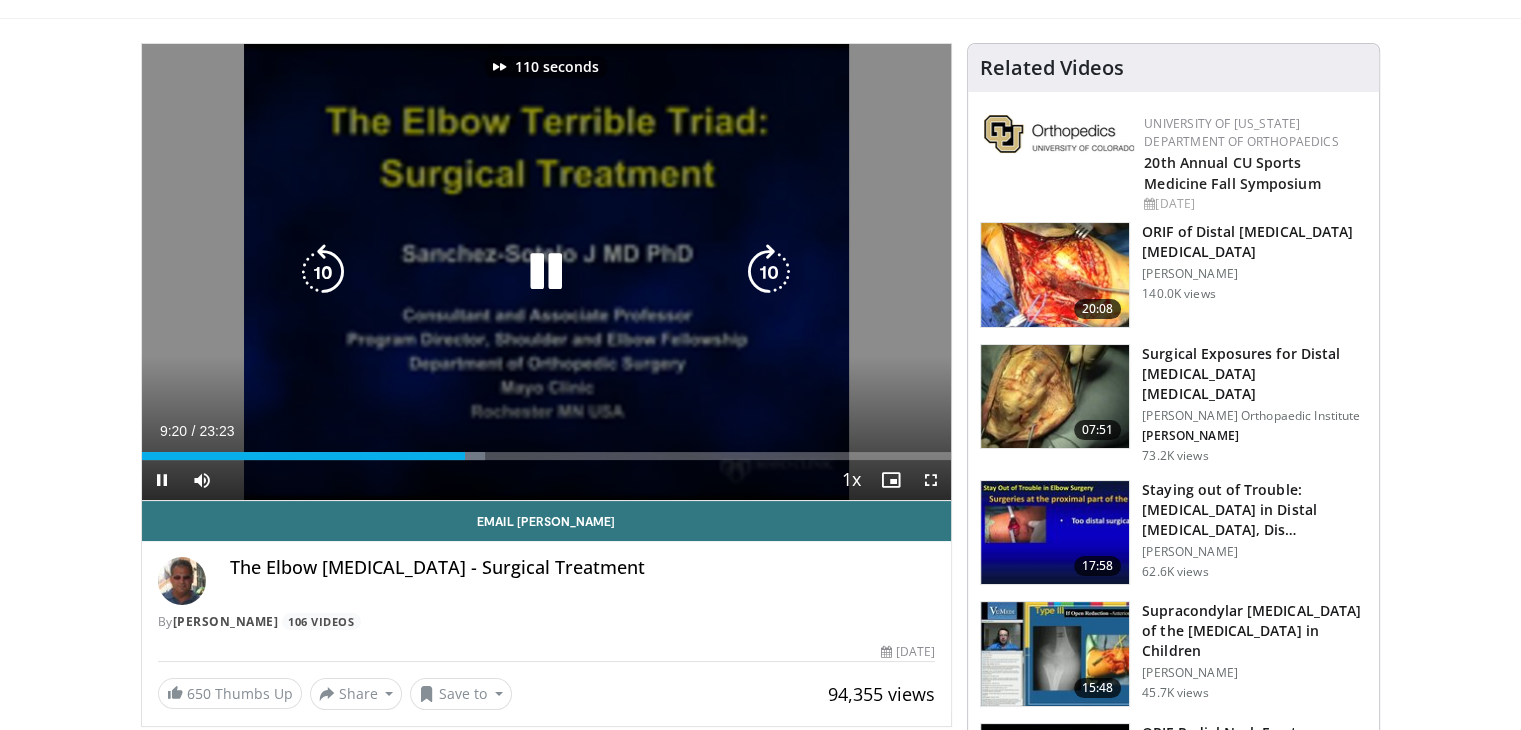 click at bounding box center [769, 272] 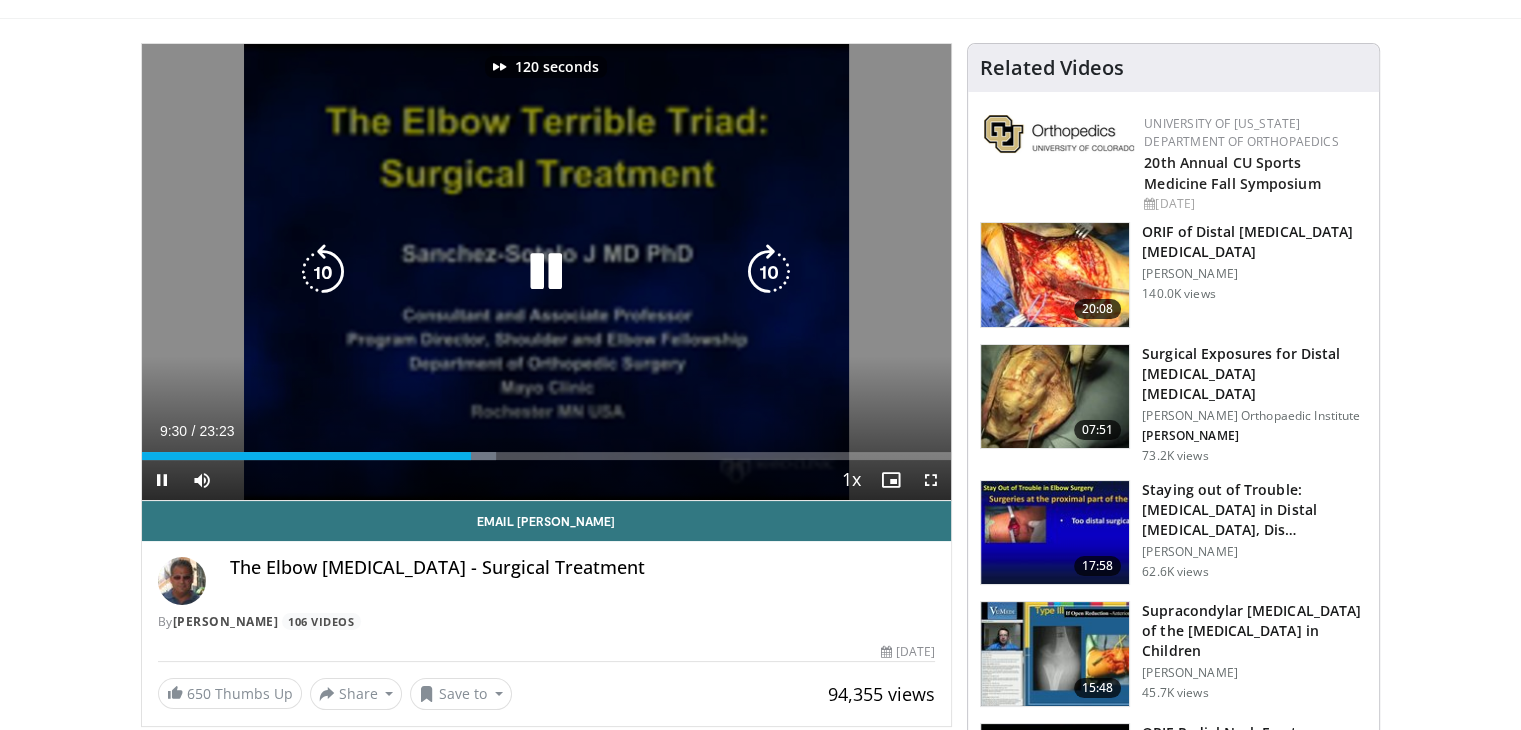 click at bounding box center (769, 272) 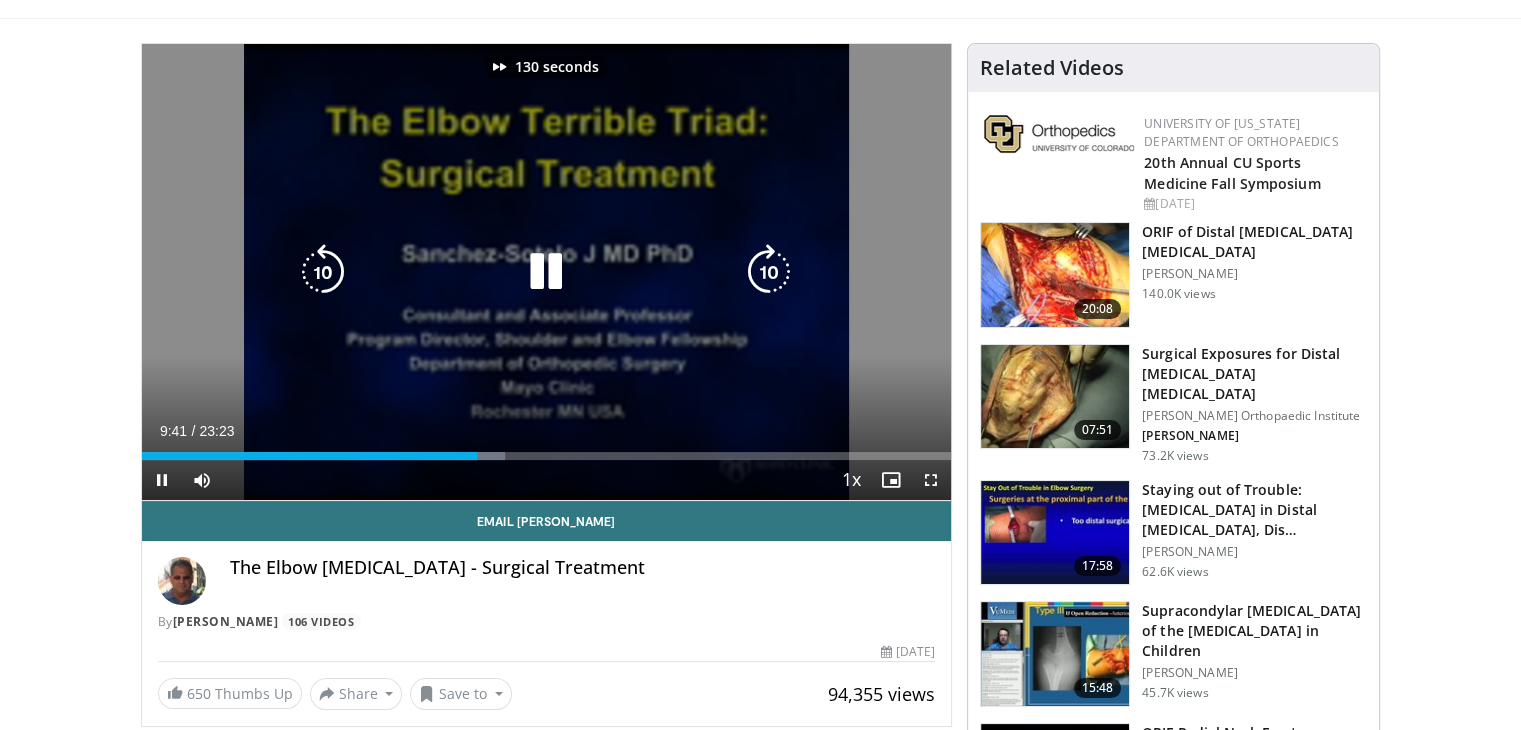 click at bounding box center [769, 272] 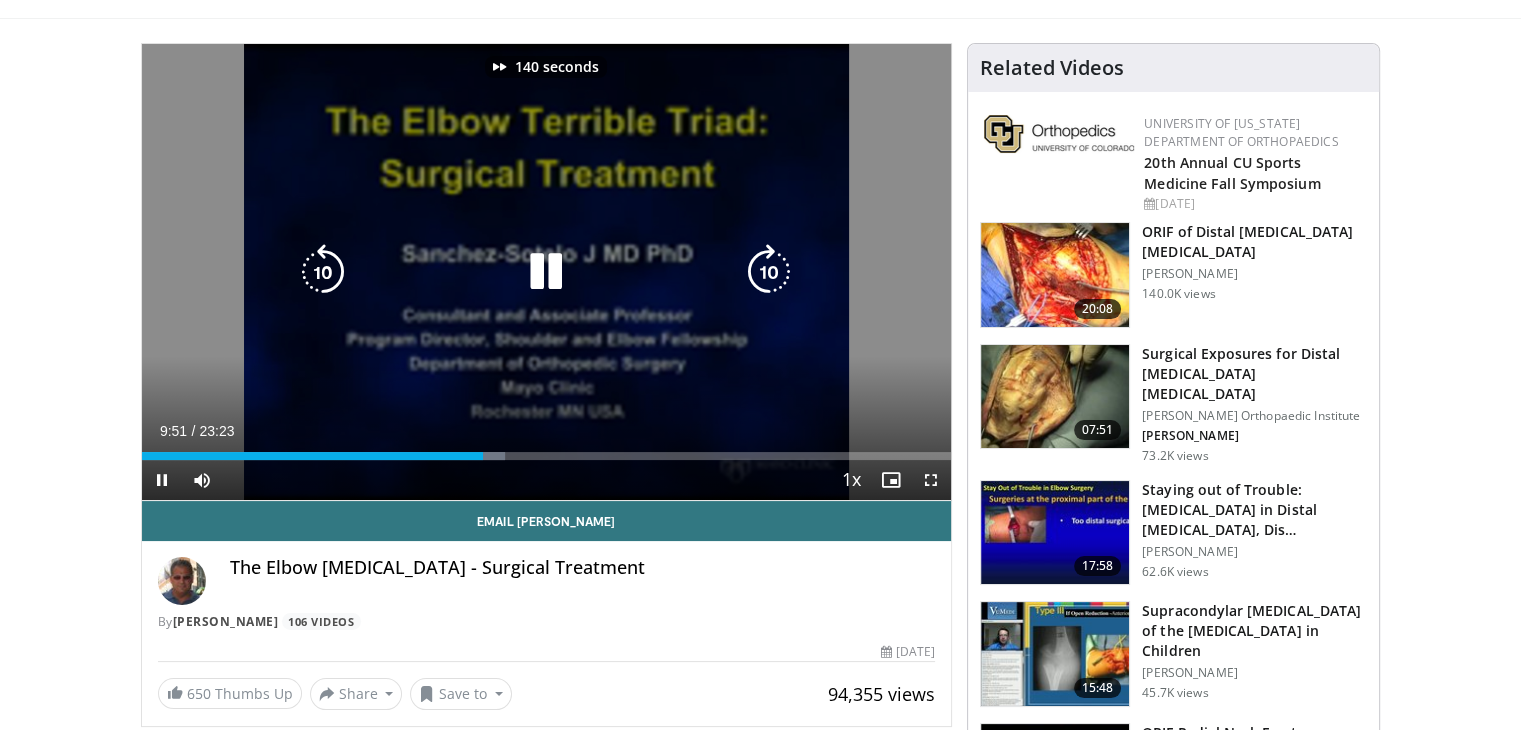 click at bounding box center (769, 272) 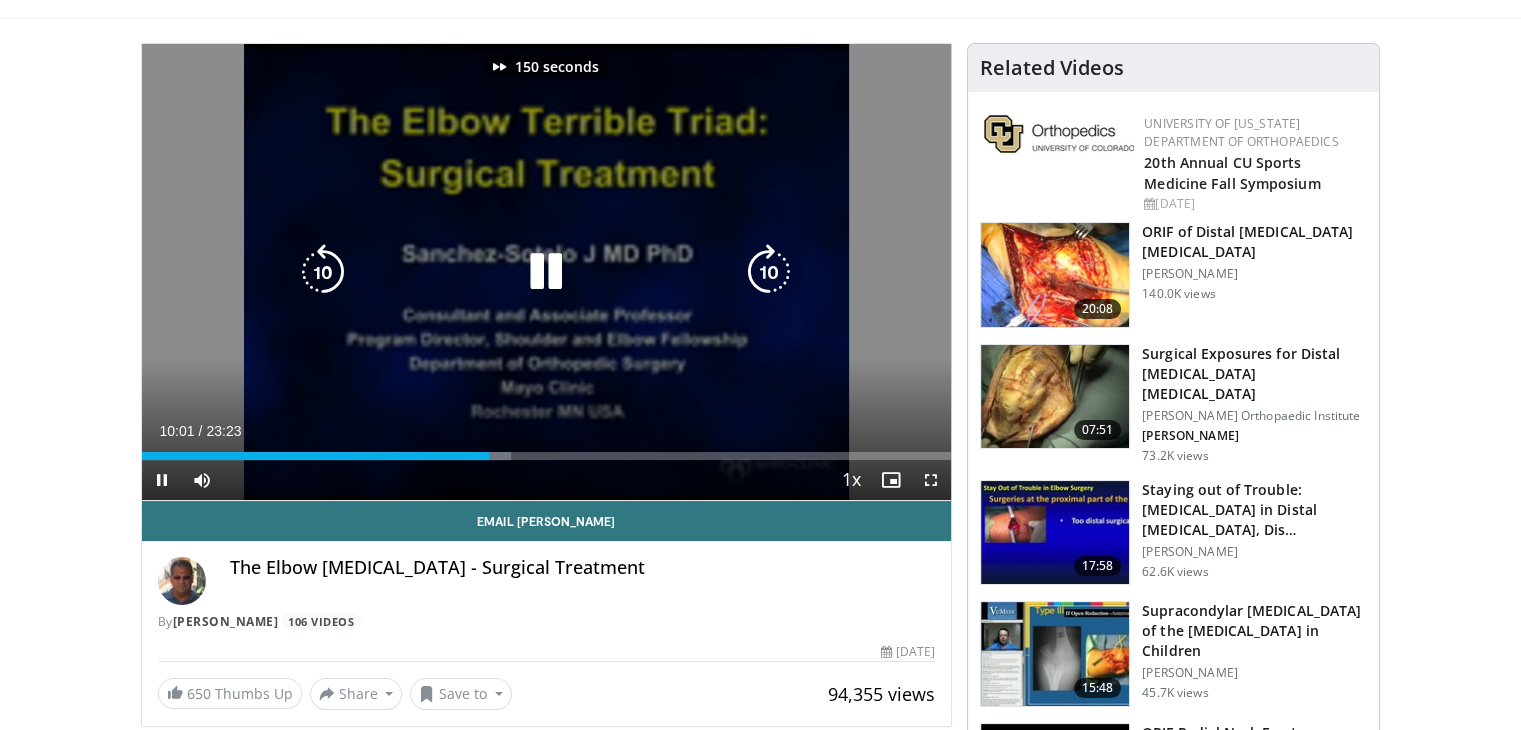 click at bounding box center (769, 272) 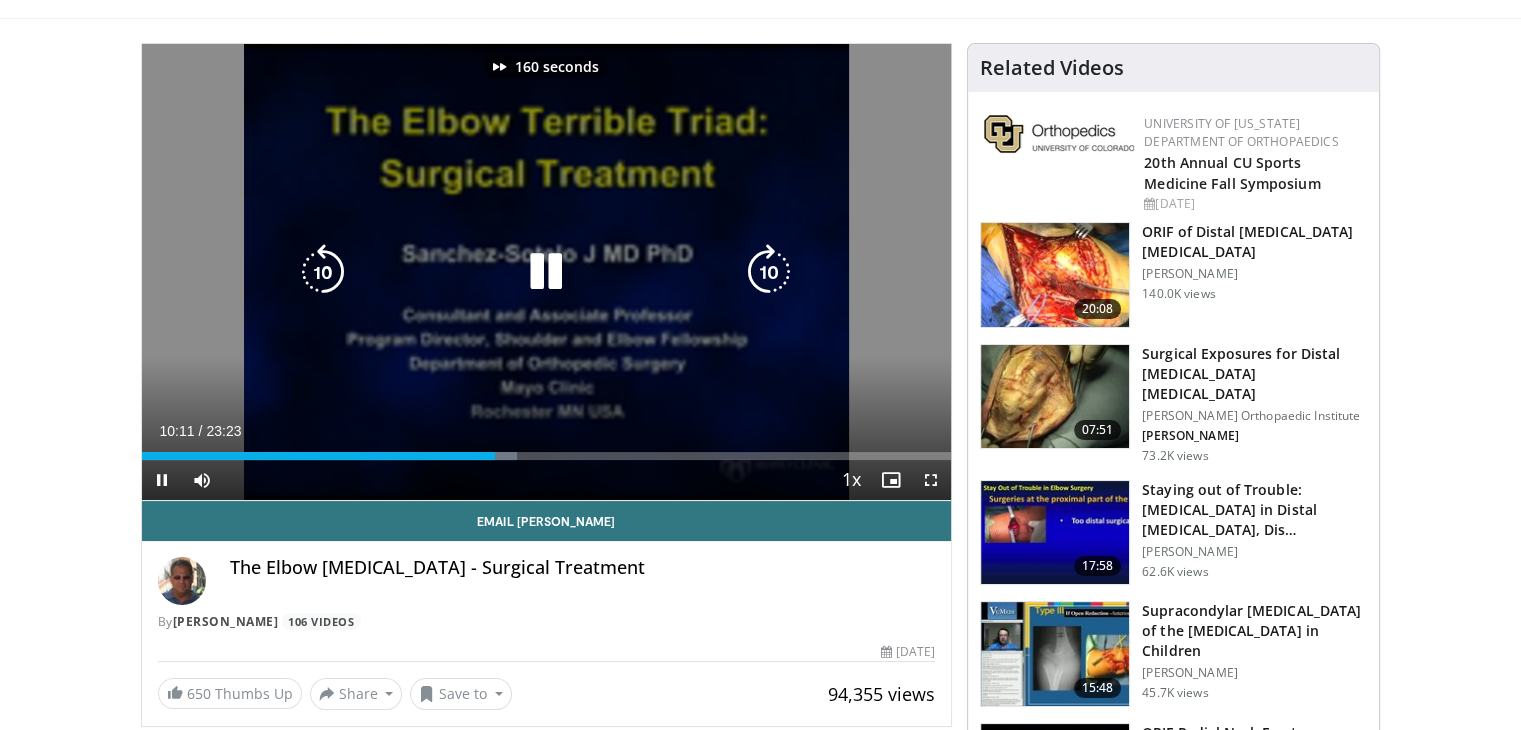 click at bounding box center (769, 272) 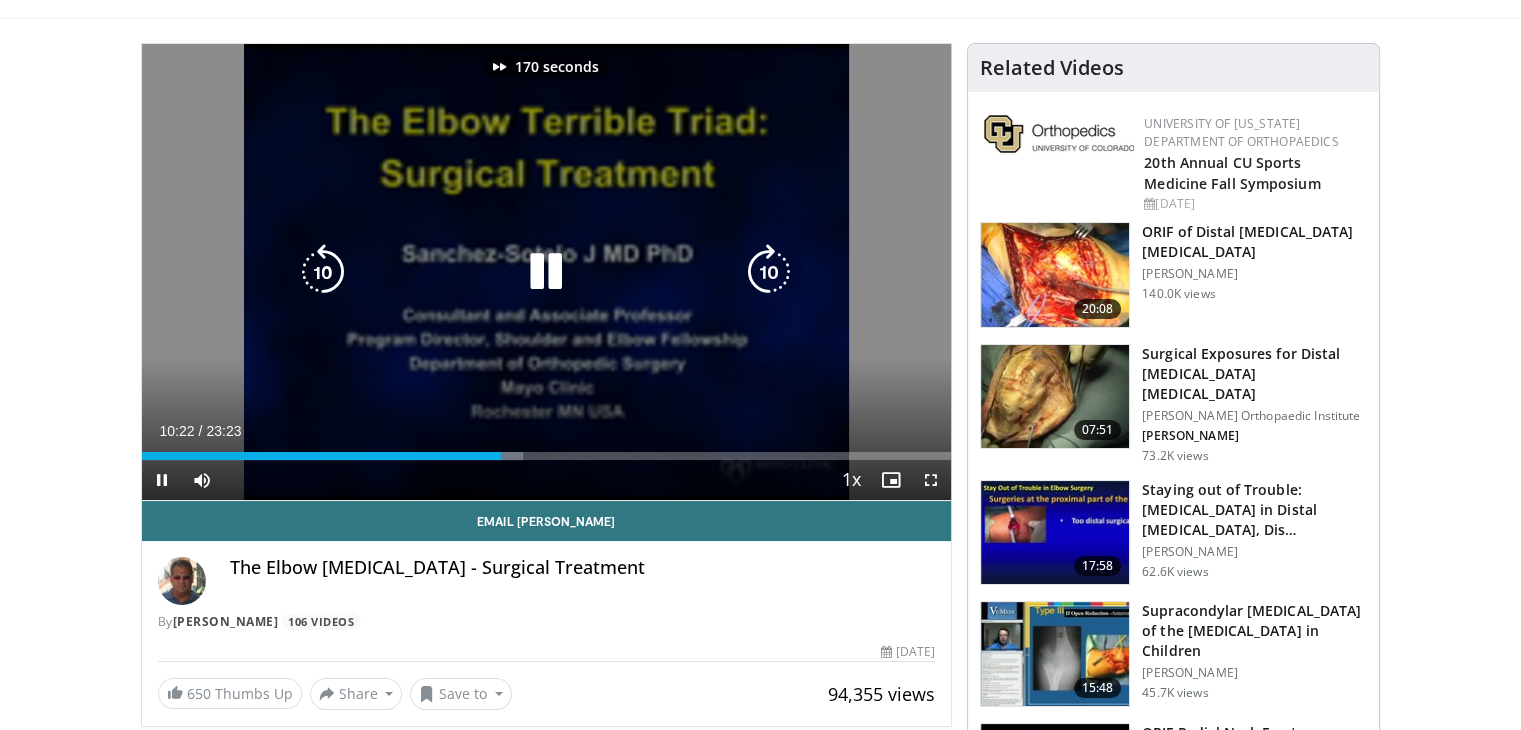 click at bounding box center (769, 272) 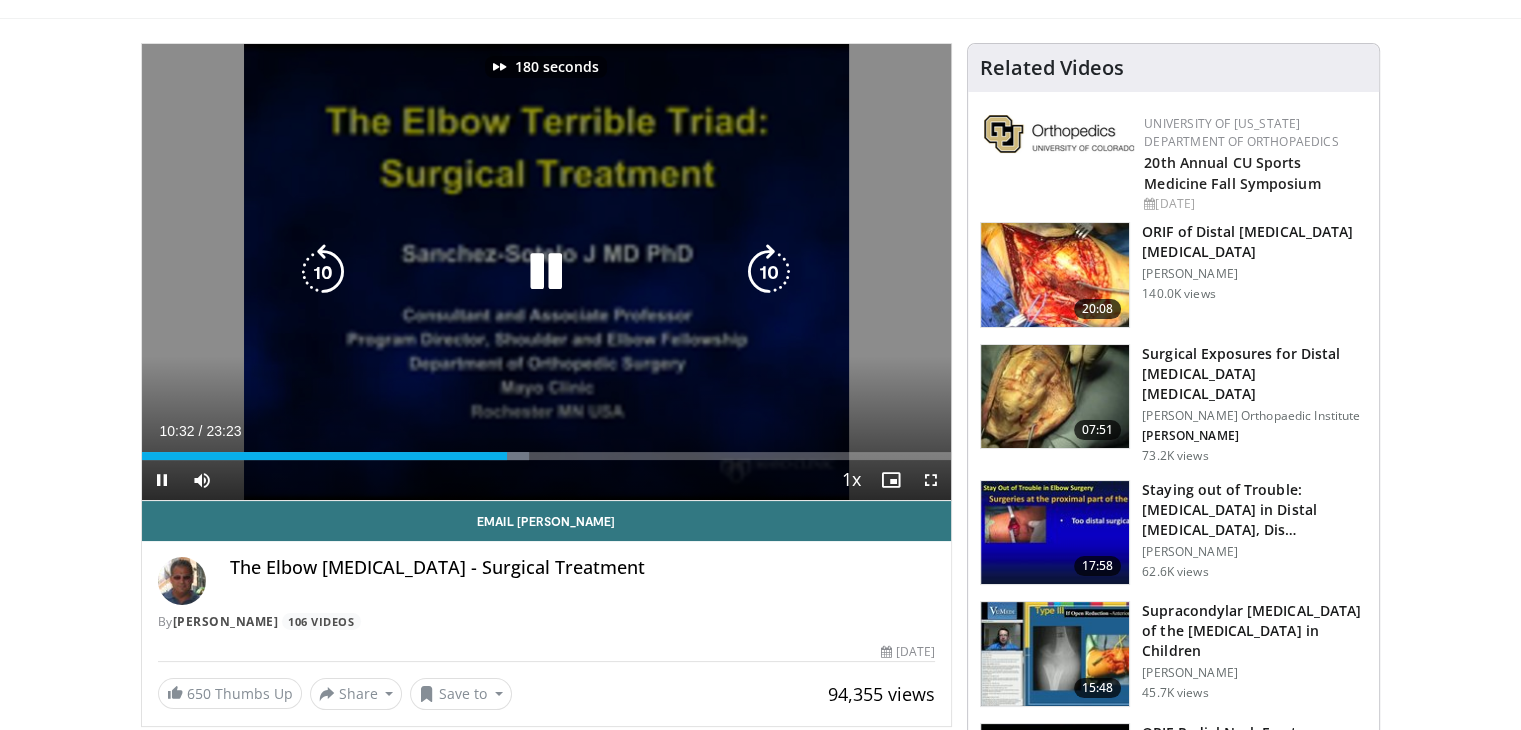 click at bounding box center (769, 272) 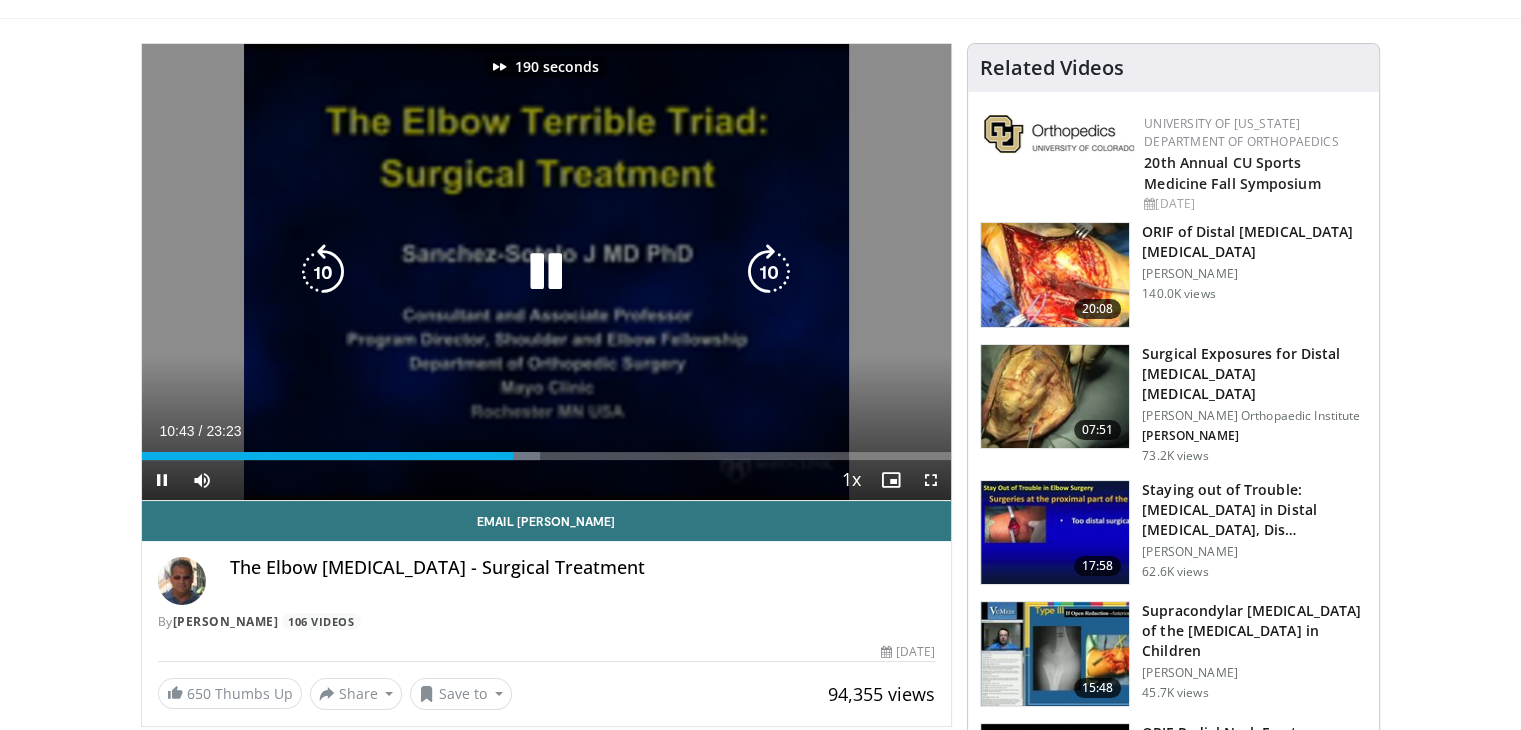 click at bounding box center [769, 272] 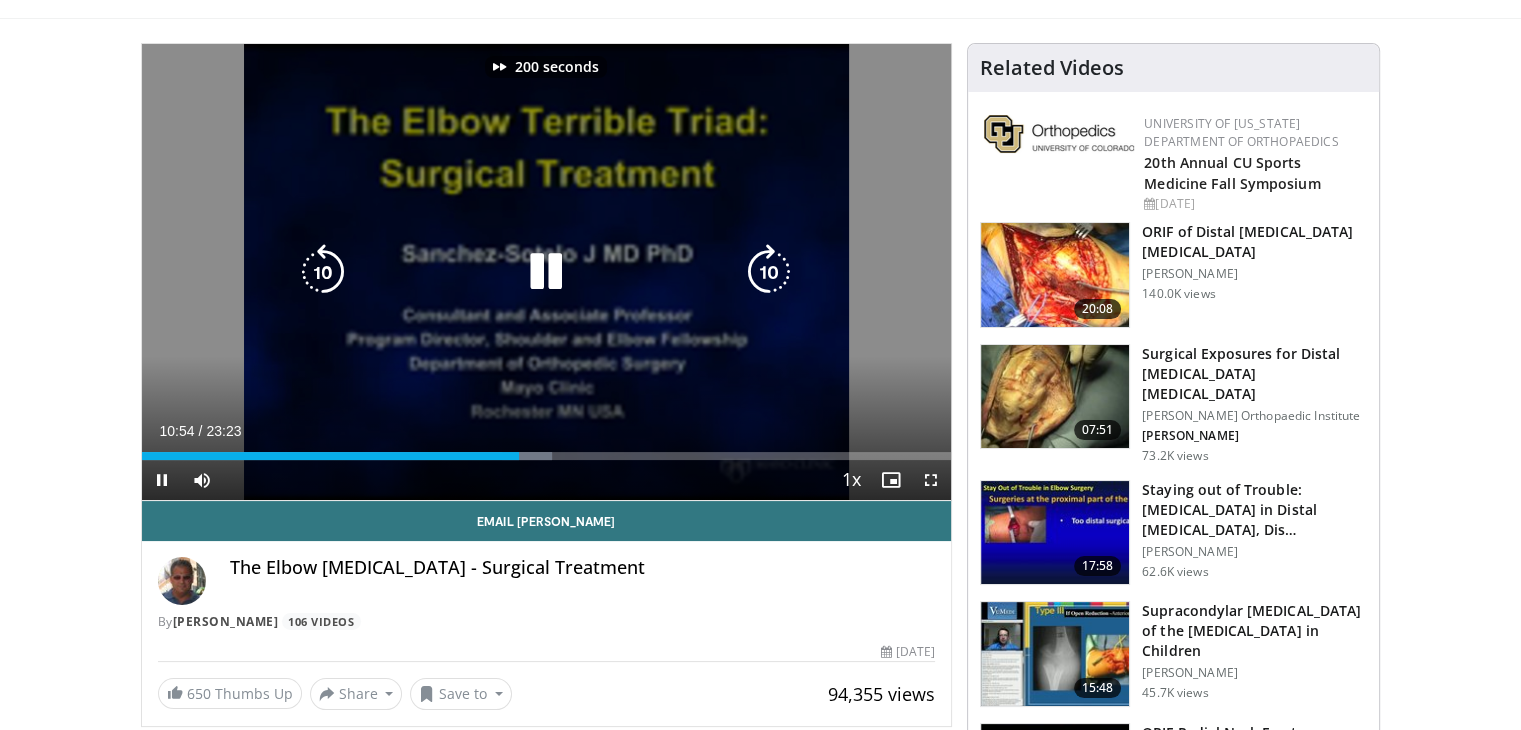 click at bounding box center (769, 272) 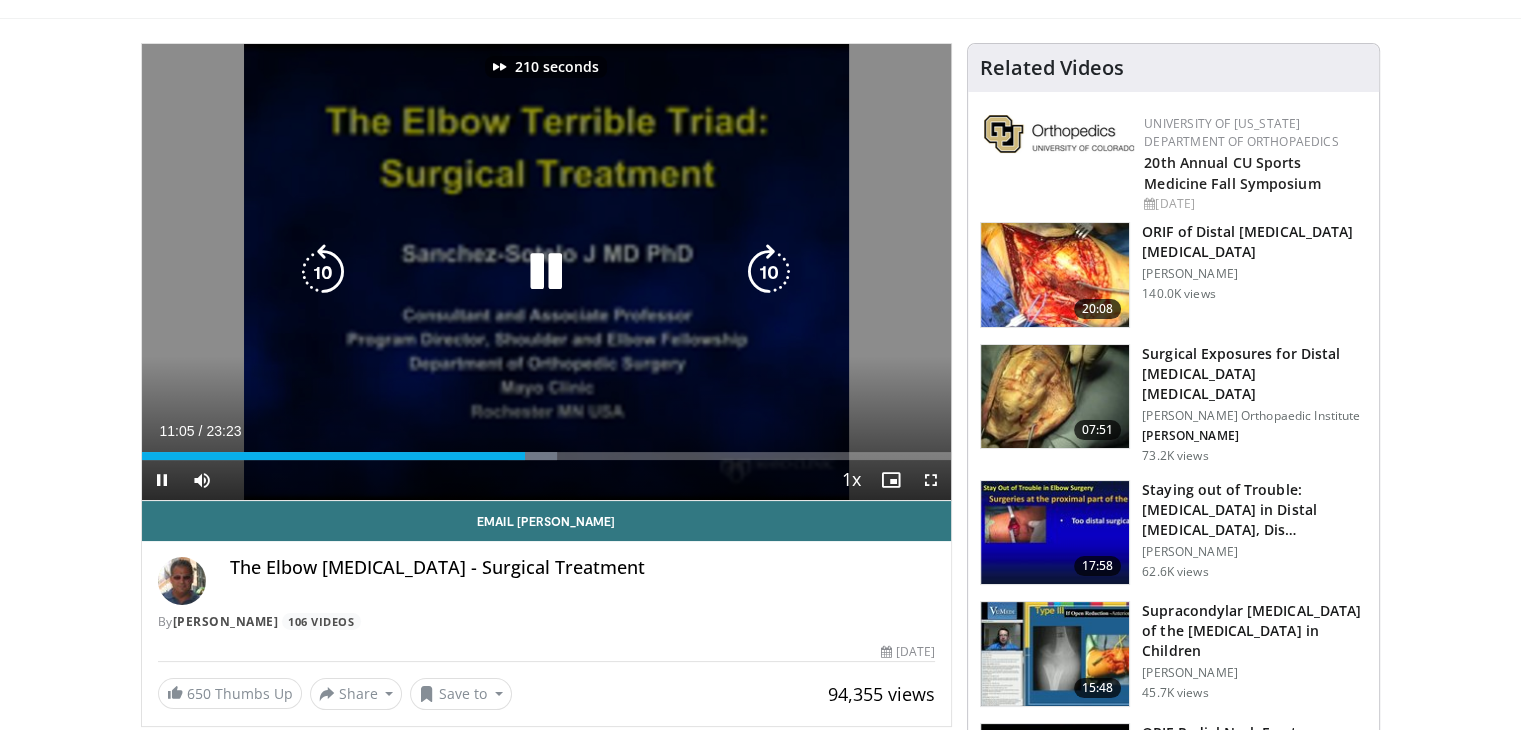 click at bounding box center (769, 272) 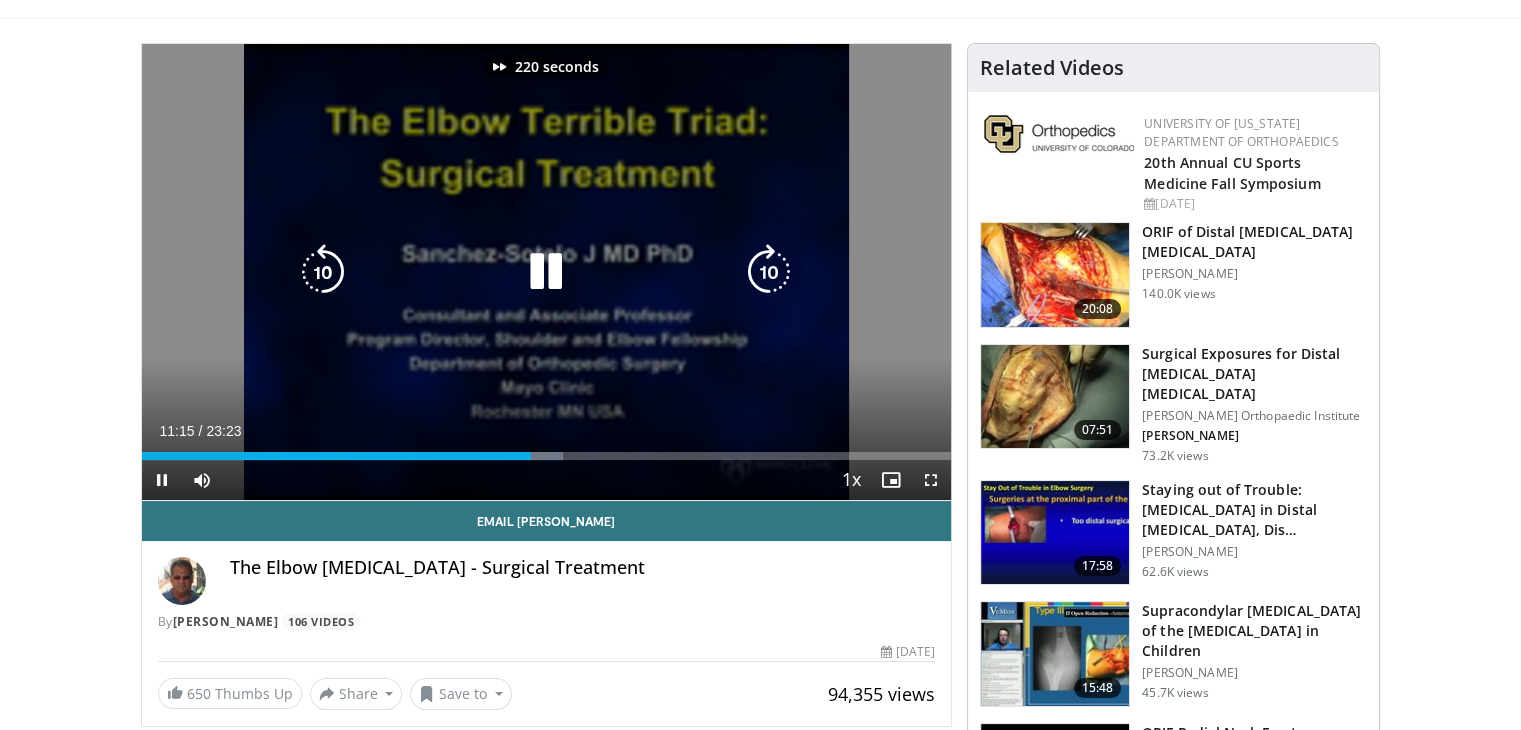 click at bounding box center (769, 272) 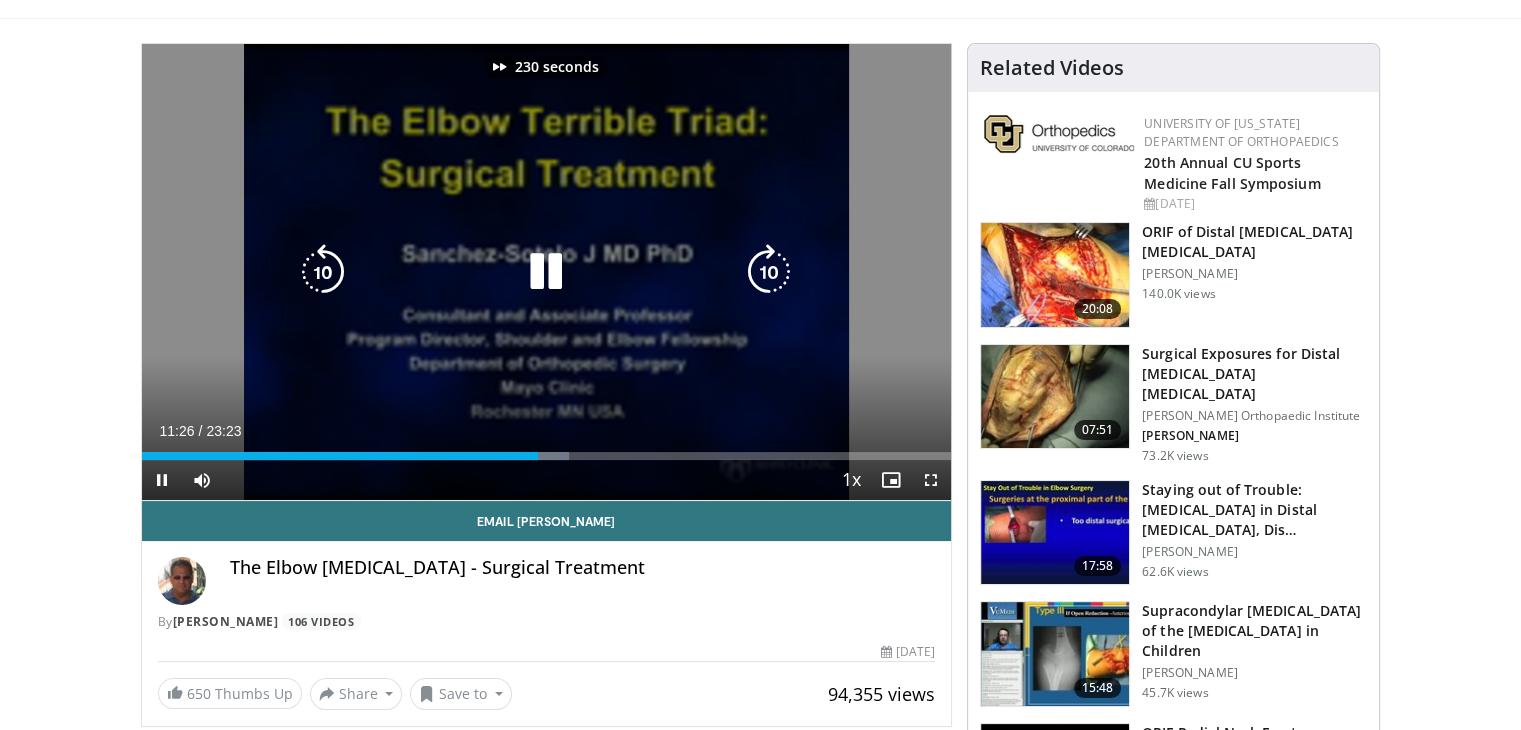 click at bounding box center [769, 272] 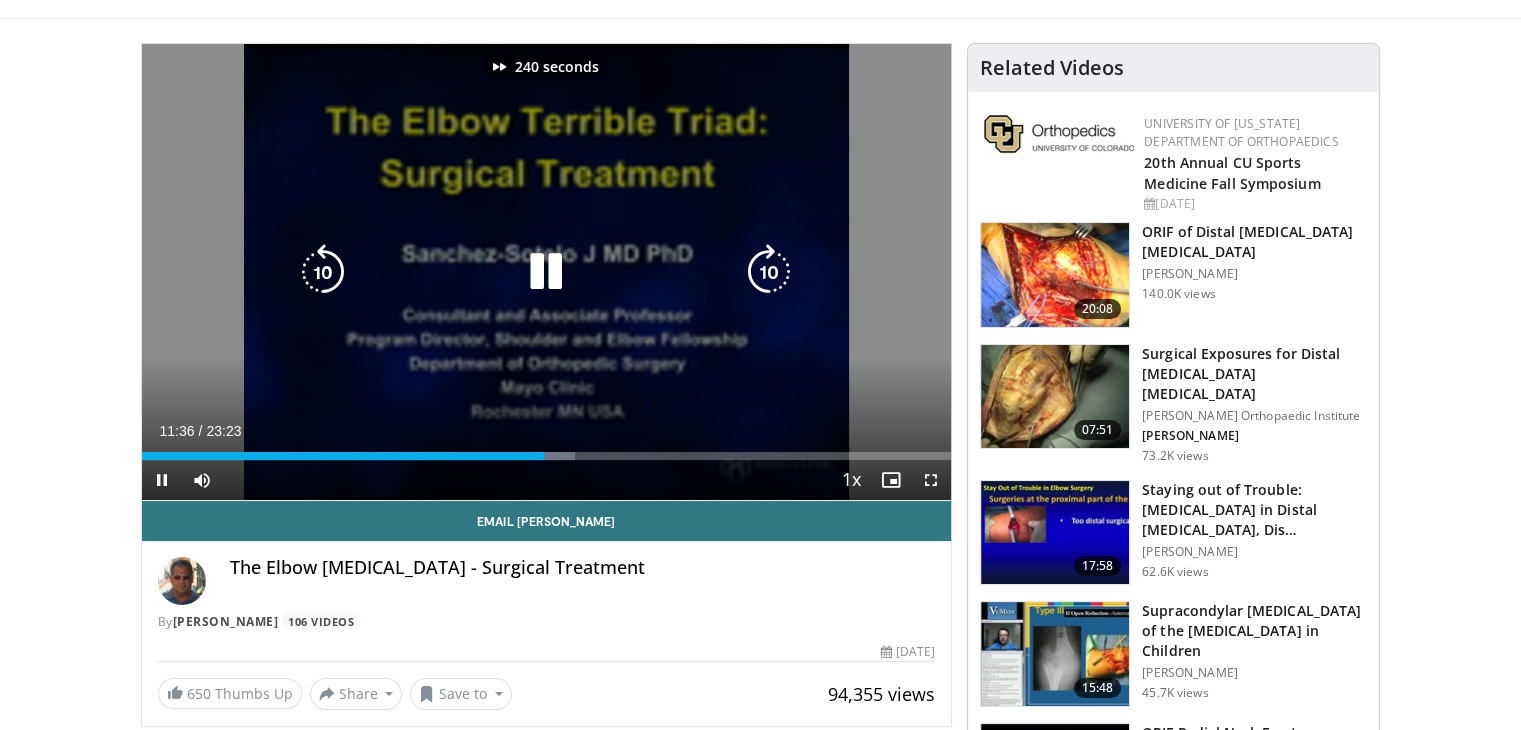 click at bounding box center (769, 272) 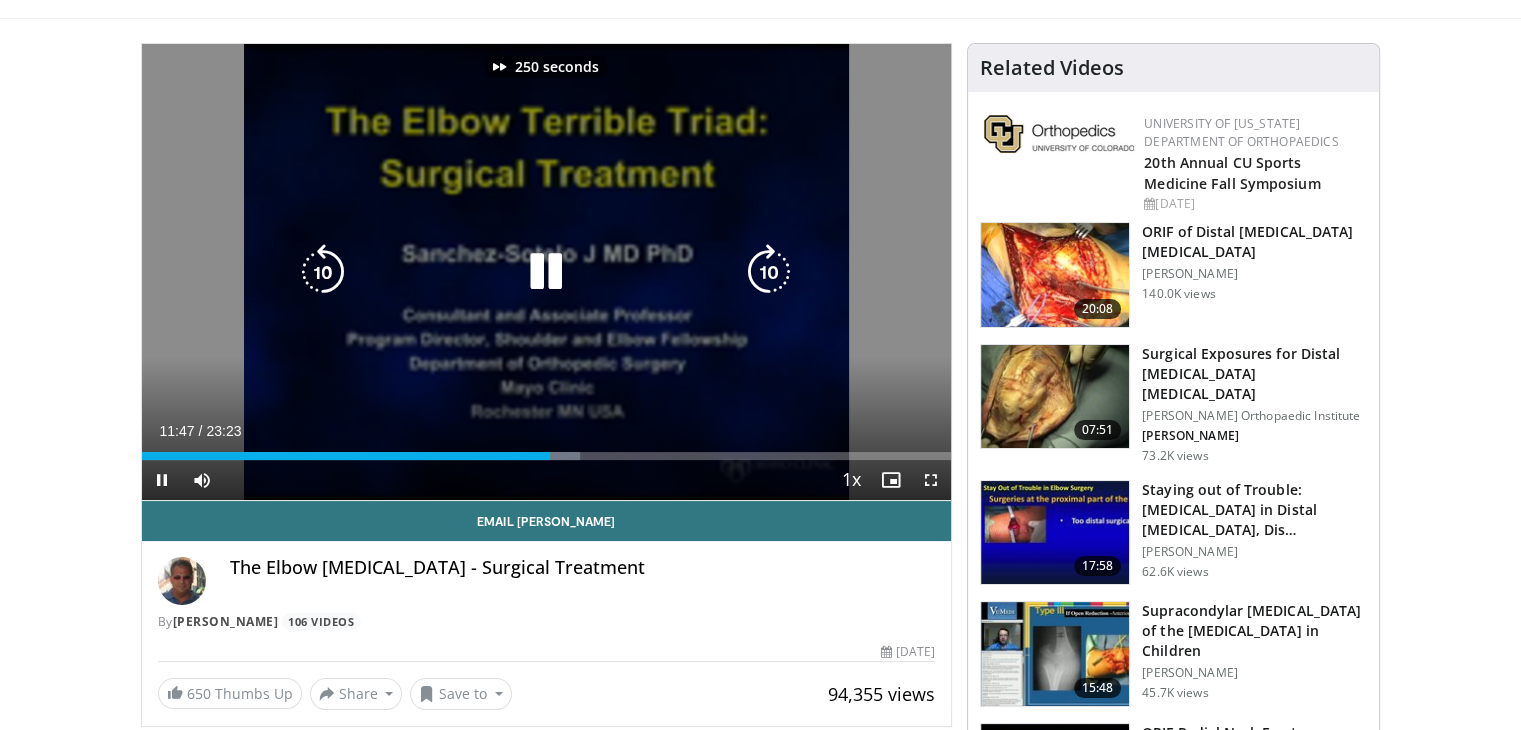 click at bounding box center [769, 272] 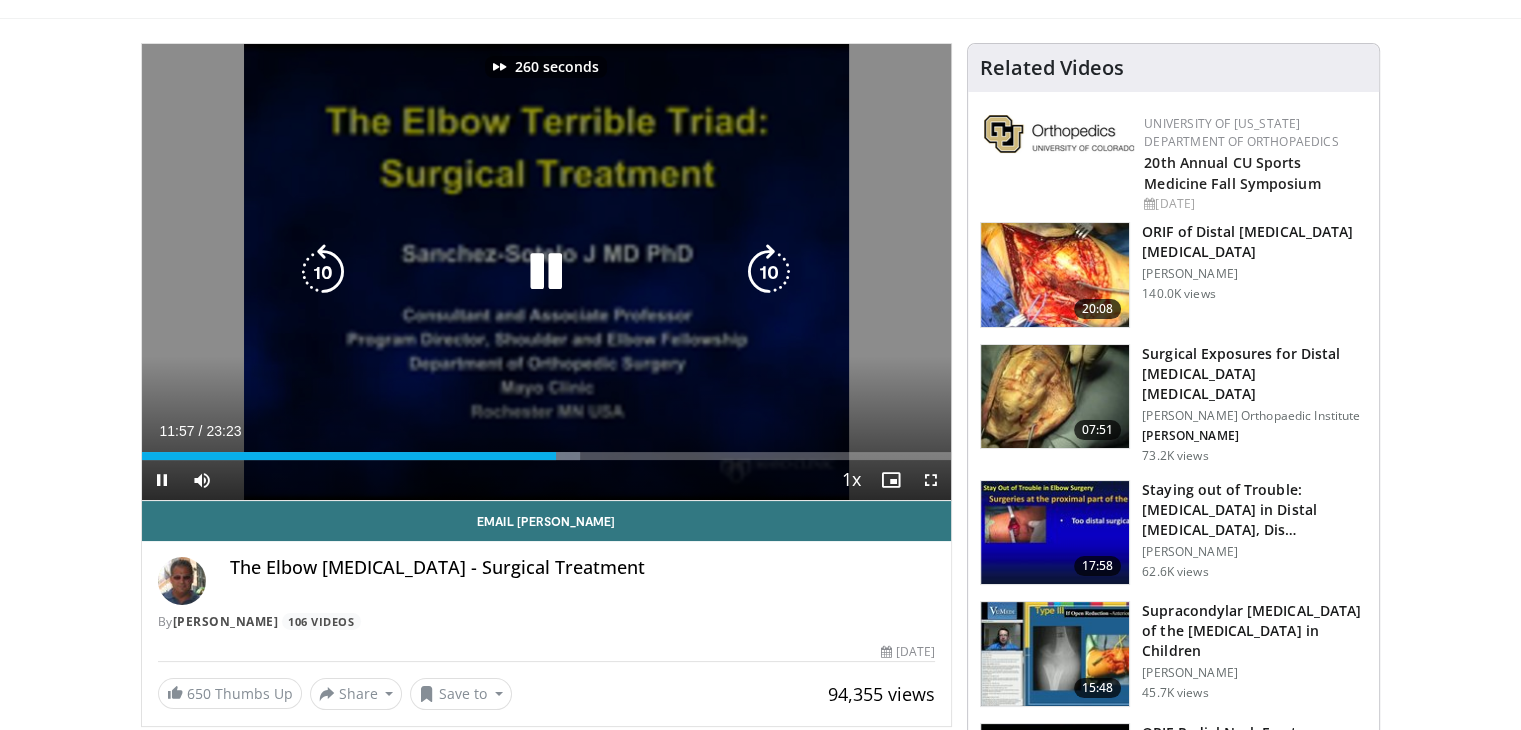 click at bounding box center [769, 272] 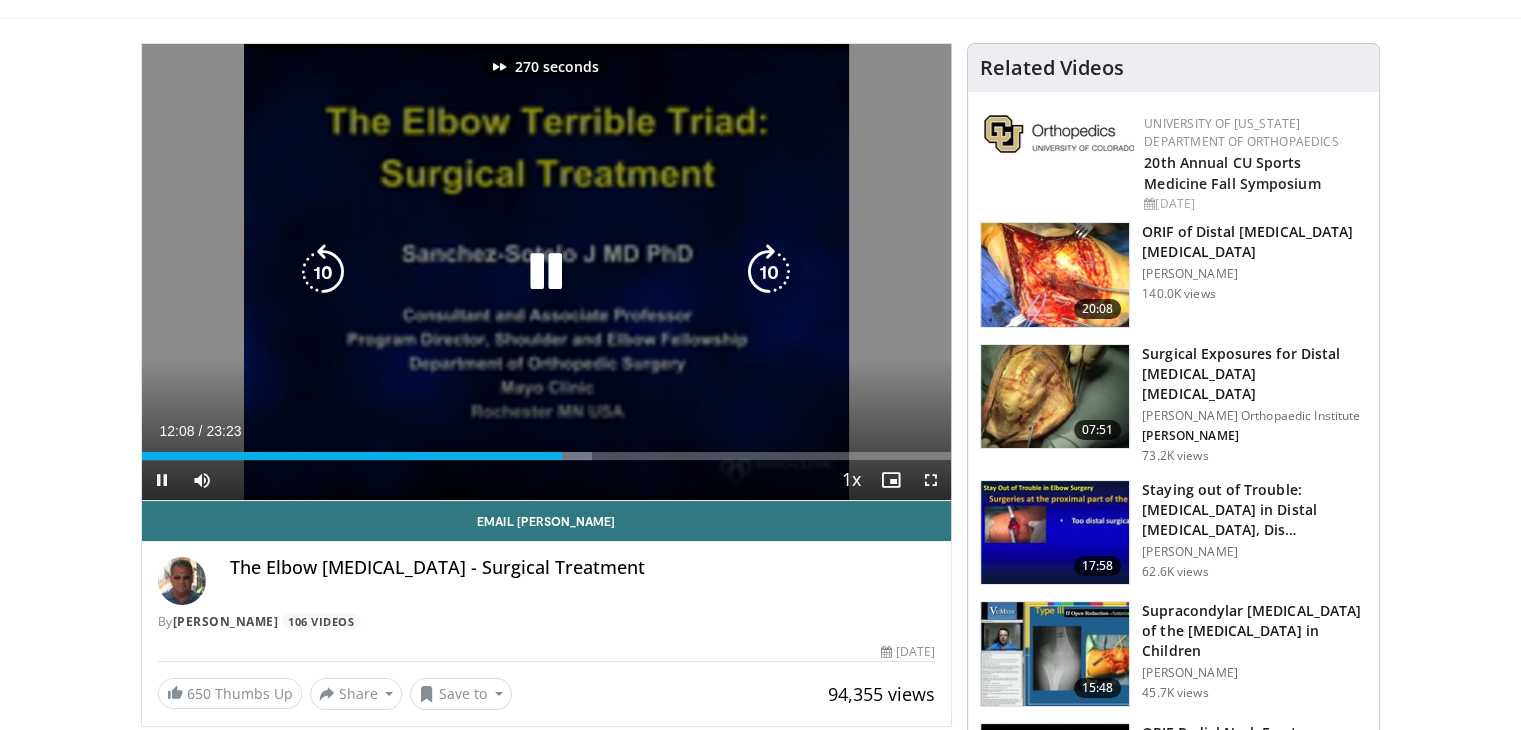 click at bounding box center (769, 272) 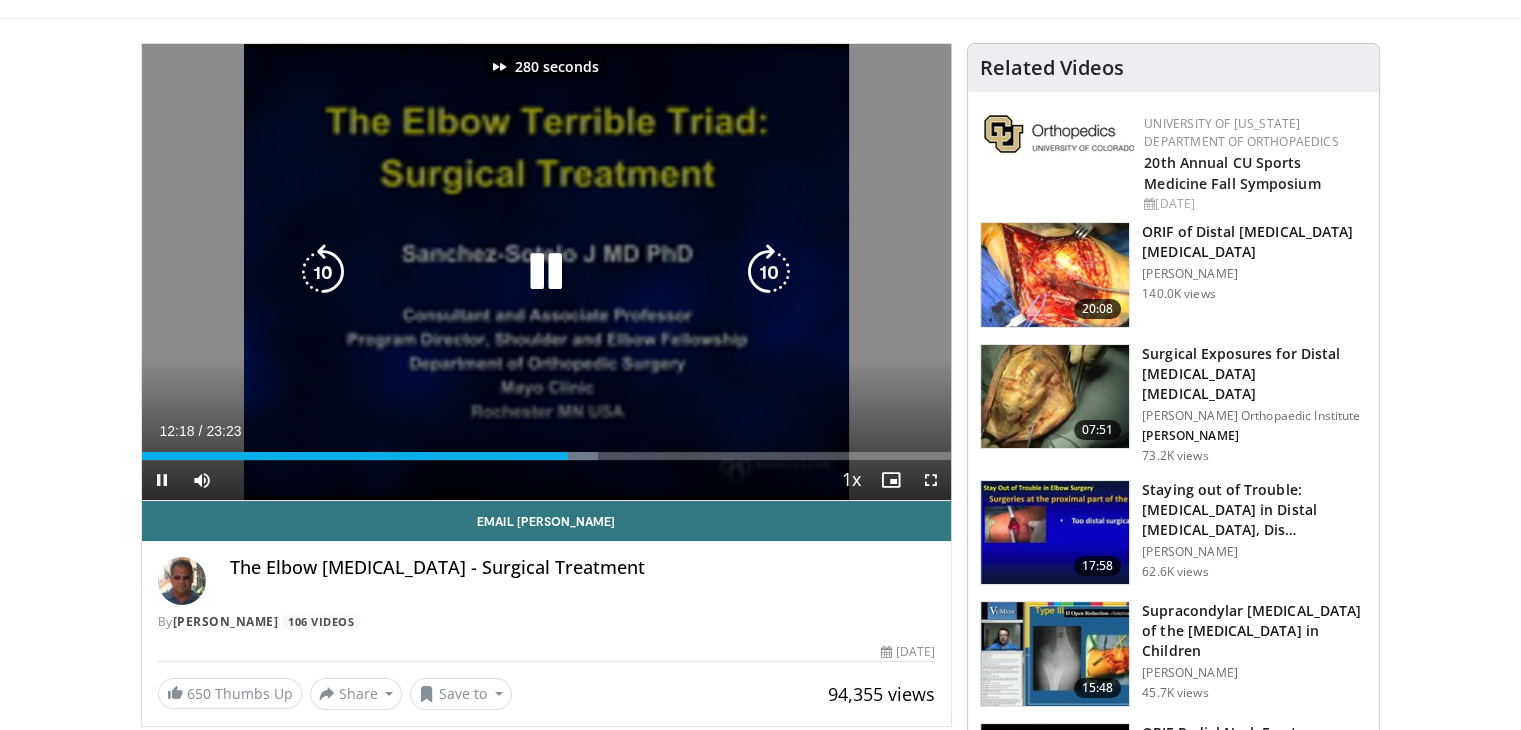 click at bounding box center [769, 272] 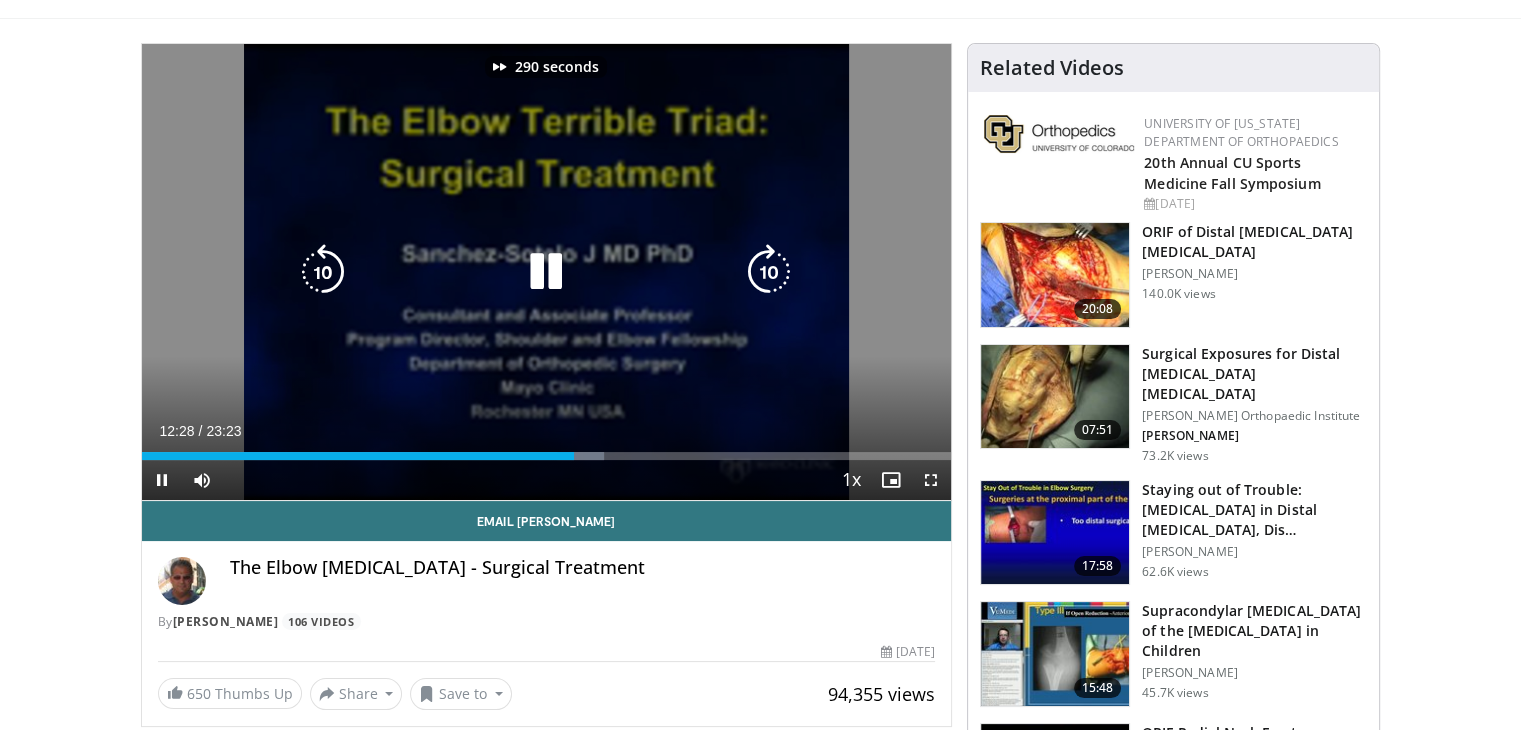 click at bounding box center (769, 272) 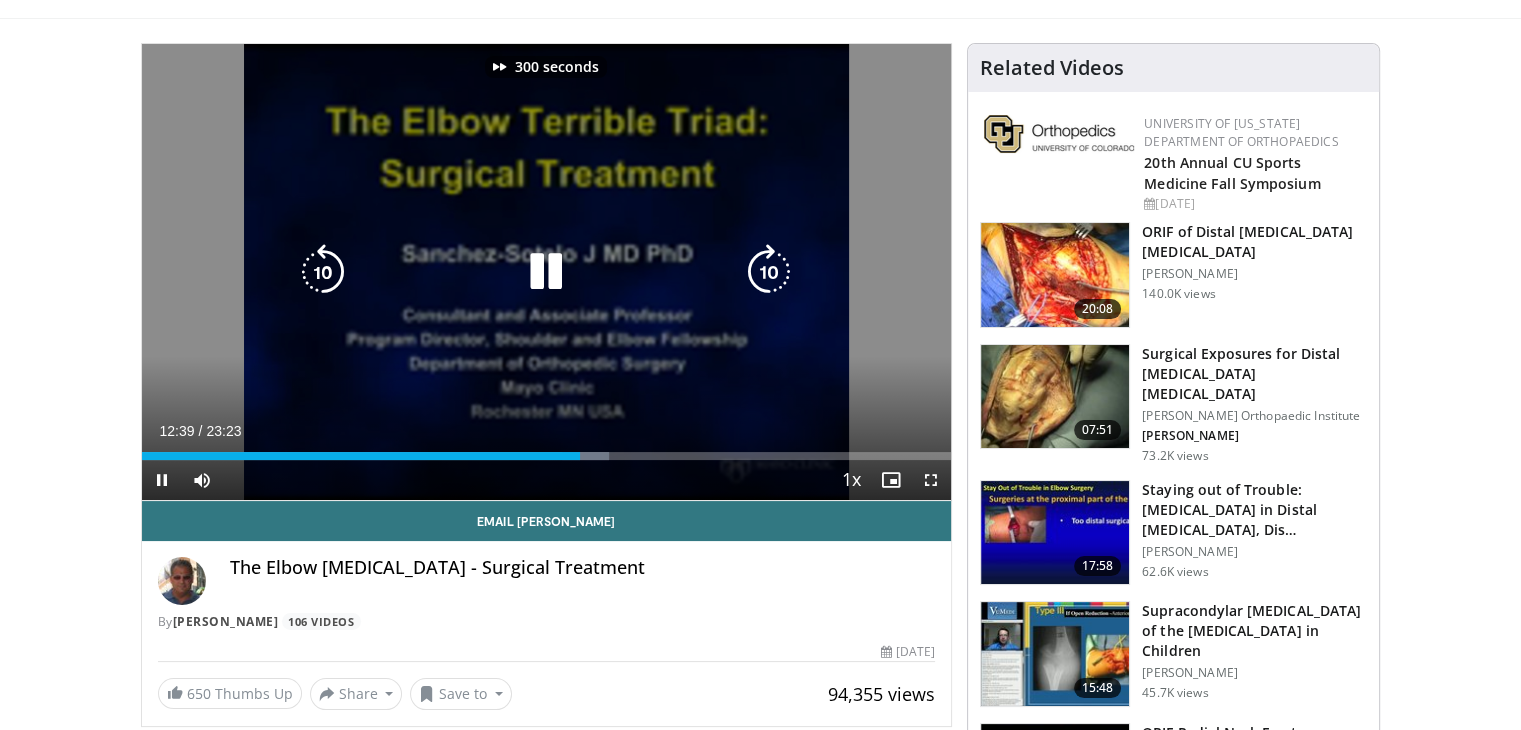 click at bounding box center (769, 272) 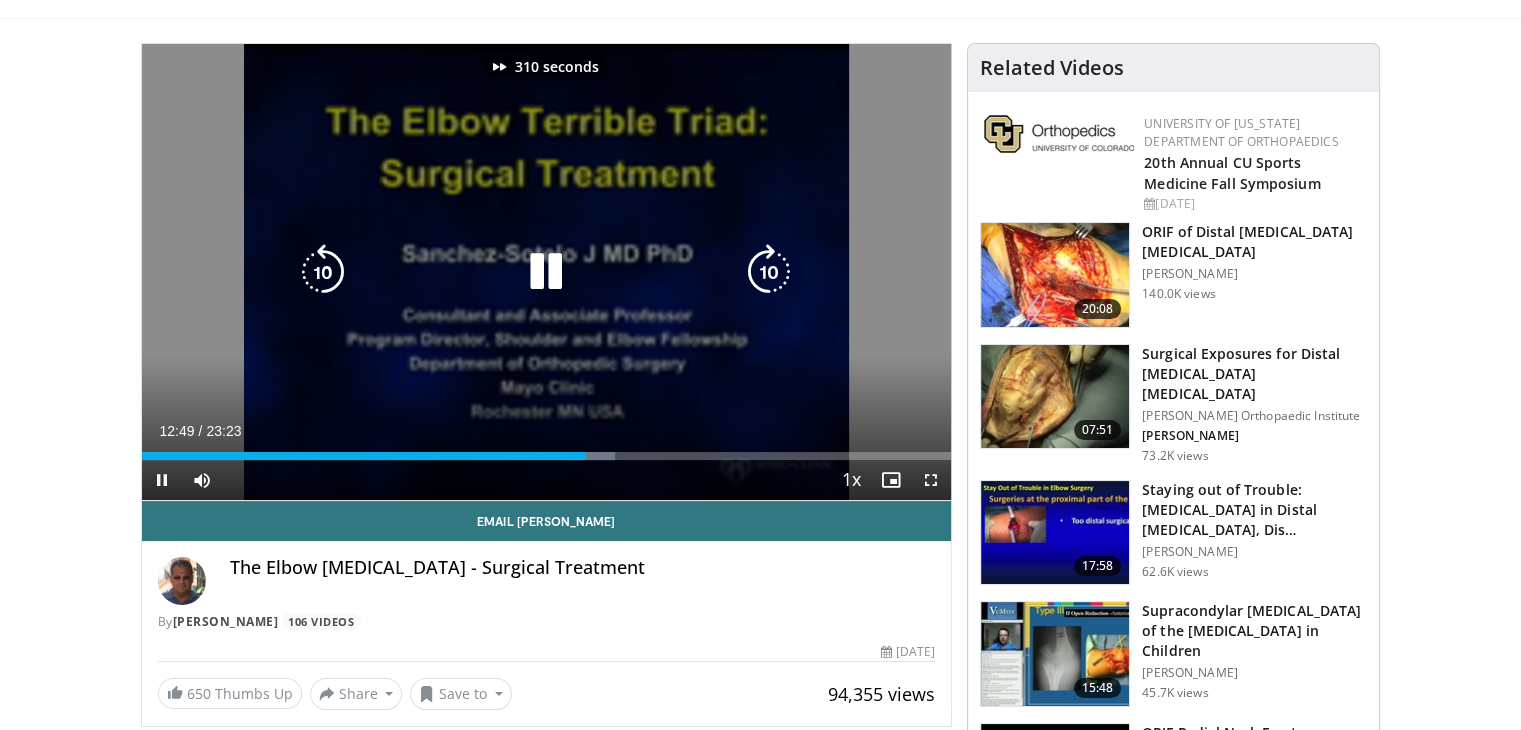 click at bounding box center [769, 272] 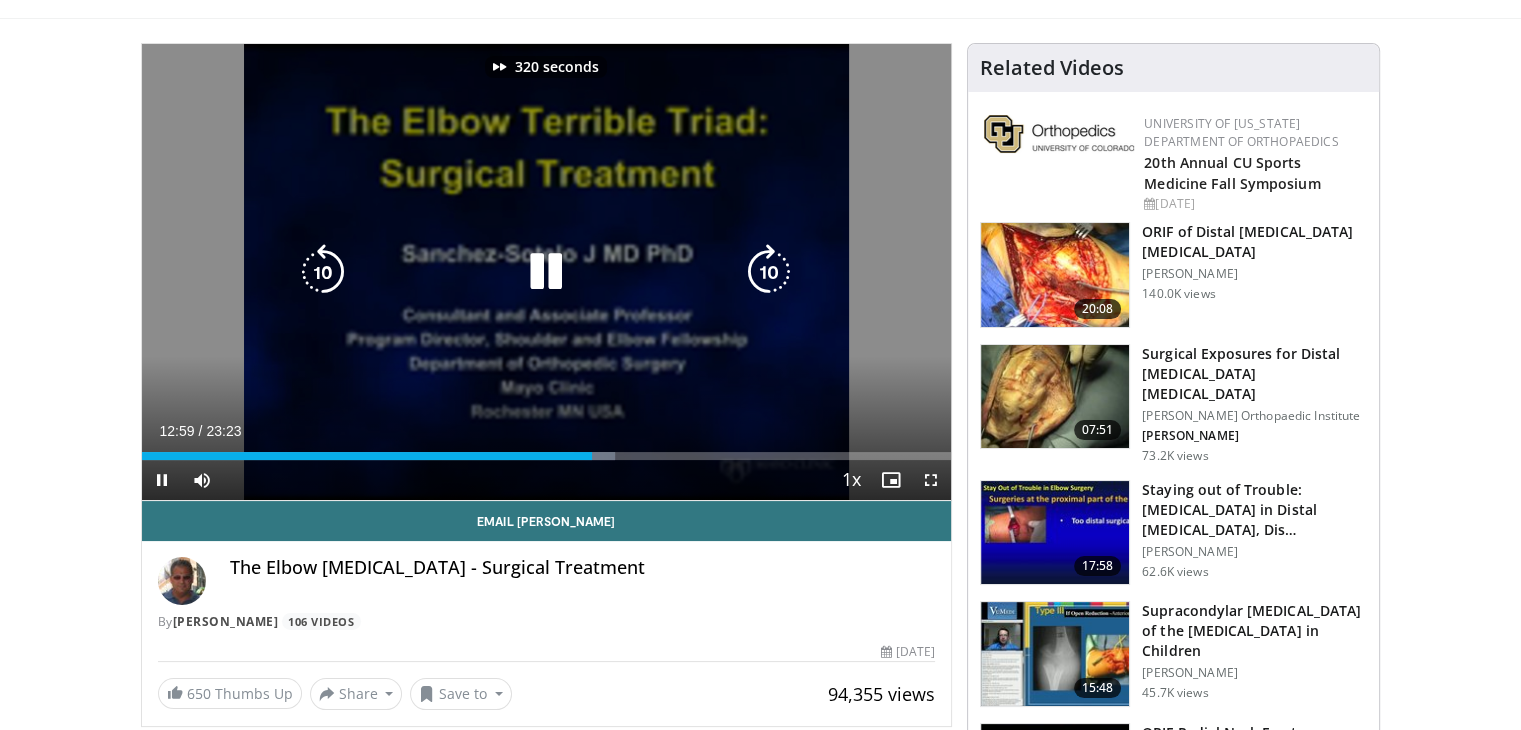 click at bounding box center (769, 272) 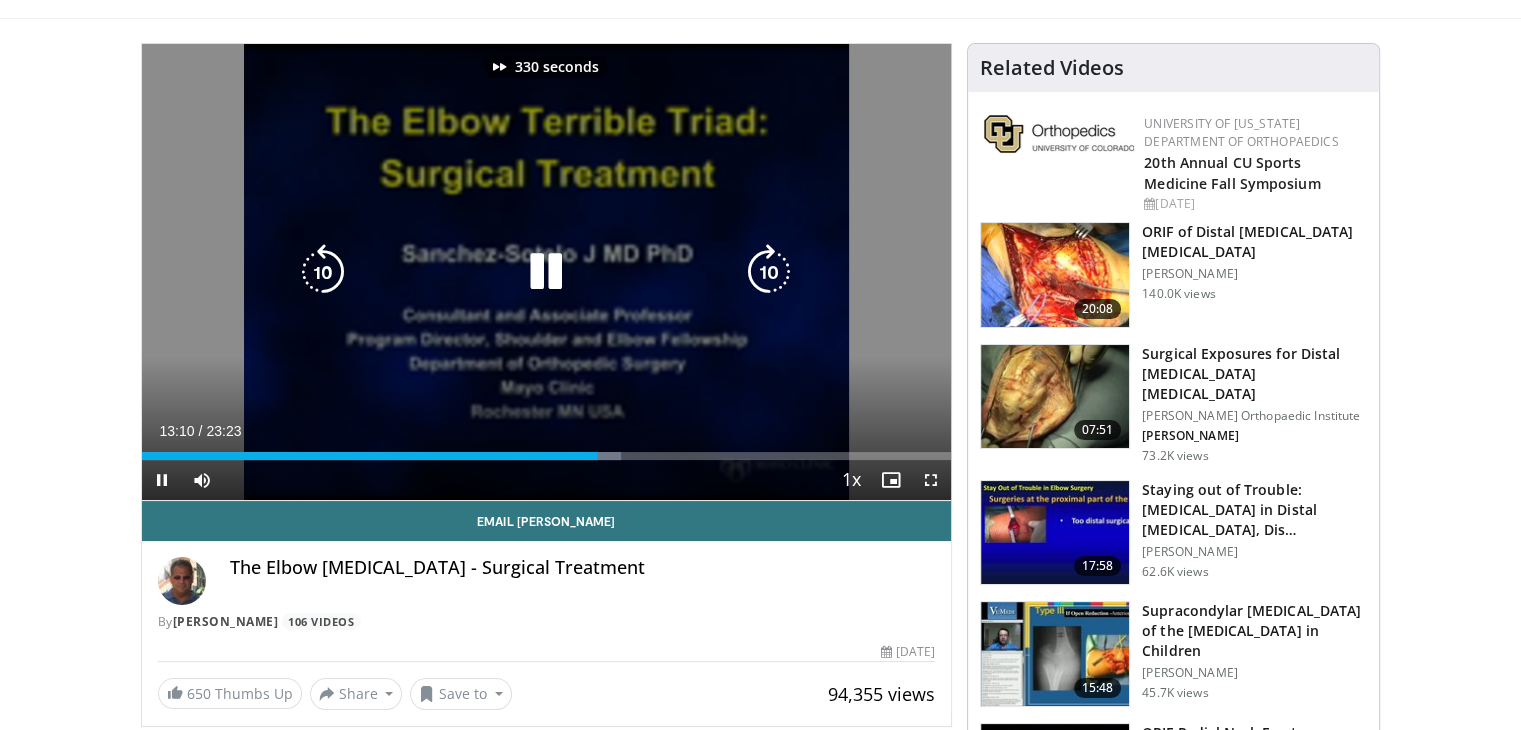 click at bounding box center [769, 272] 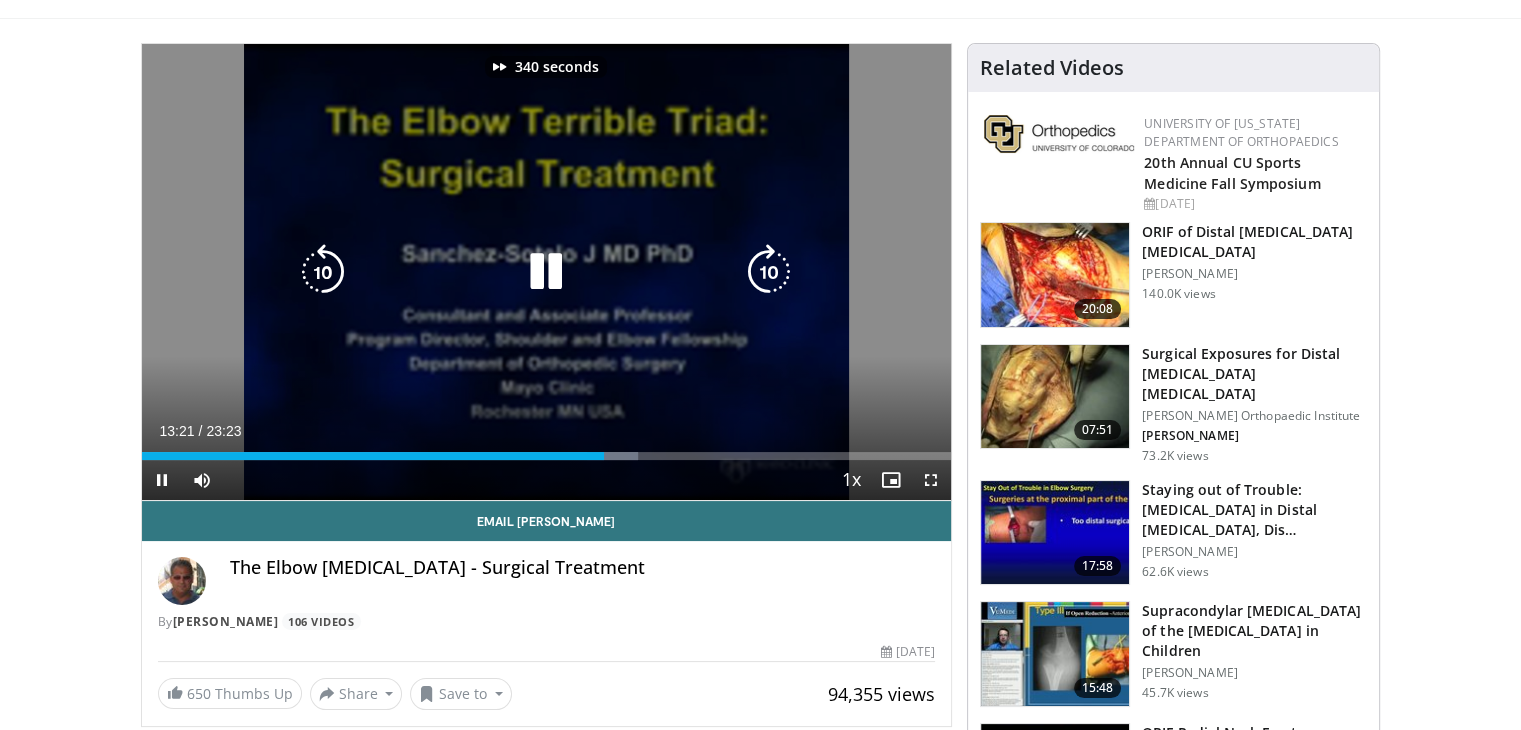 click at bounding box center (769, 272) 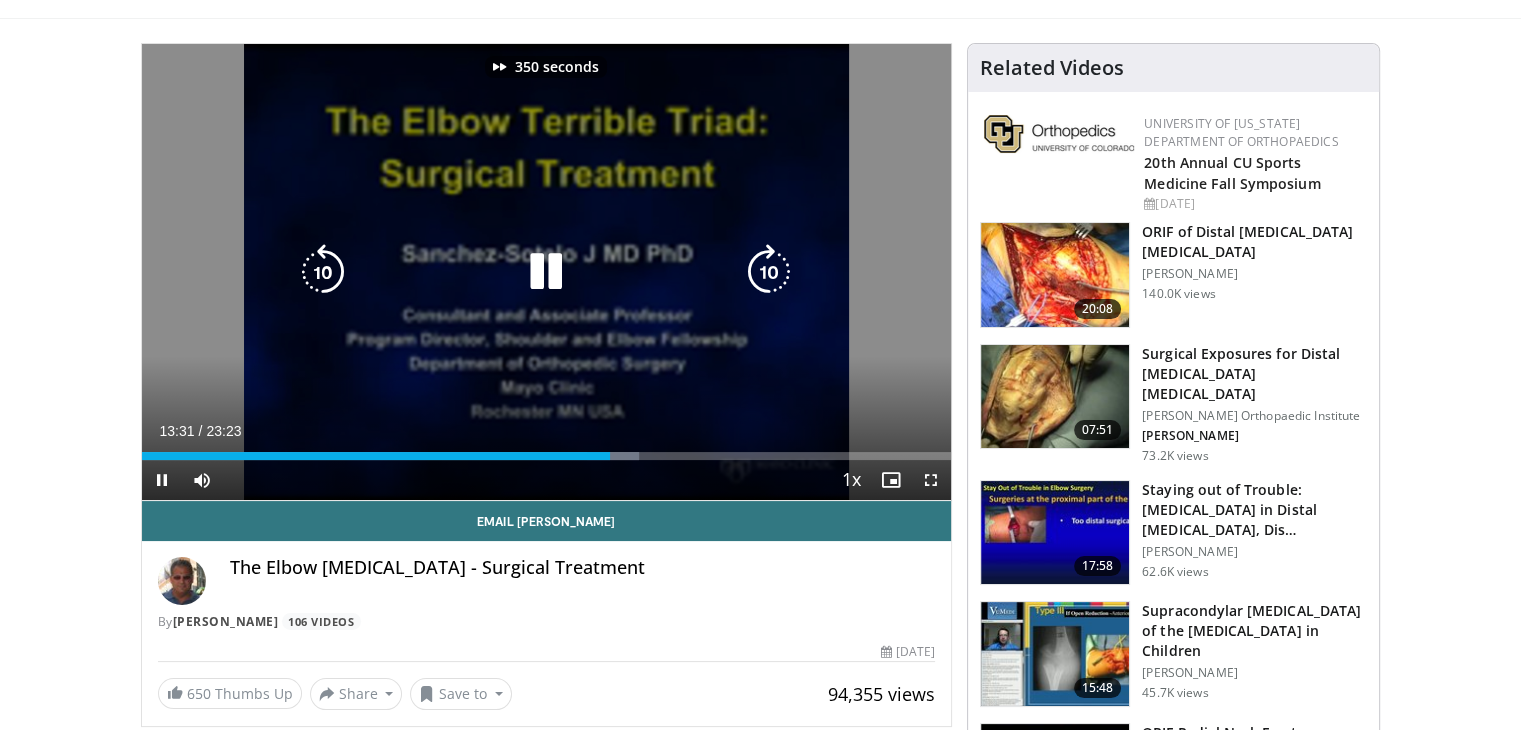 click at bounding box center [769, 272] 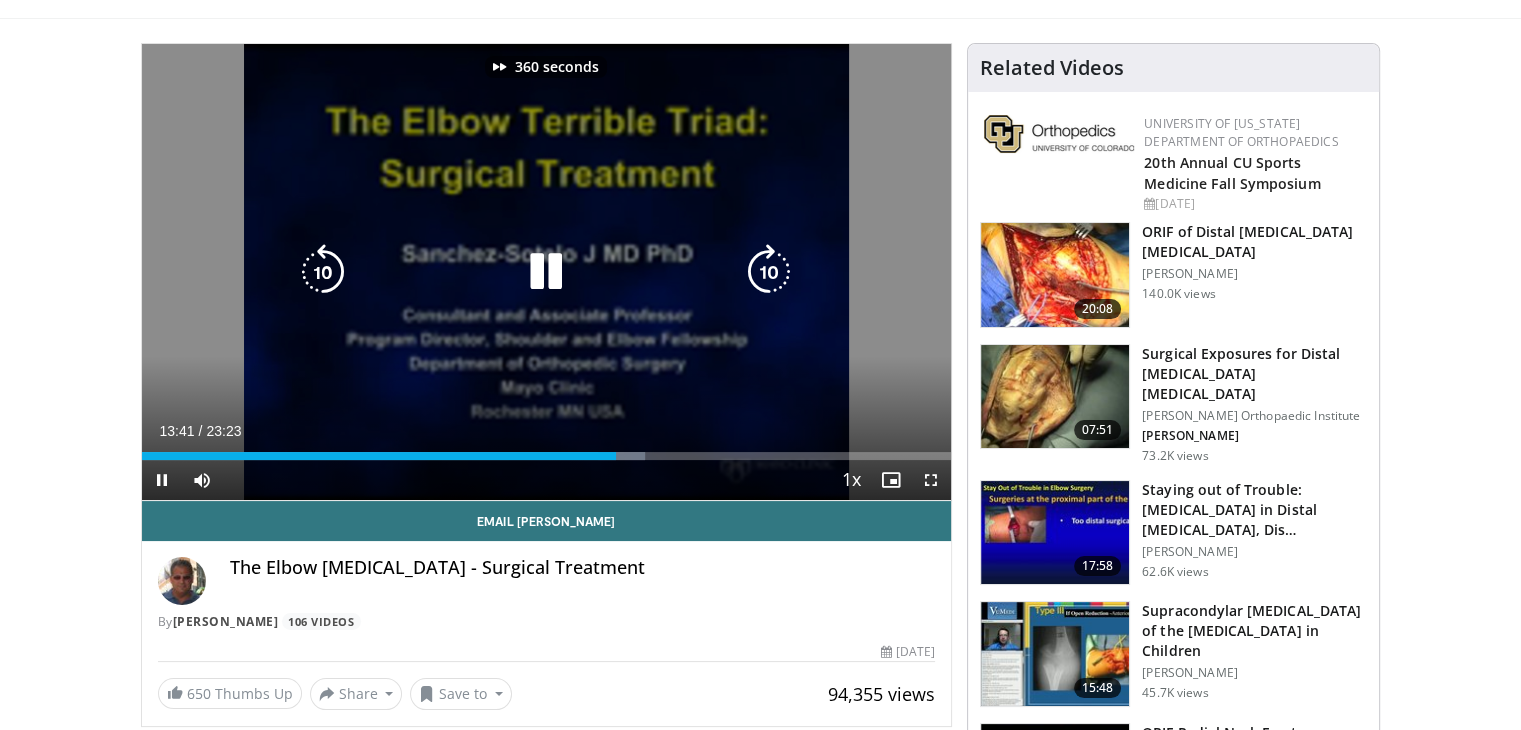 click at bounding box center (769, 272) 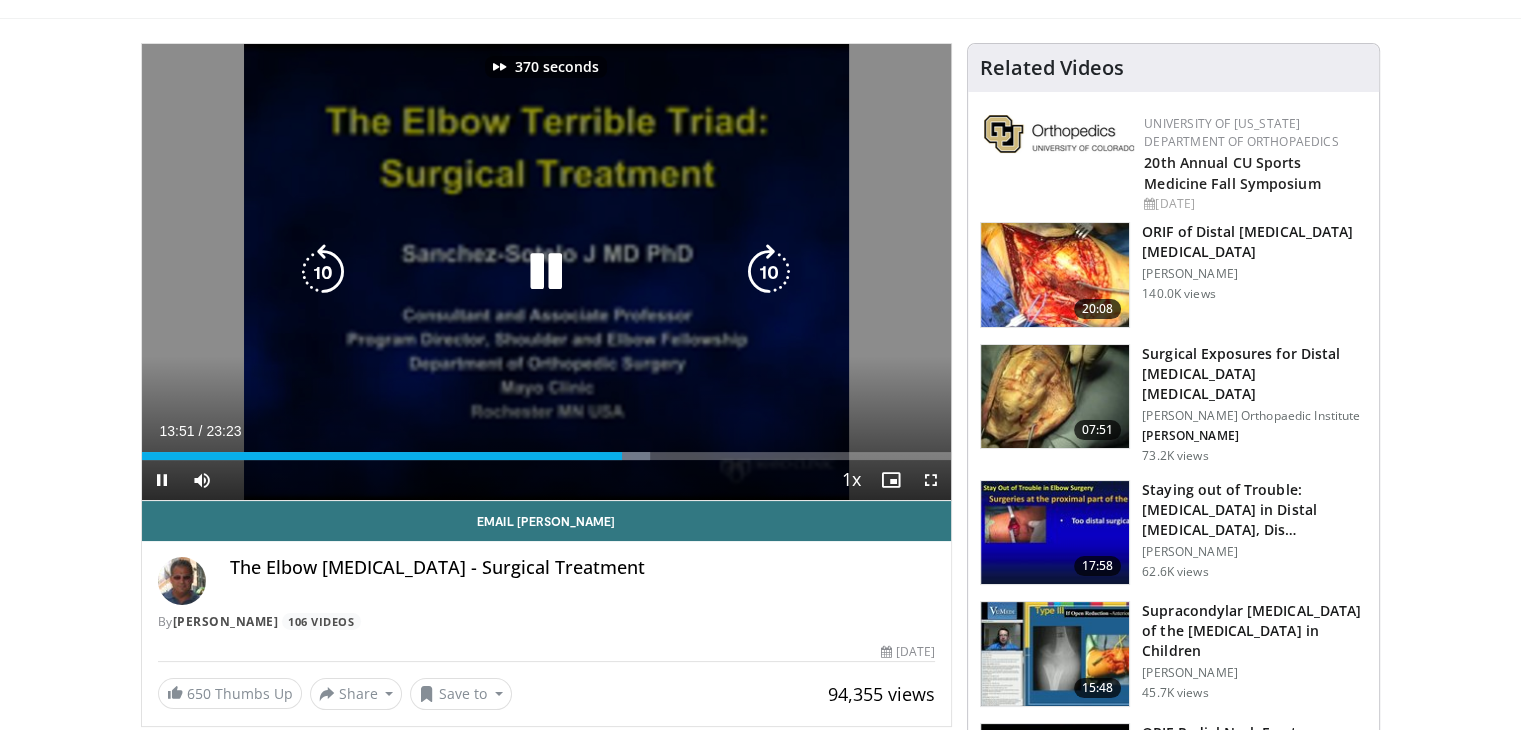 click at bounding box center [769, 272] 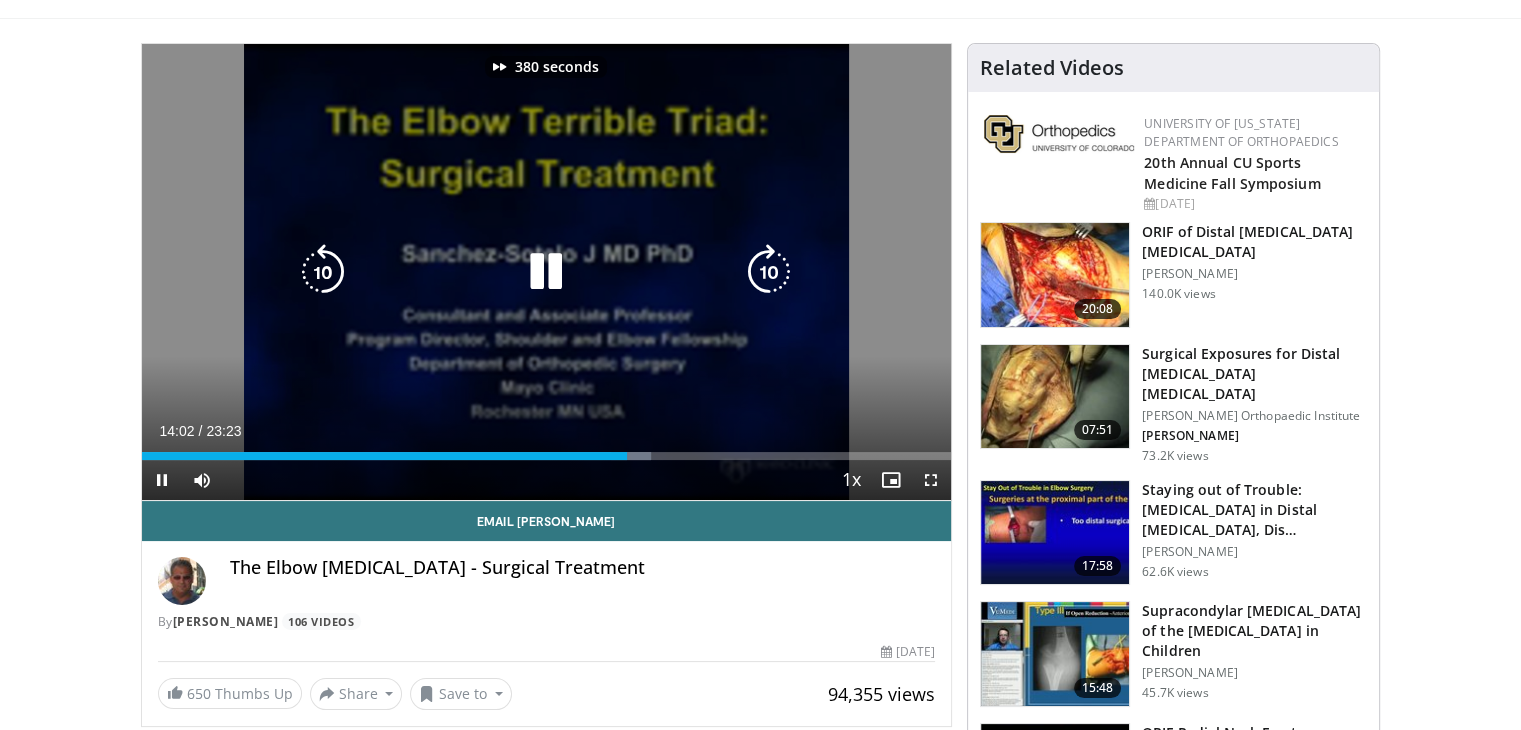 click at bounding box center (769, 272) 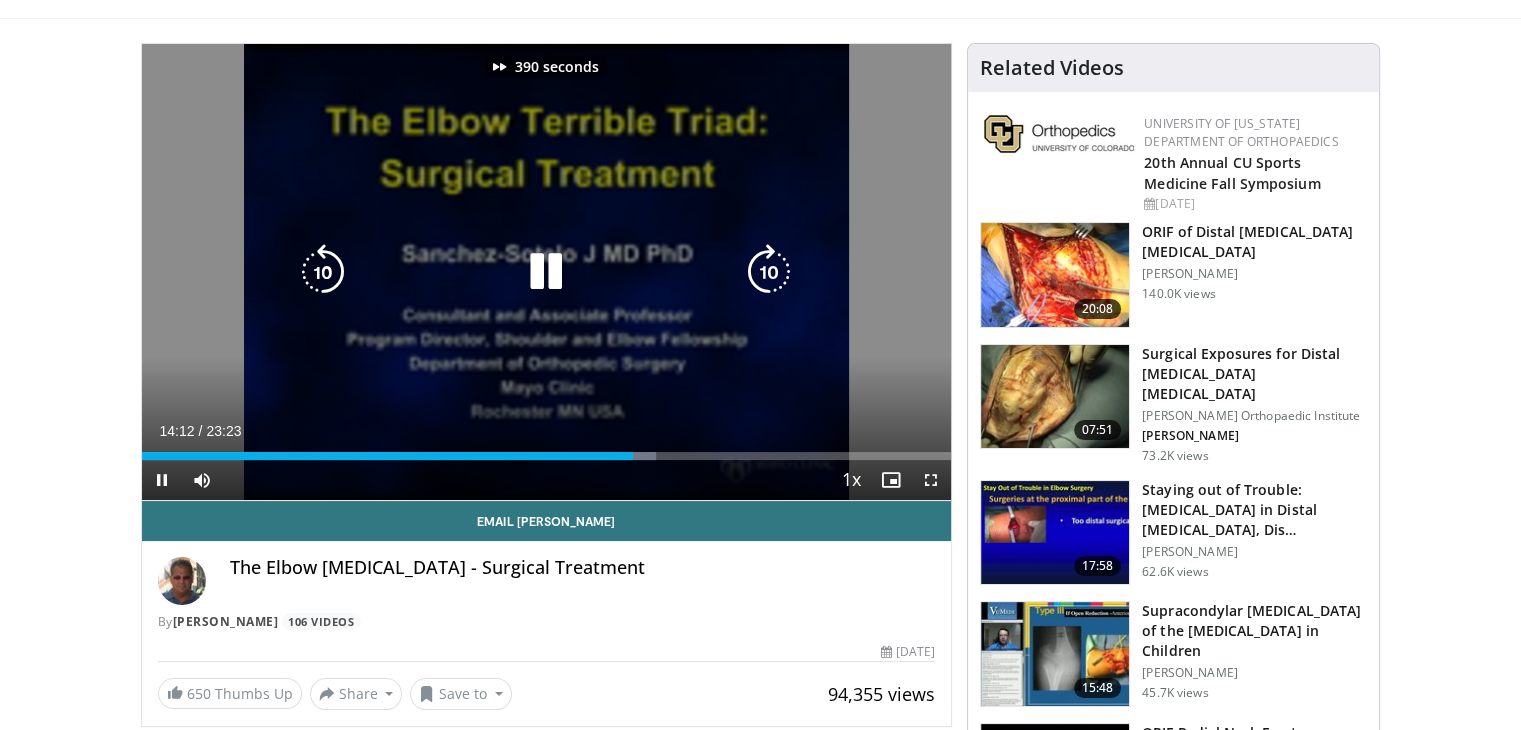 click at bounding box center [769, 272] 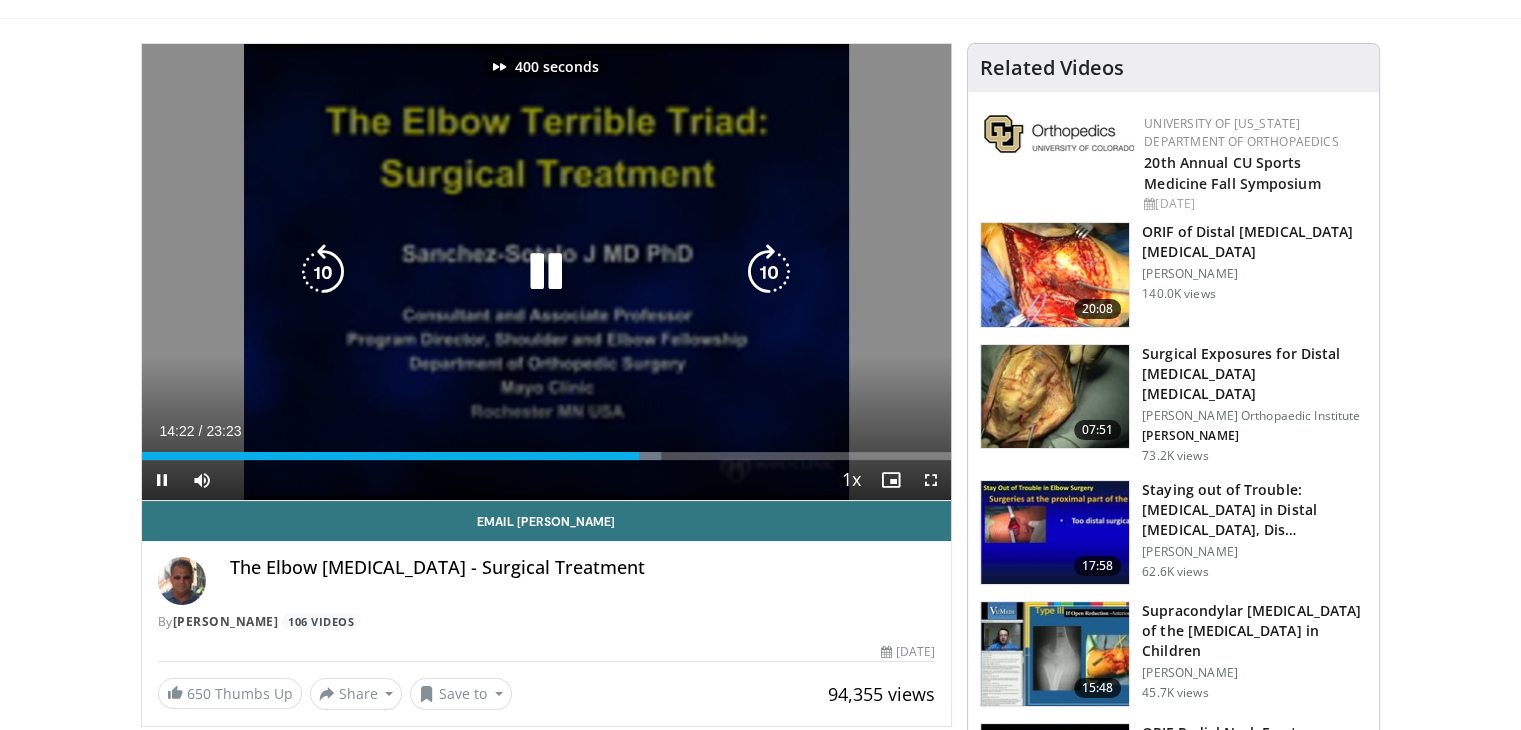 click at bounding box center [769, 272] 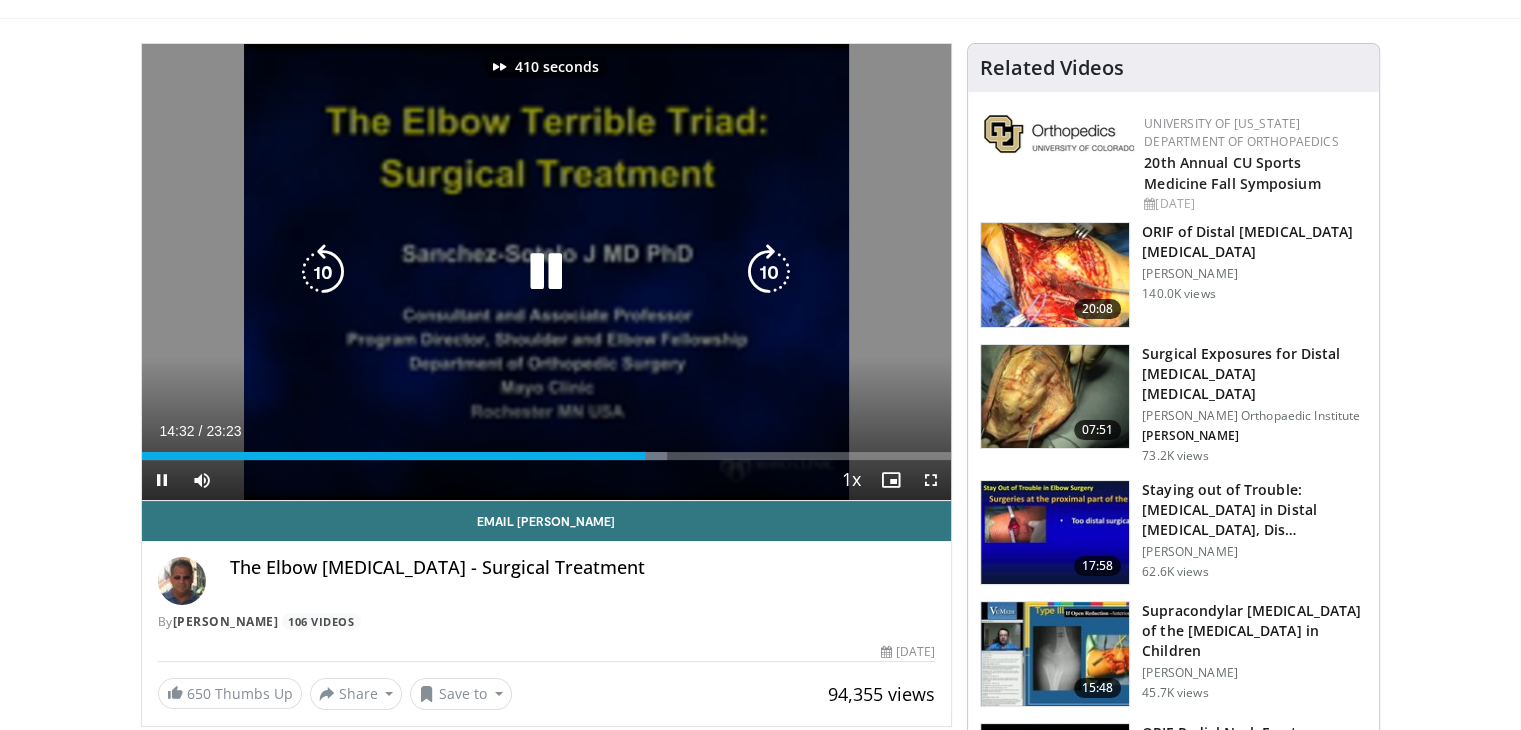click at bounding box center [769, 272] 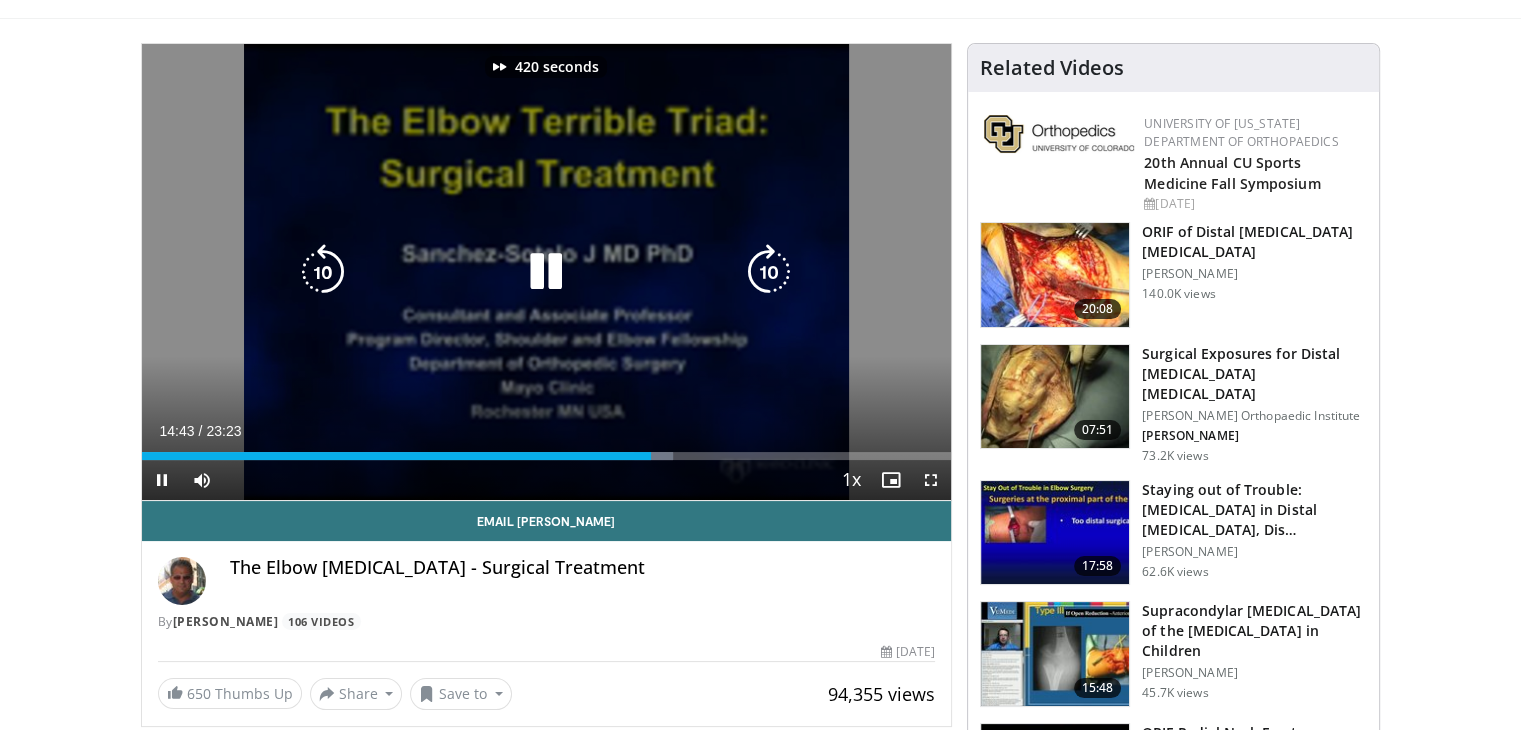 click at bounding box center (769, 272) 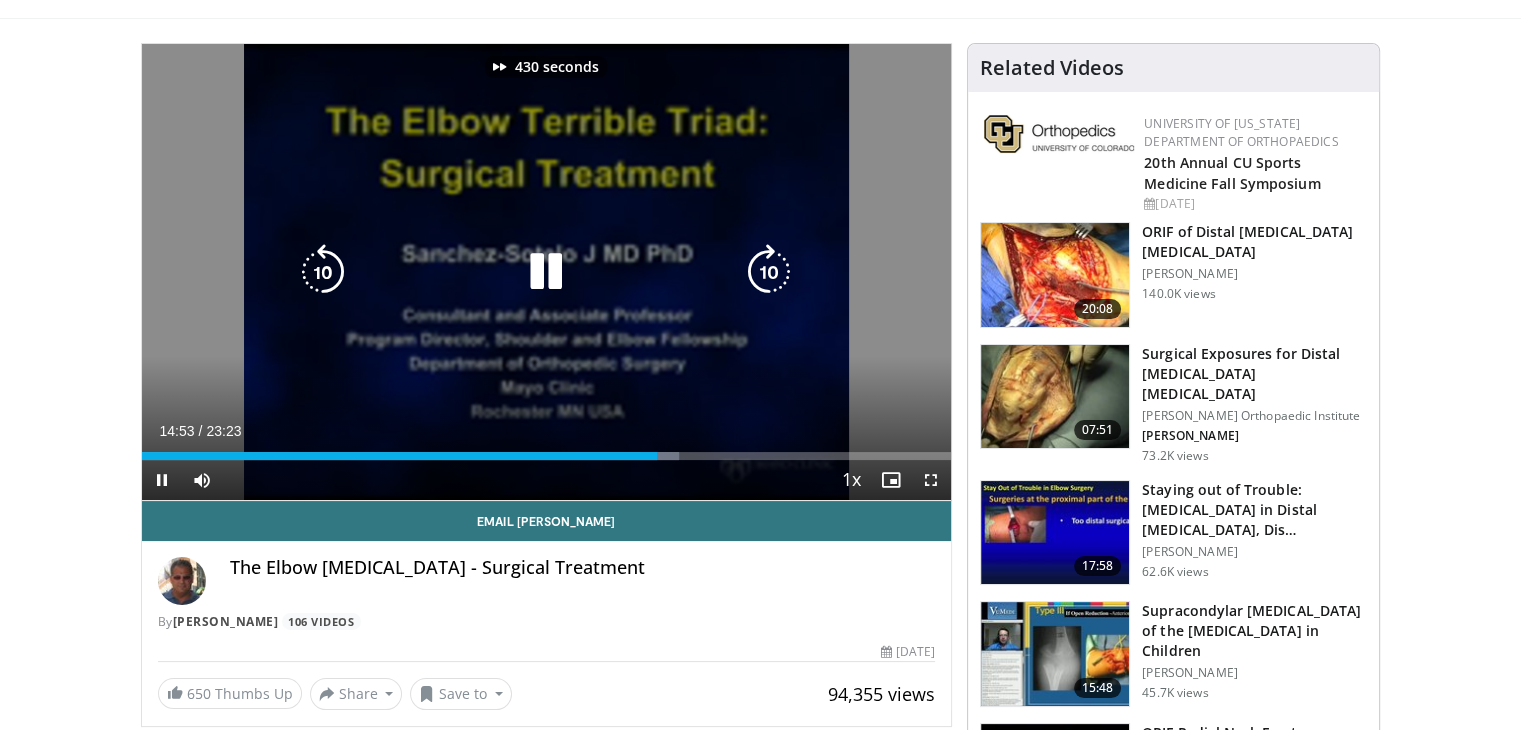 click at bounding box center [769, 272] 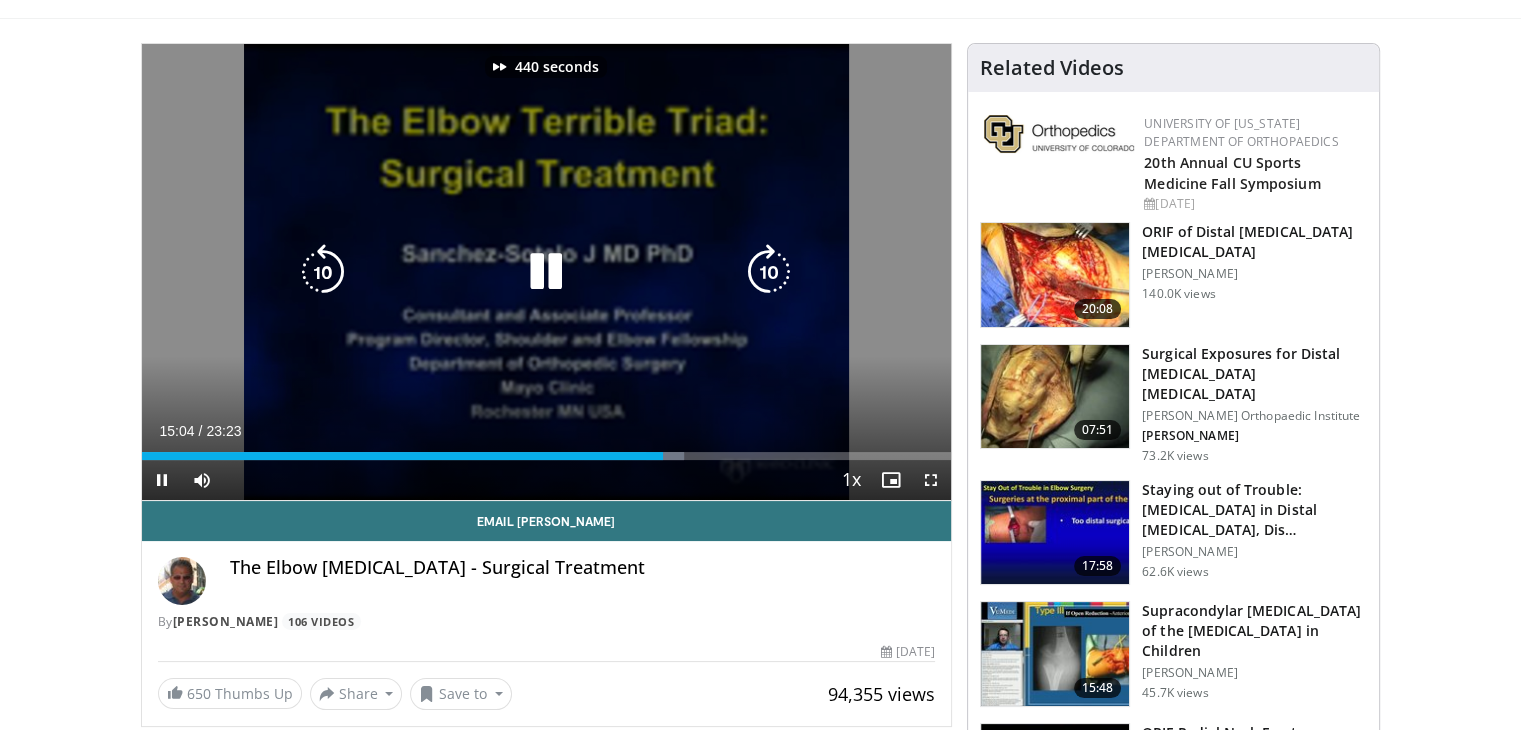 click at bounding box center (769, 272) 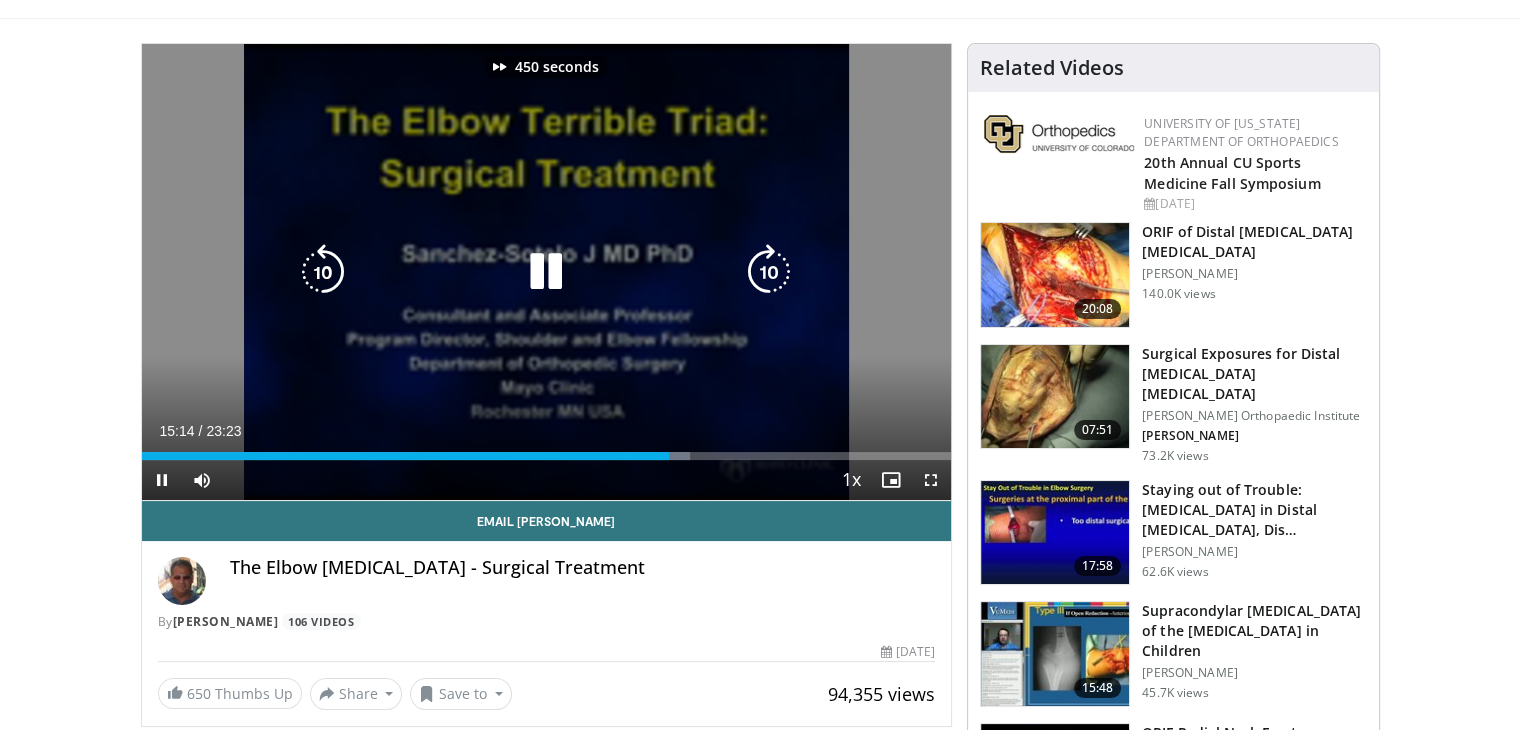 click at bounding box center [769, 272] 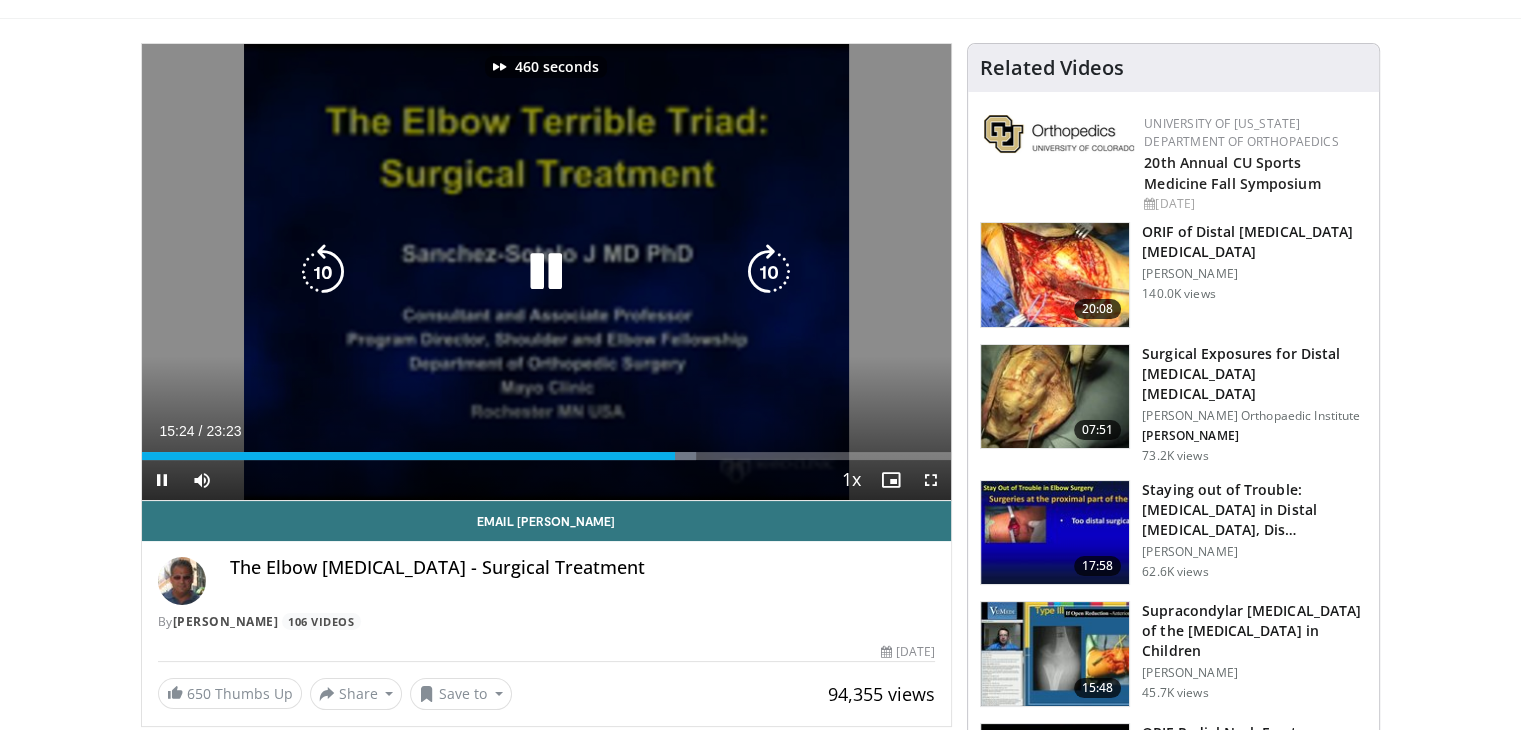 click at bounding box center (769, 272) 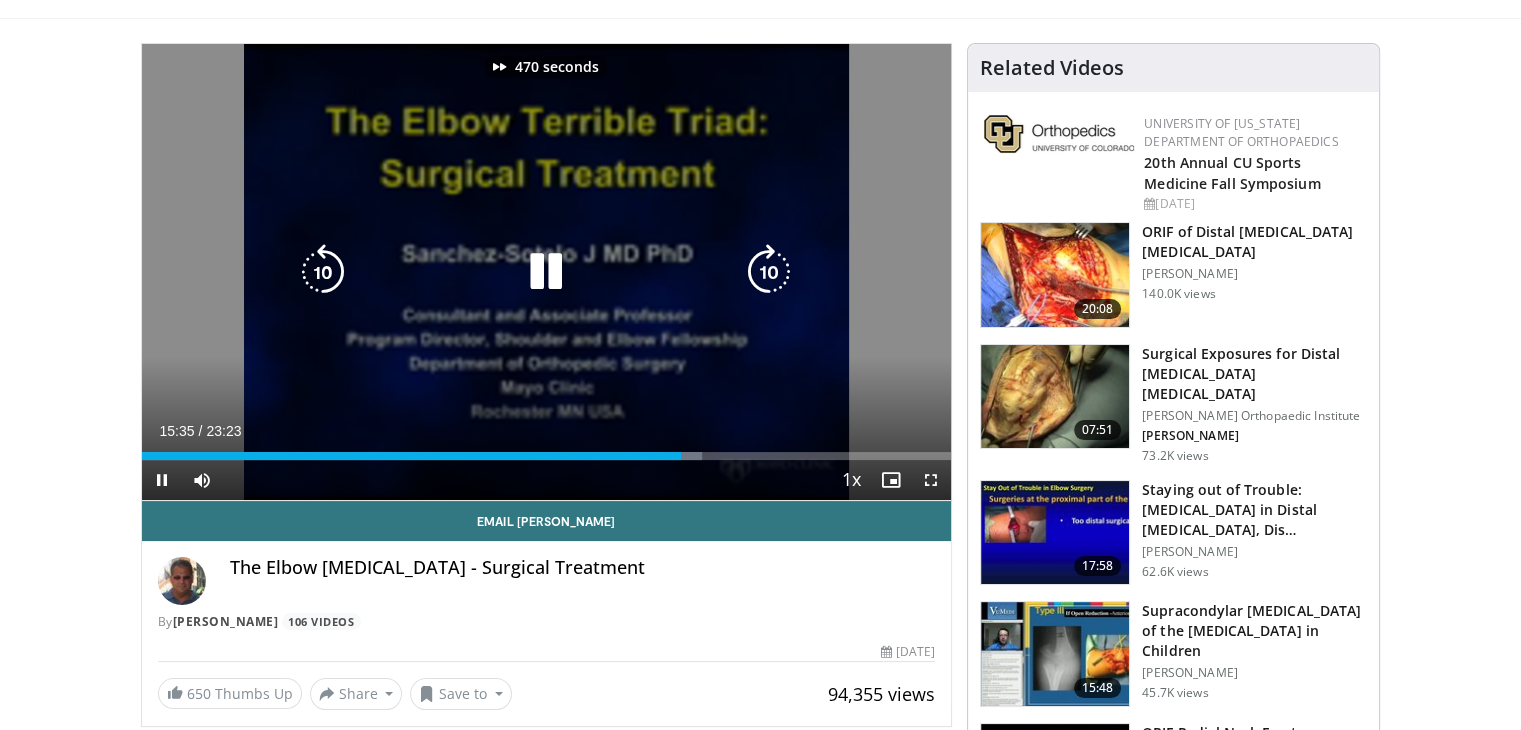 click at bounding box center (769, 272) 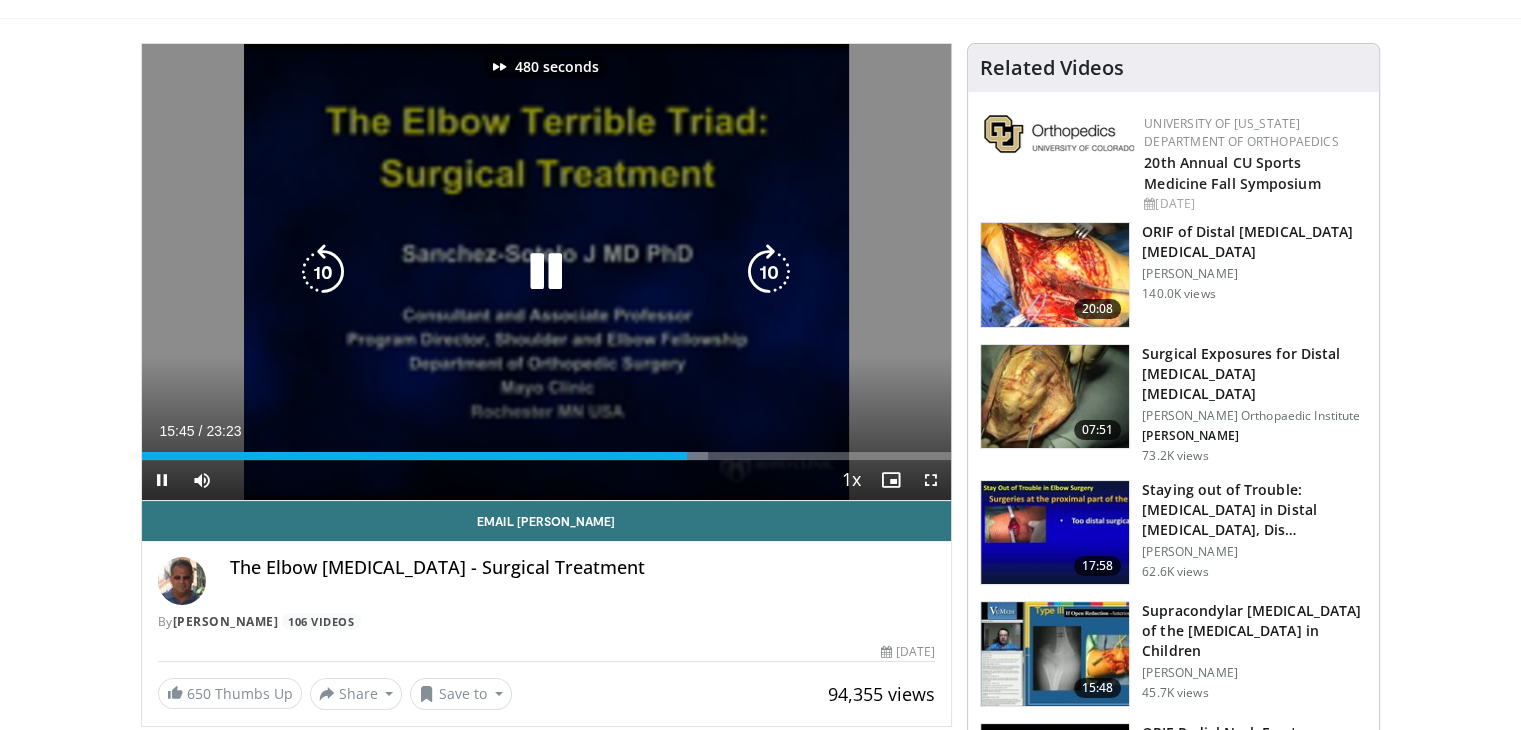 click at bounding box center (769, 272) 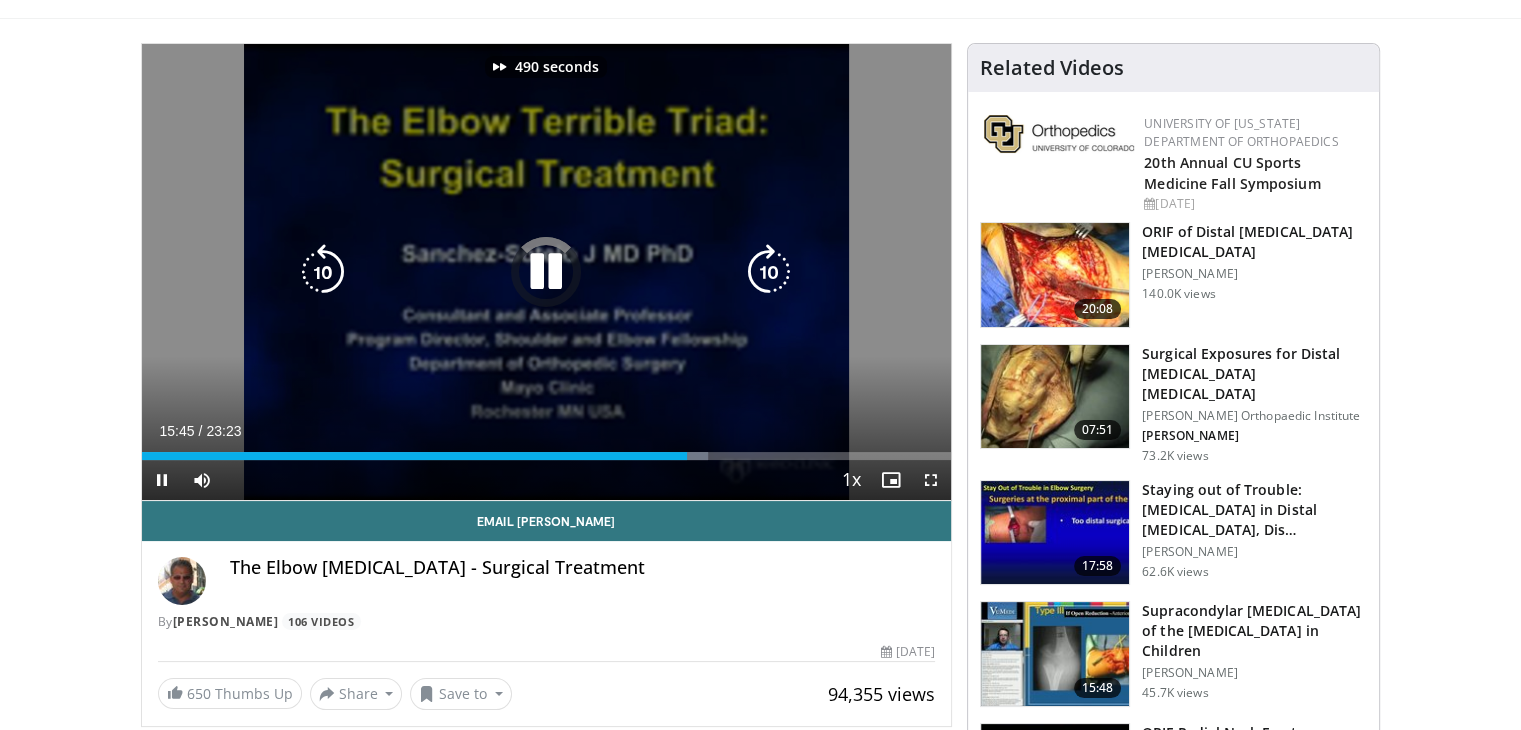 click at bounding box center (769, 272) 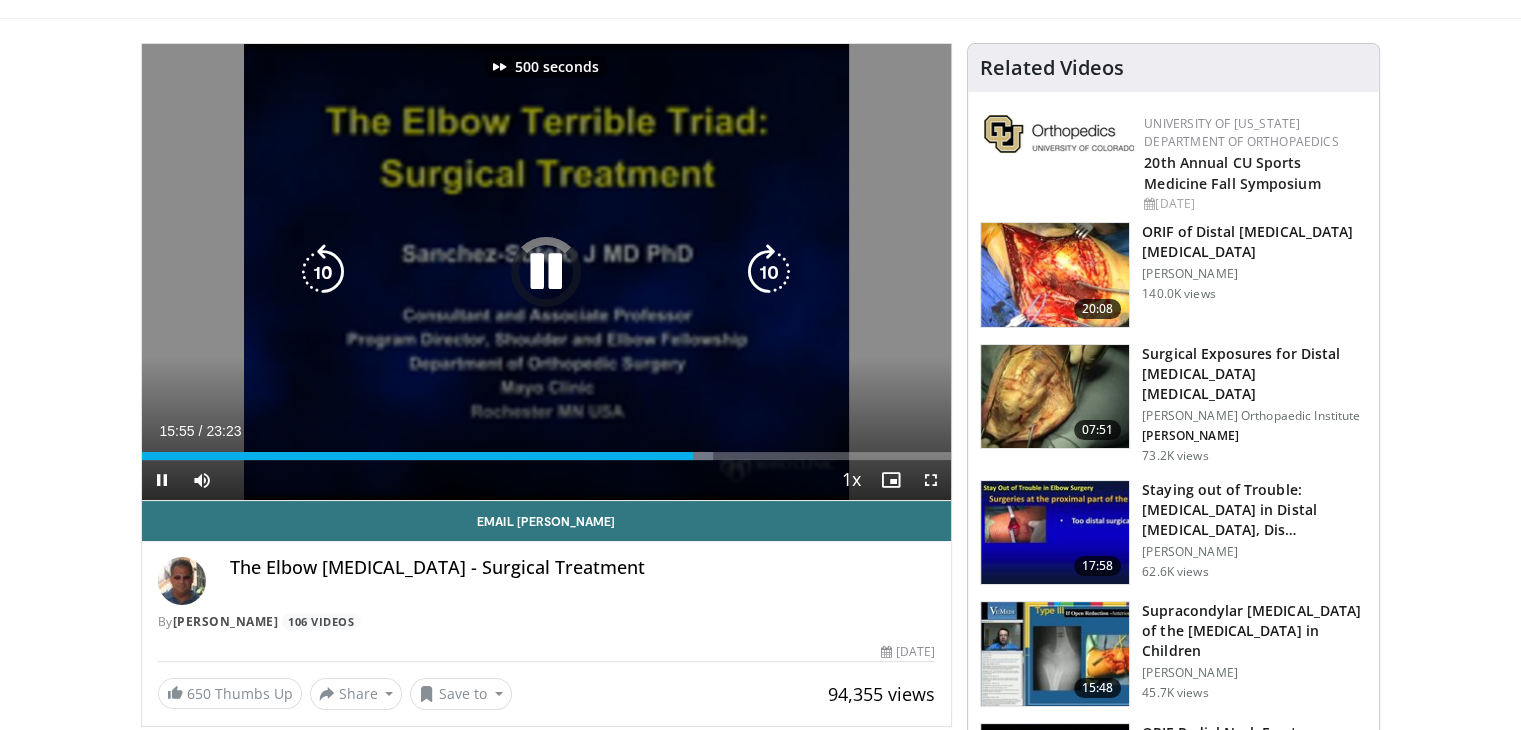 click at bounding box center [769, 272] 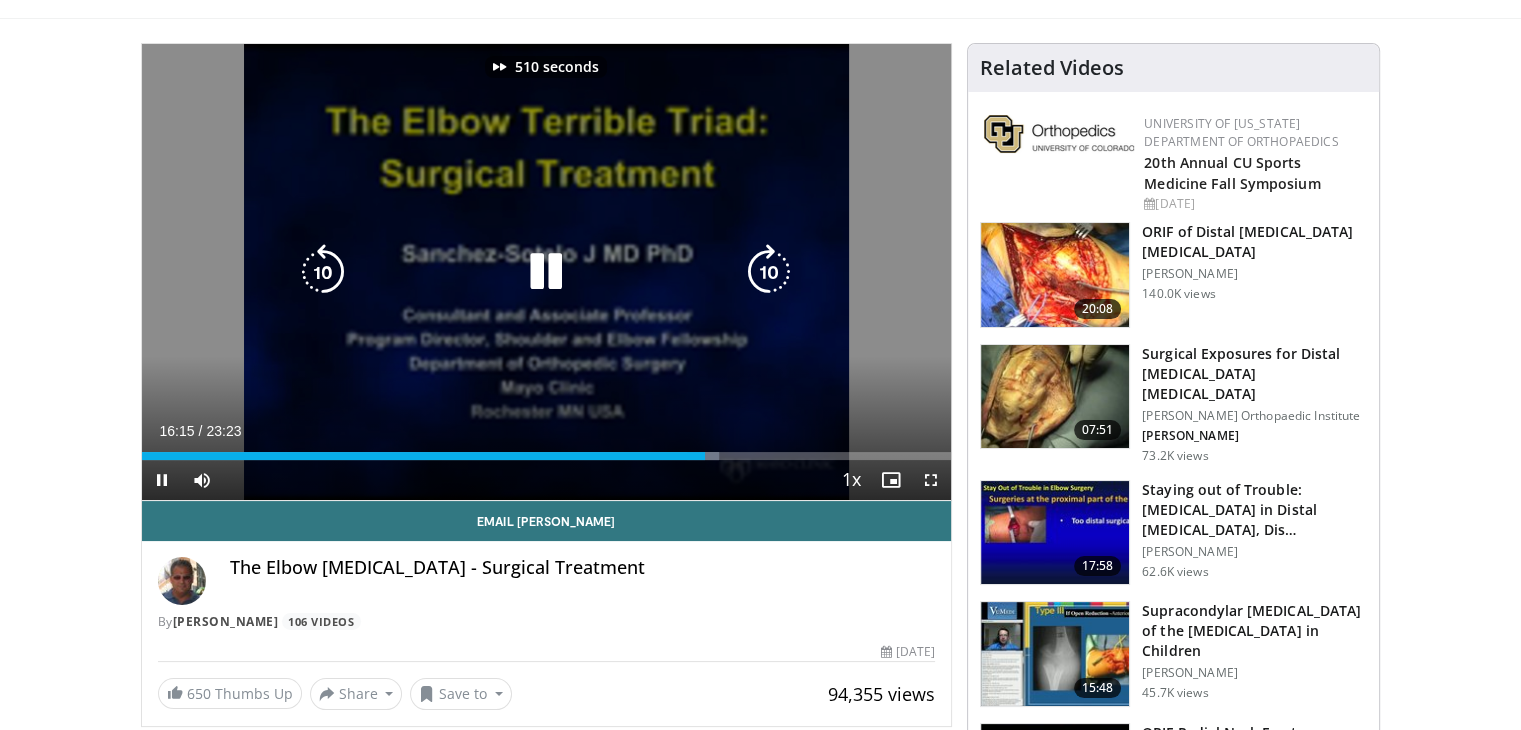 click at bounding box center (769, 272) 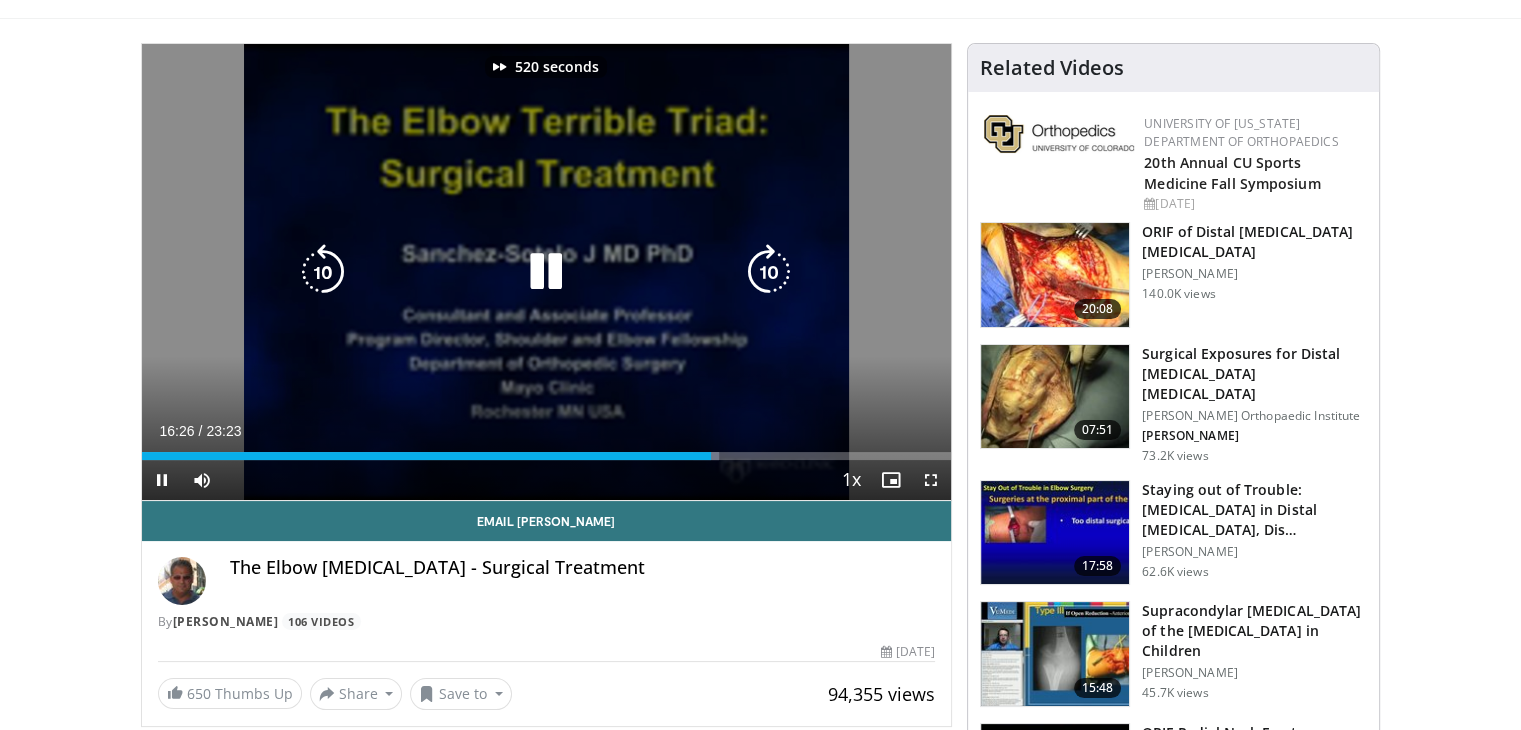 click at bounding box center [769, 272] 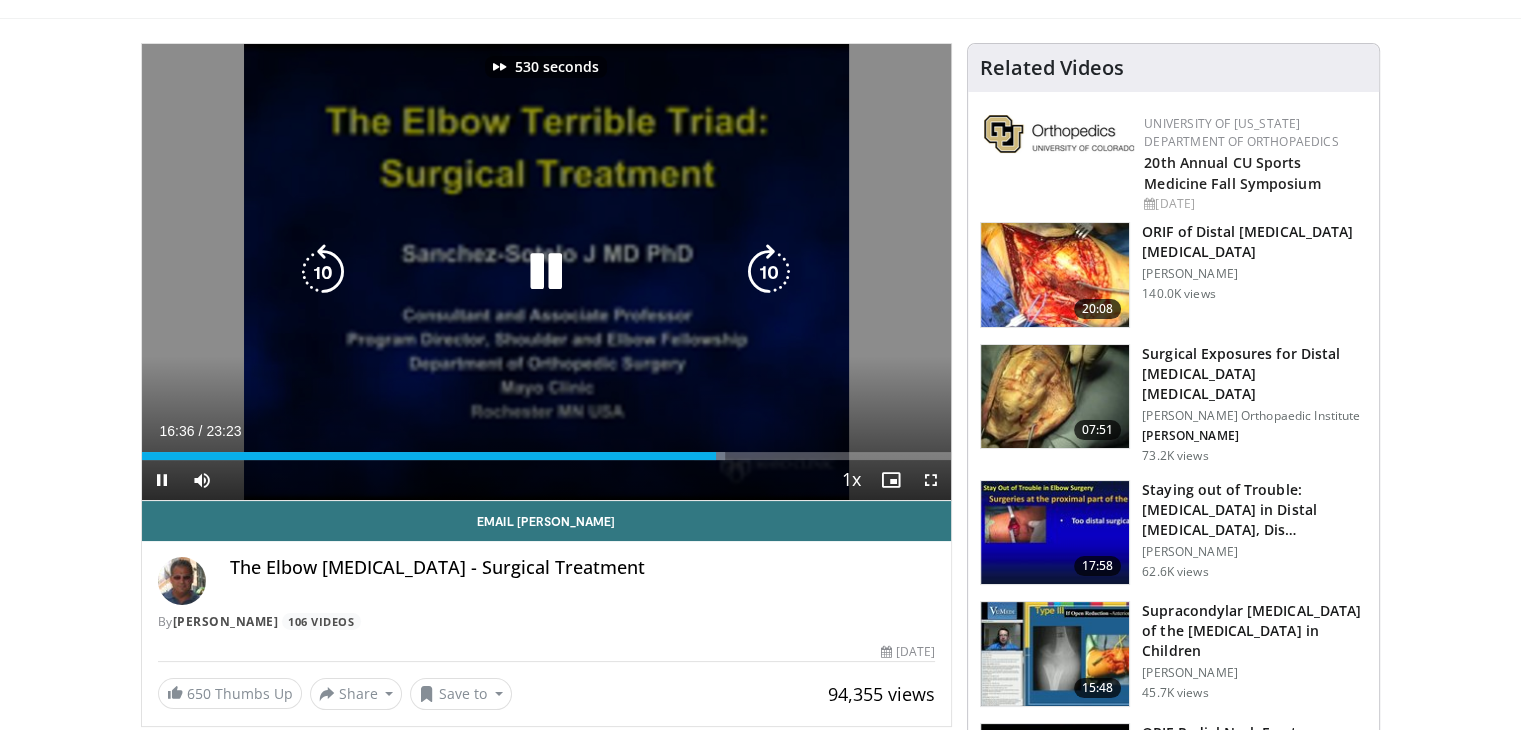 click at bounding box center (769, 272) 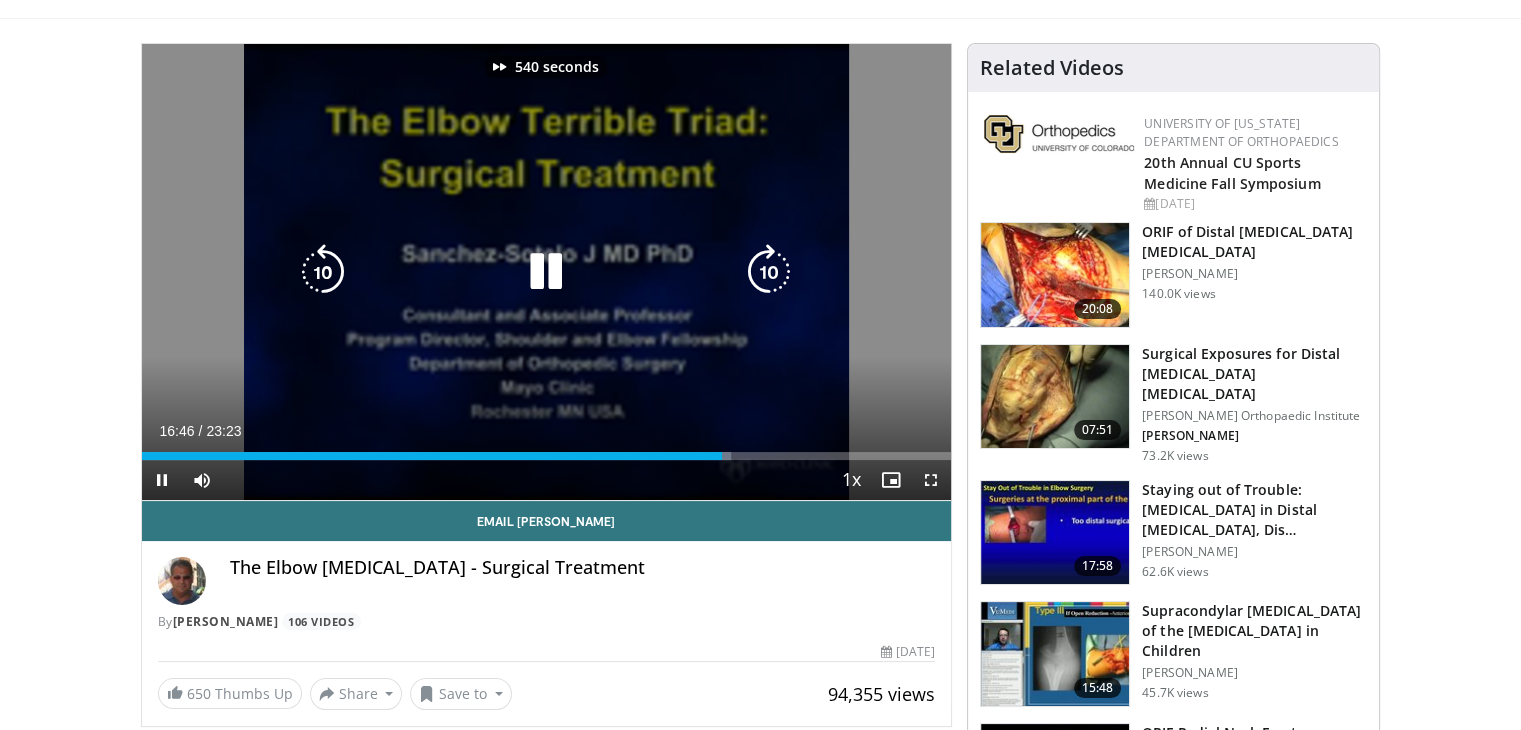 click at bounding box center (769, 272) 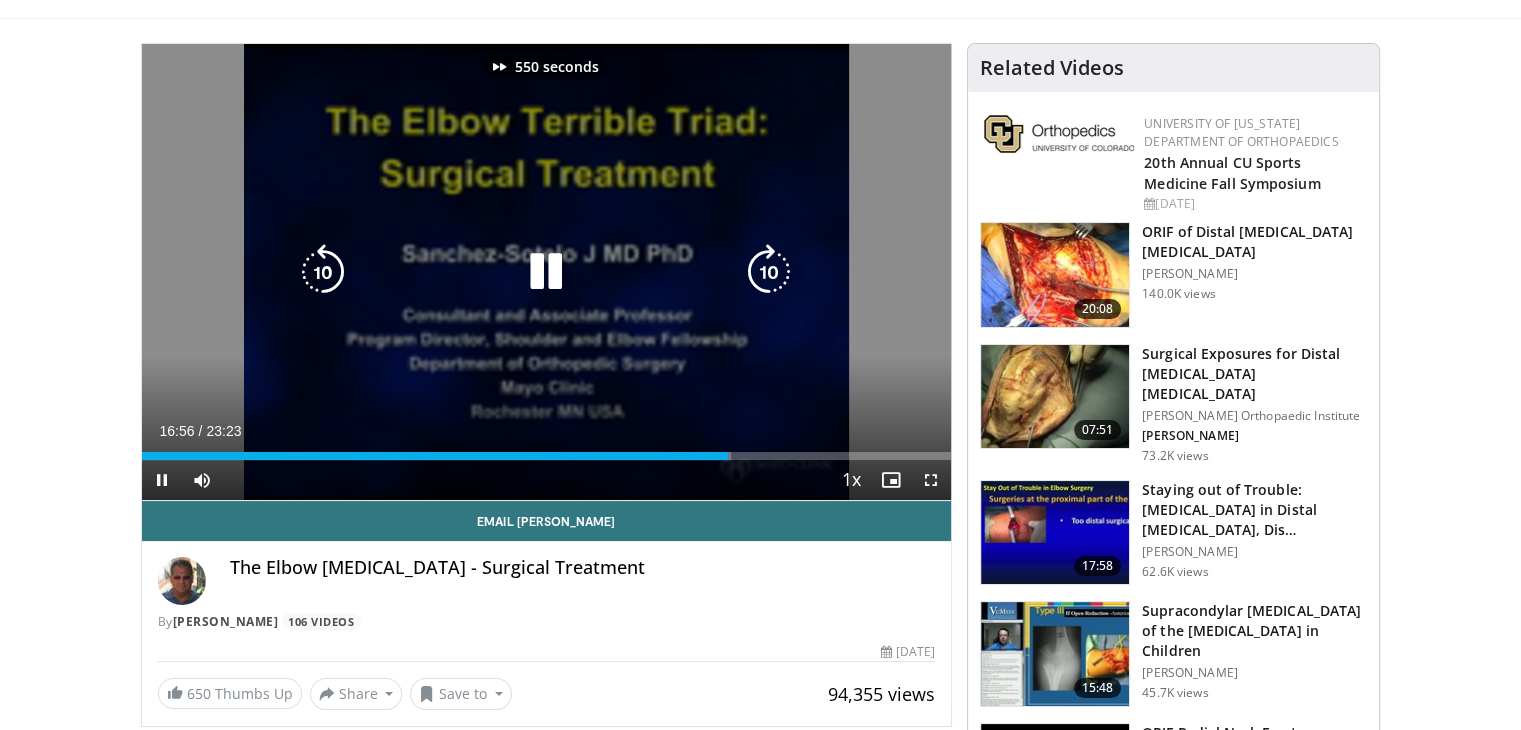 click at bounding box center (769, 272) 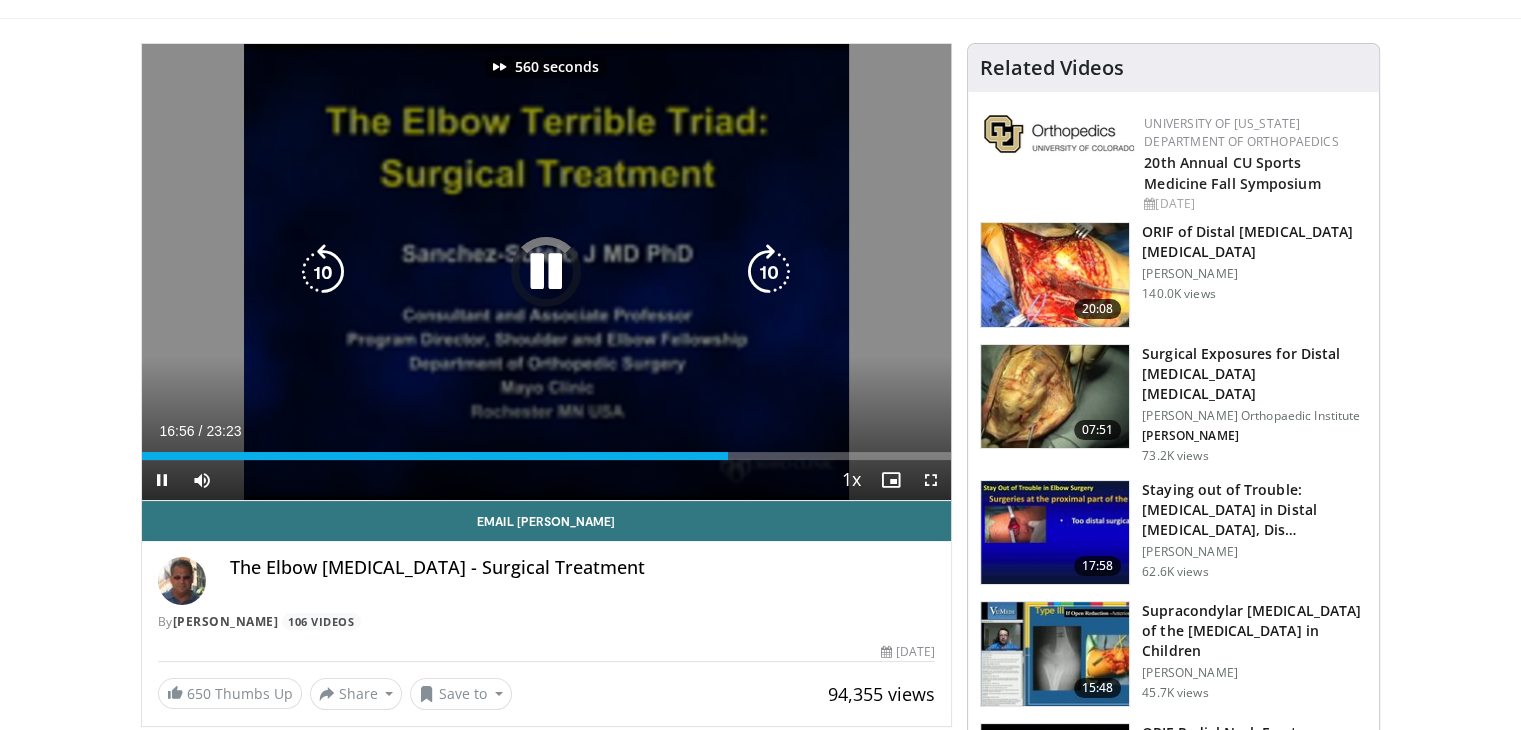 click at bounding box center (769, 272) 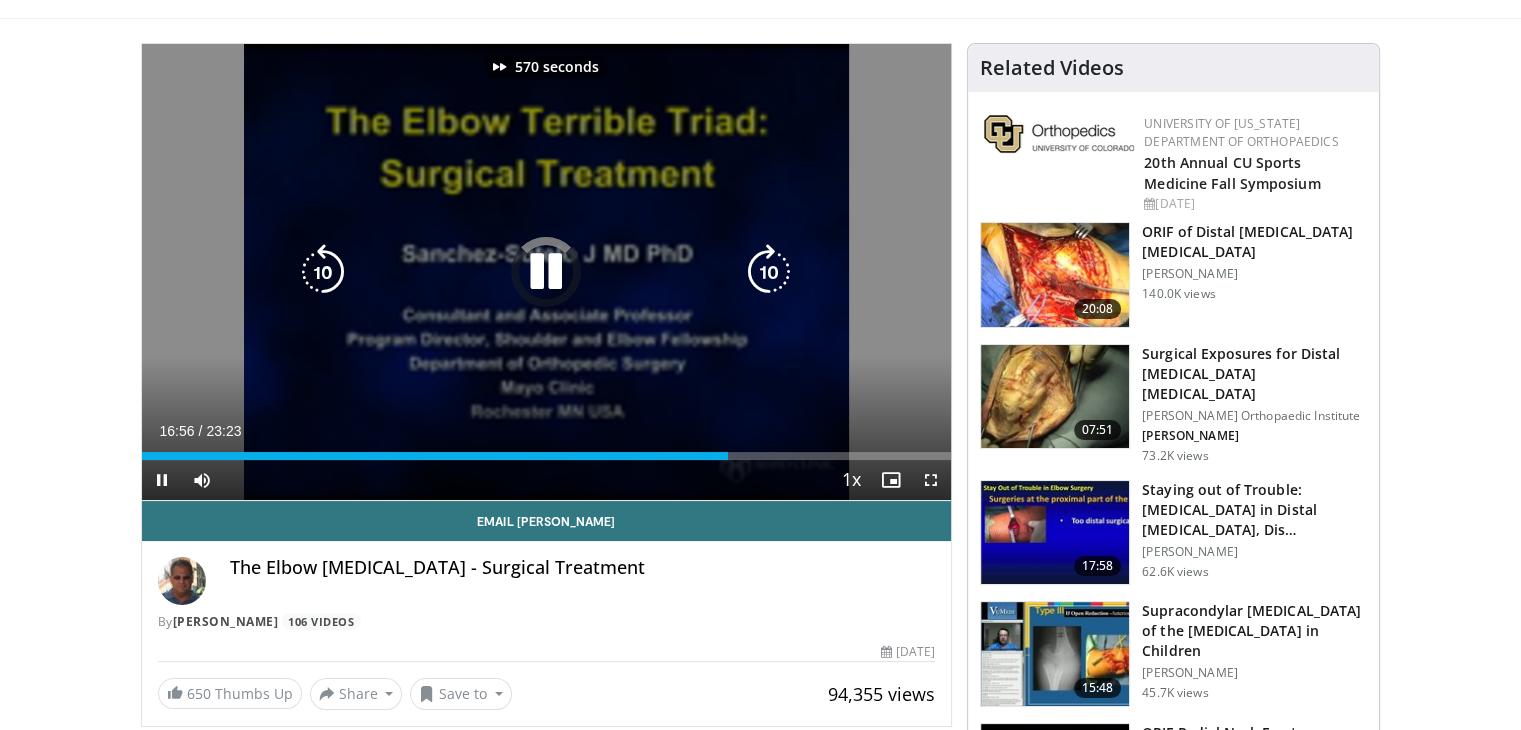 click at bounding box center [769, 272] 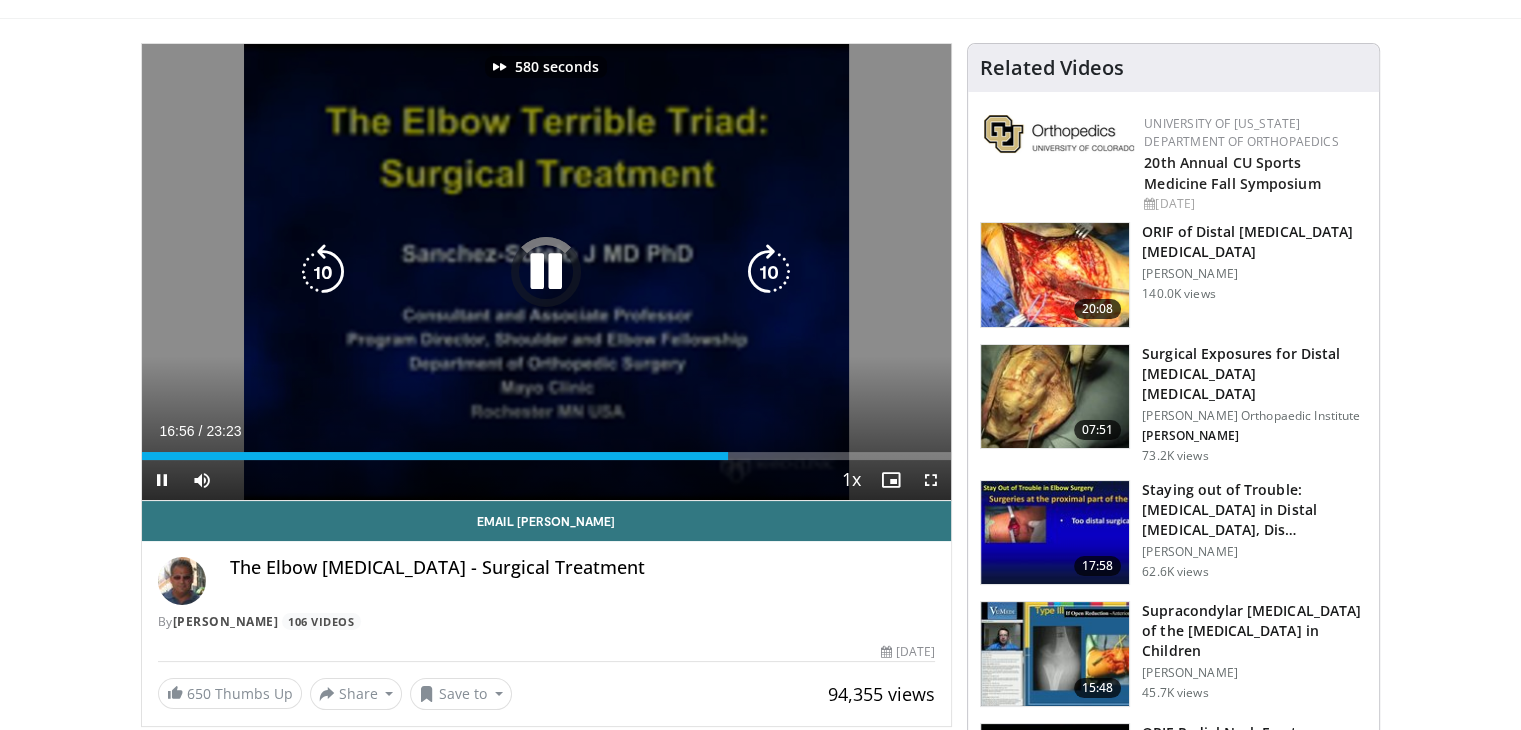click at bounding box center [769, 272] 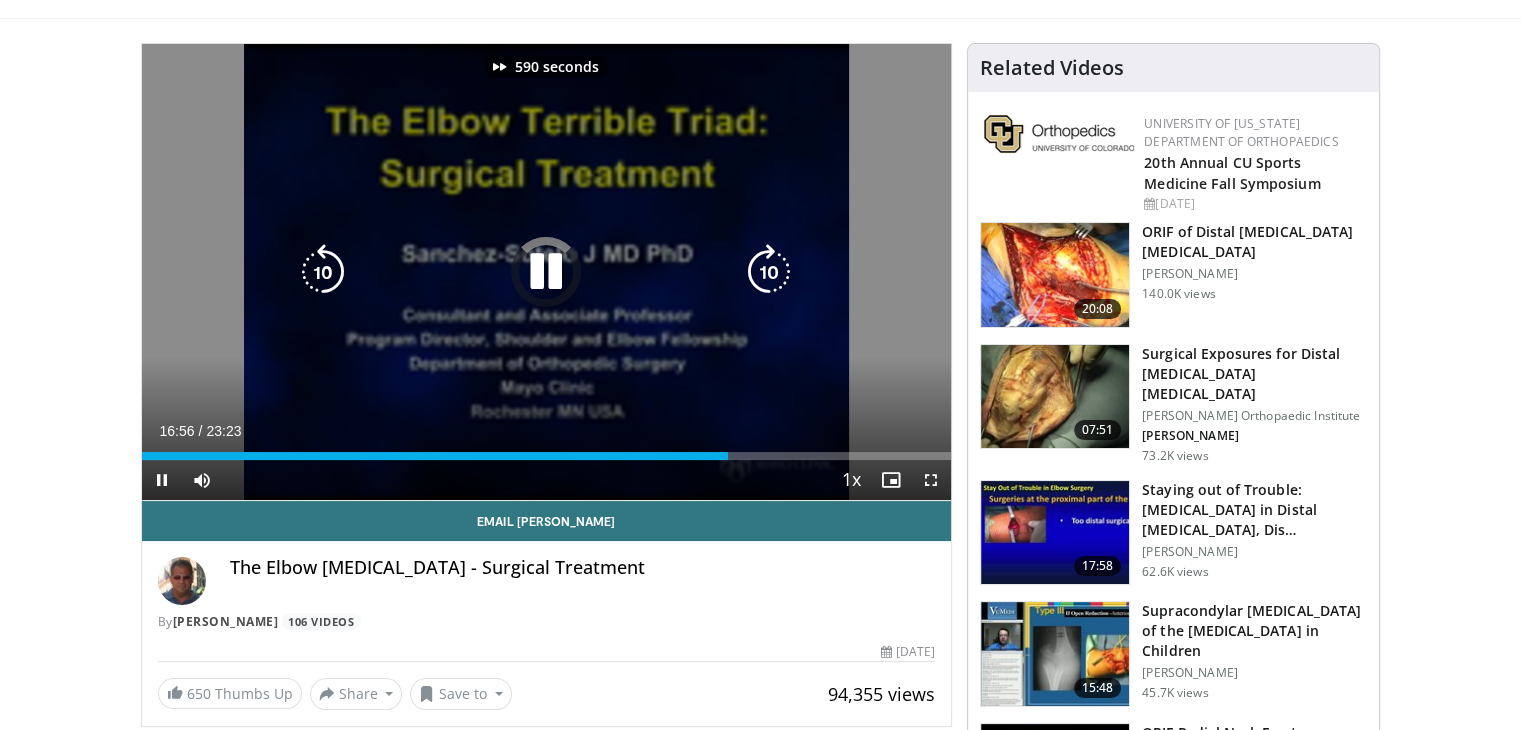 click at bounding box center [769, 272] 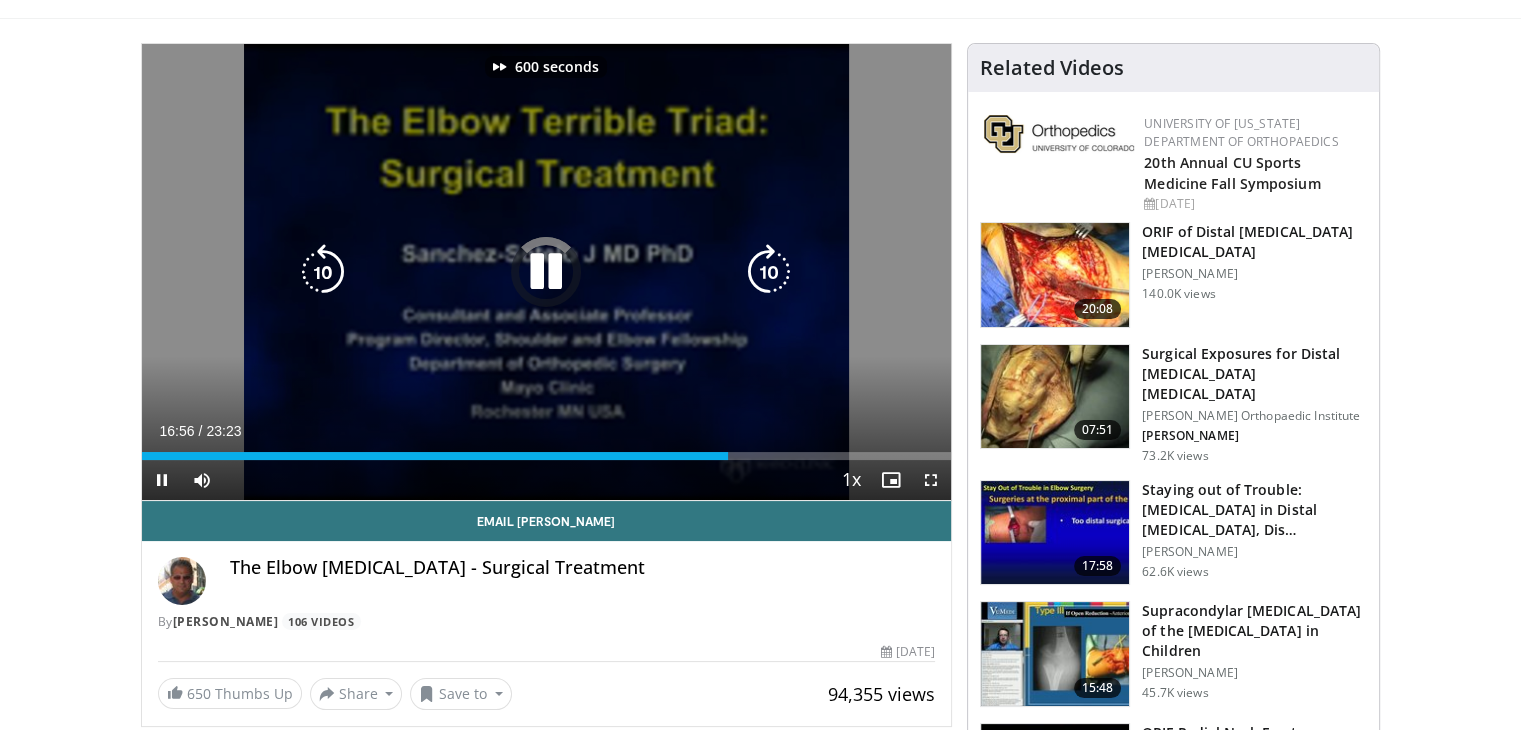click at bounding box center [769, 272] 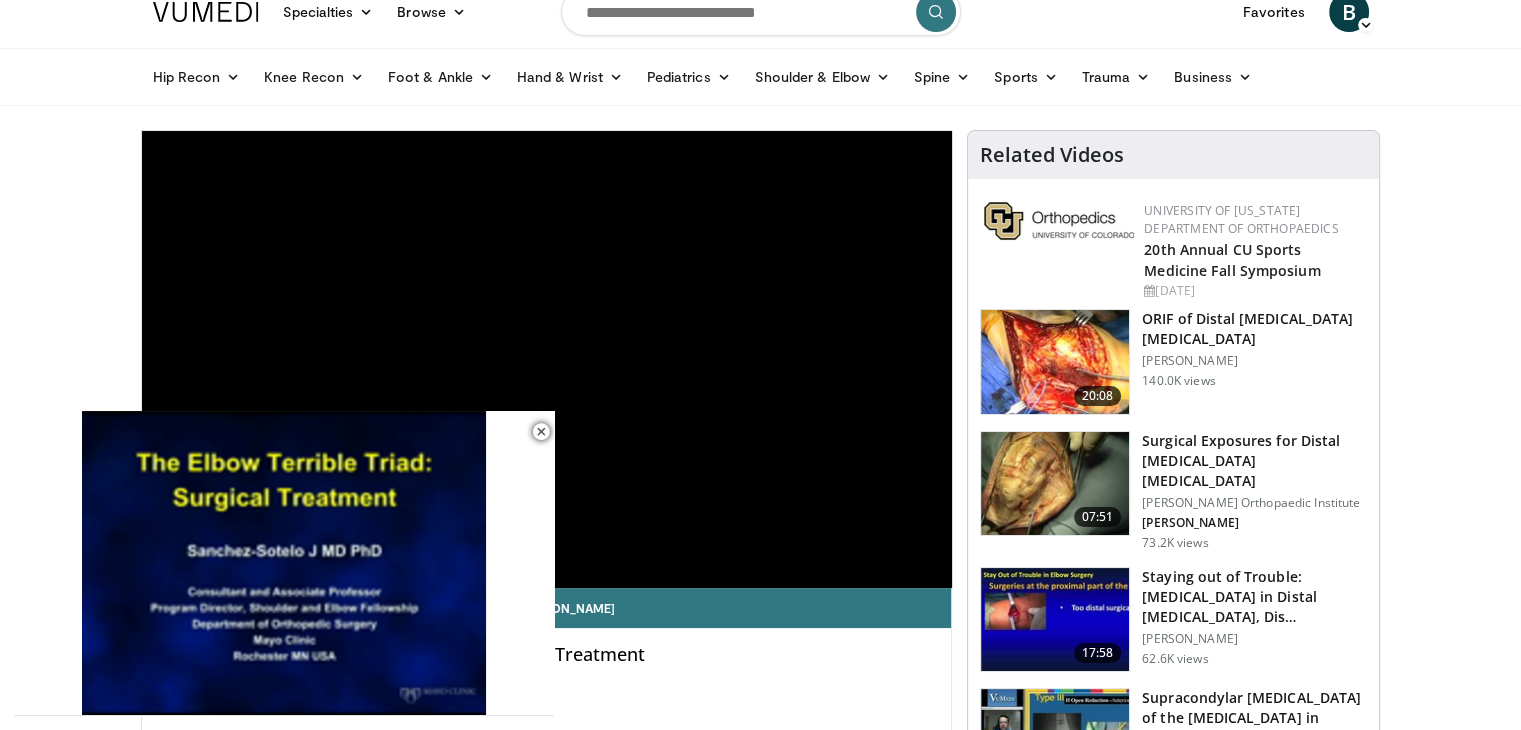 scroll, scrollTop: 0, scrollLeft: 0, axis: both 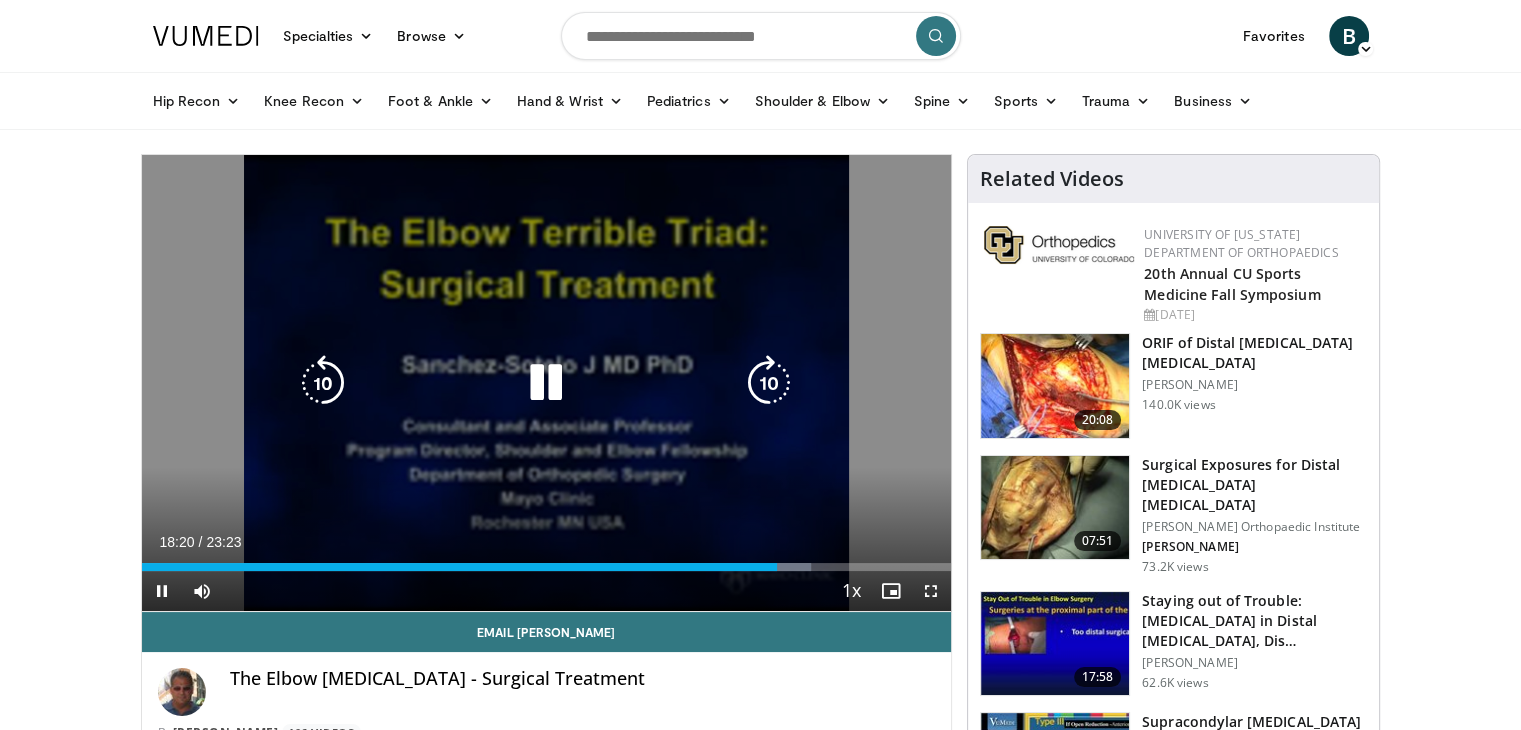 click at bounding box center (769, 383) 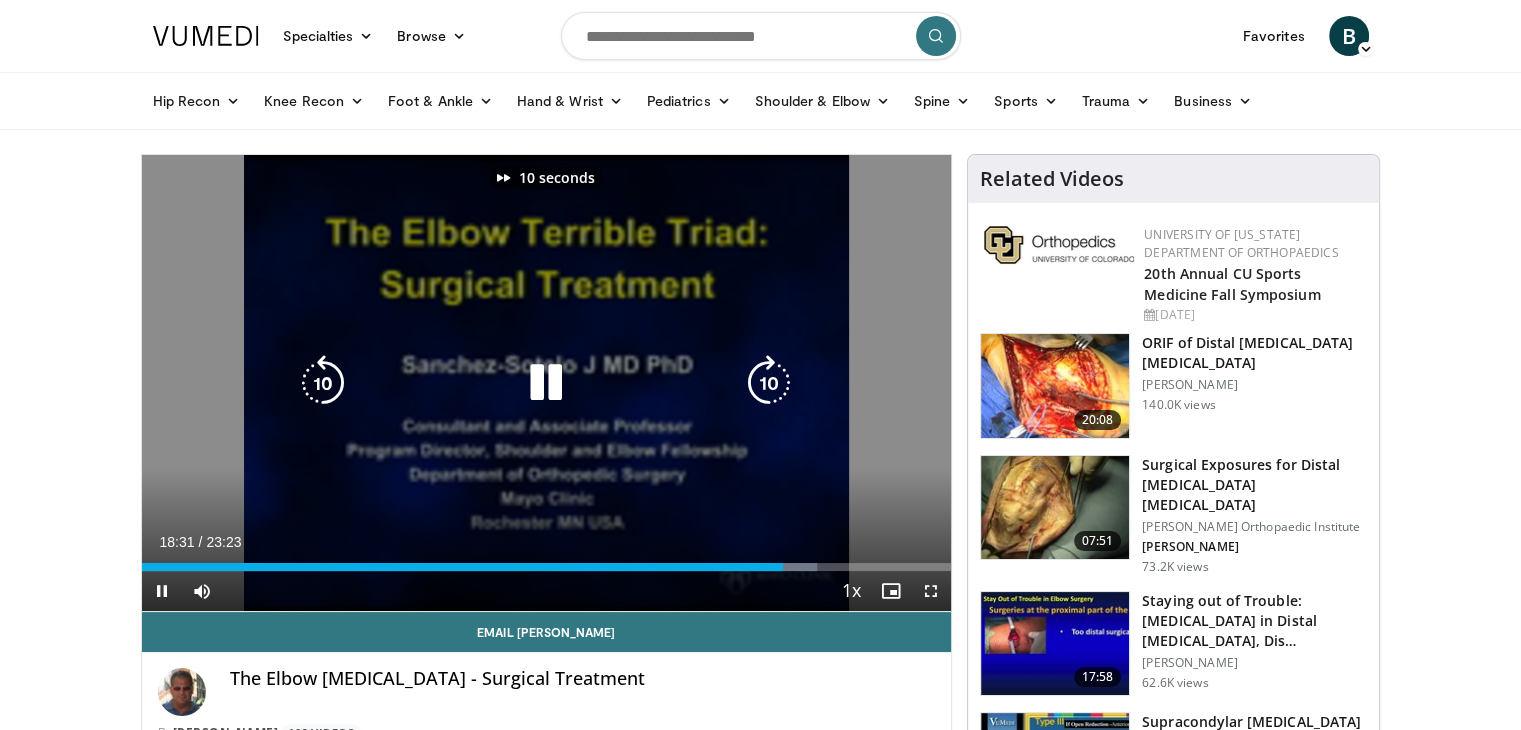 click at bounding box center (769, 383) 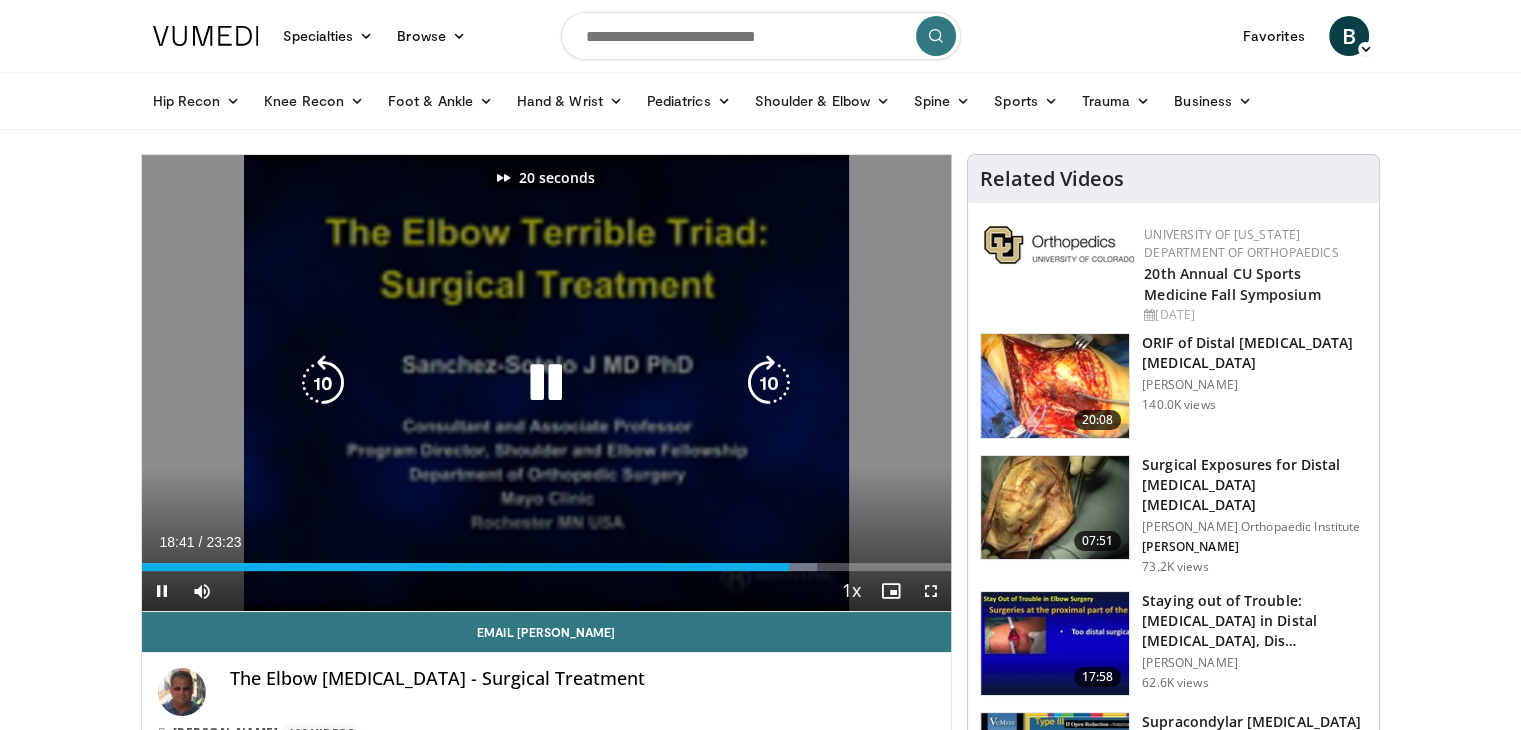 click at bounding box center [769, 383] 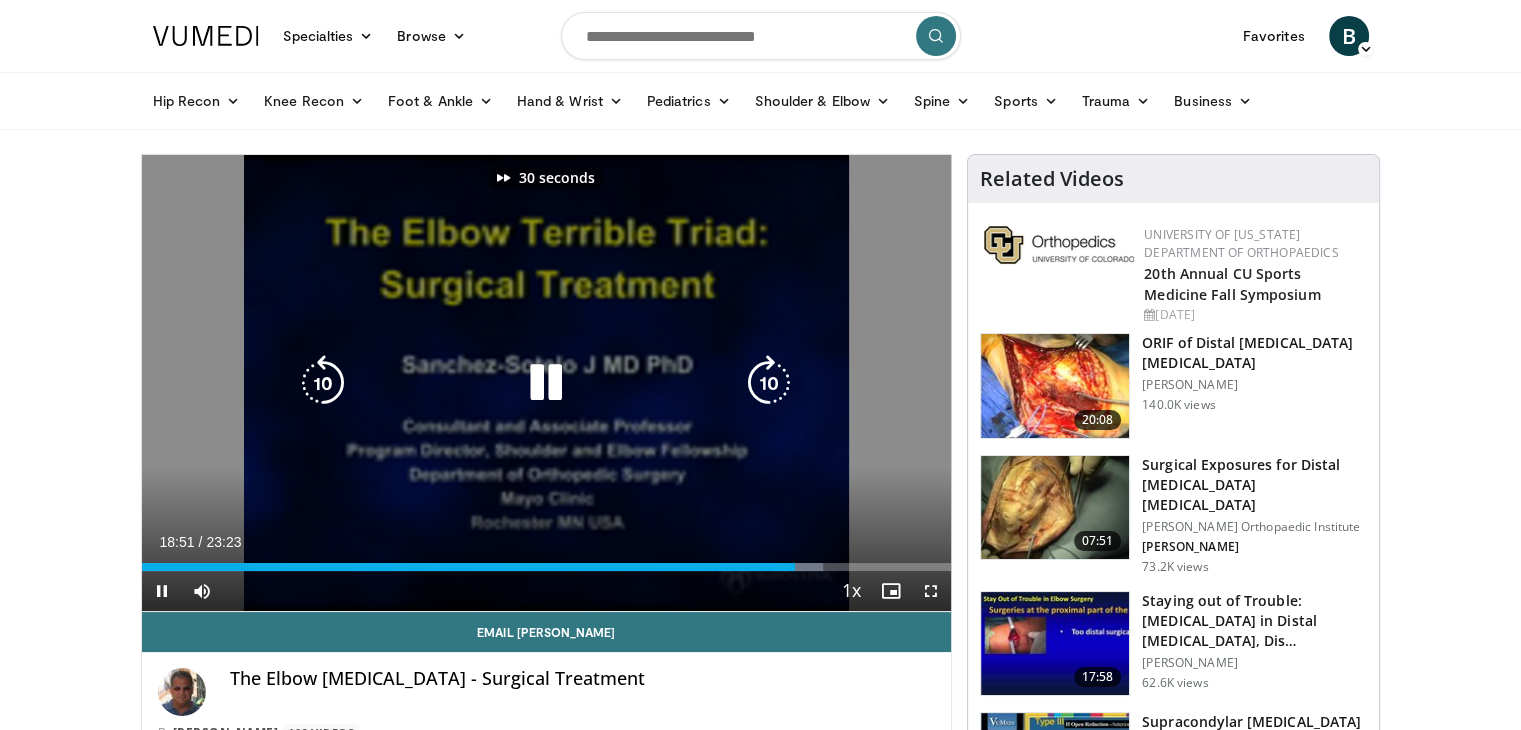 click at bounding box center [769, 383] 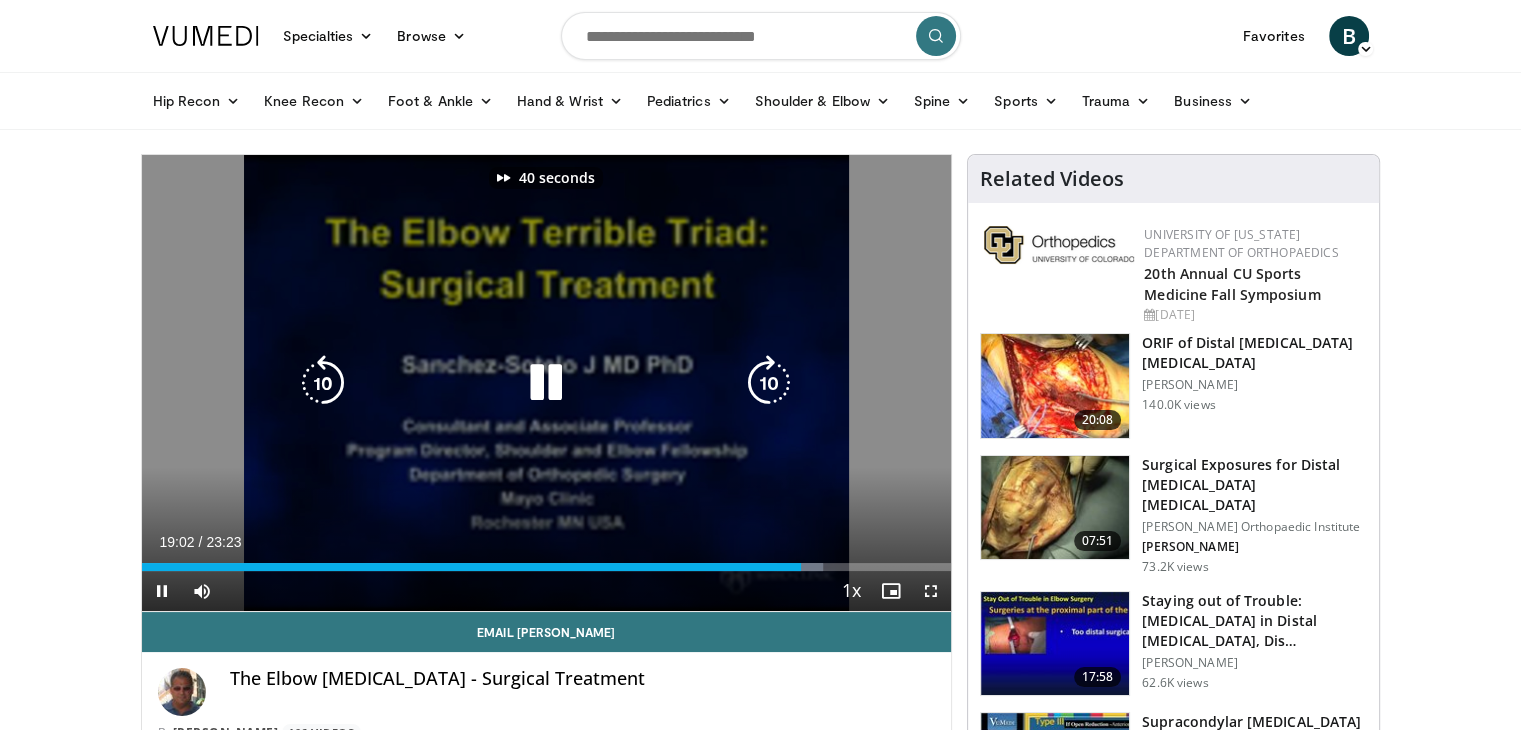 click at bounding box center [769, 383] 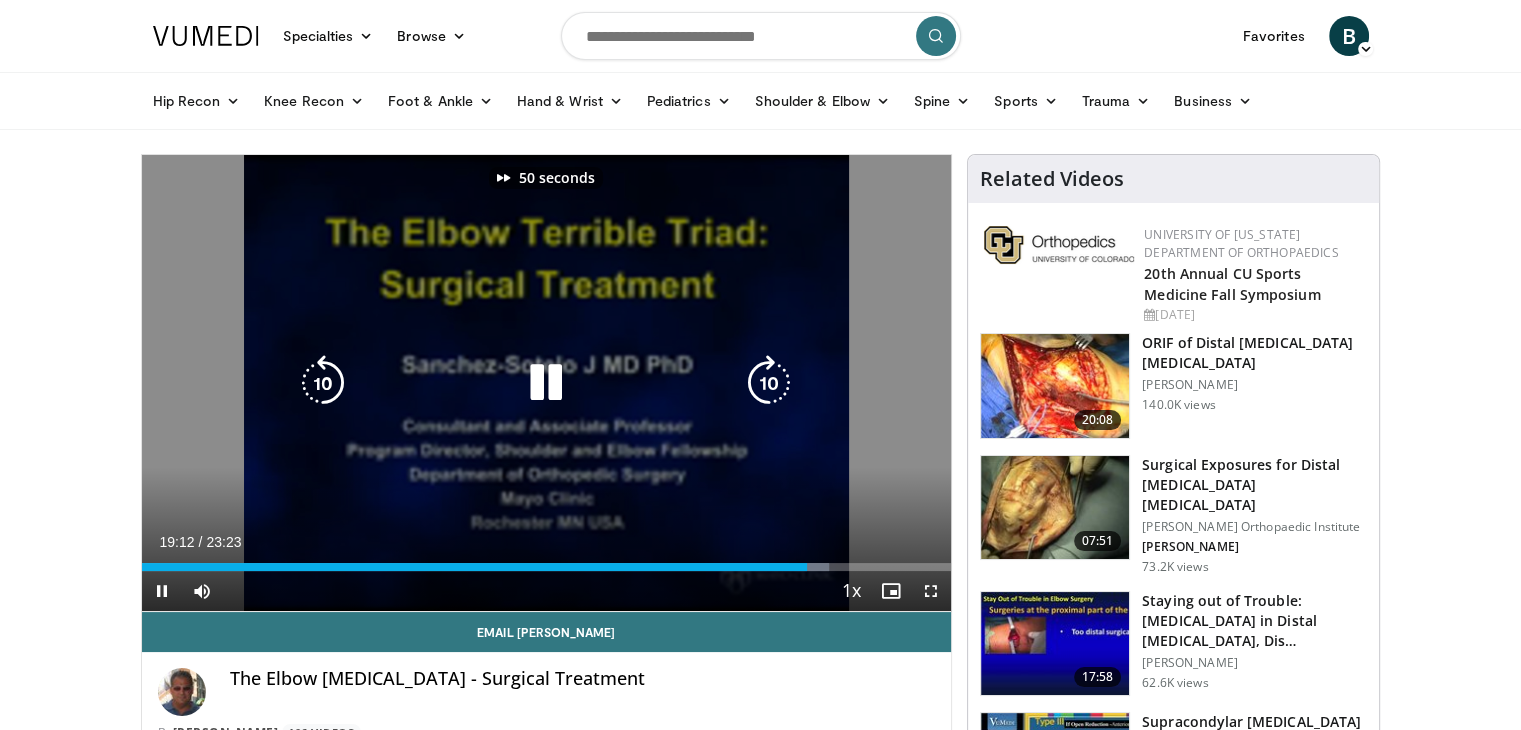 click at bounding box center (769, 383) 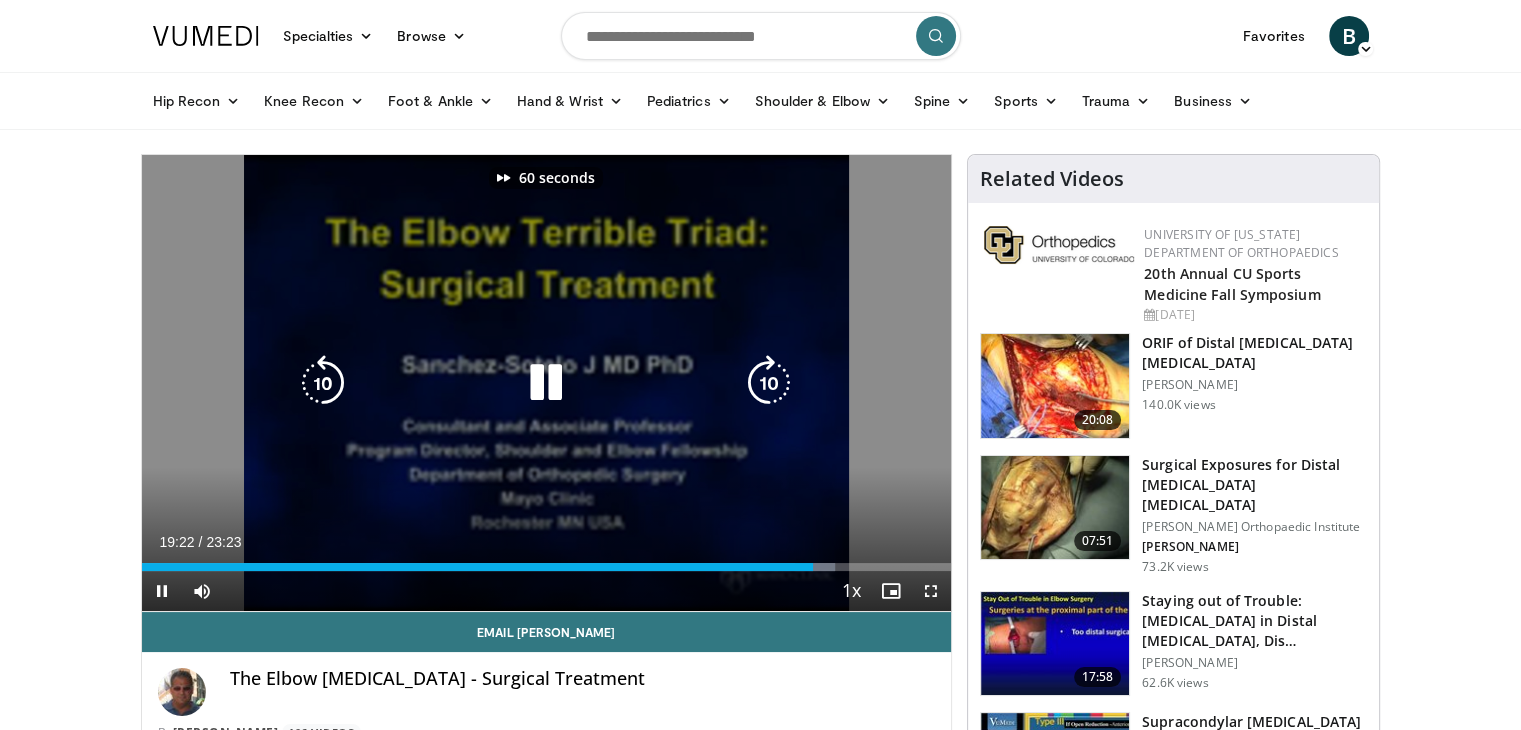 click at bounding box center (769, 383) 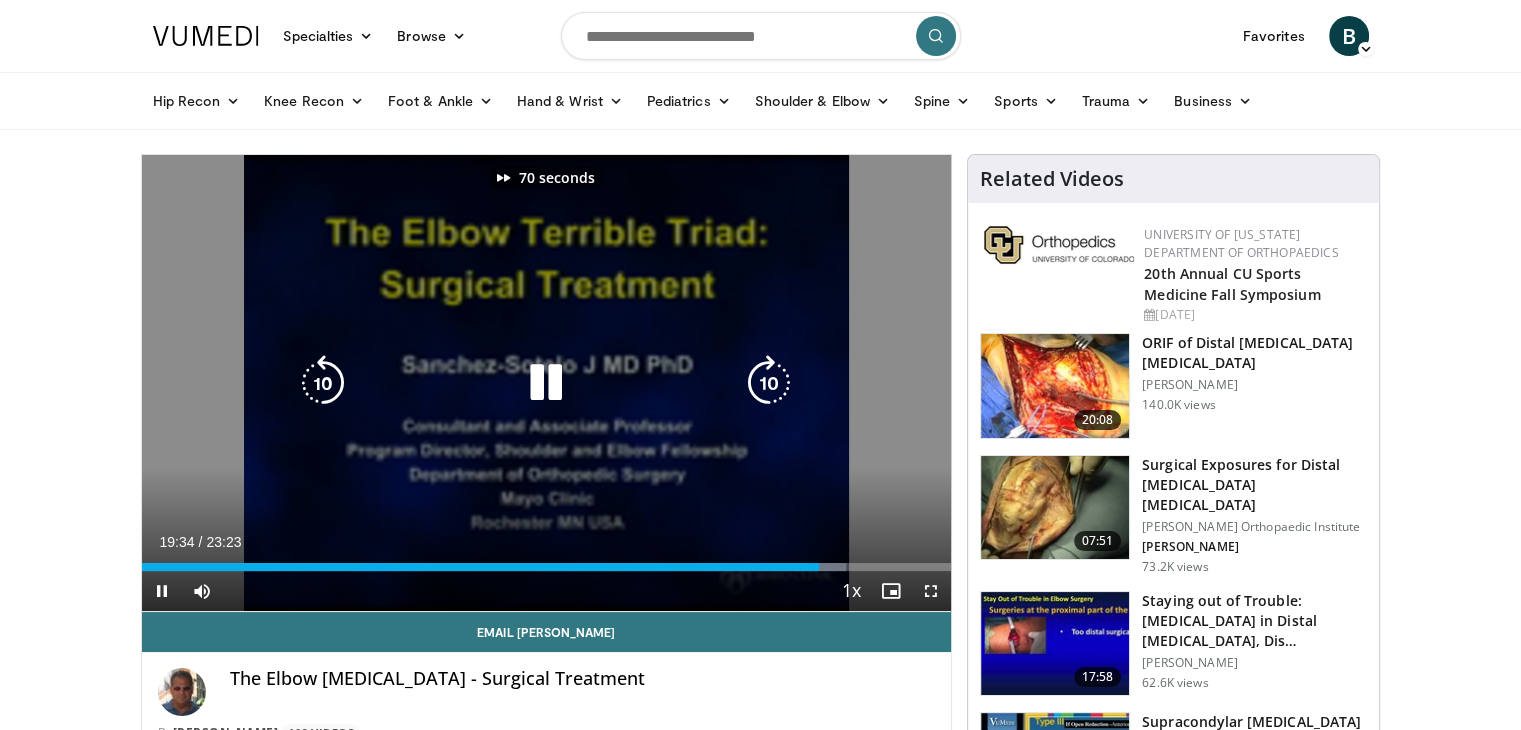 click at bounding box center [769, 383] 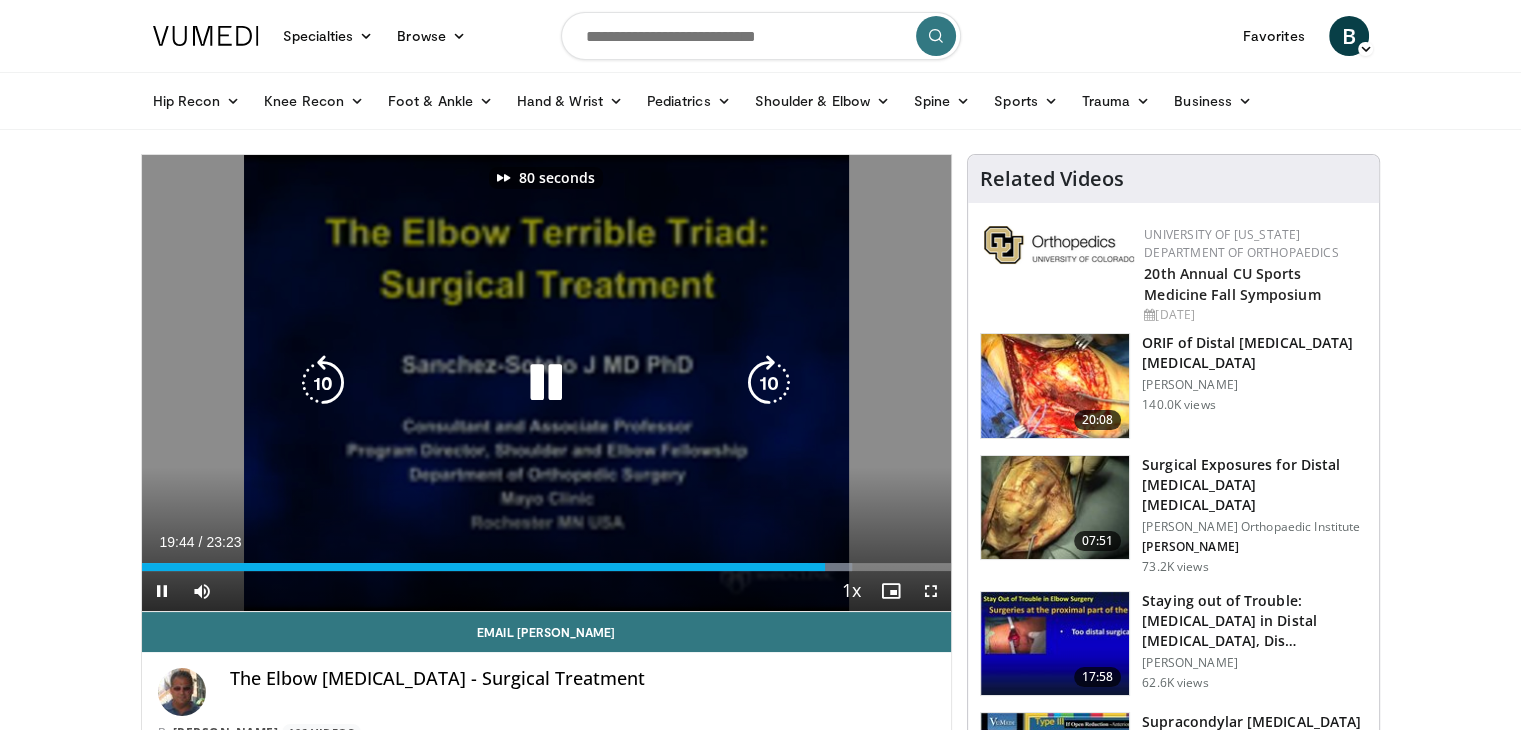 click at bounding box center [769, 383] 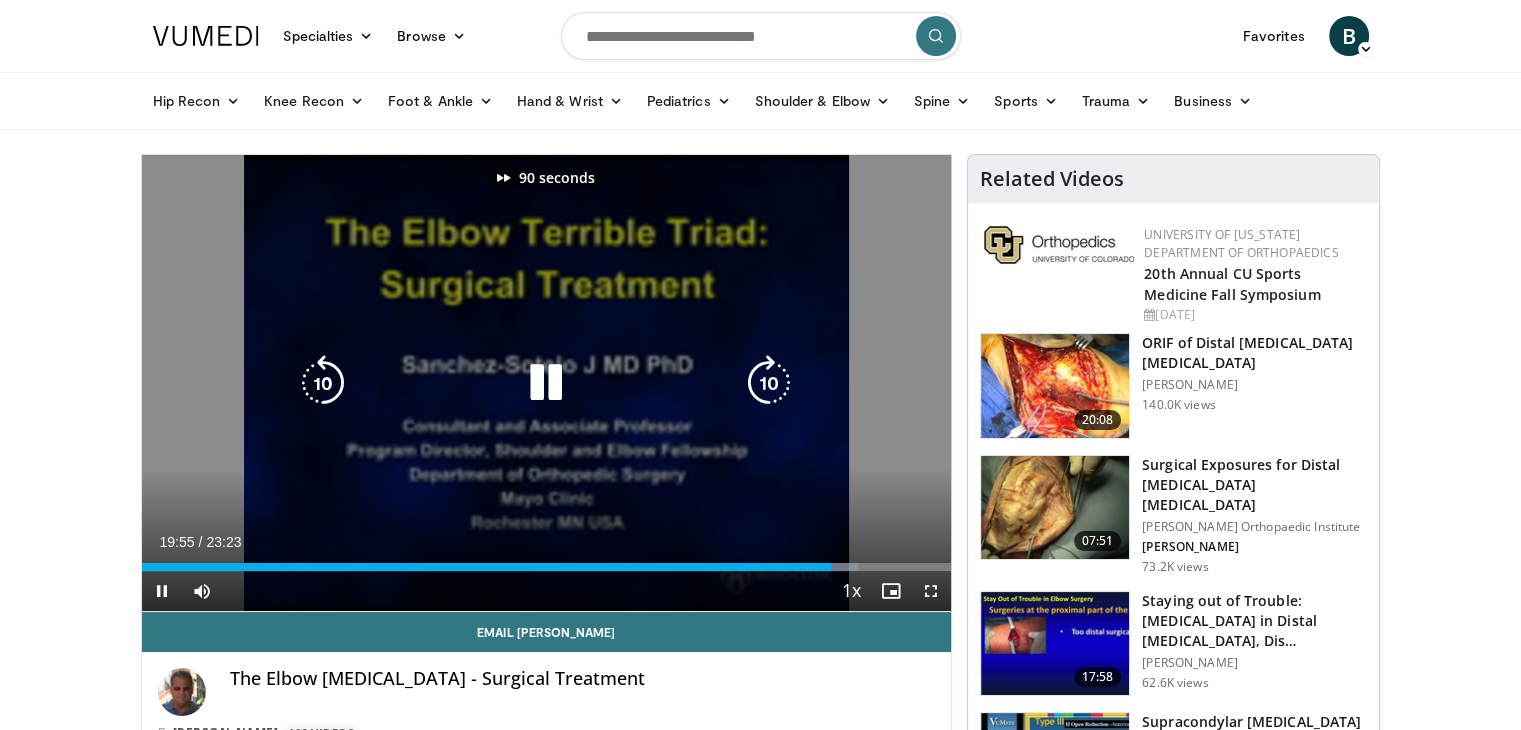click at bounding box center [769, 383] 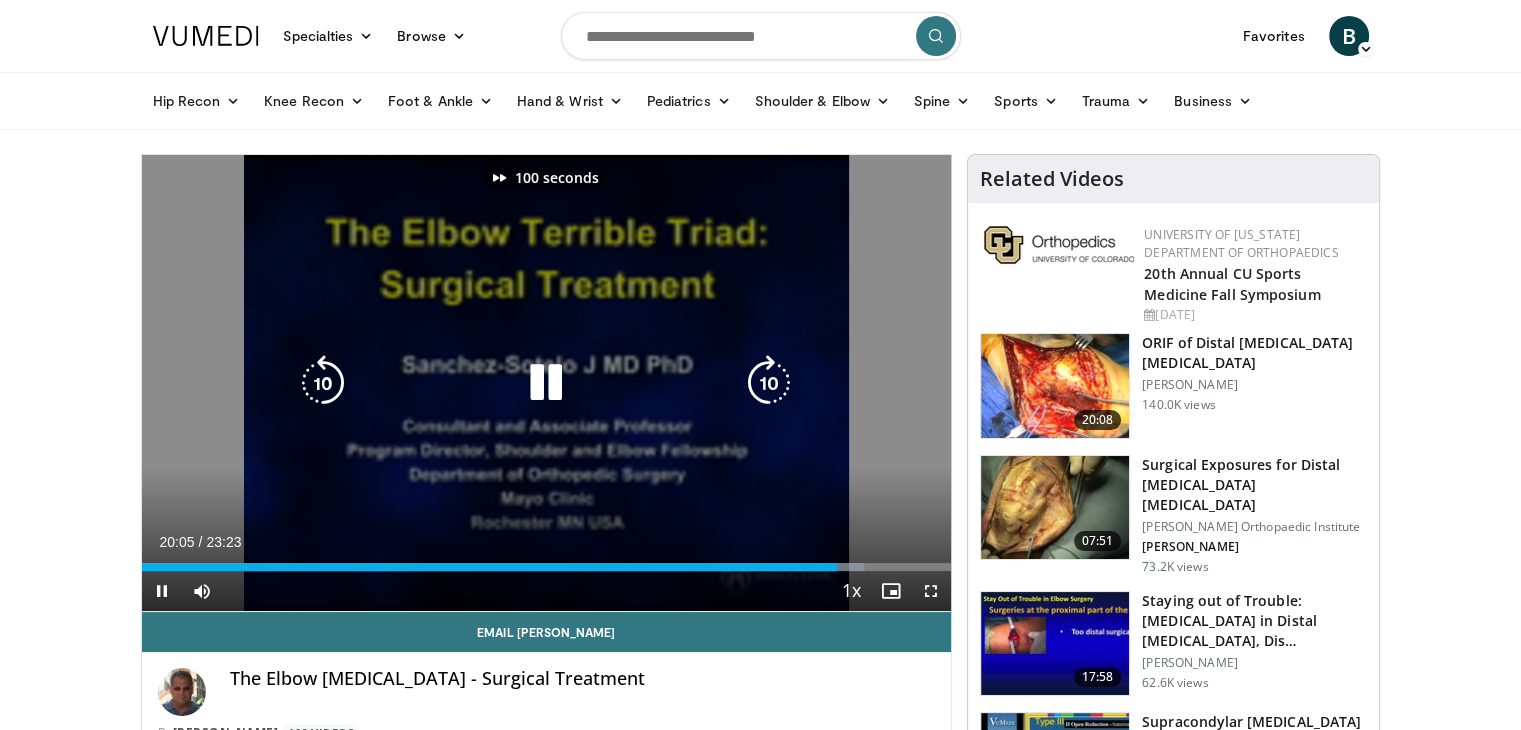 click at bounding box center [769, 383] 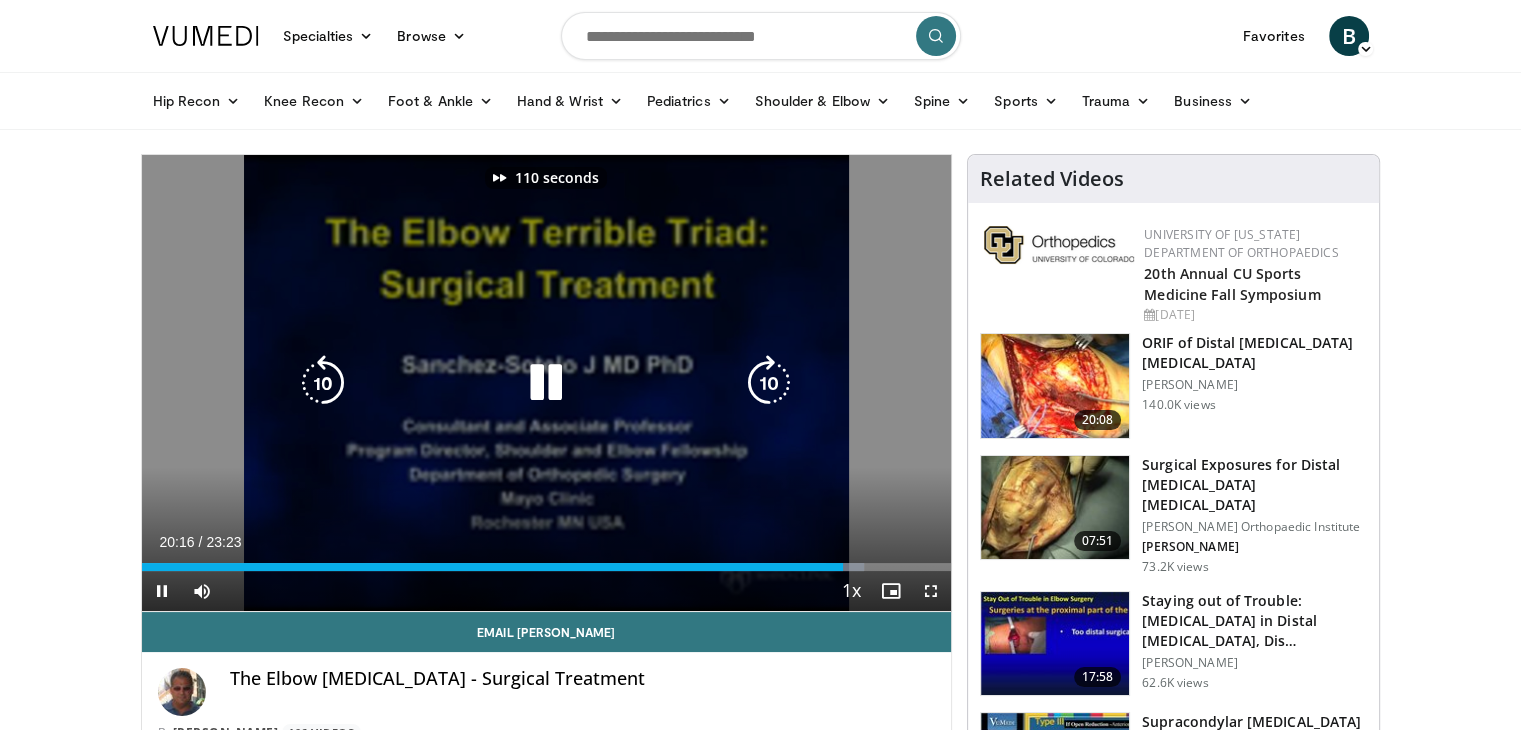 click at bounding box center (769, 383) 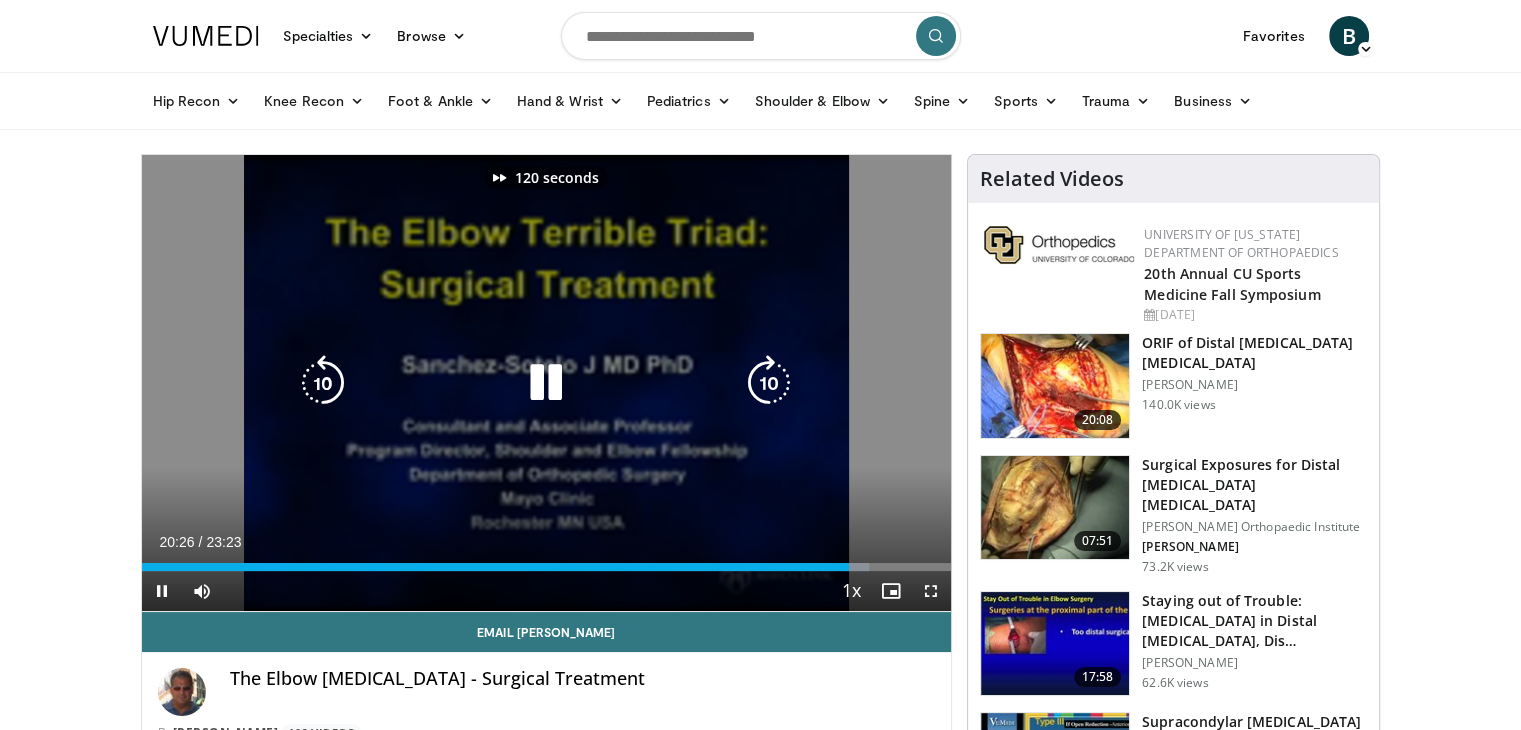 click at bounding box center (769, 383) 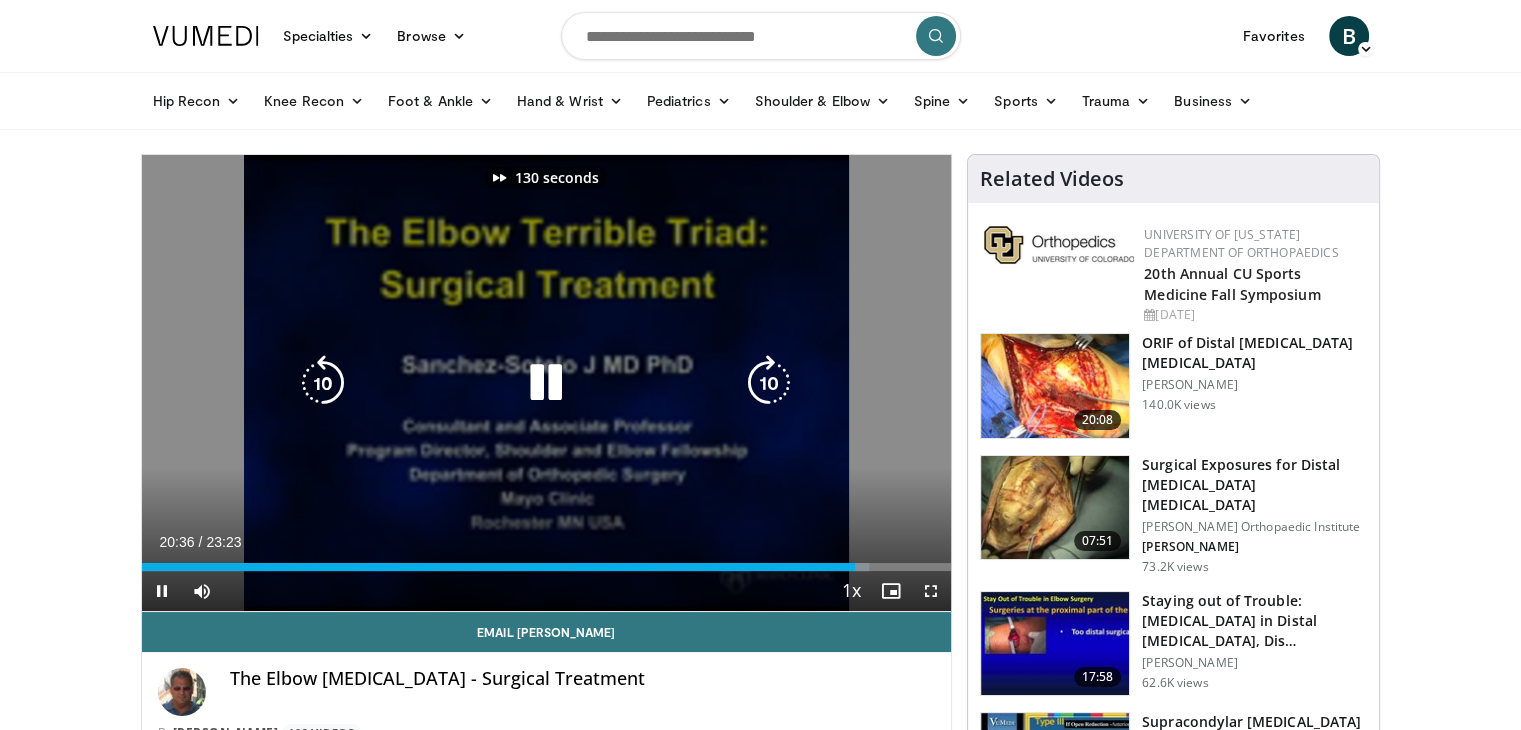 click at bounding box center (769, 383) 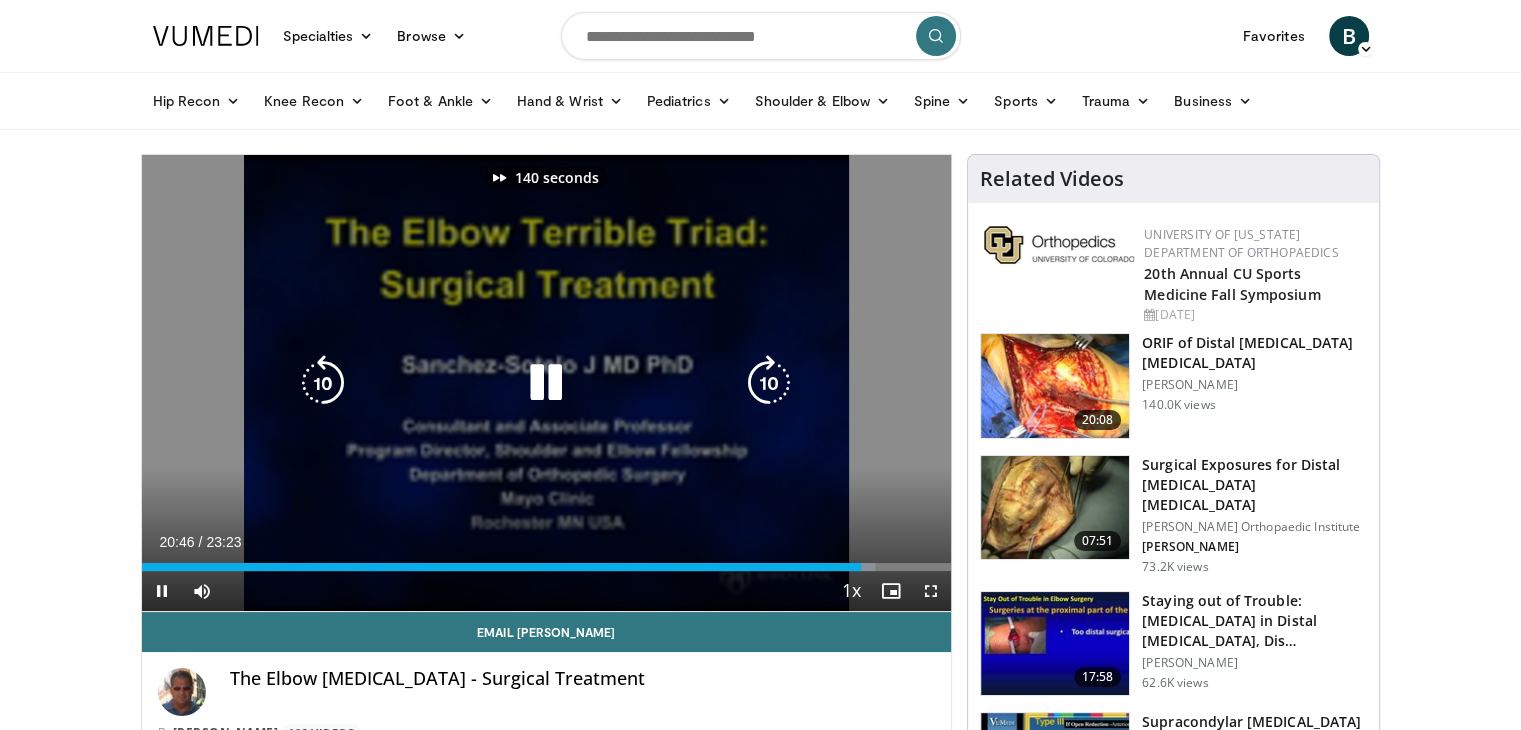 click at bounding box center (769, 383) 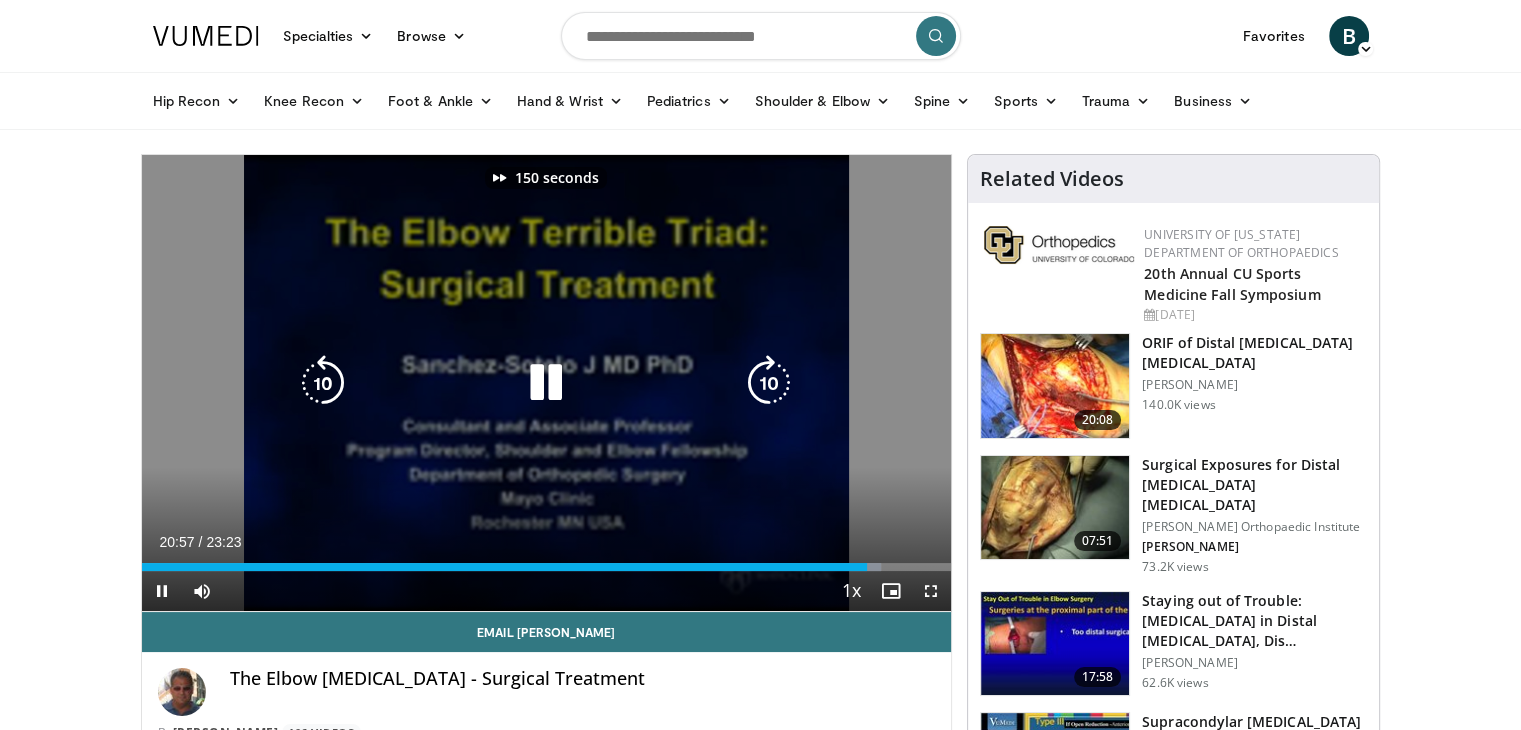 click at bounding box center (769, 383) 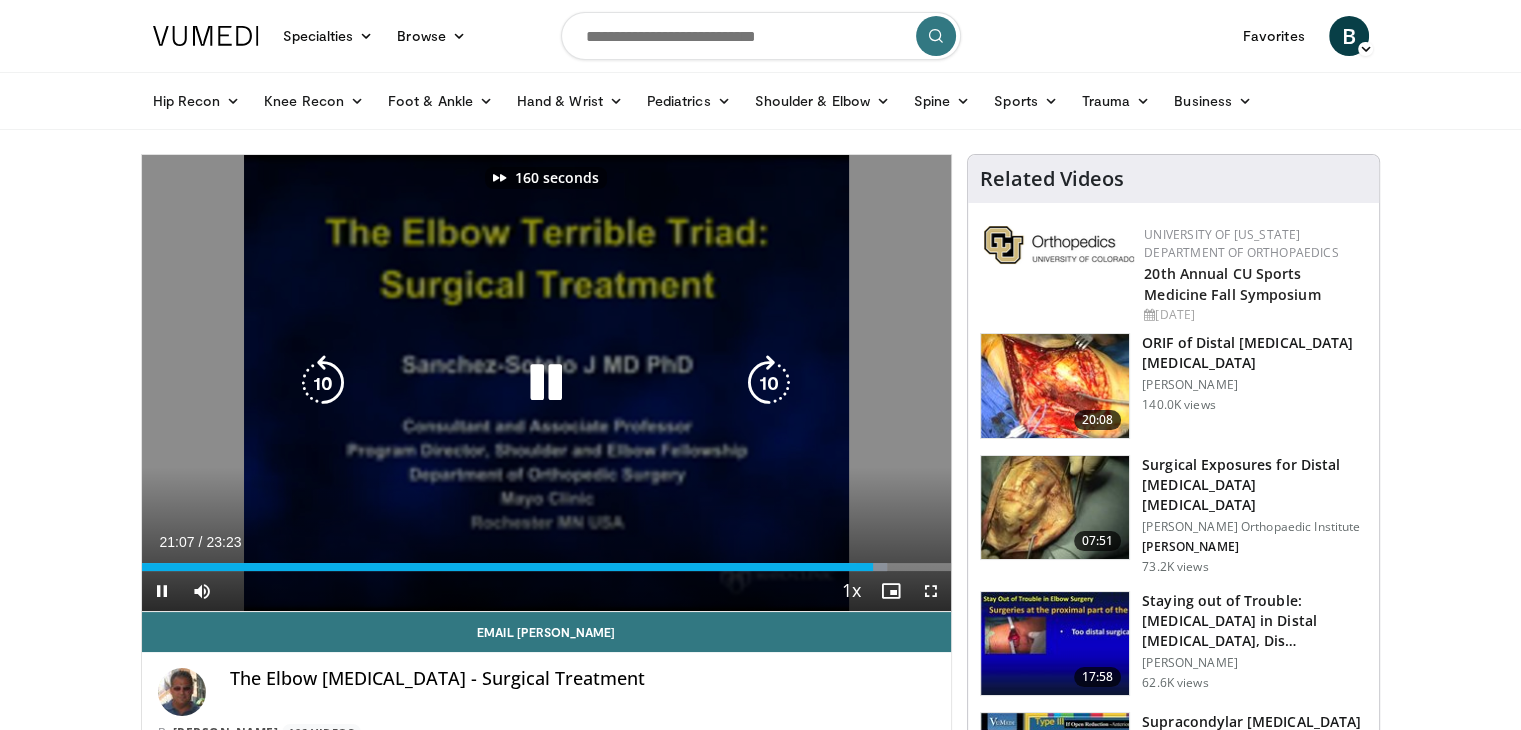 click at bounding box center (769, 383) 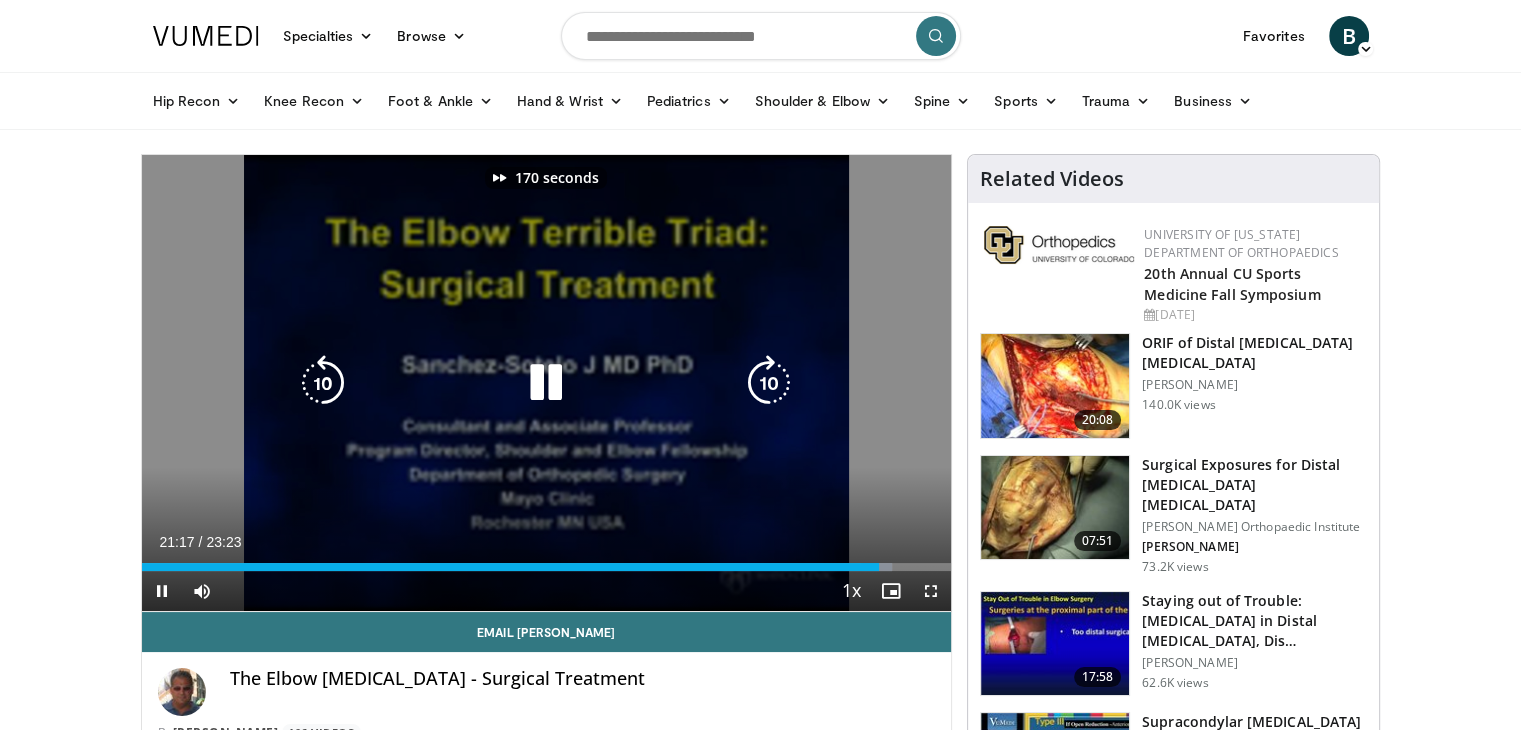 click at bounding box center [769, 383] 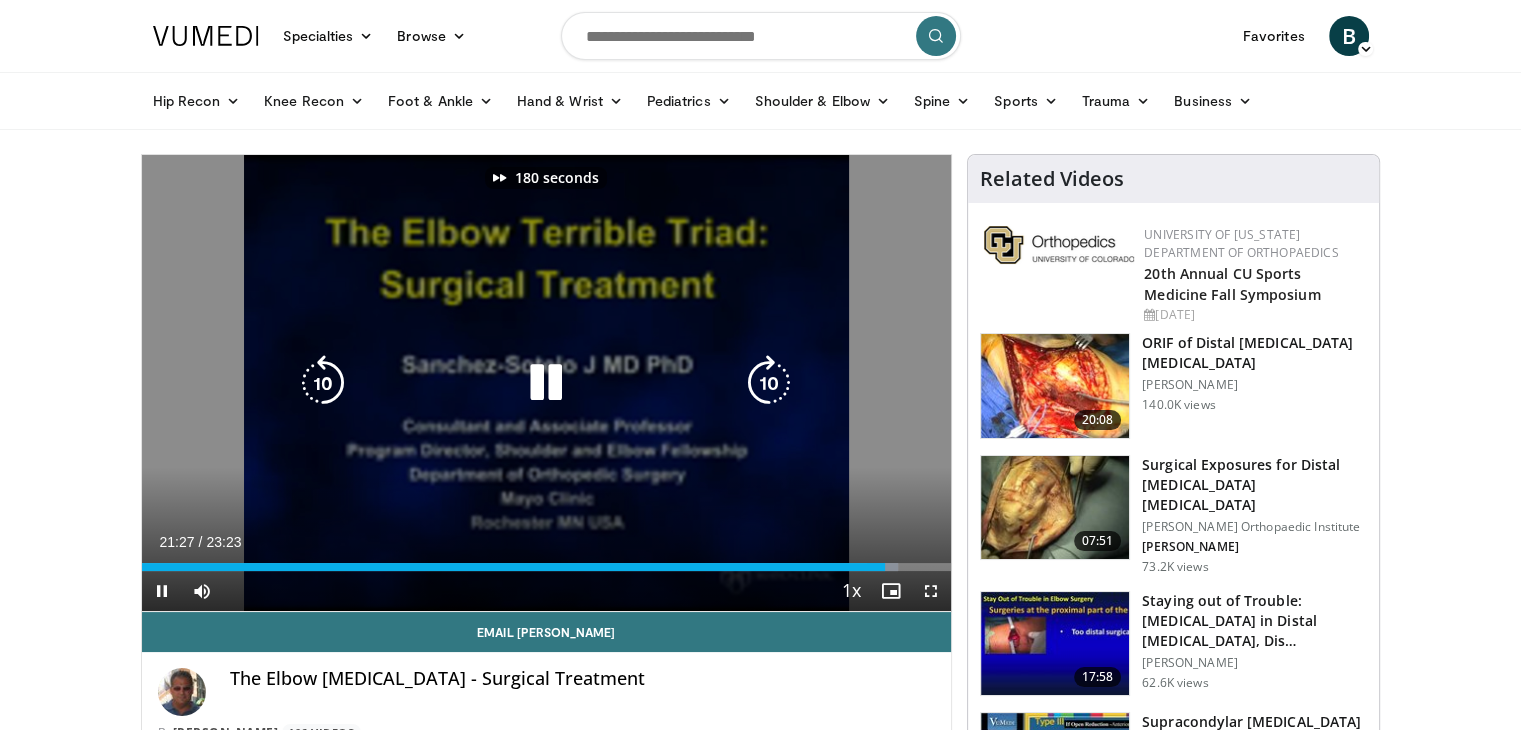 click at bounding box center (769, 383) 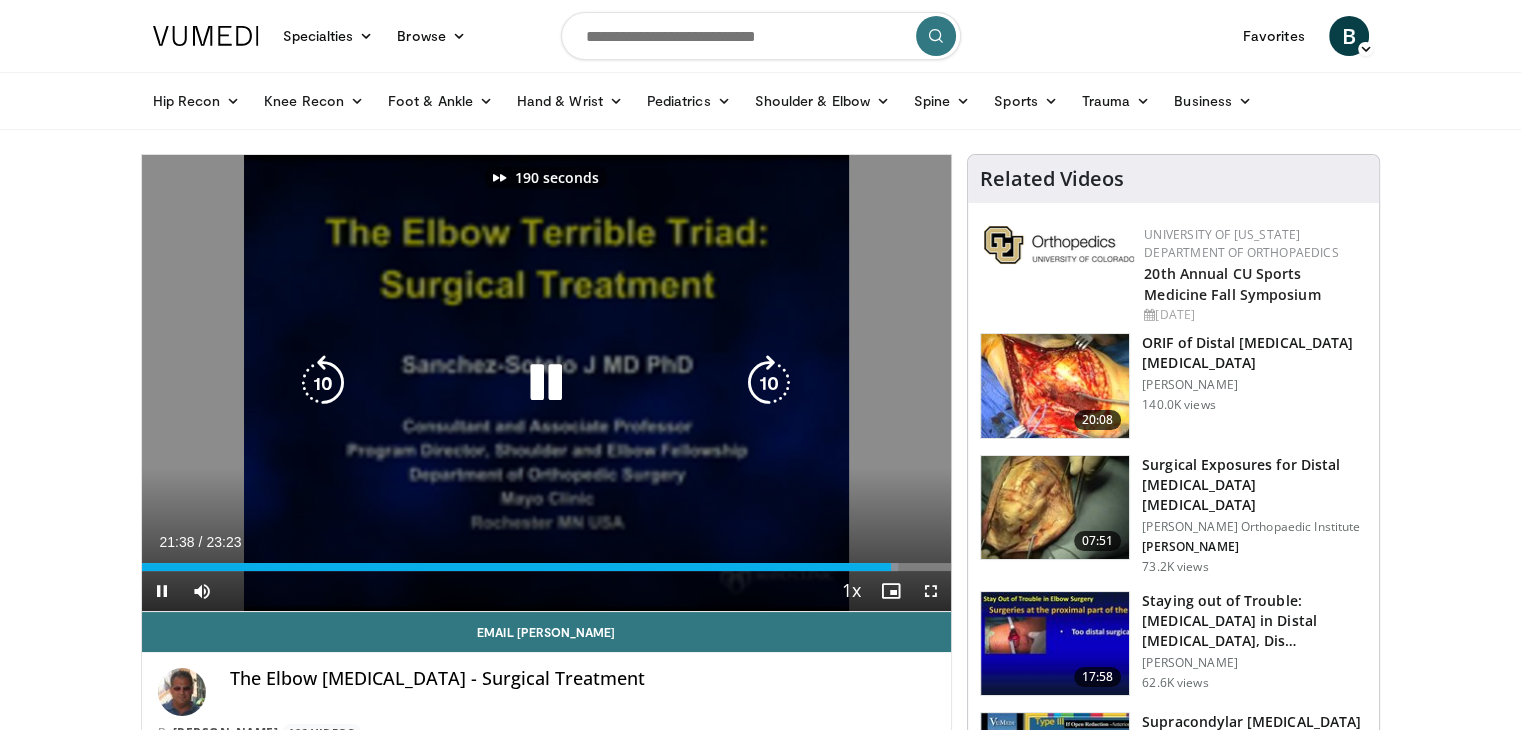 click at bounding box center (769, 383) 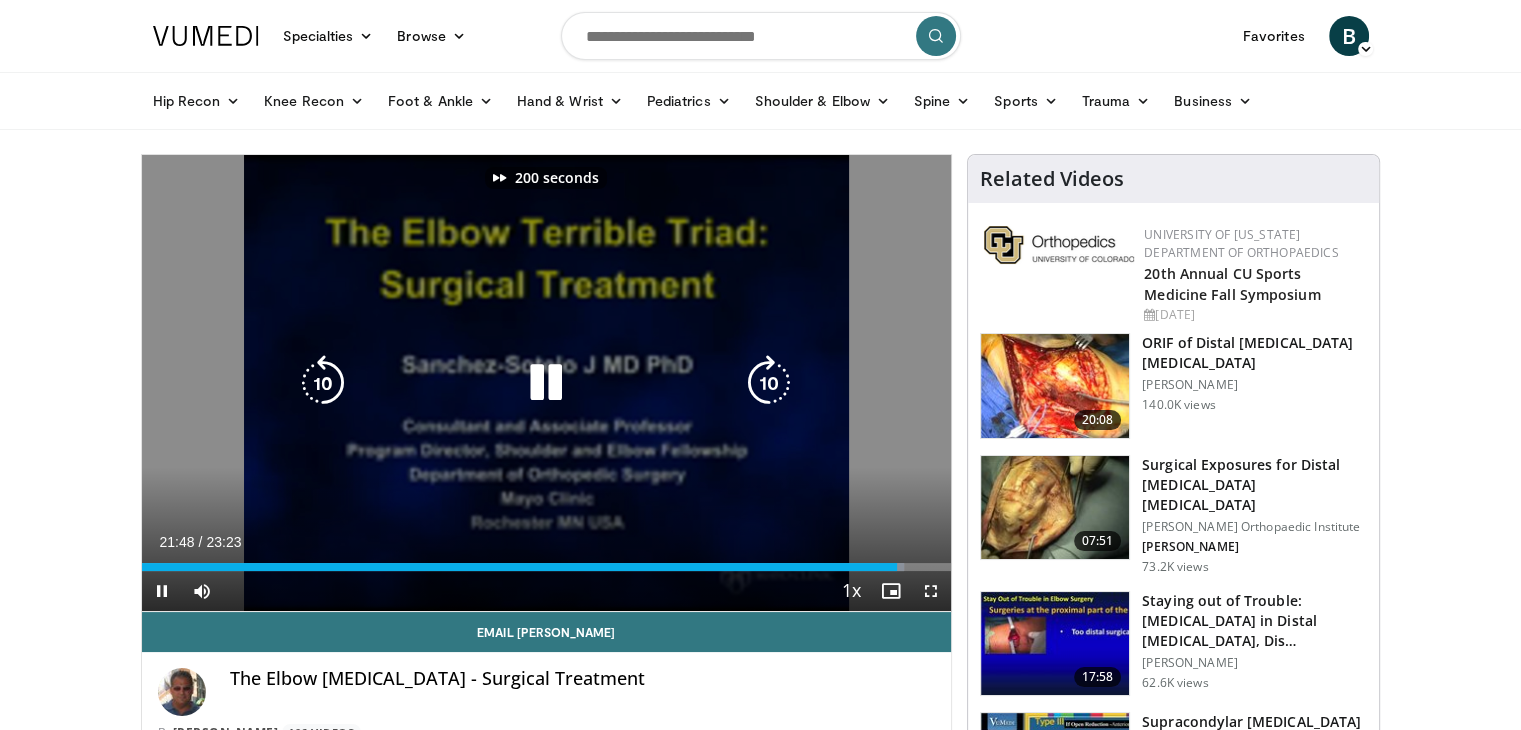 click at bounding box center [769, 383] 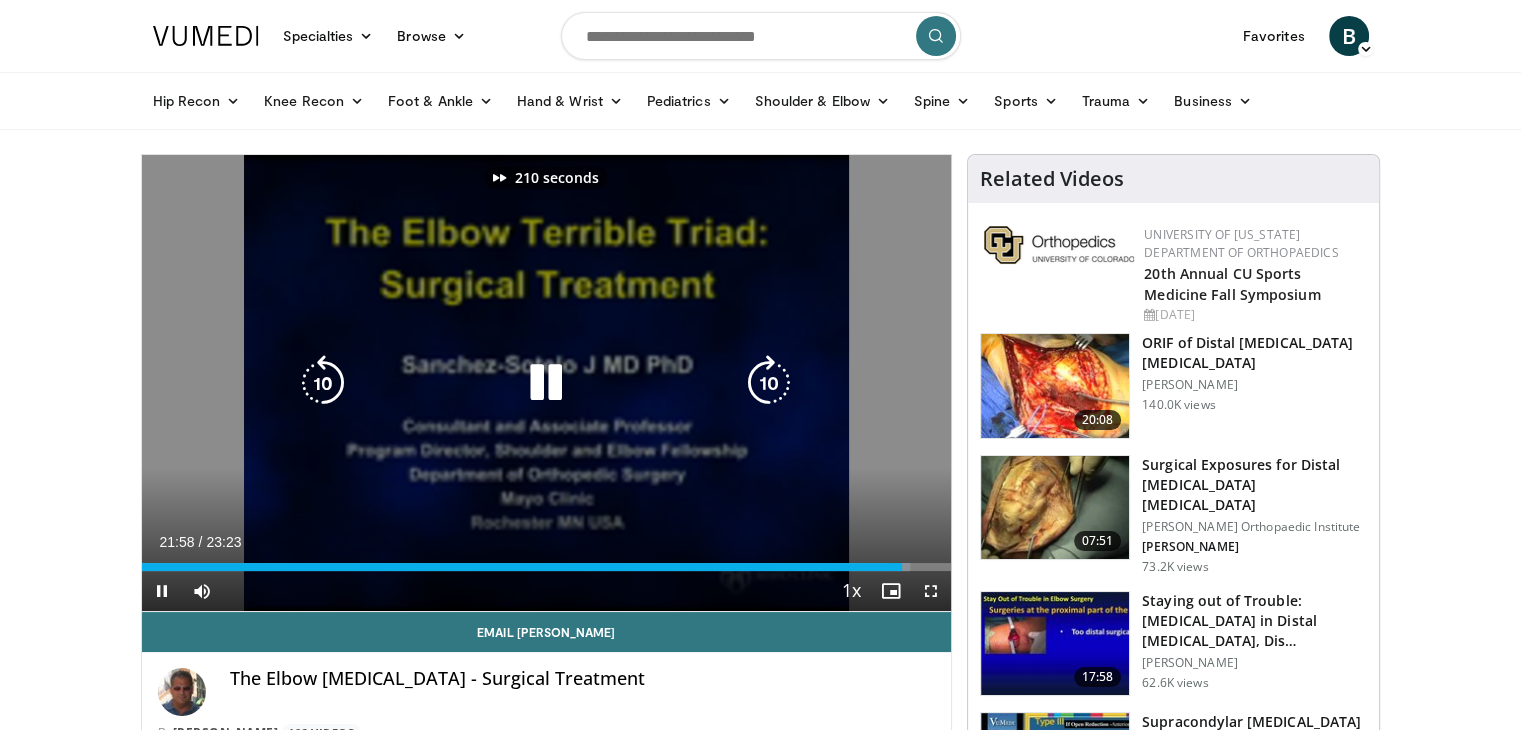 click at bounding box center (769, 383) 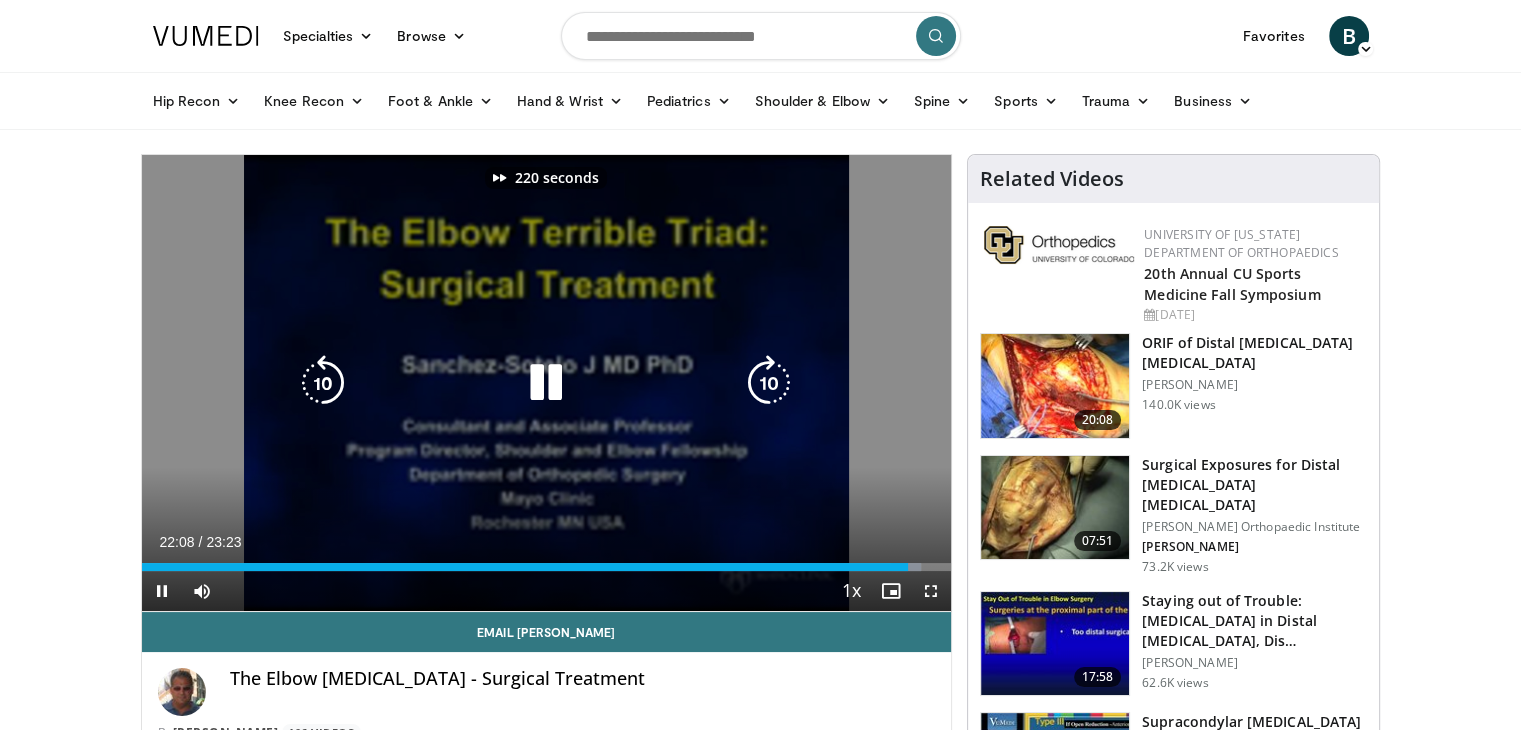 click at bounding box center (769, 383) 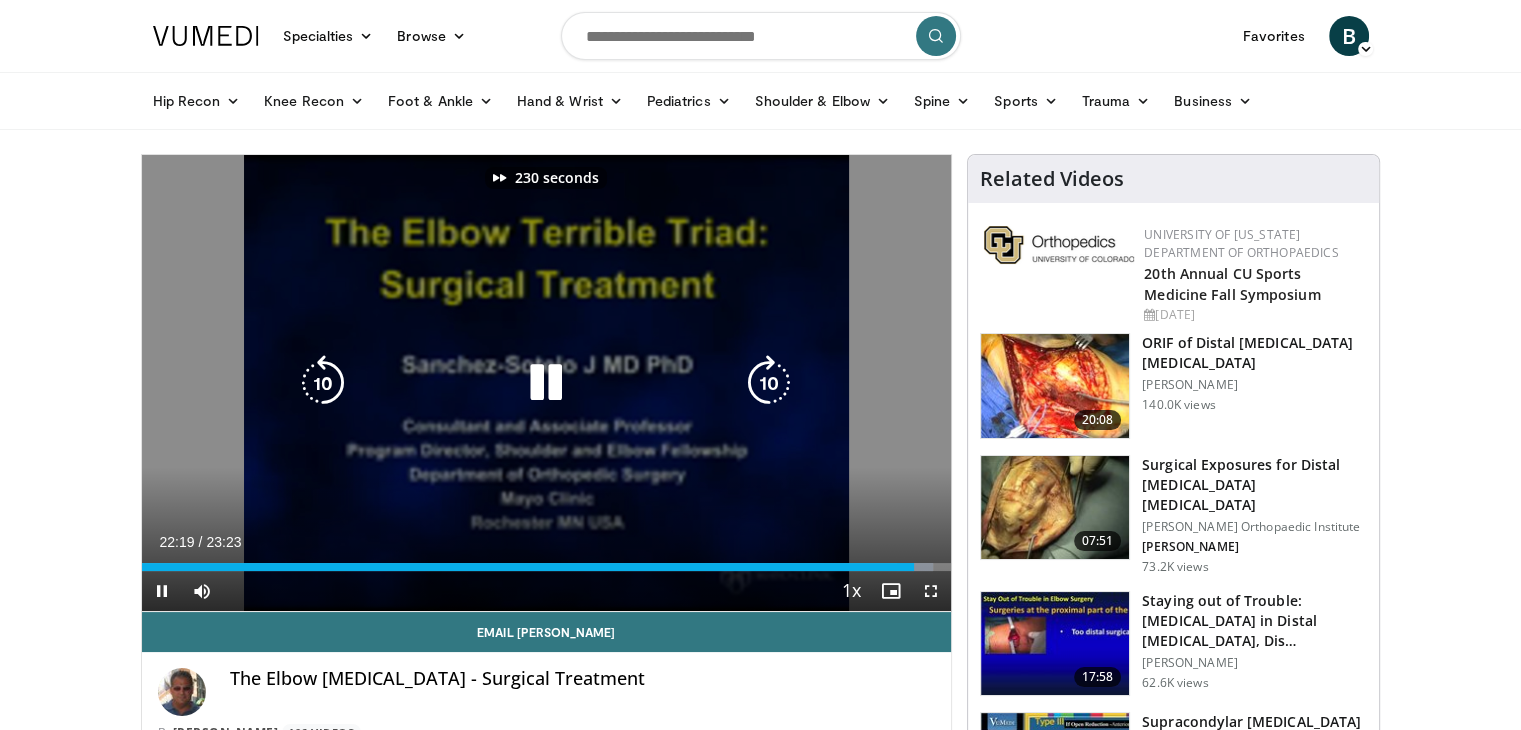 click at bounding box center [769, 383] 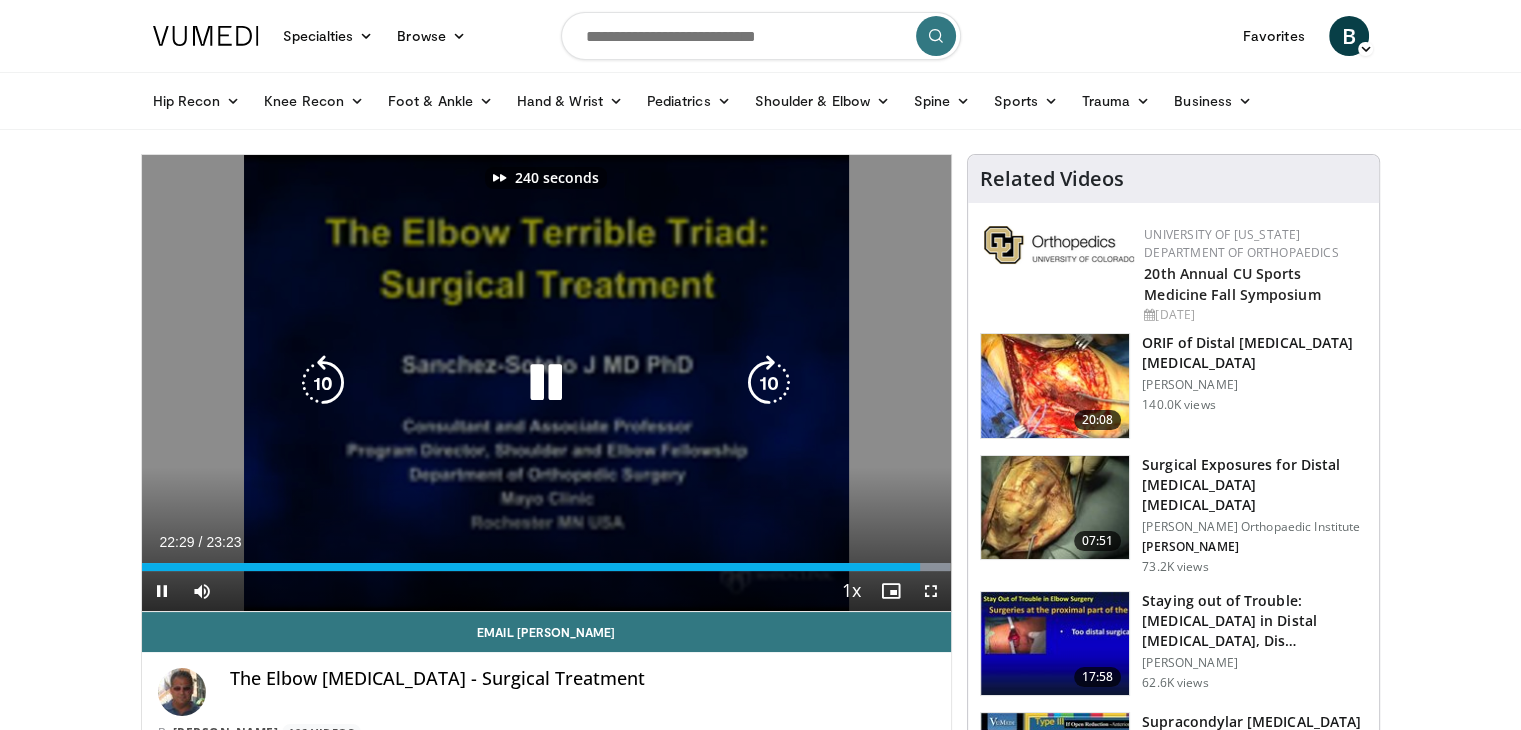 click at bounding box center (769, 383) 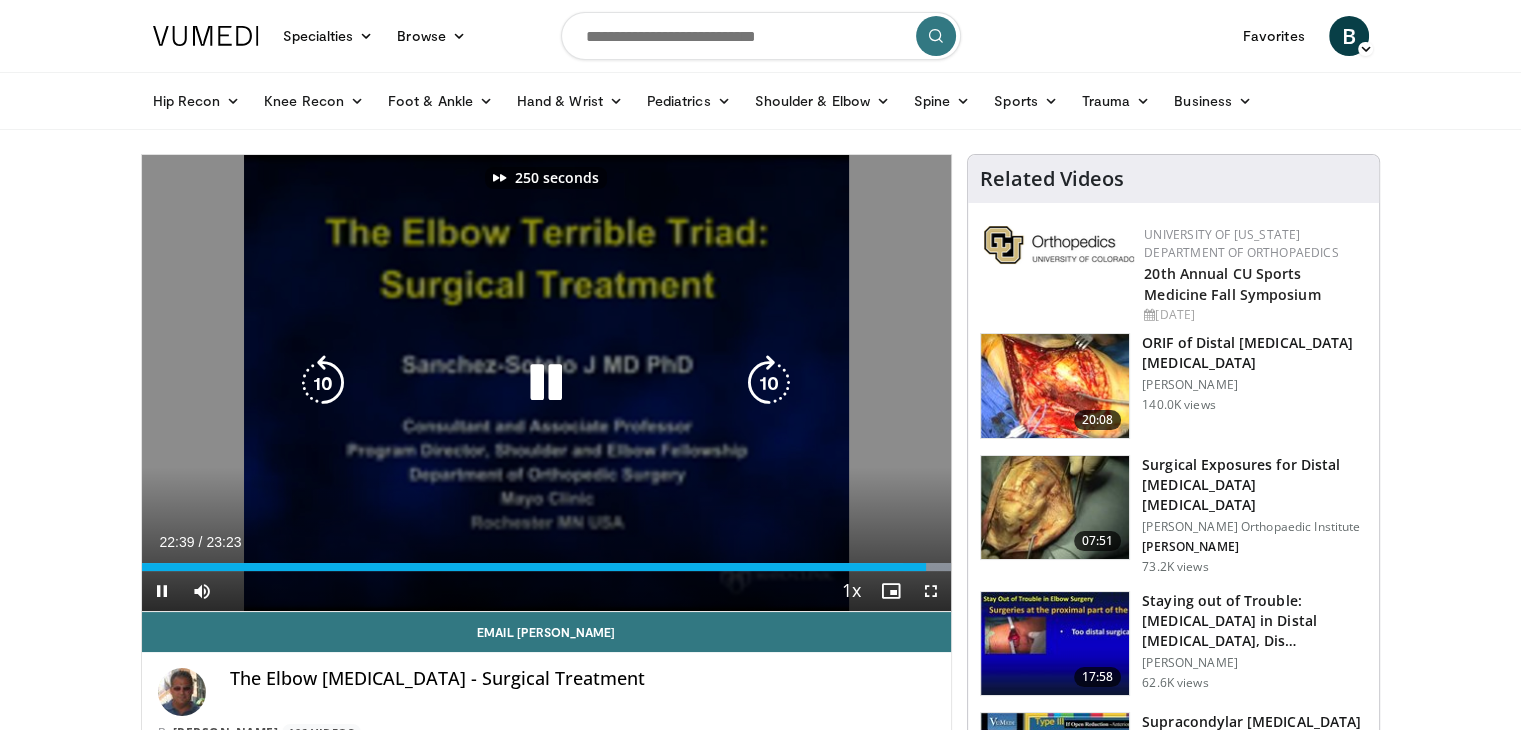 click at bounding box center (769, 383) 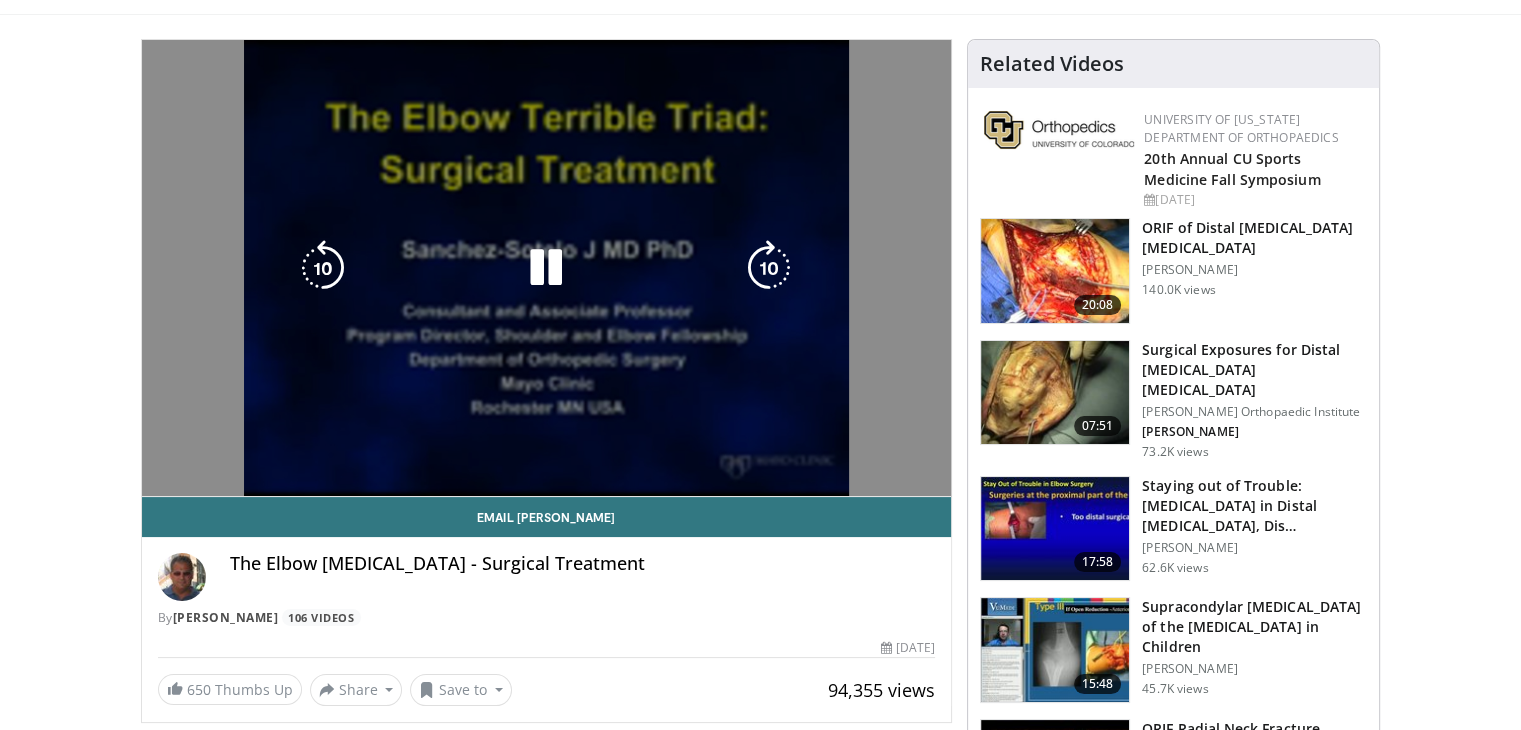 scroll, scrollTop: 116, scrollLeft: 0, axis: vertical 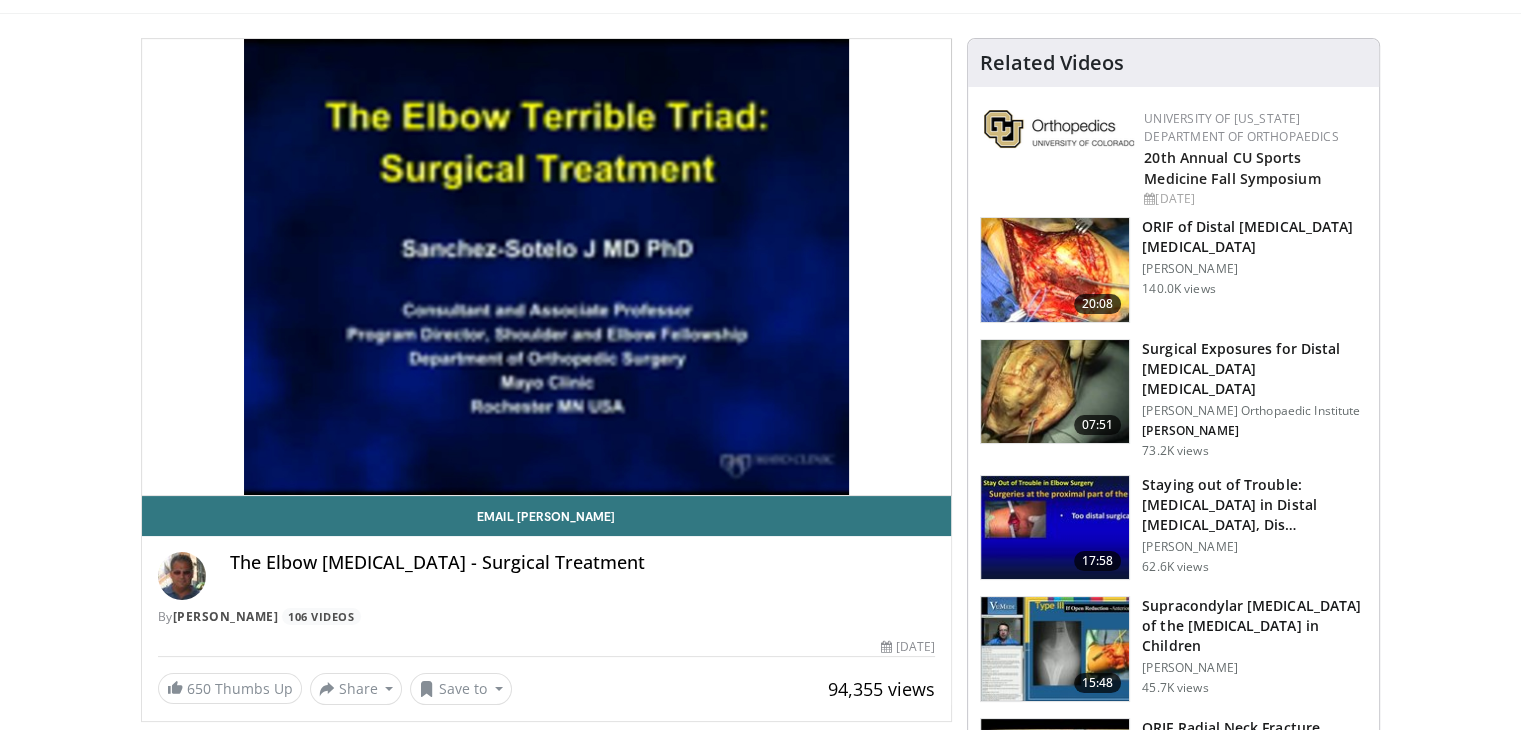 click on "By
Joaquin Sanchez-Sotelo
106 Videos" at bounding box center [547, 617] 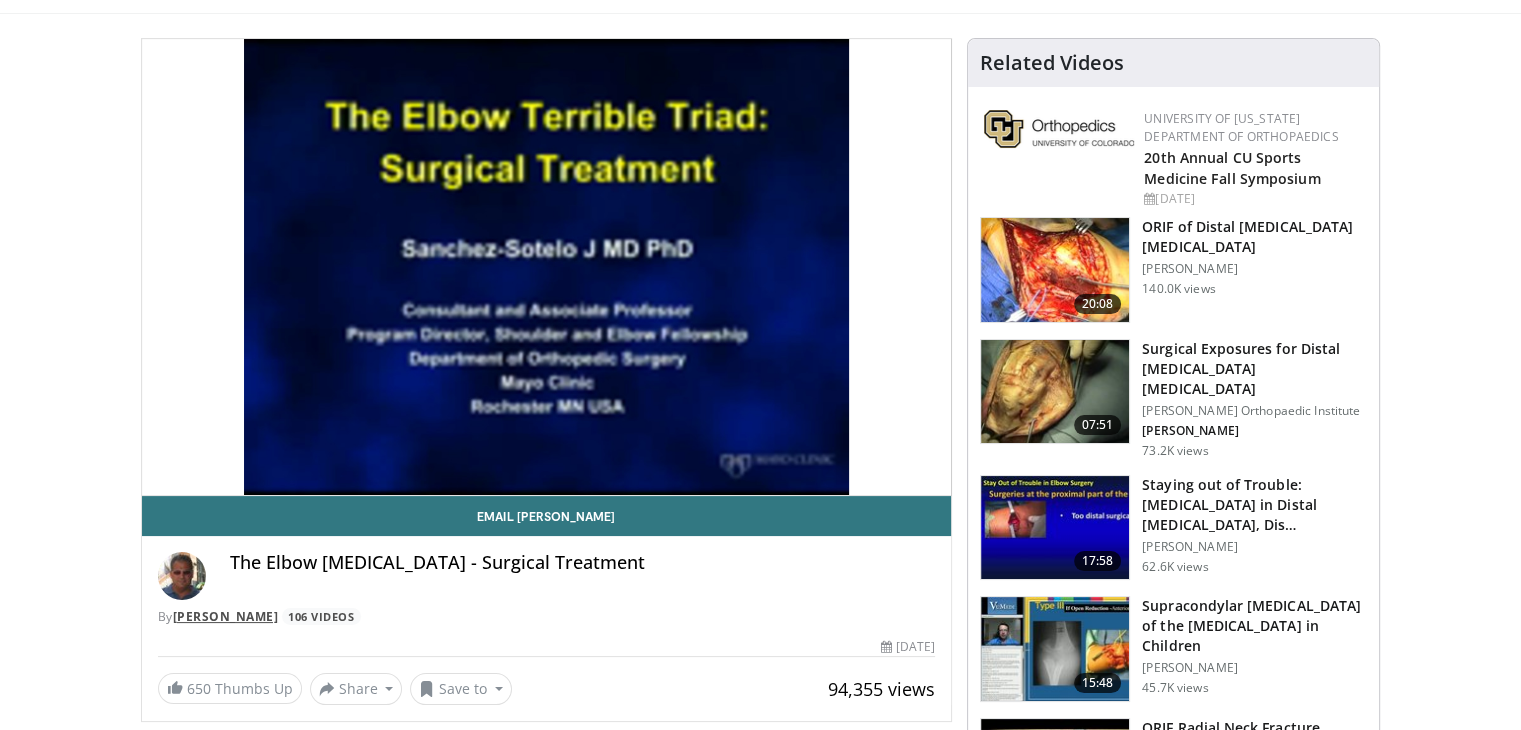 click on "Joaquin Sanchez-Sotelo" at bounding box center (226, 616) 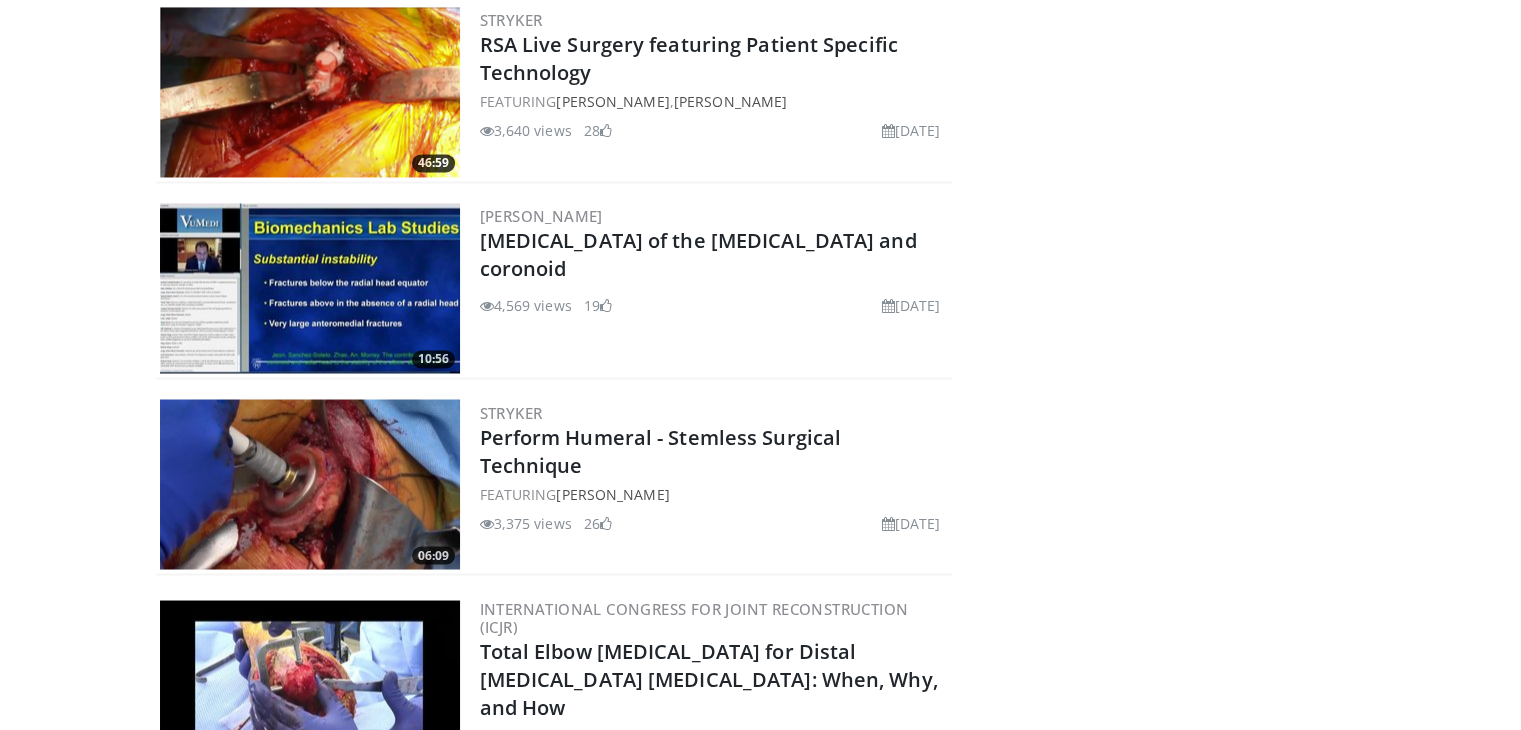 scroll, scrollTop: 3396, scrollLeft: 0, axis: vertical 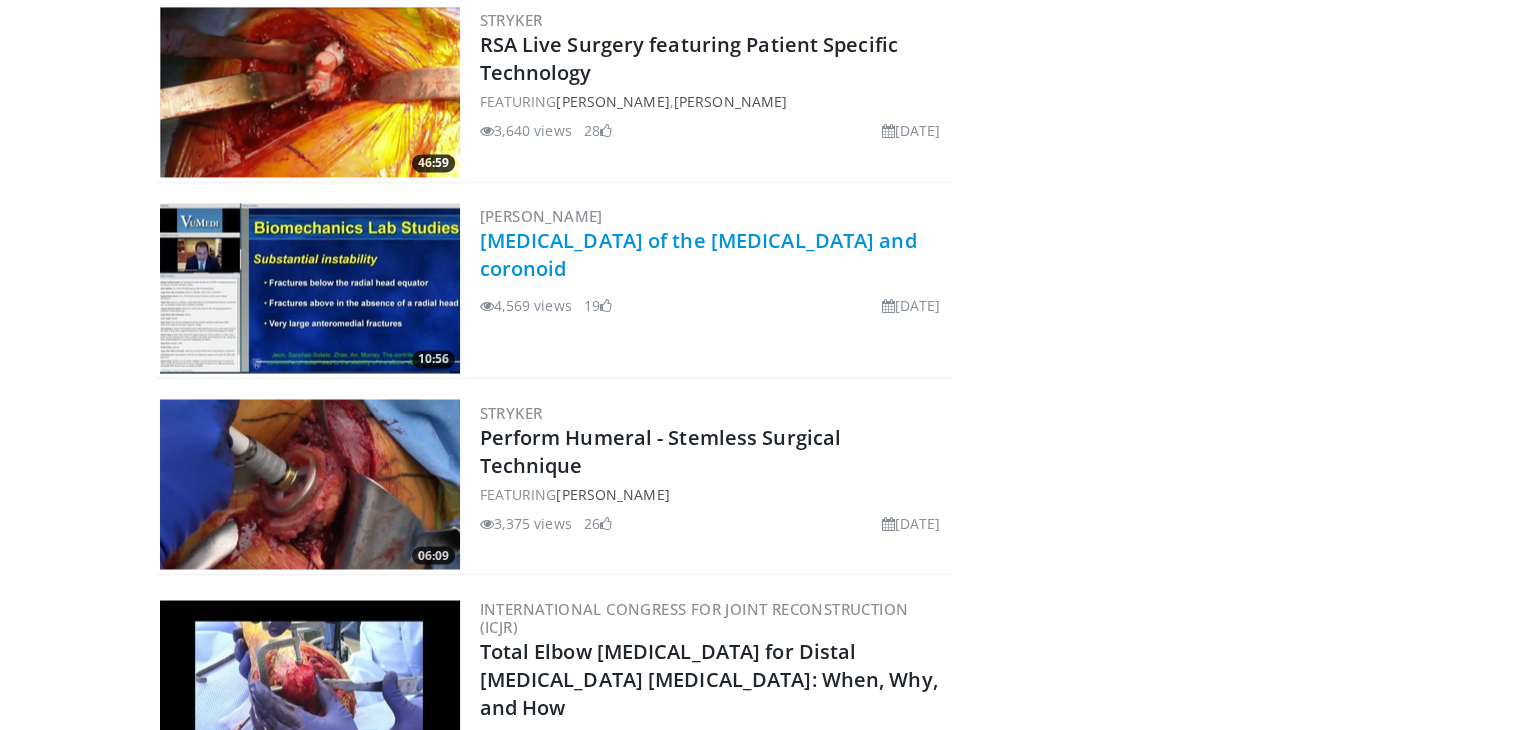 click on "Fractures of the Olecranon and coronoid" at bounding box center (698, 254) 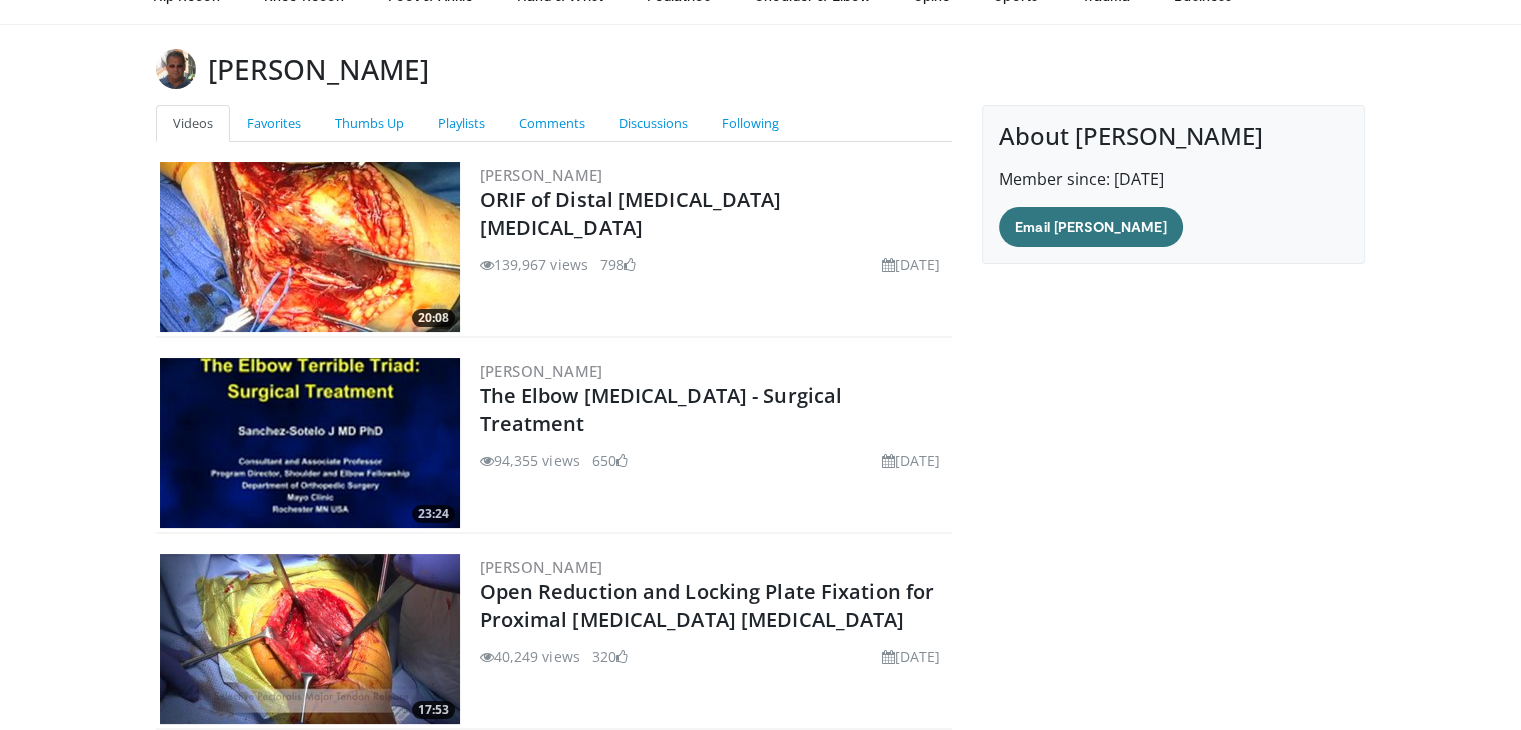 scroll, scrollTop: 0, scrollLeft: 0, axis: both 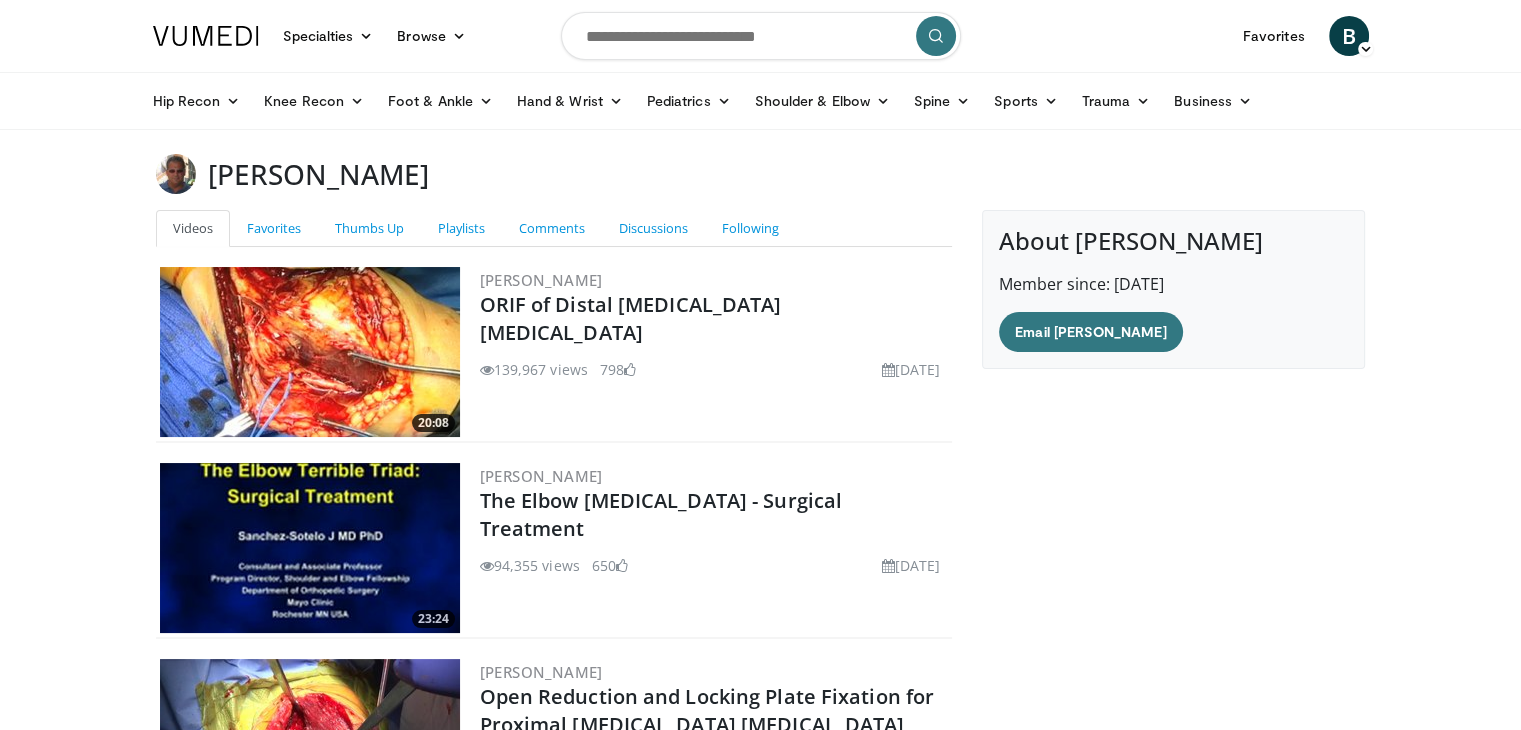click at bounding box center (761, 36) 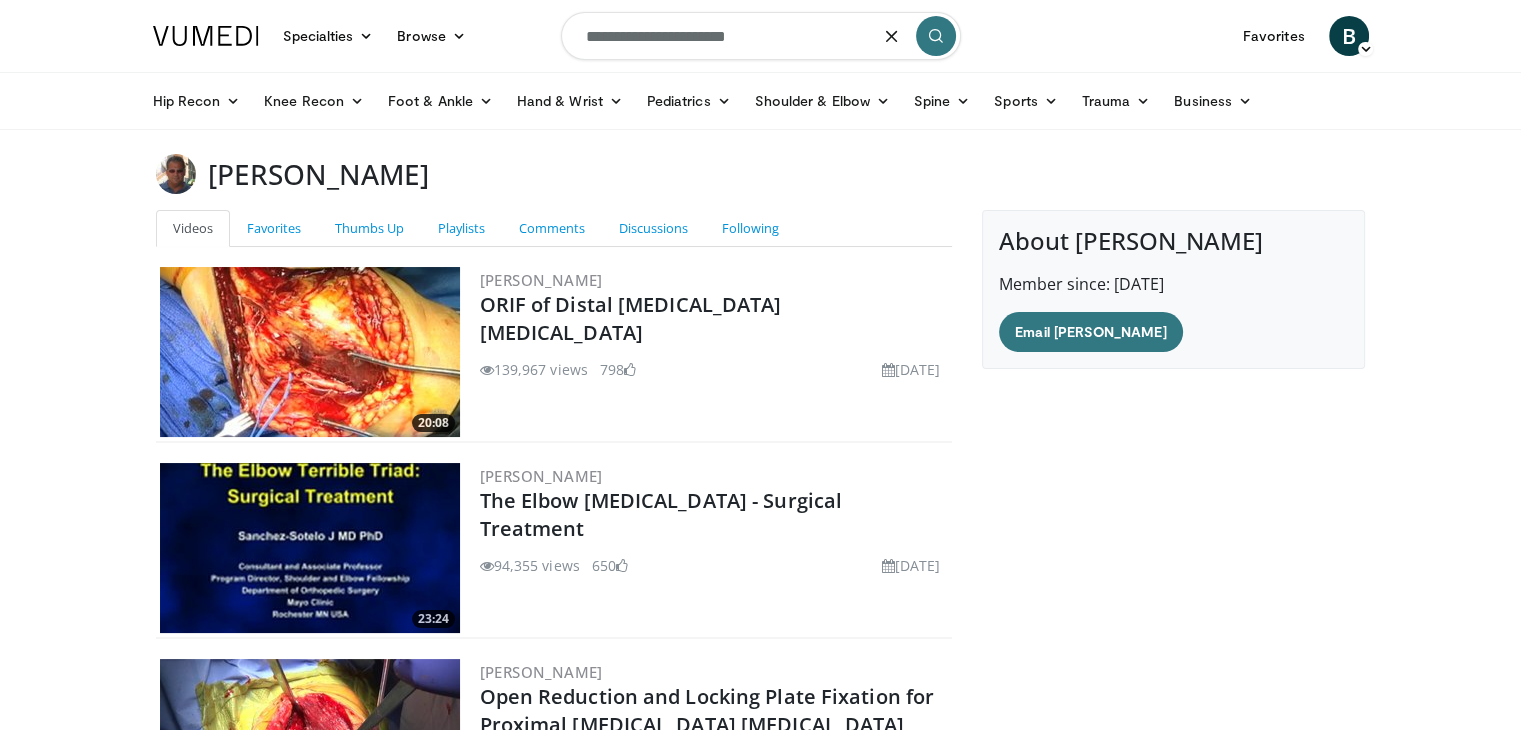 type on "**********" 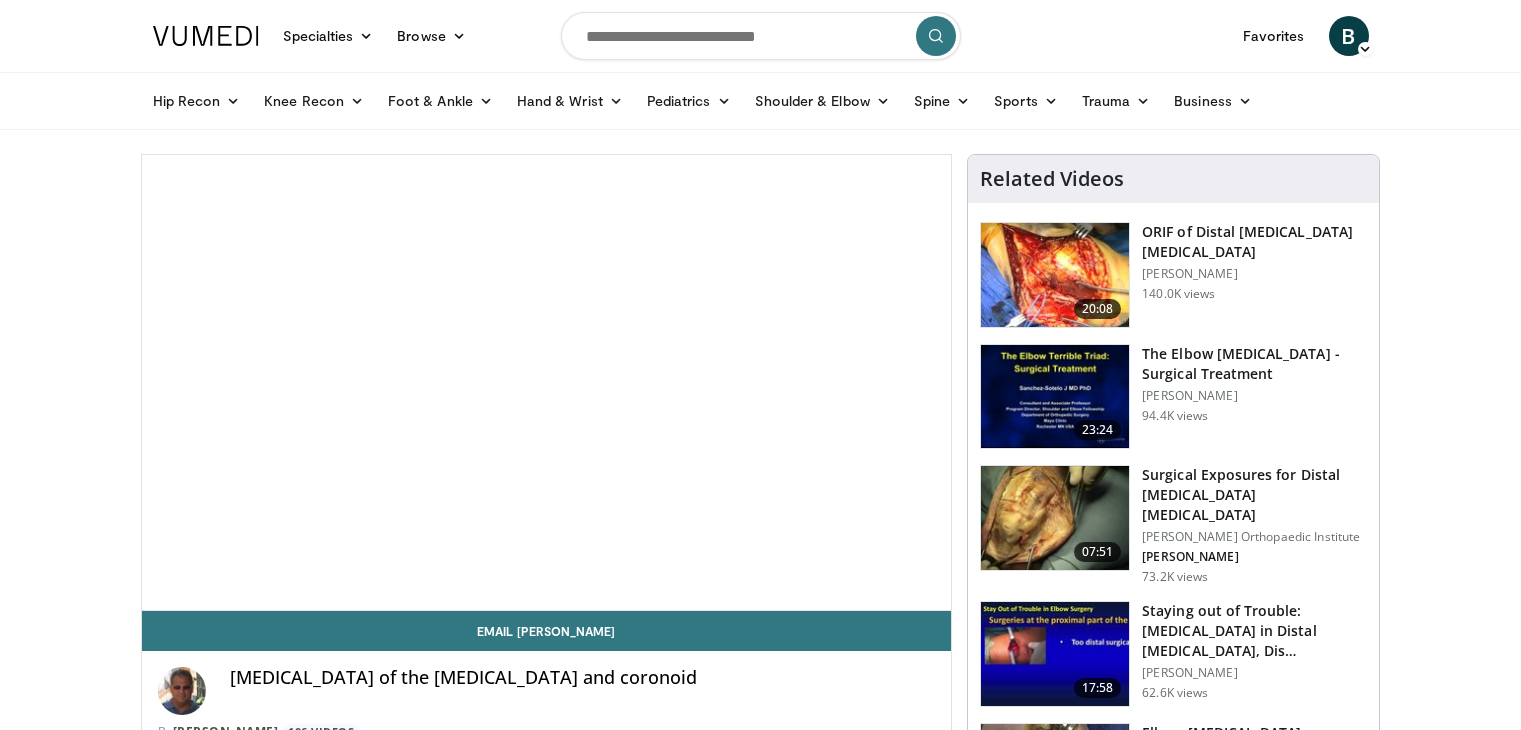 scroll, scrollTop: 0, scrollLeft: 0, axis: both 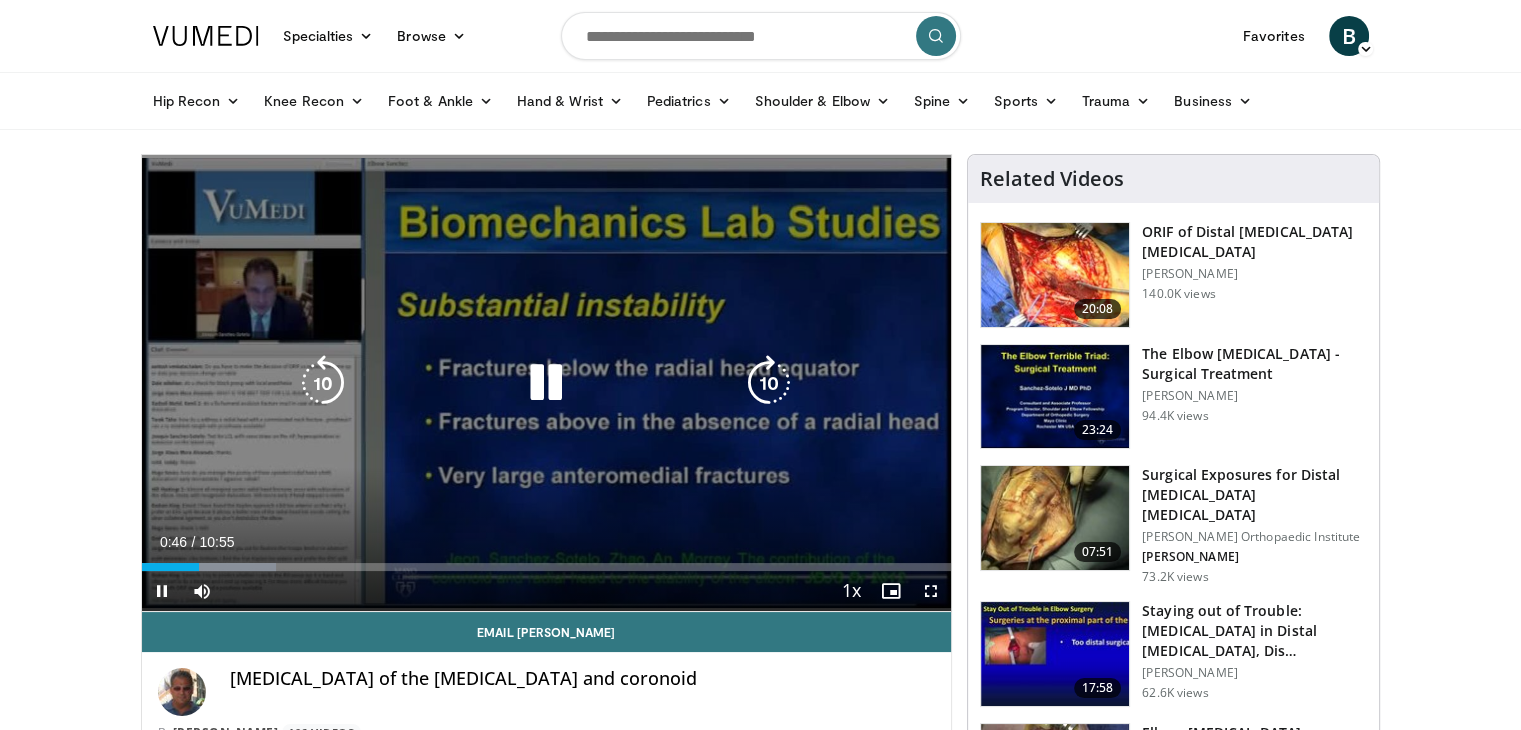click at bounding box center [769, 383] 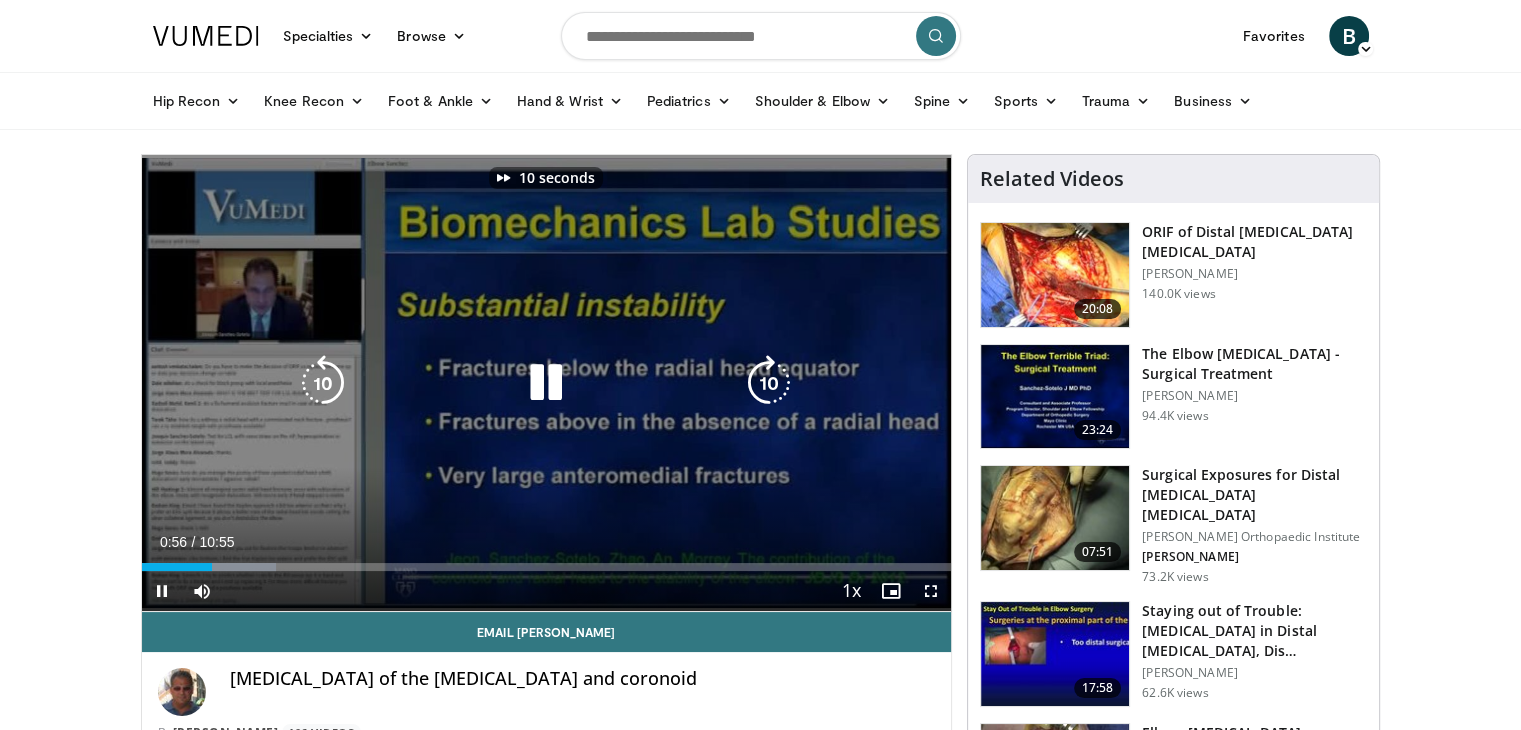 click at bounding box center [769, 383] 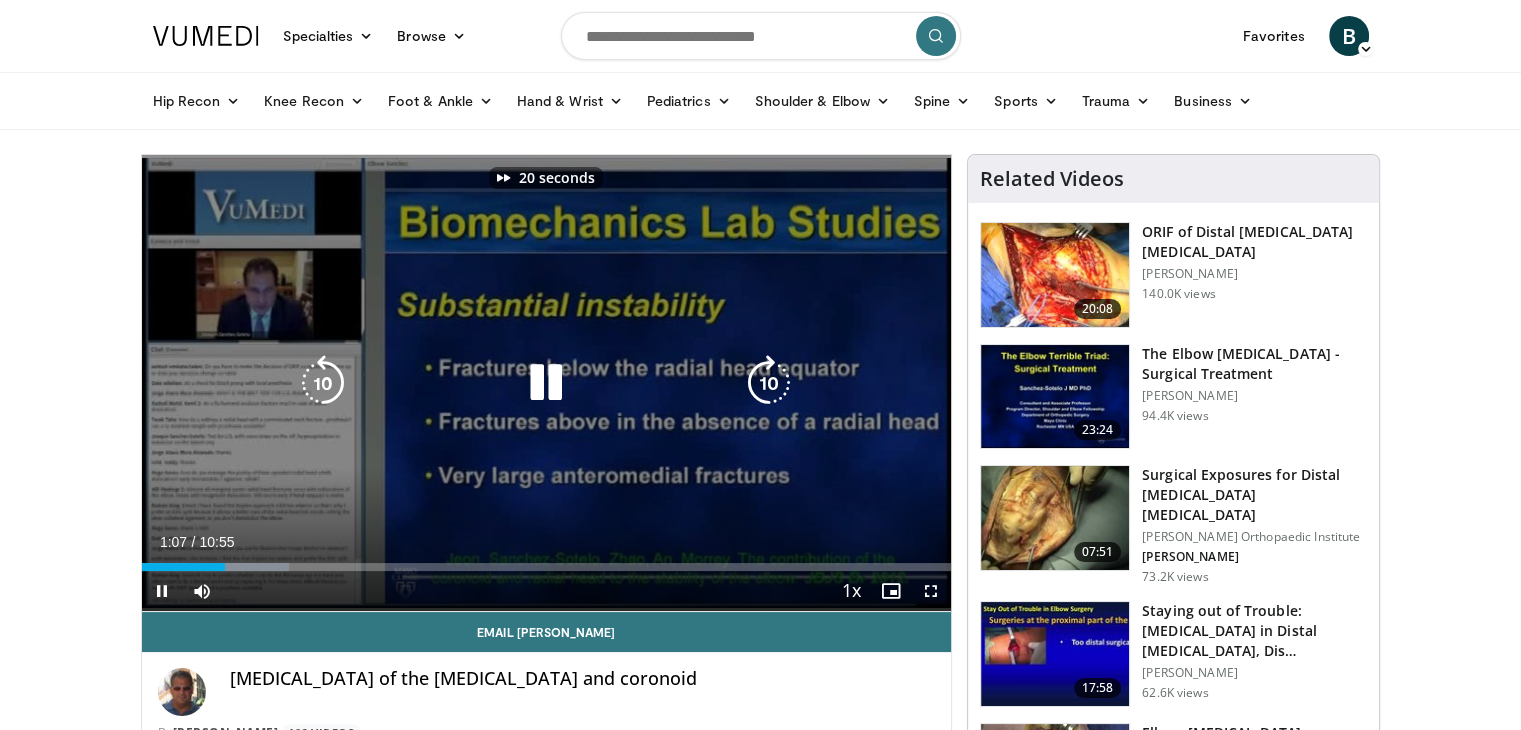 click at bounding box center (769, 383) 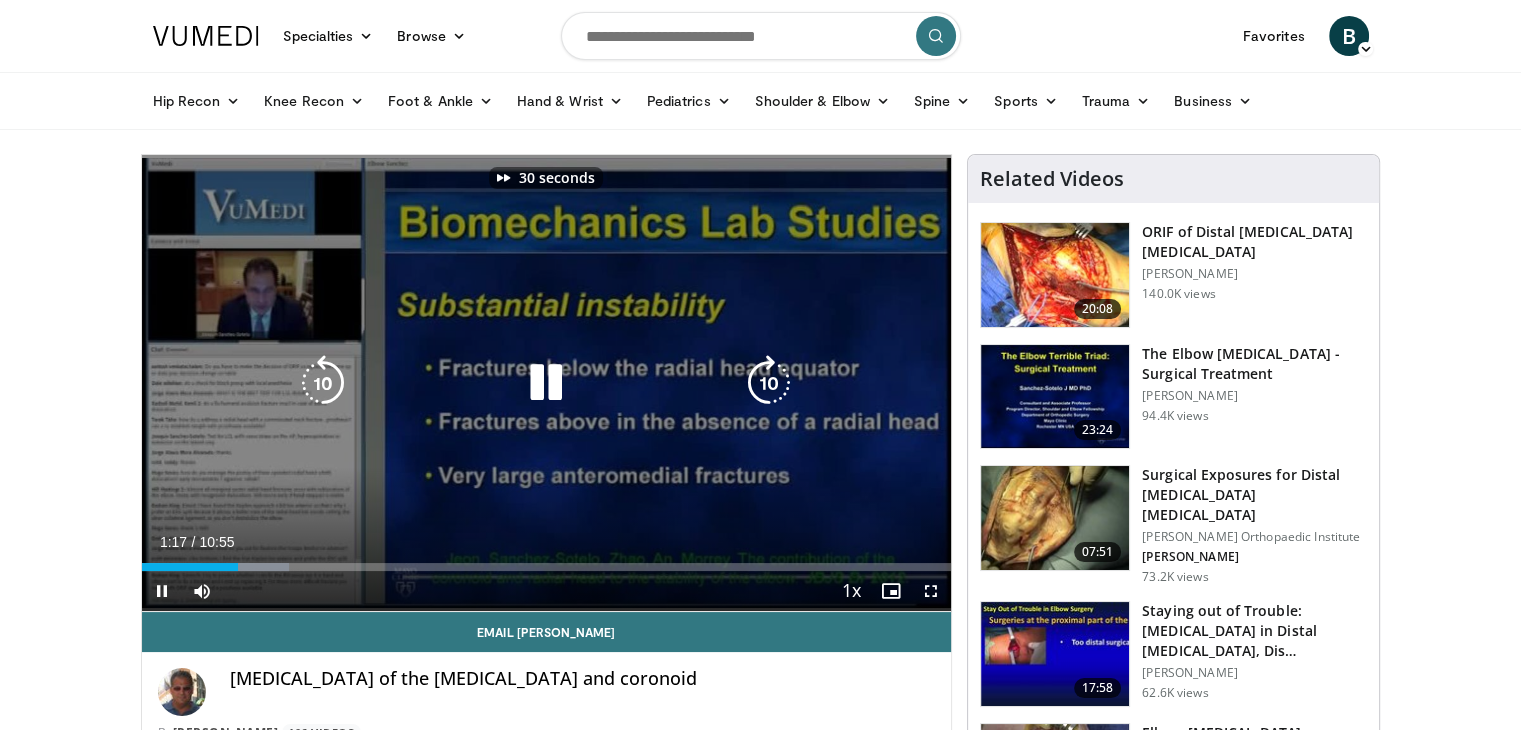 click at bounding box center [769, 383] 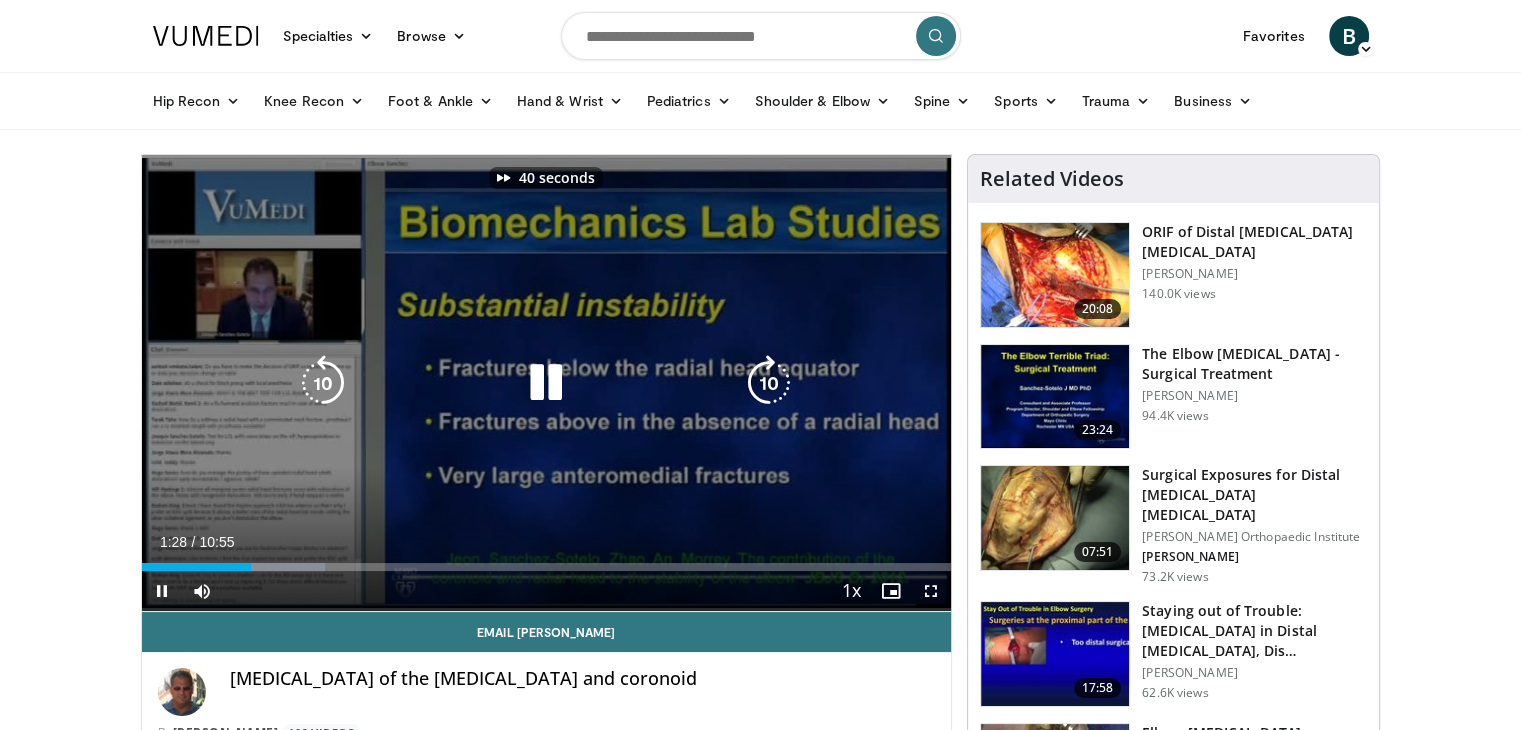 click at bounding box center [769, 383] 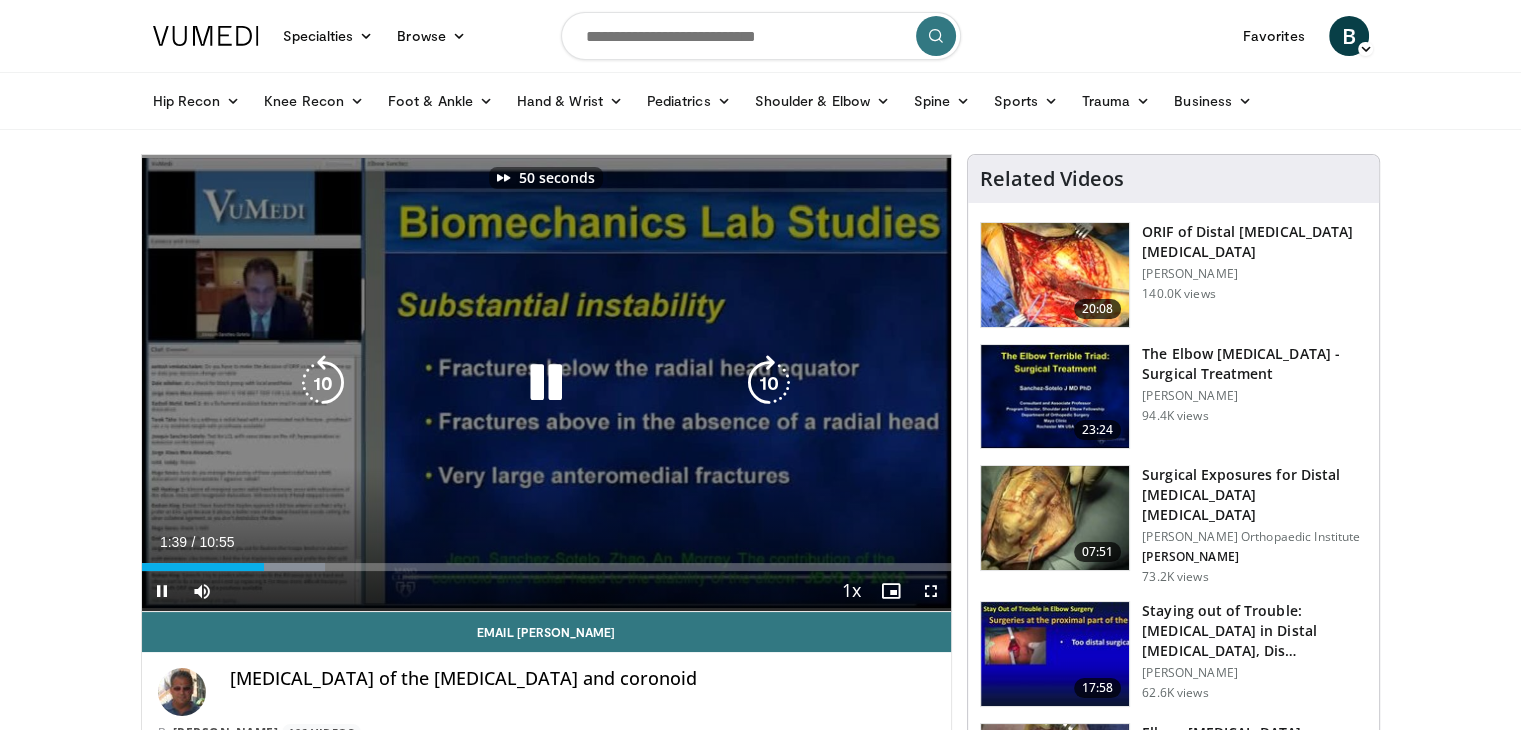 click at bounding box center (769, 383) 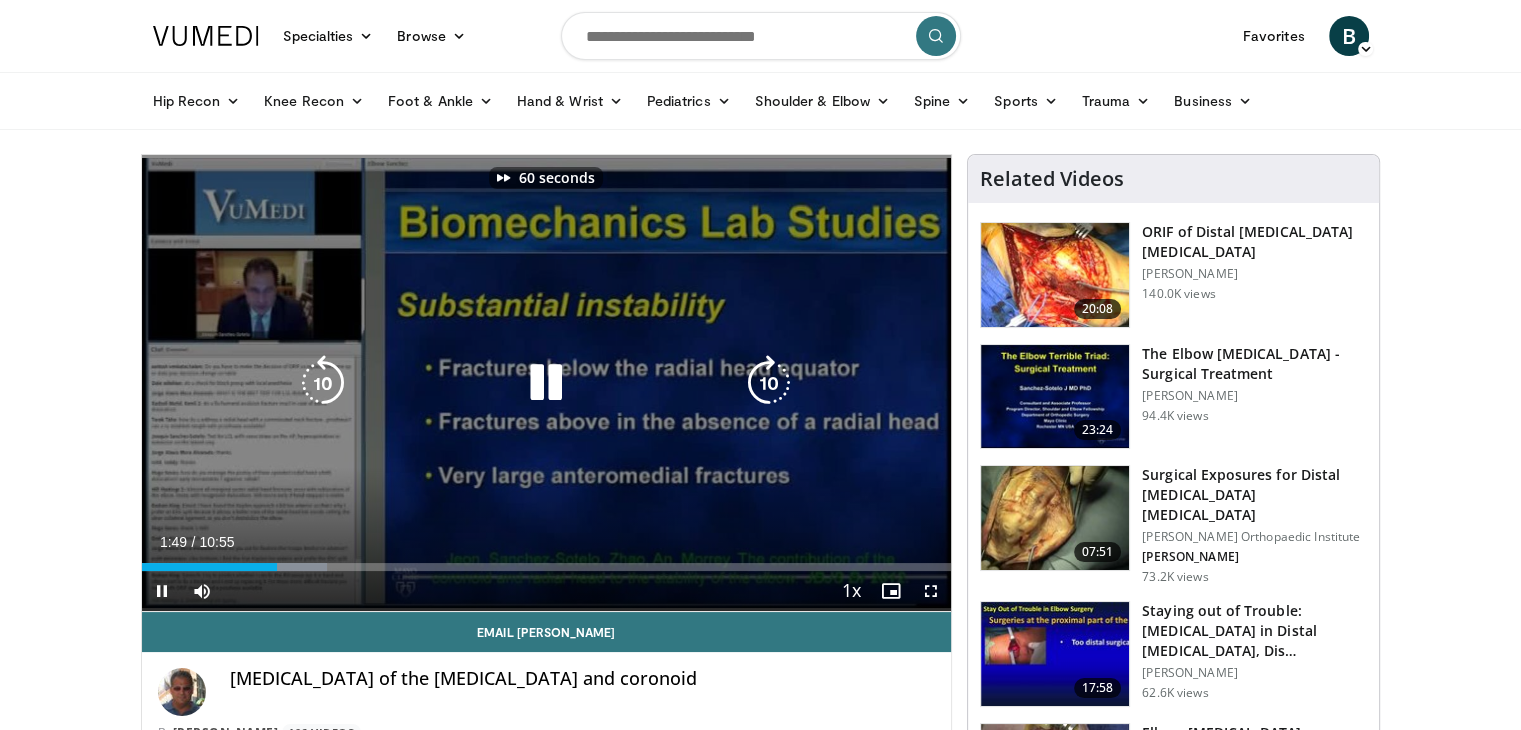 click at bounding box center [769, 383] 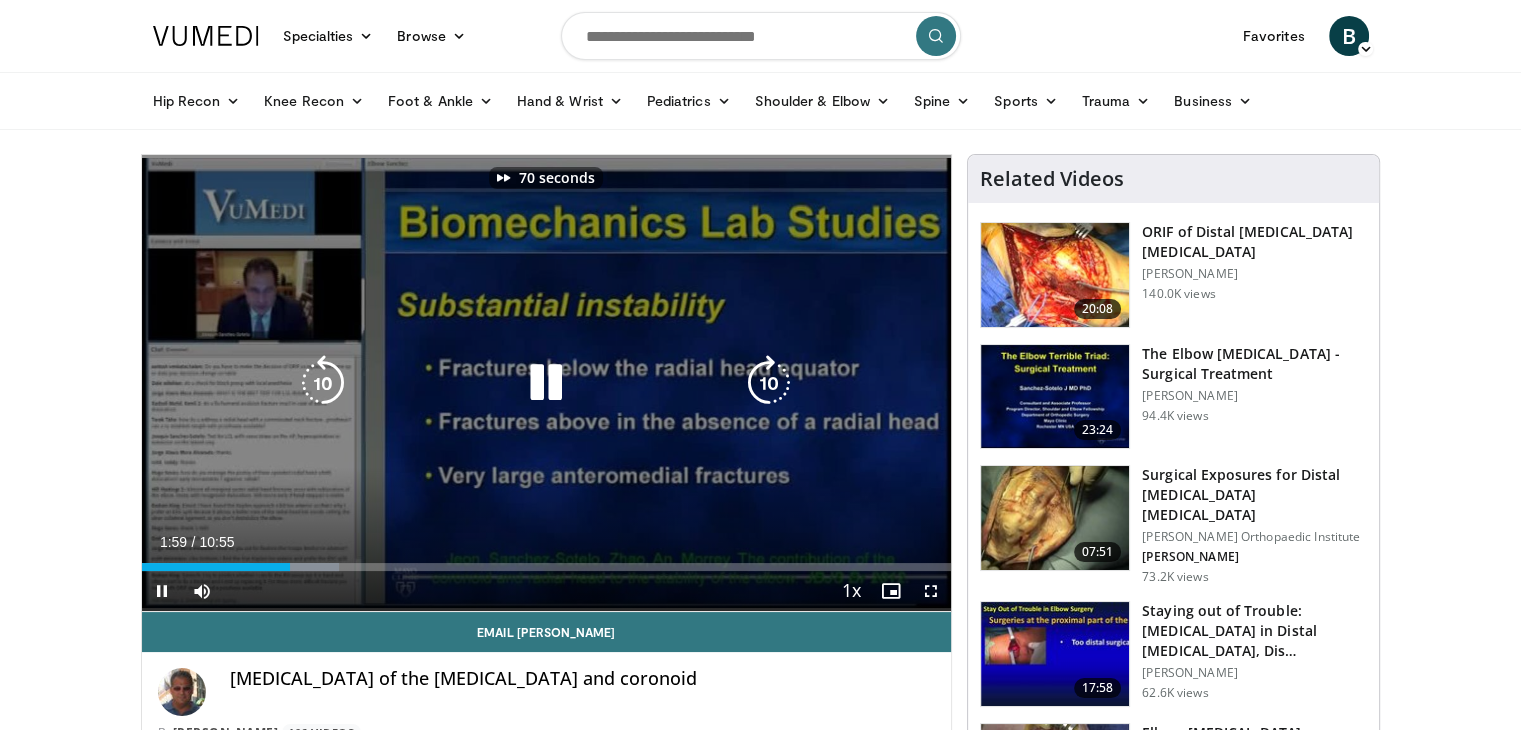 click at bounding box center (769, 383) 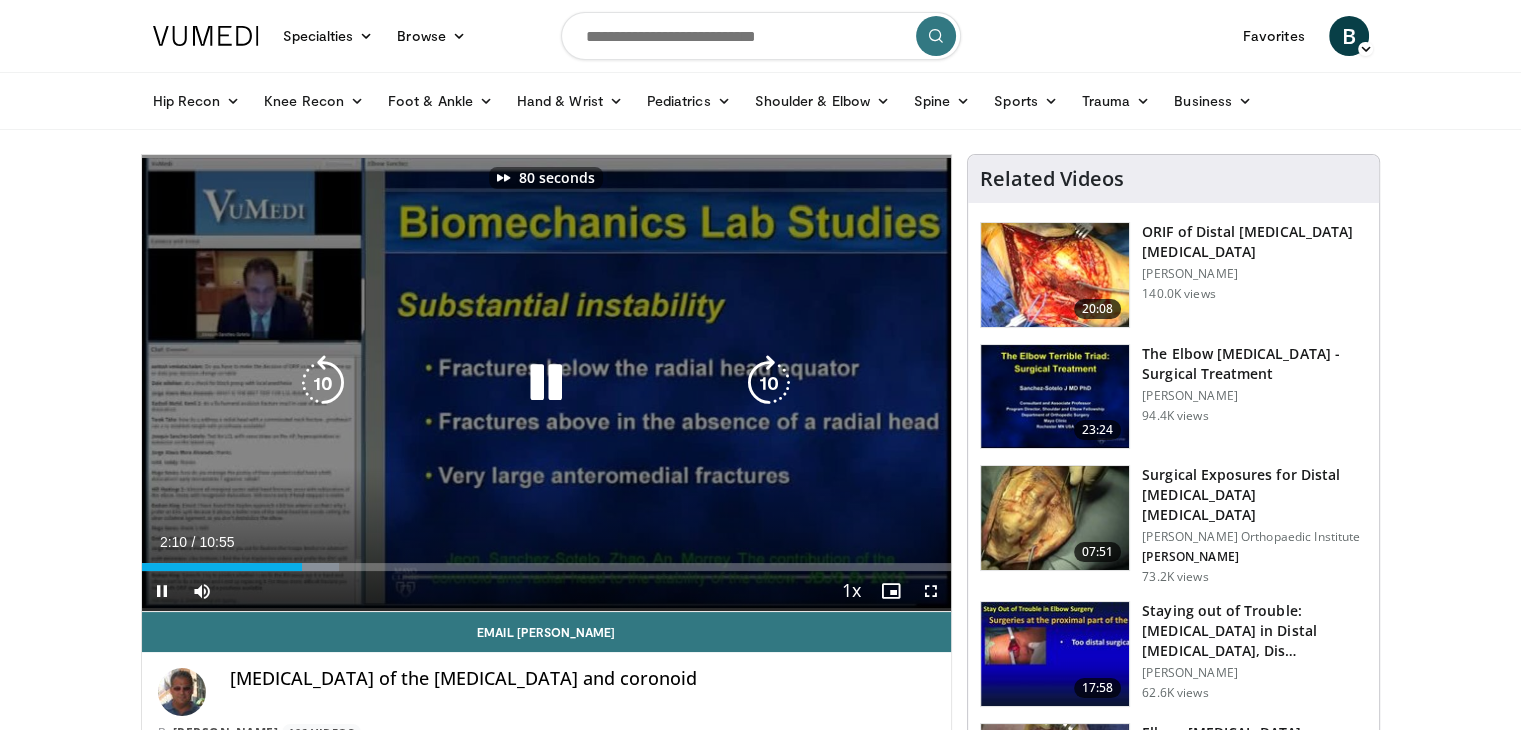 click at bounding box center (769, 383) 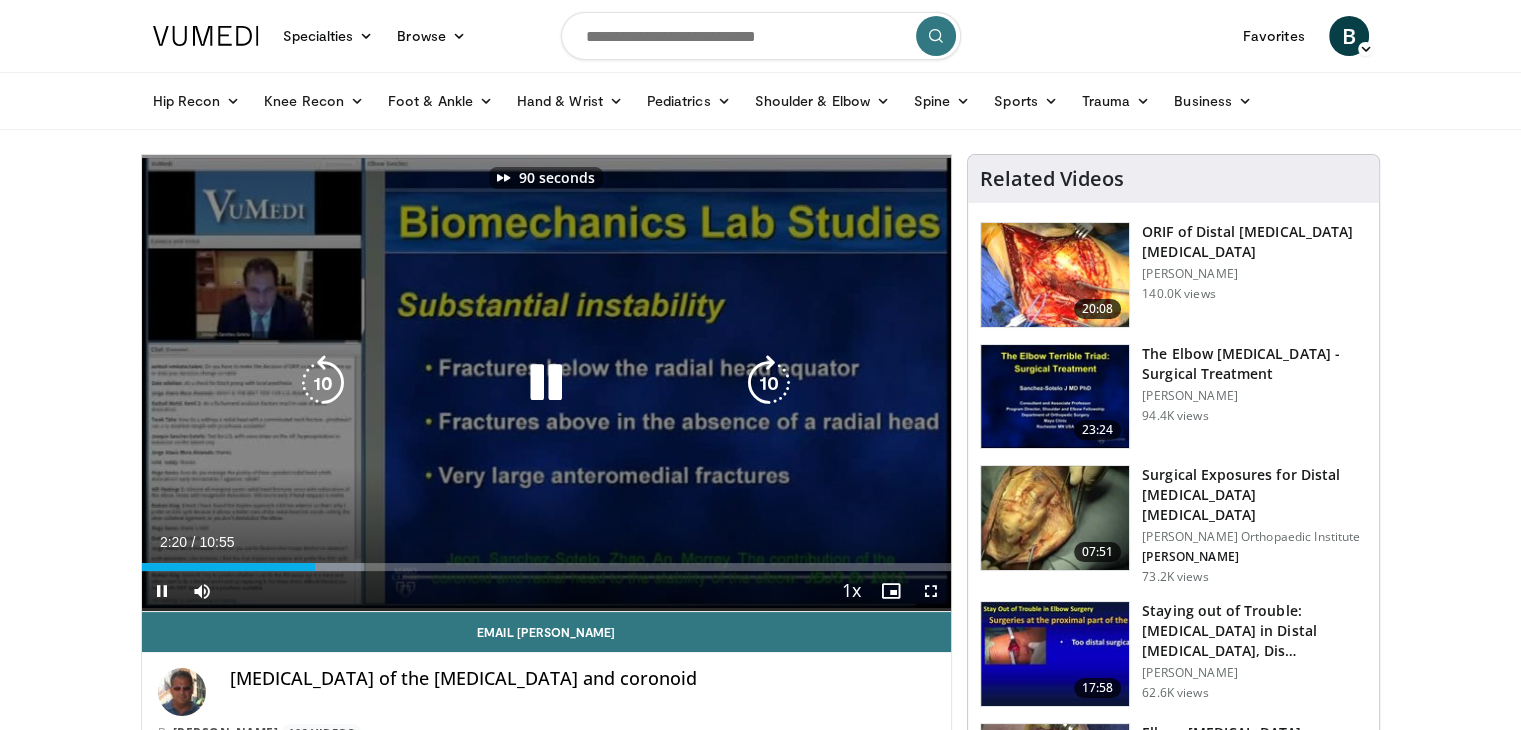 click at bounding box center [769, 383] 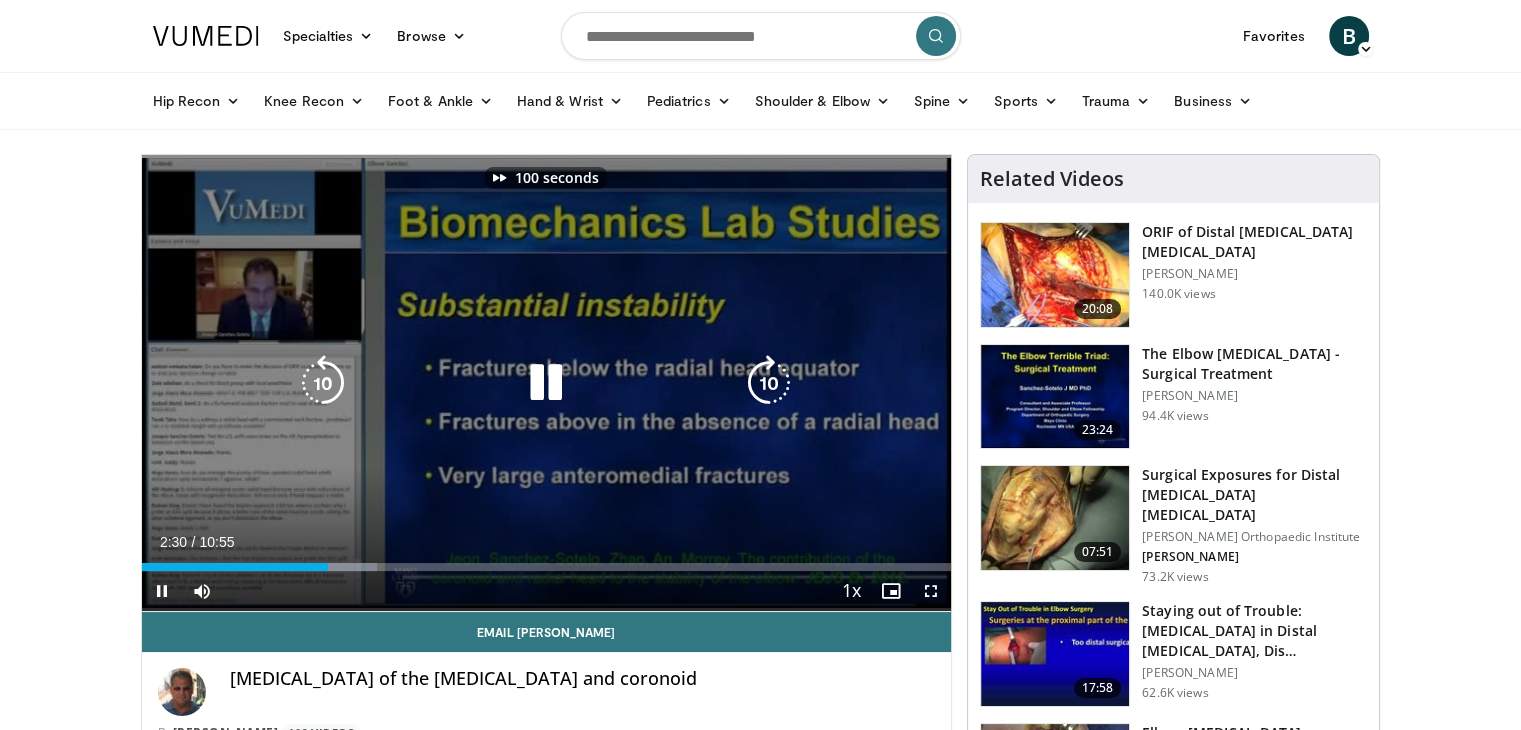click at bounding box center [769, 383] 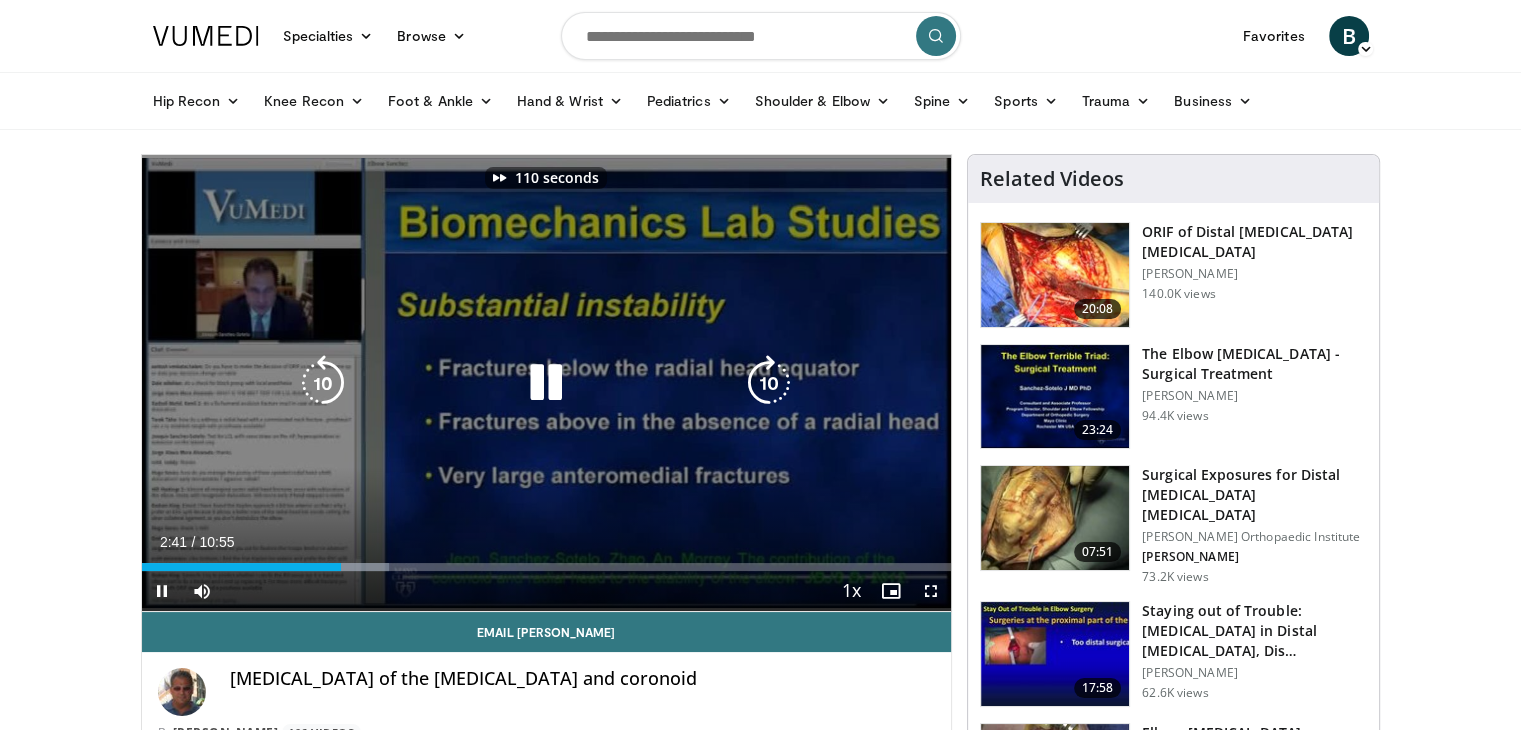 click at bounding box center (769, 383) 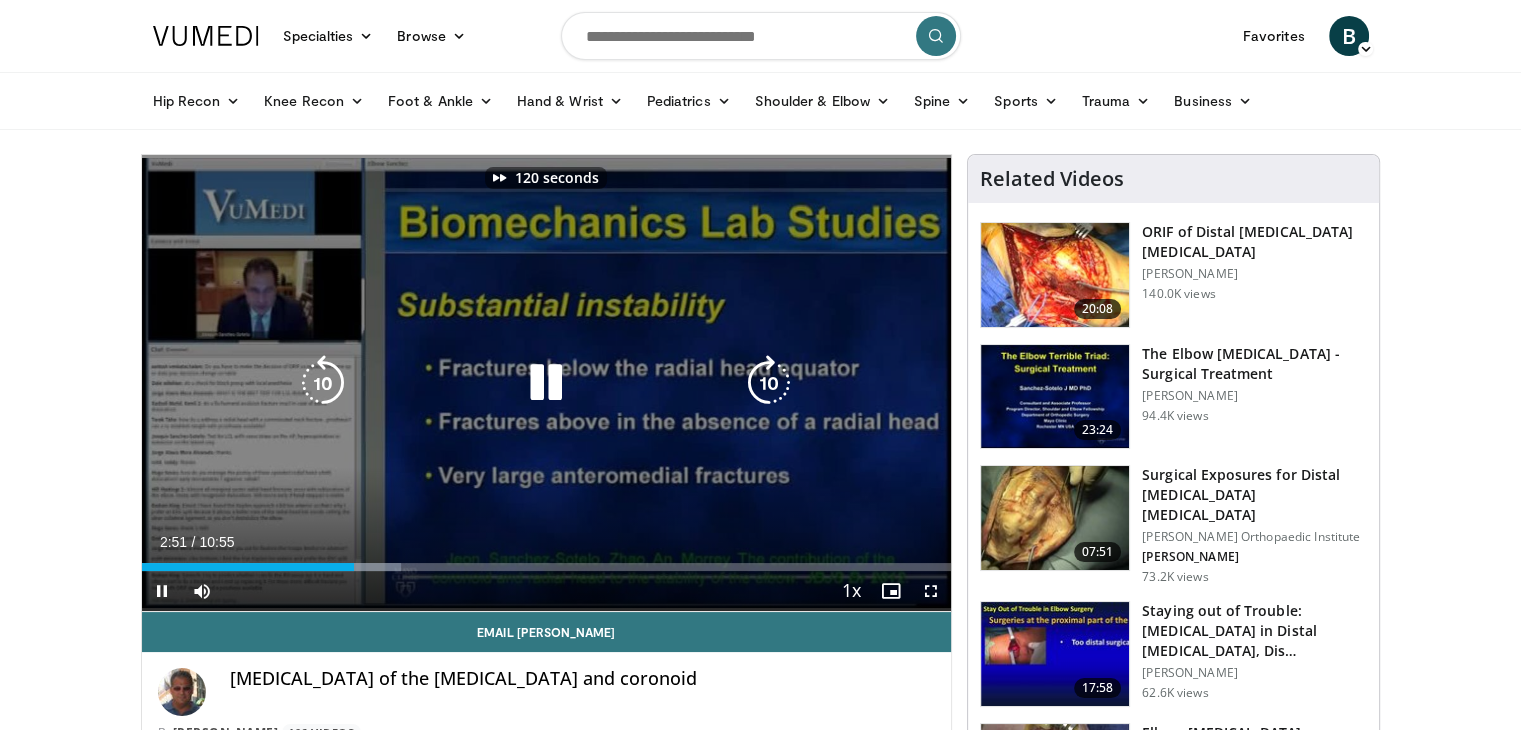 click at bounding box center (769, 383) 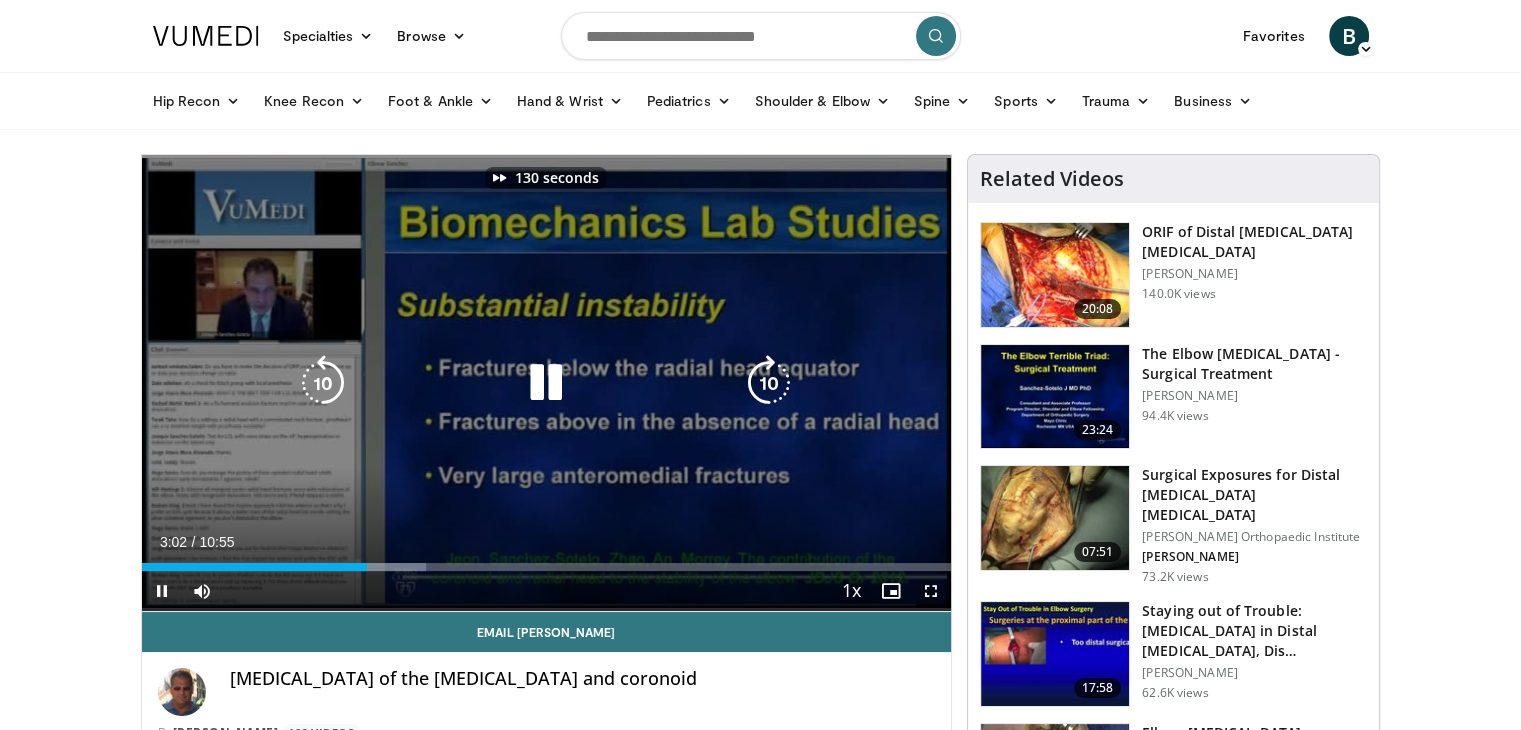 click at bounding box center [769, 383] 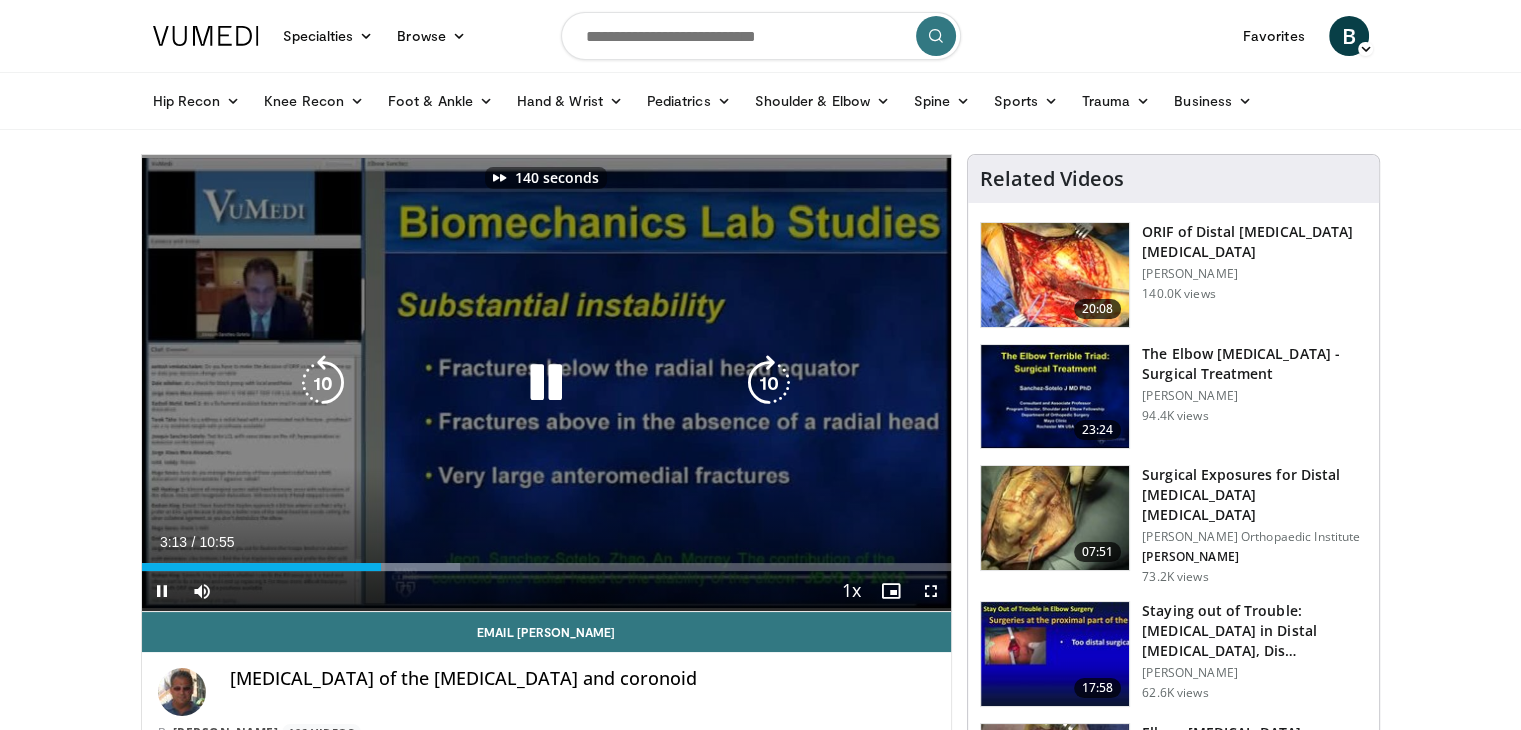 click at bounding box center [769, 383] 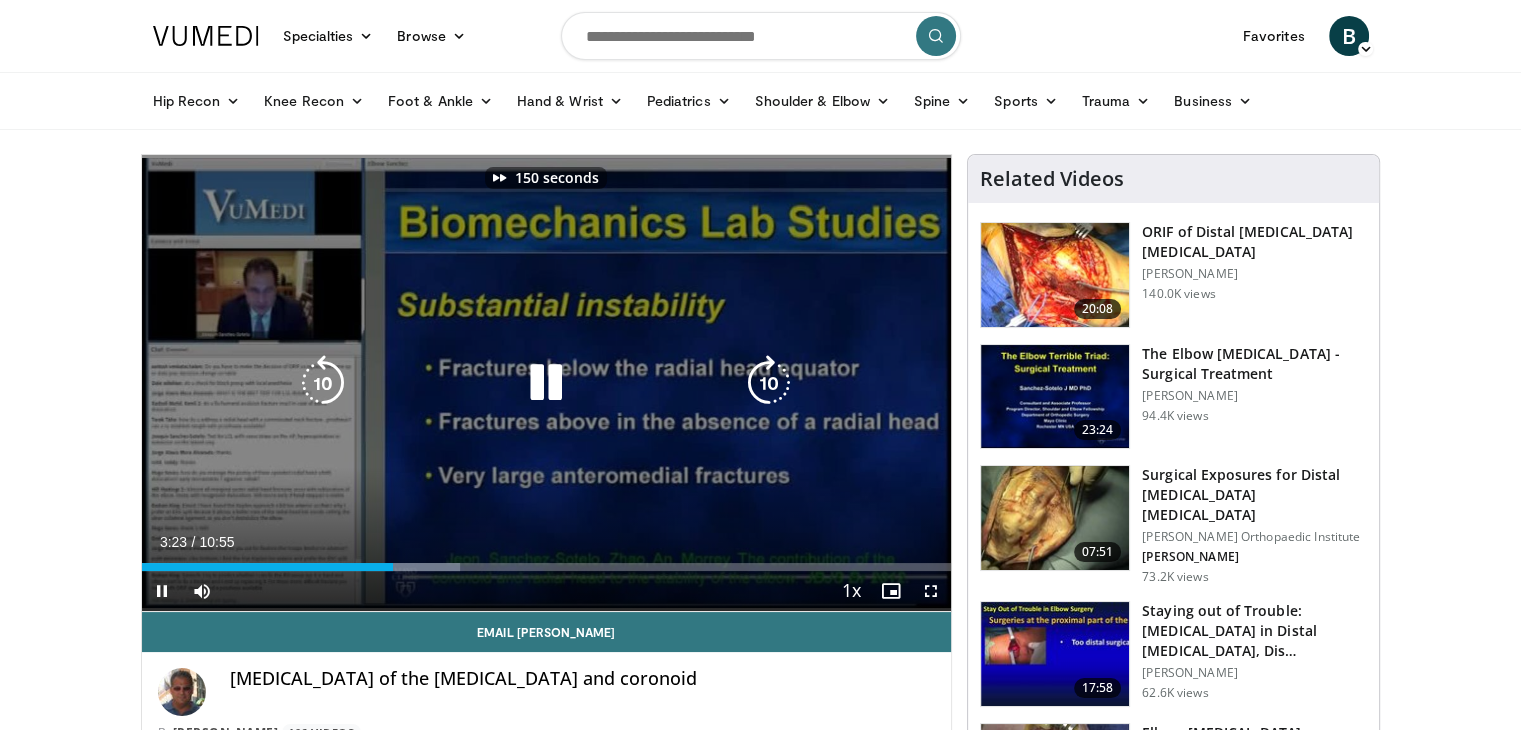 click at bounding box center [769, 383] 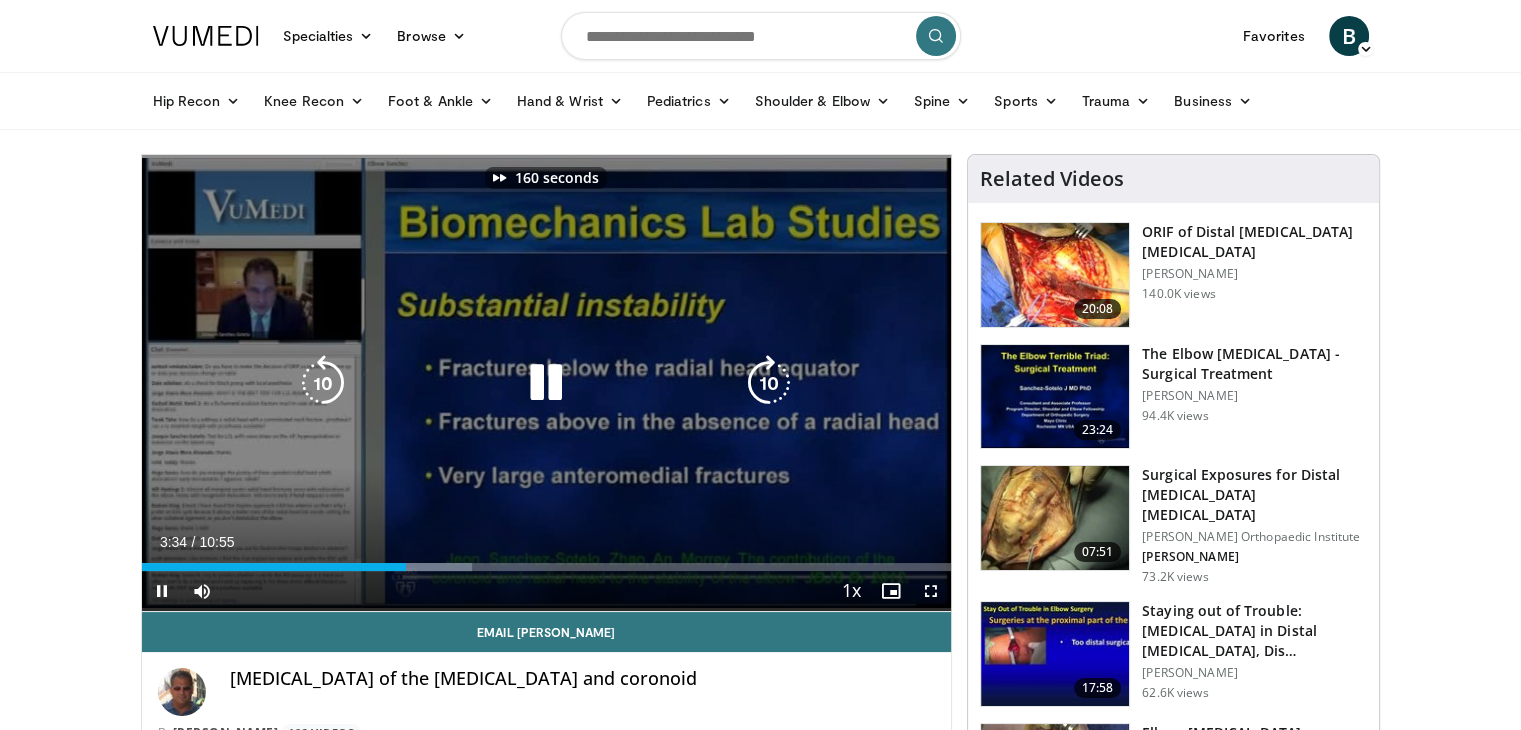 click at bounding box center [769, 383] 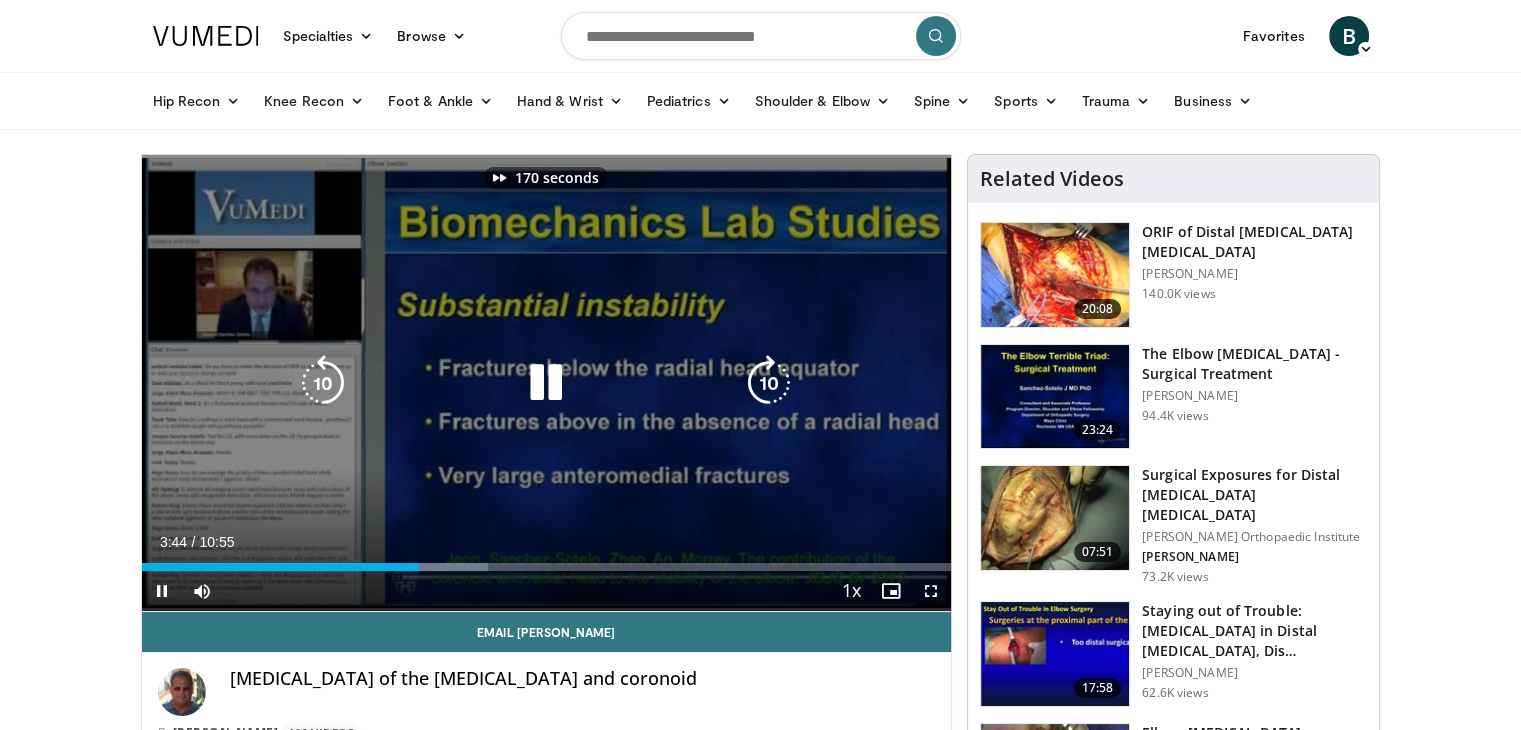 click at bounding box center (769, 383) 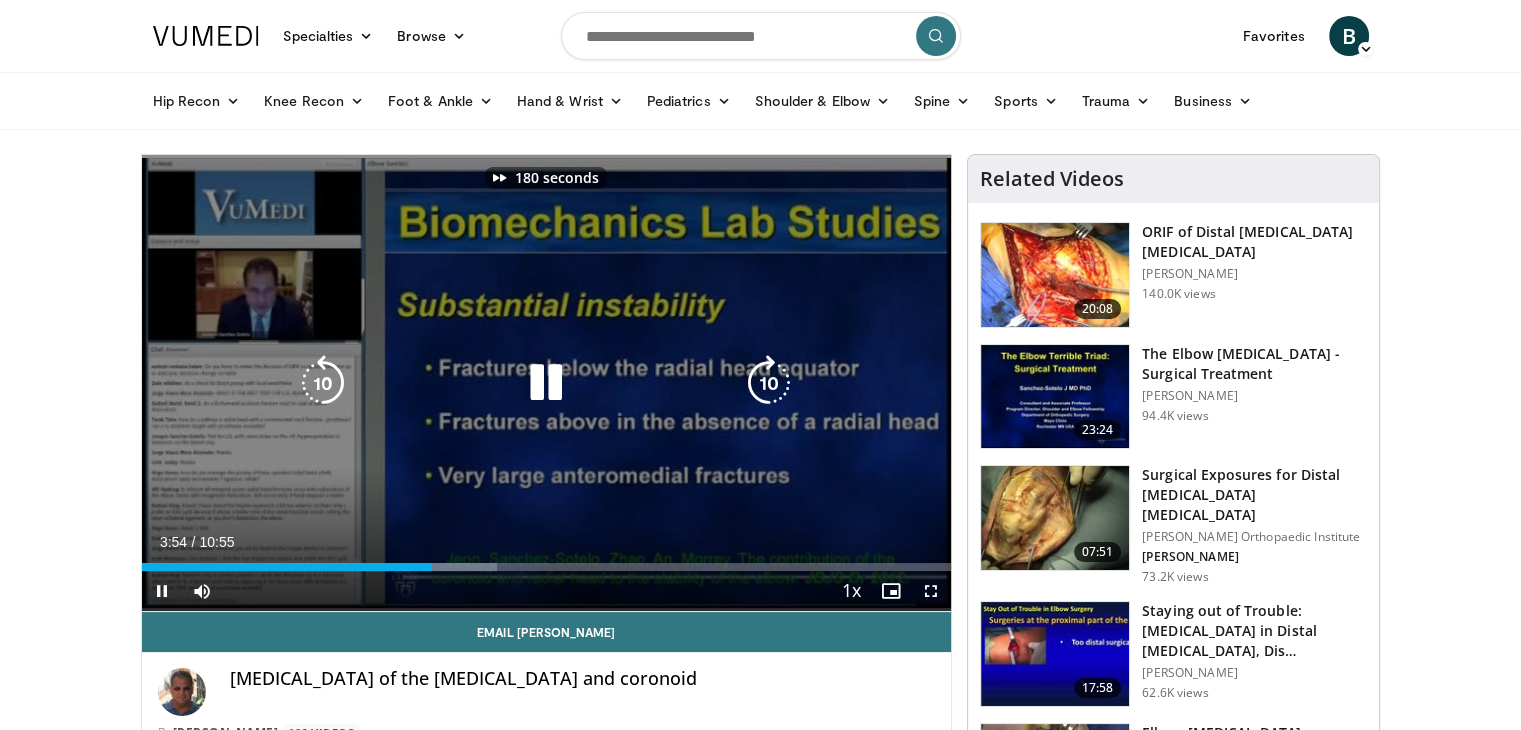 click at bounding box center [769, 383] 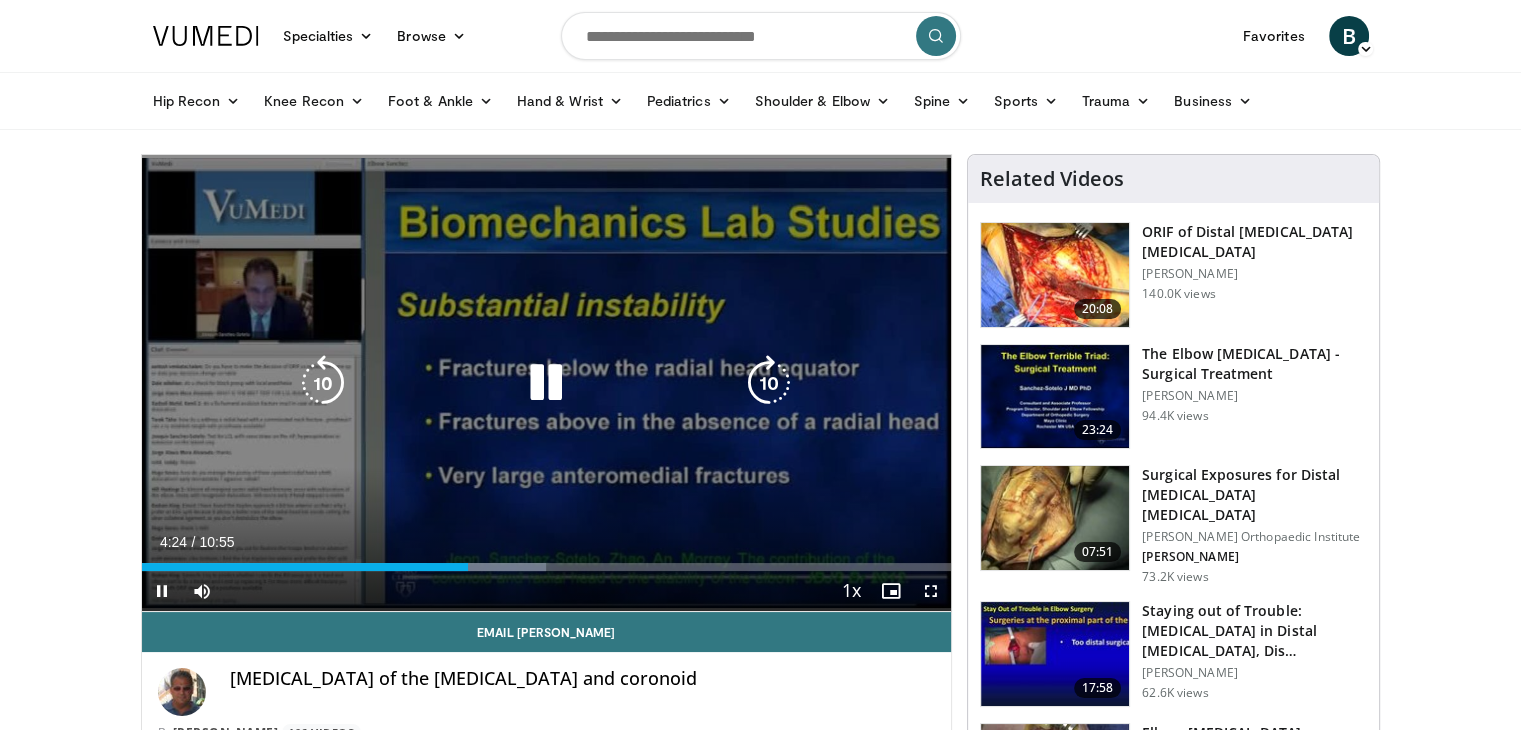 click at bounding box center (769, 383) 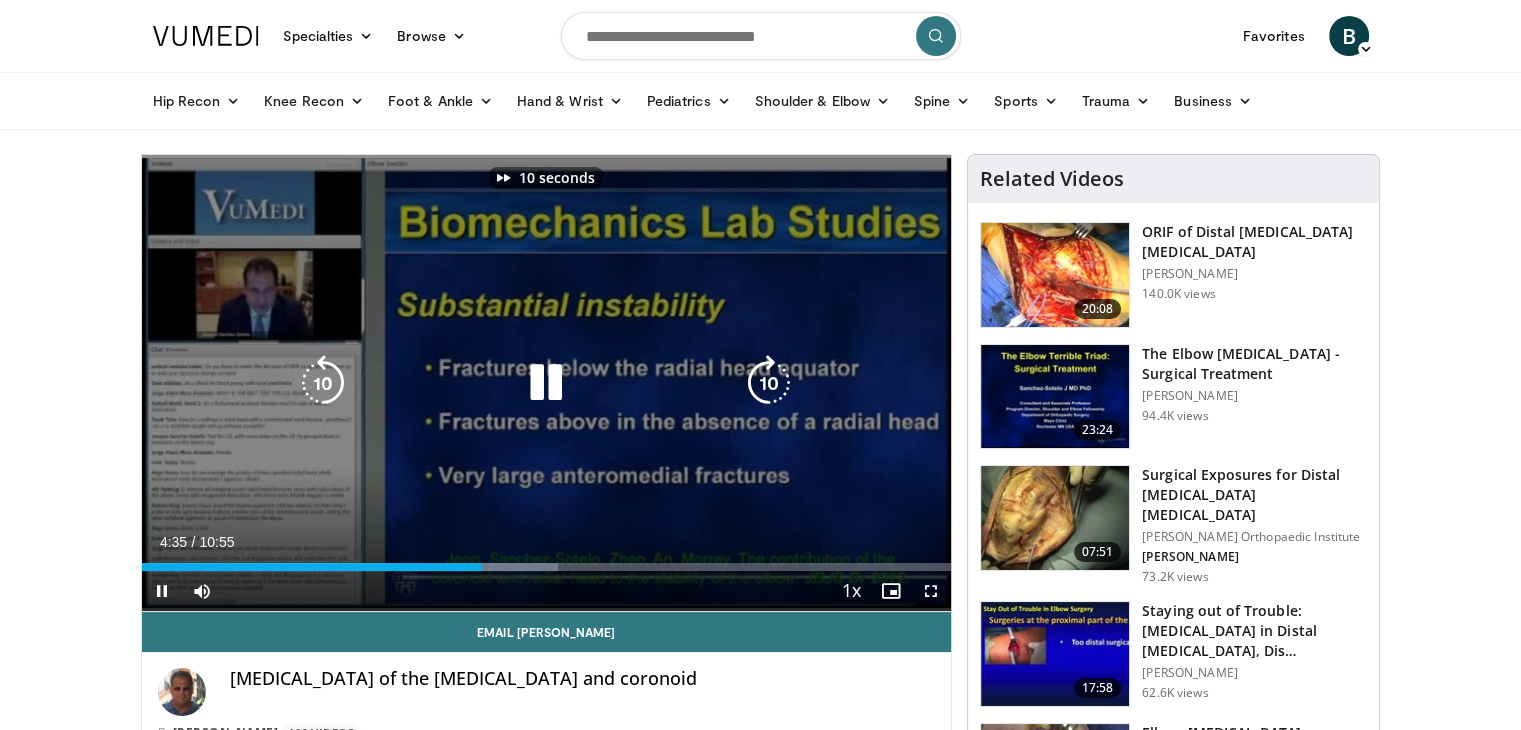 click at bounding box center (769, 383) 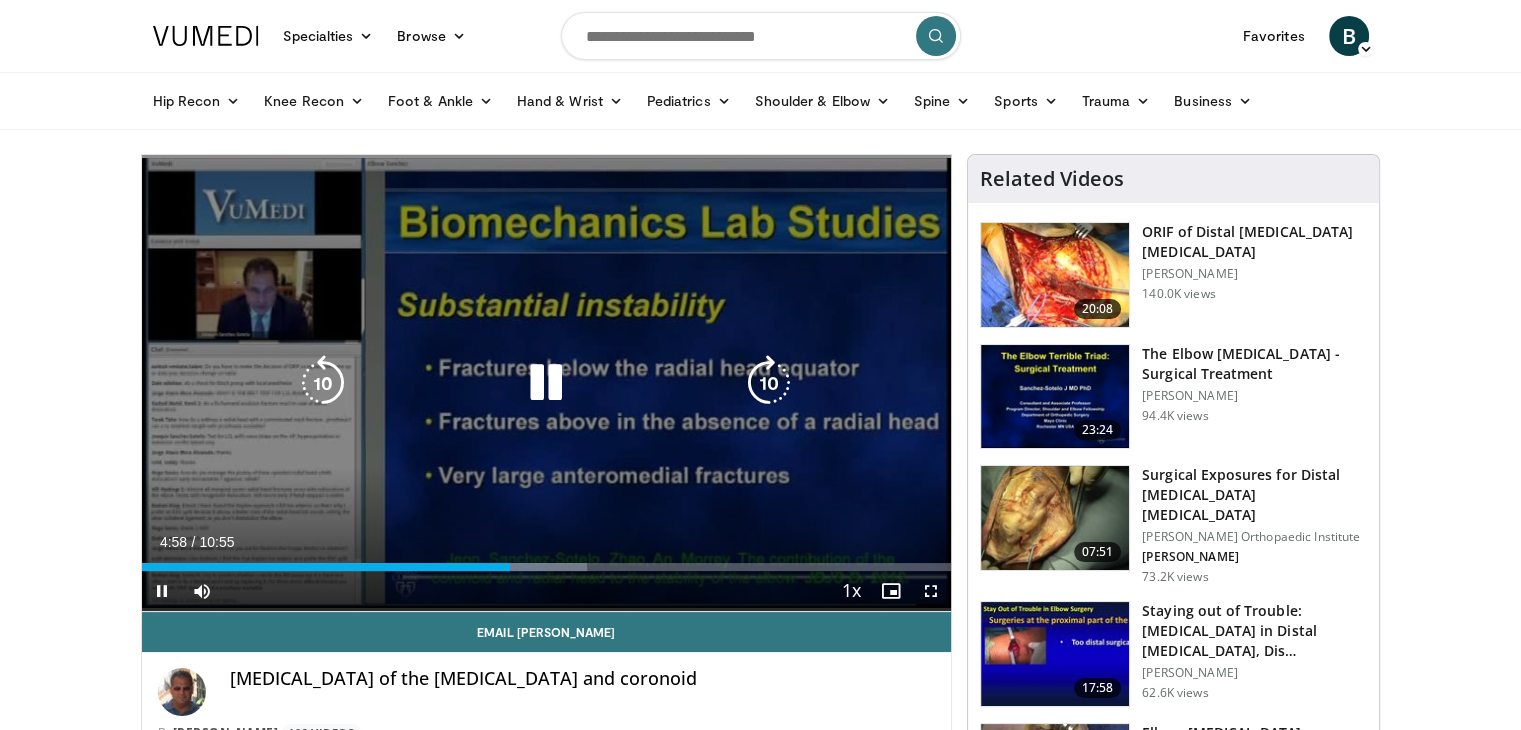 click at bounding box center (769, 383) 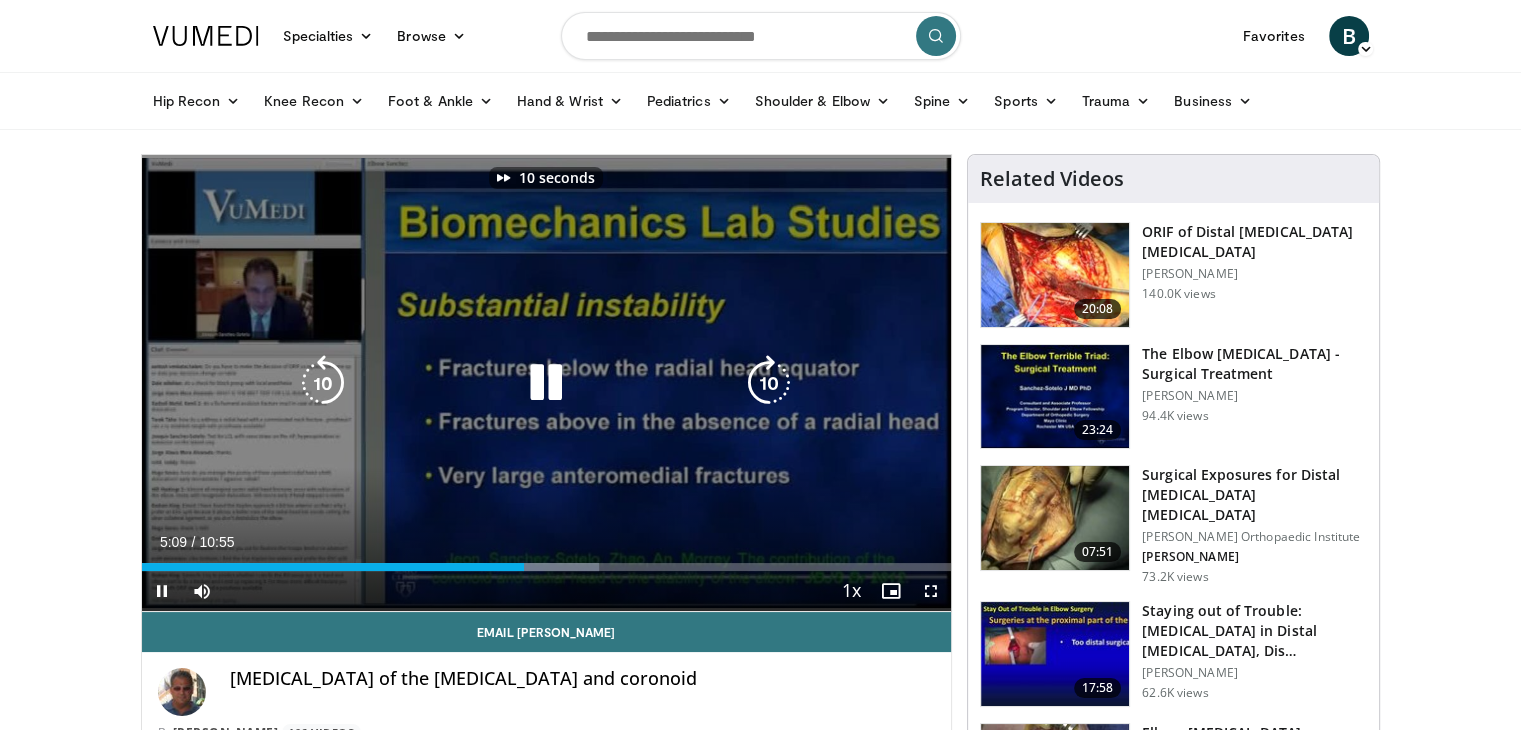 click at bounding box center (769, 383) 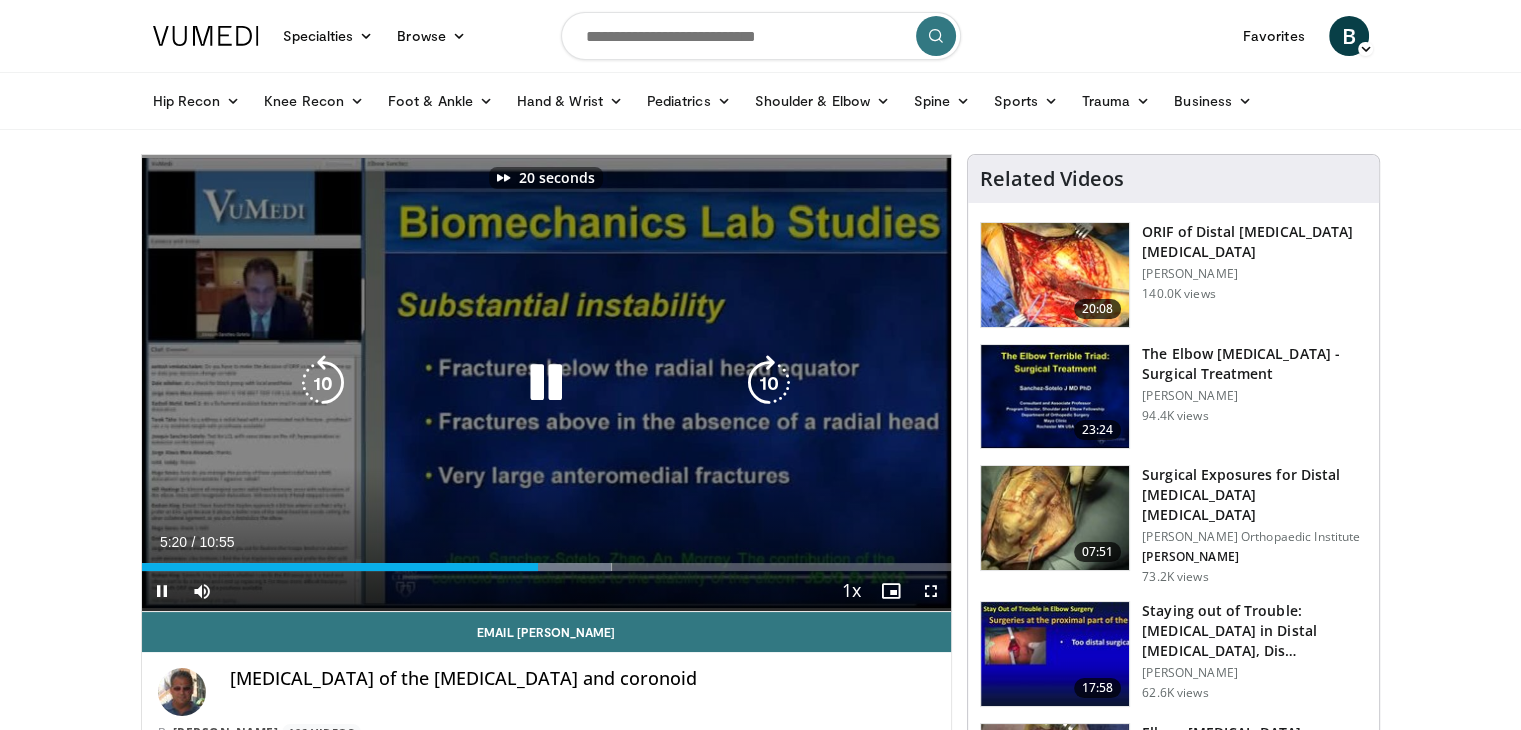 click at bounding box center [769, 383] 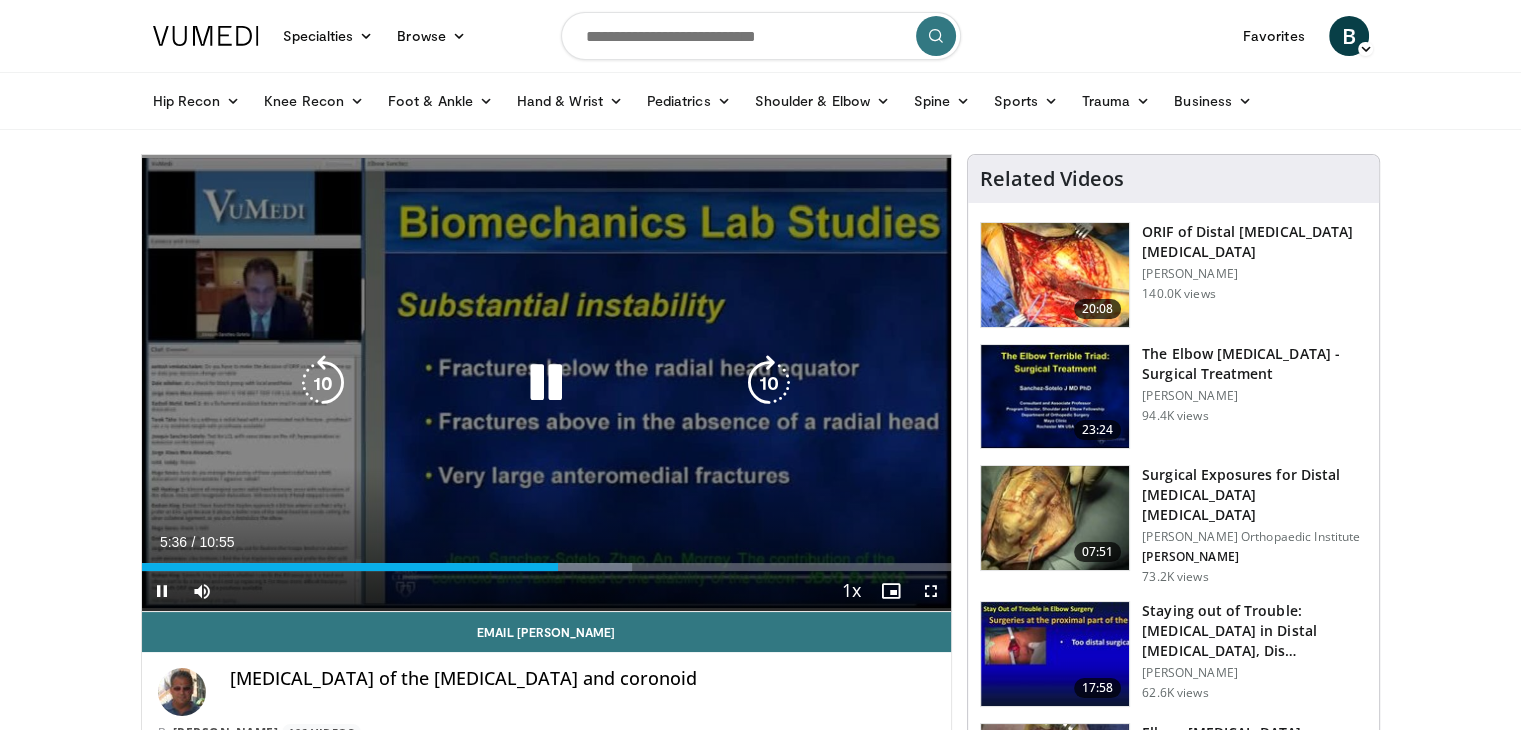 click at bounding box center [769, 383] 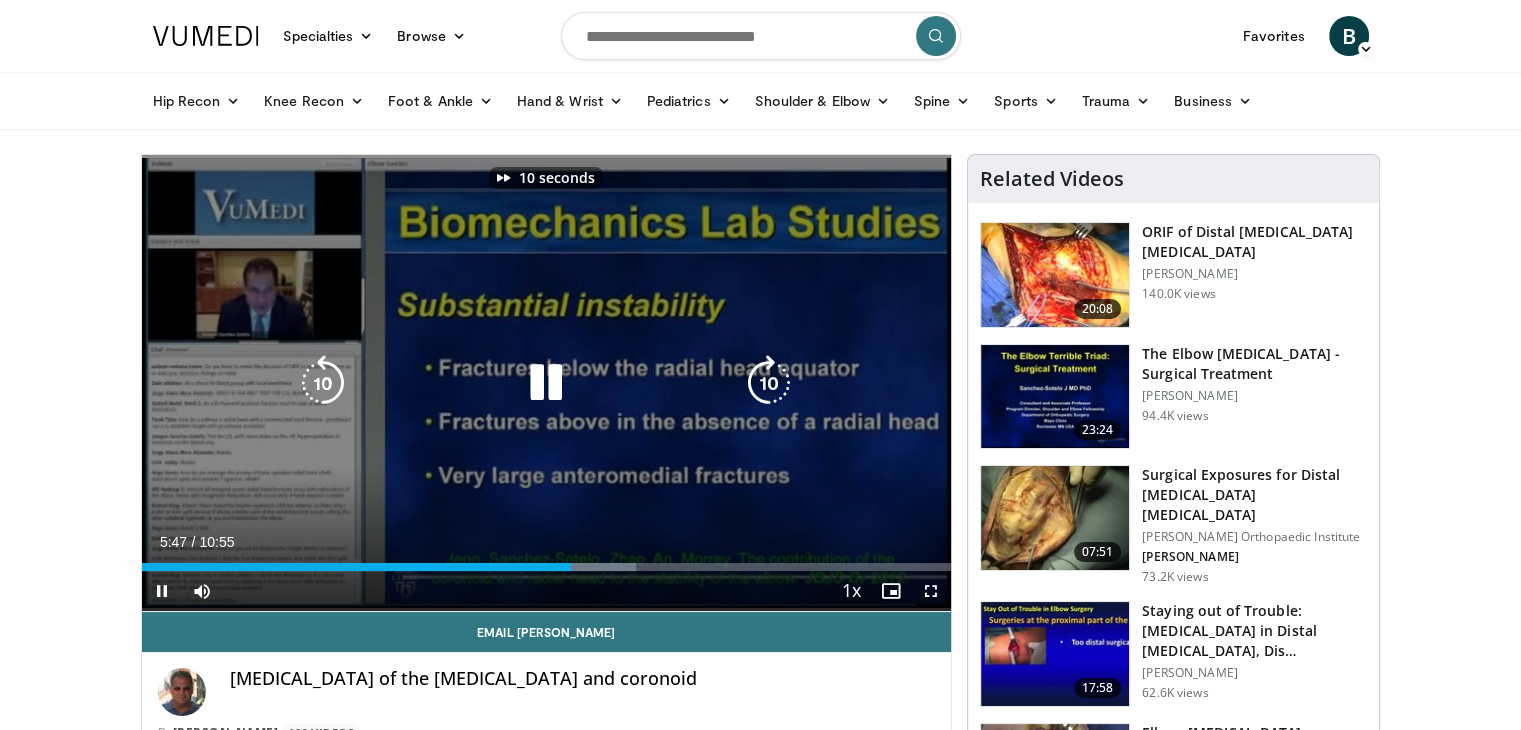 click at bounding box center [769, 383] 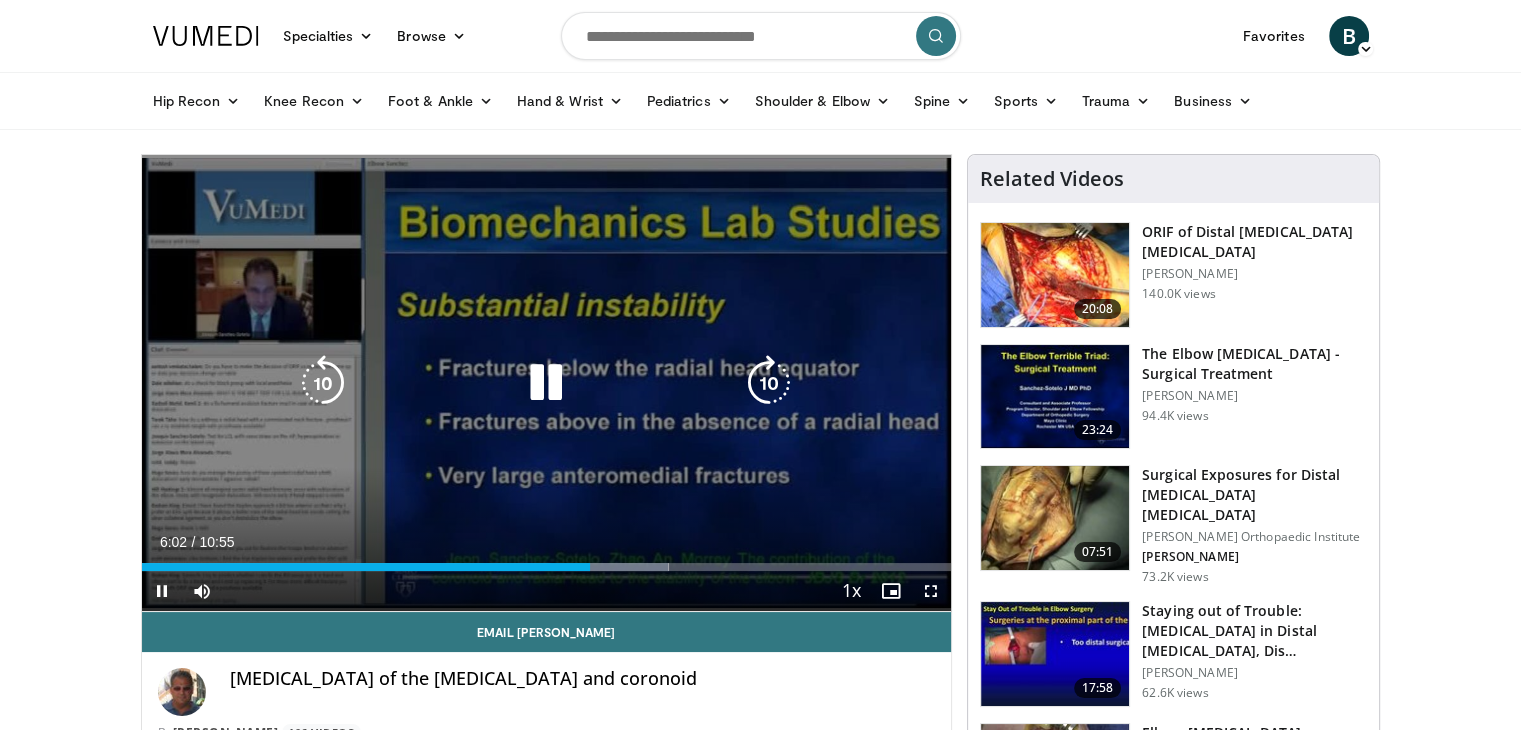 click at bounding box center (769, 383) 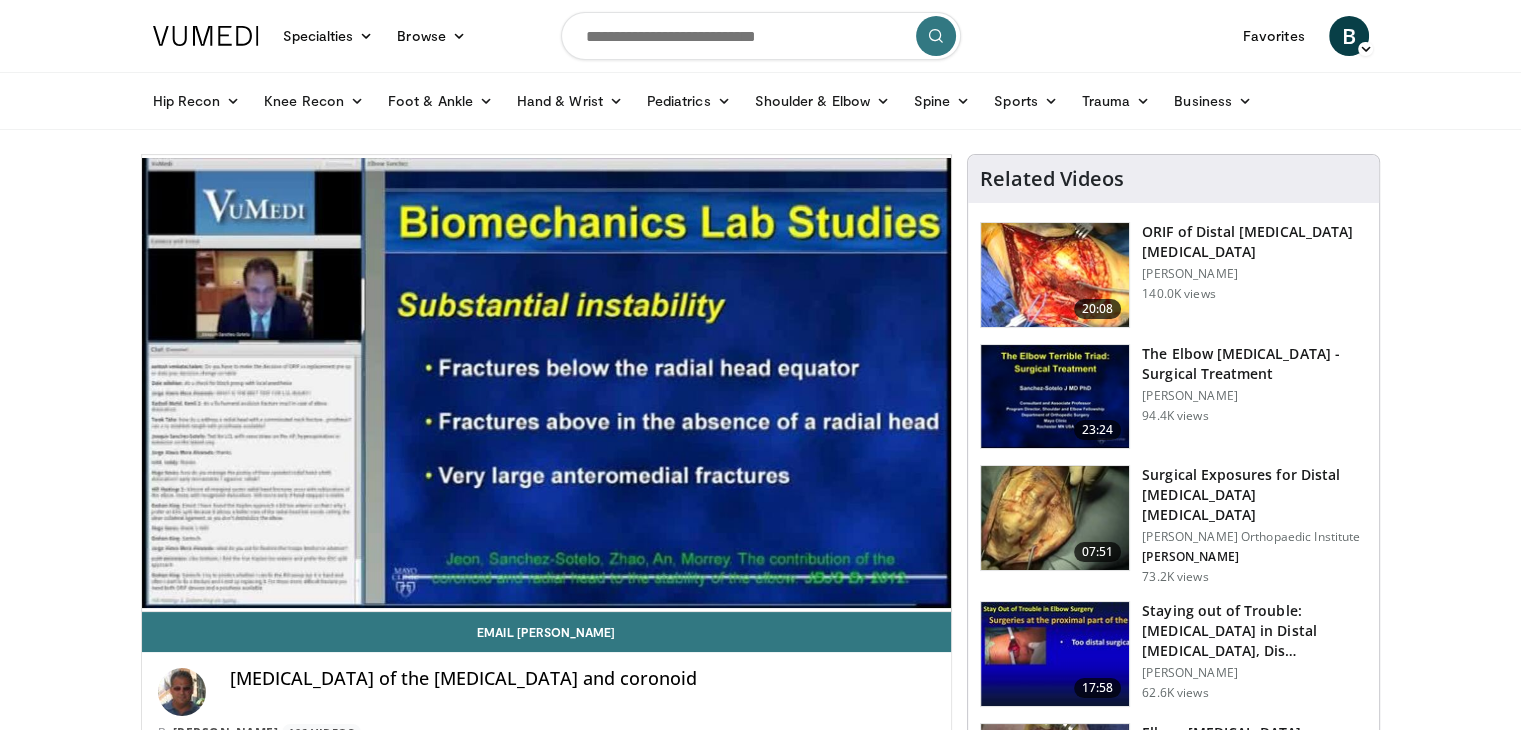 click on "10 seconds
Tap to unmute" at bounding box center (547, 383) 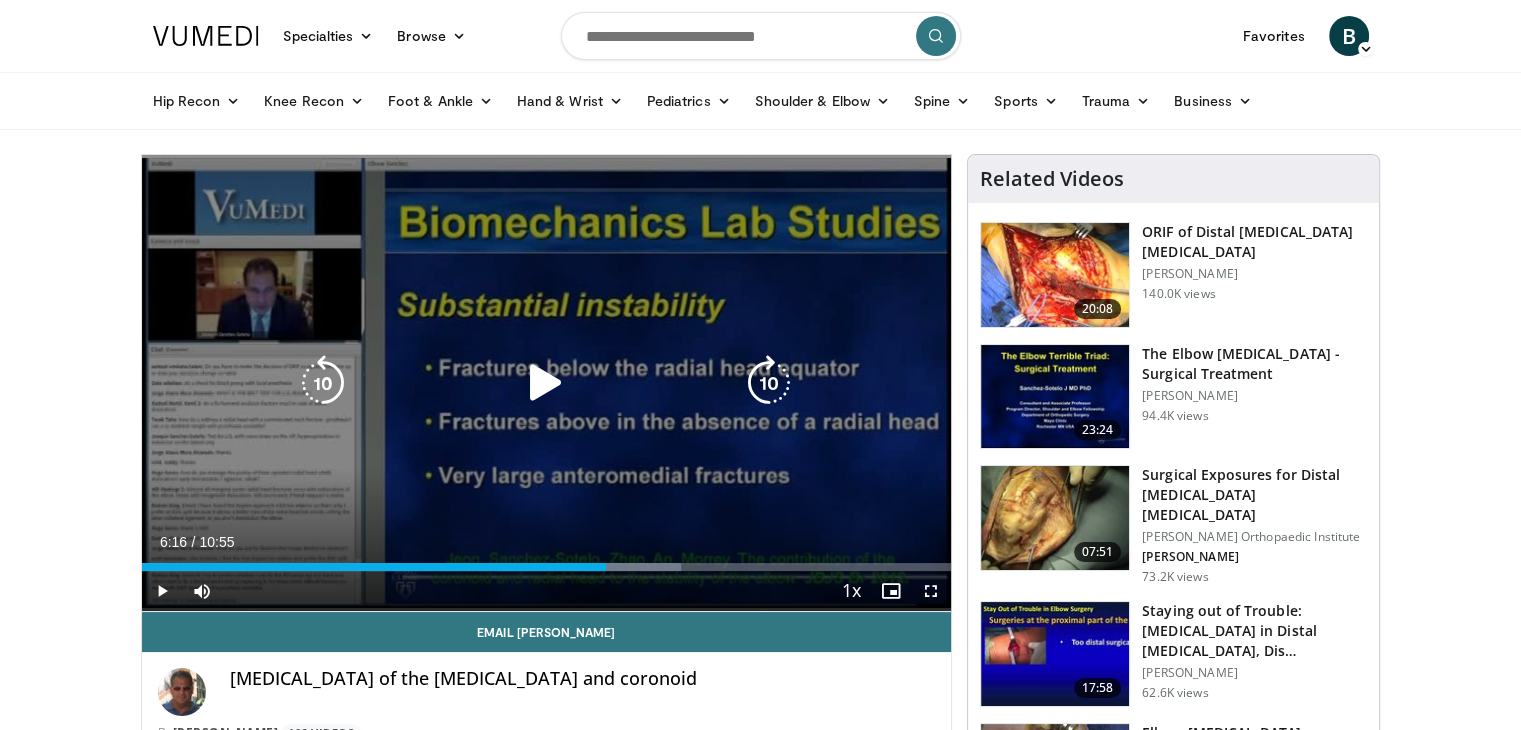 click at bounding box center [546, 383] 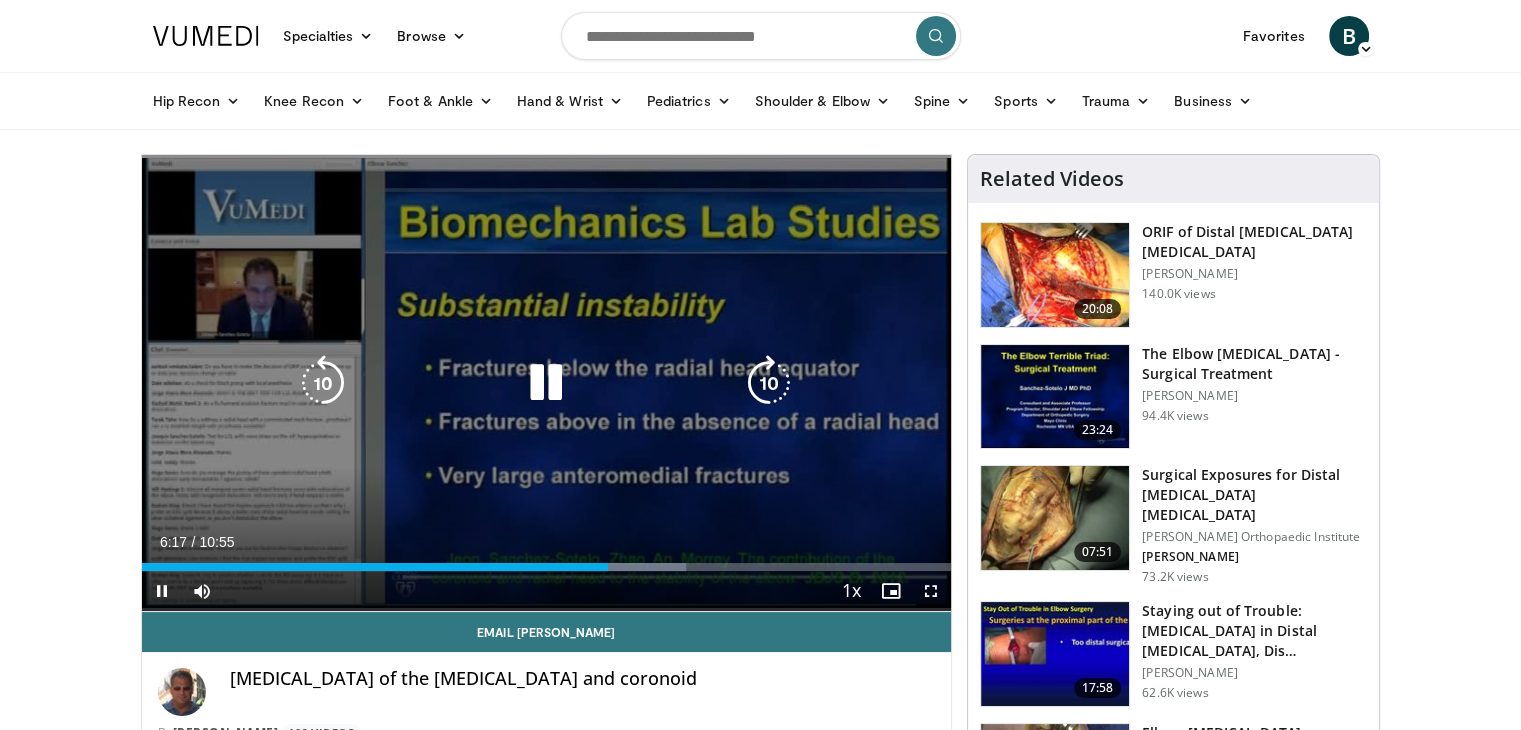 click at bounding box center [769, 383] 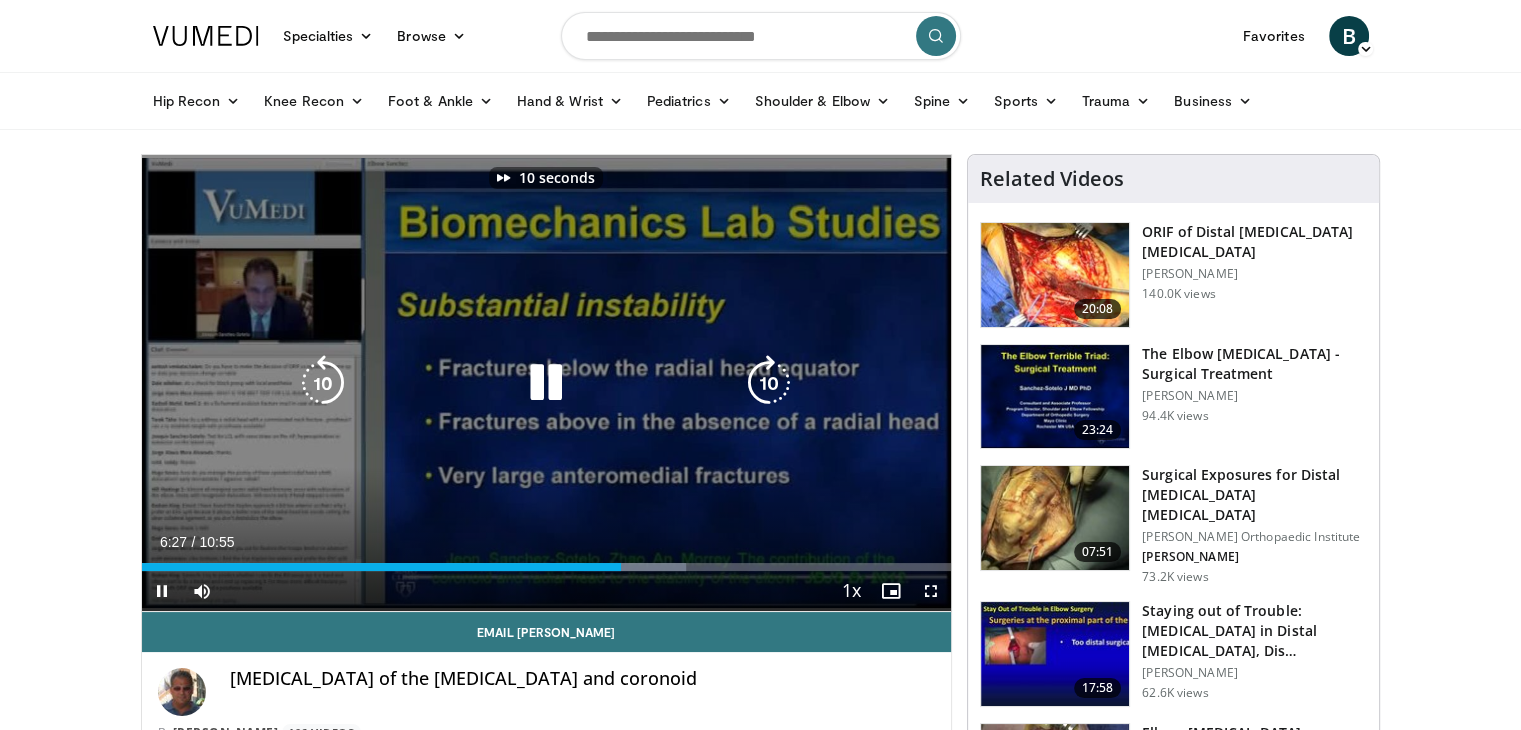 click at bounding box center (769, 383) 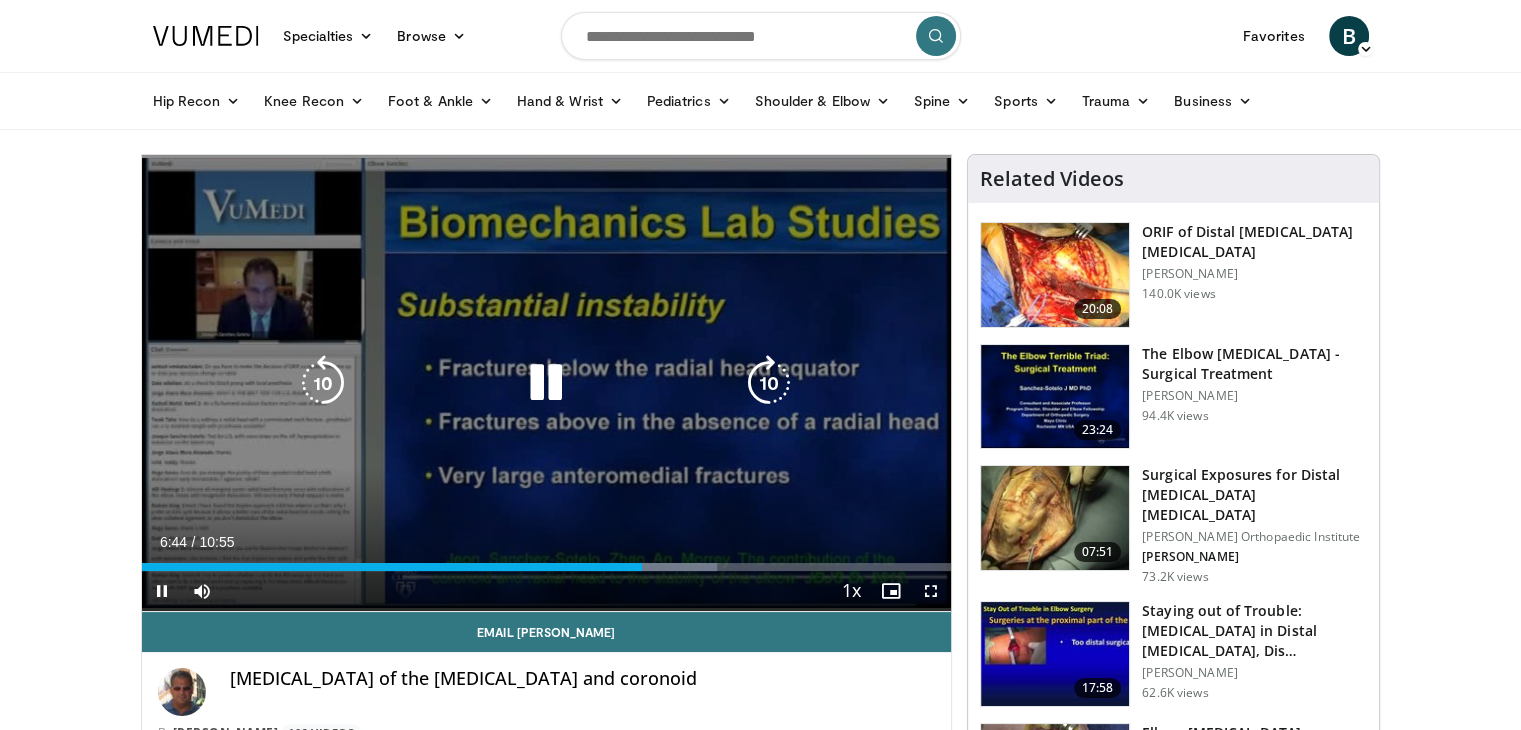 click at bounding box center [769, 383] 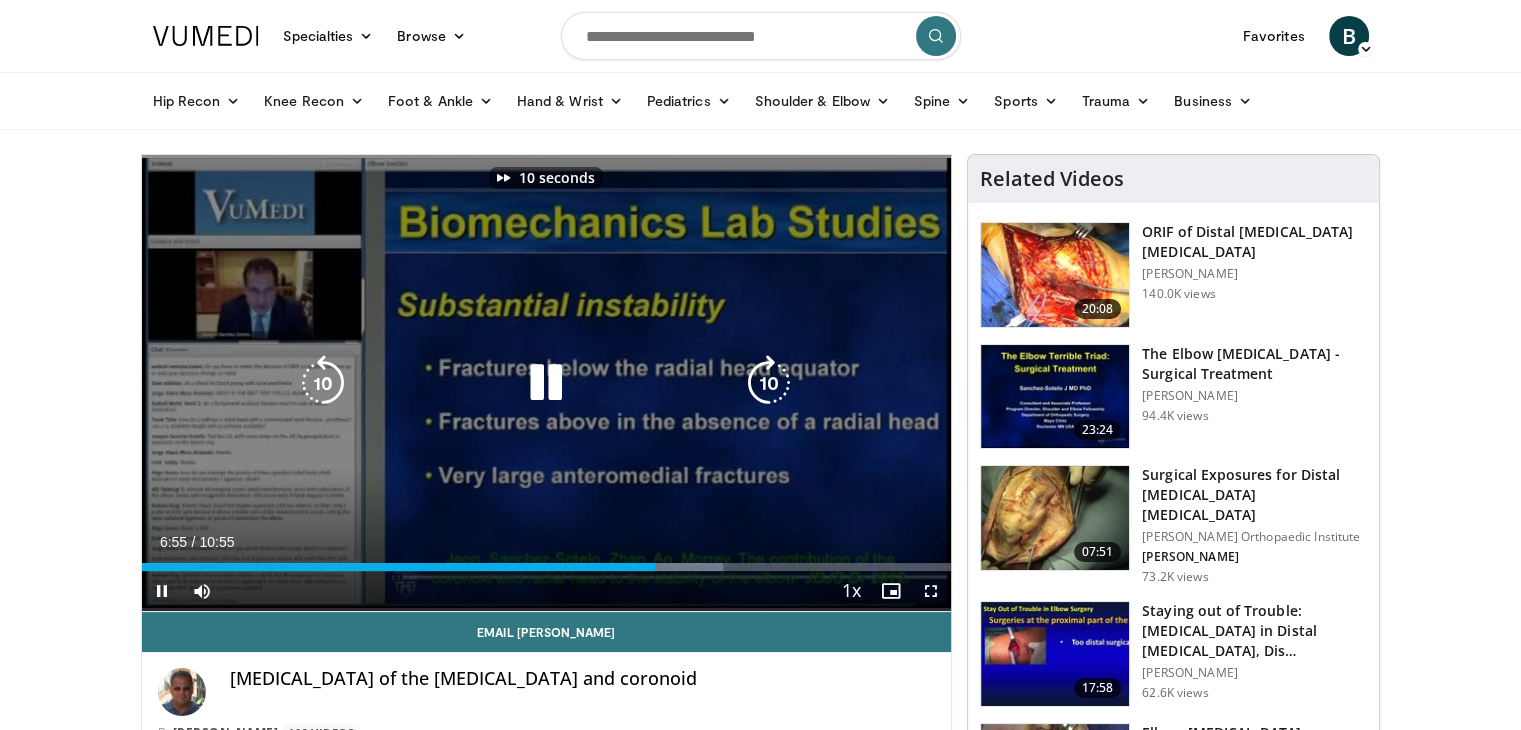 click at bounding box center [769, 383] 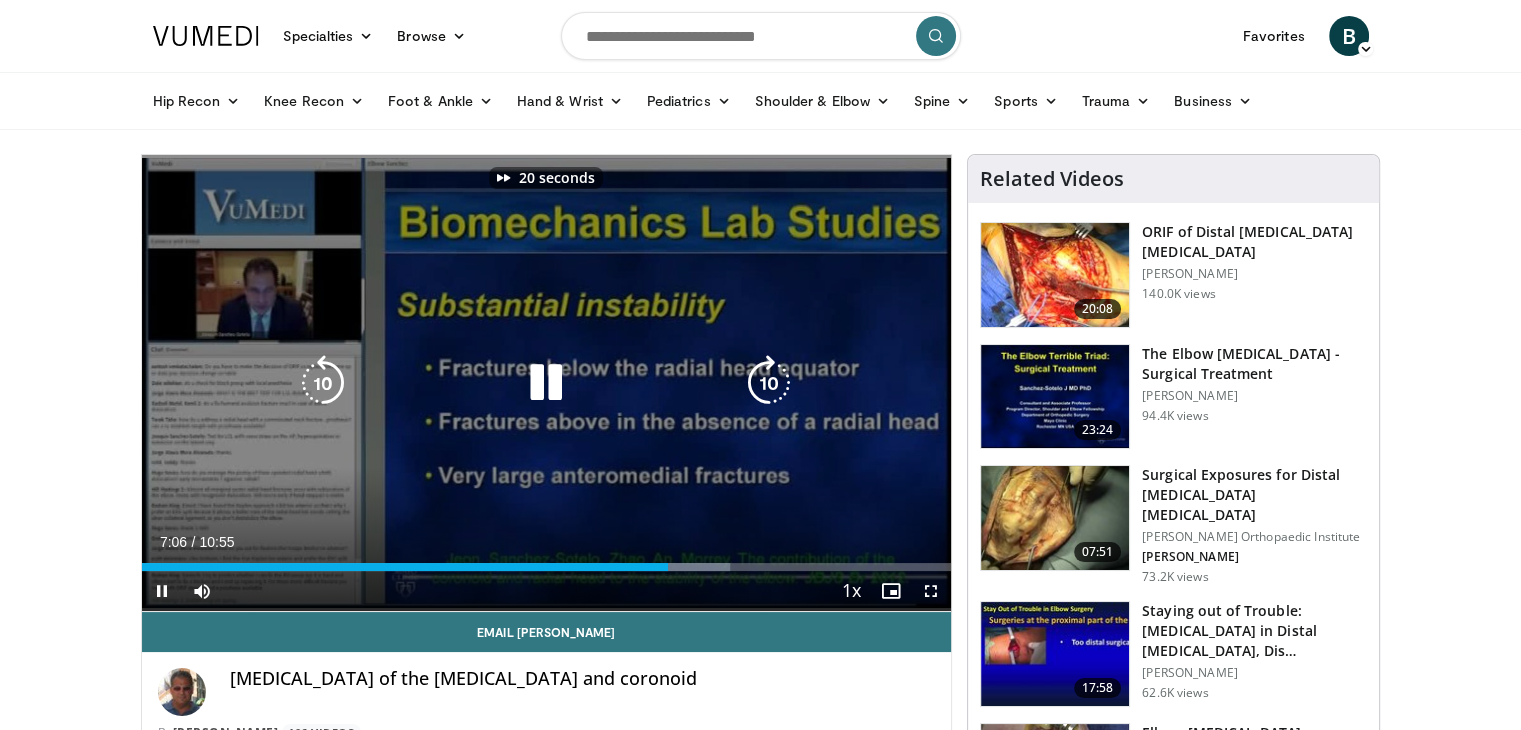 click at bounding box center (769, 383) 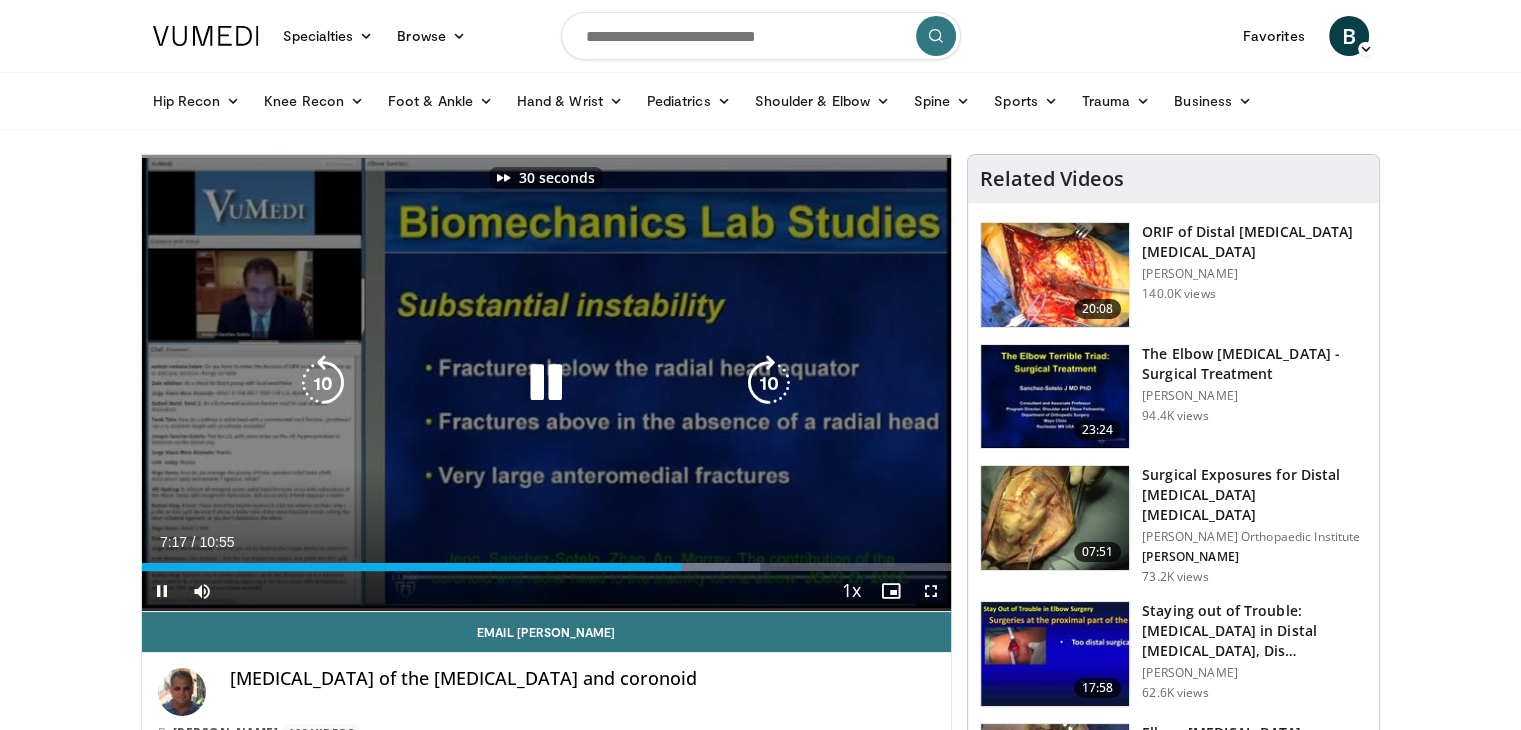 click at bounding box center (769, 383) 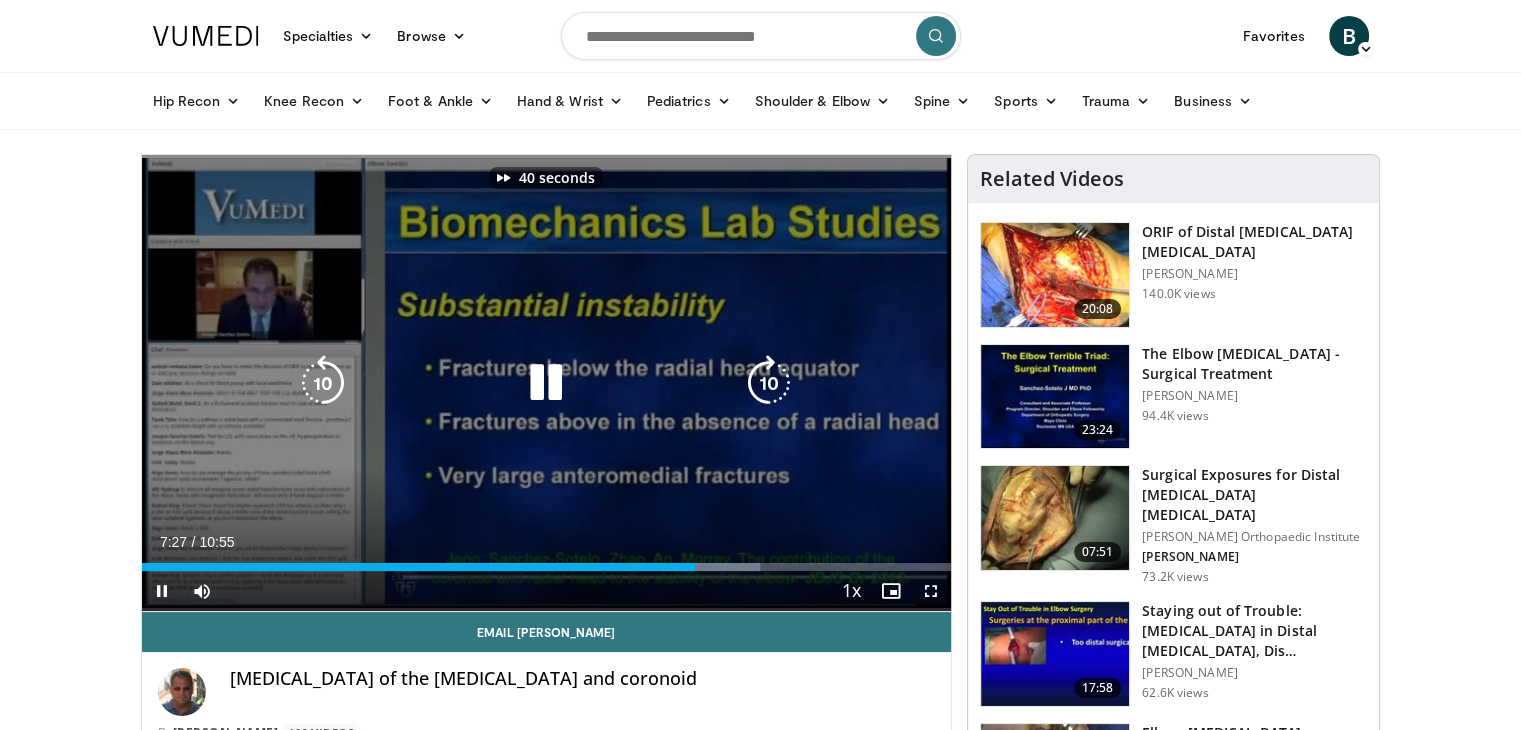 click at bounding box center [769, 383] 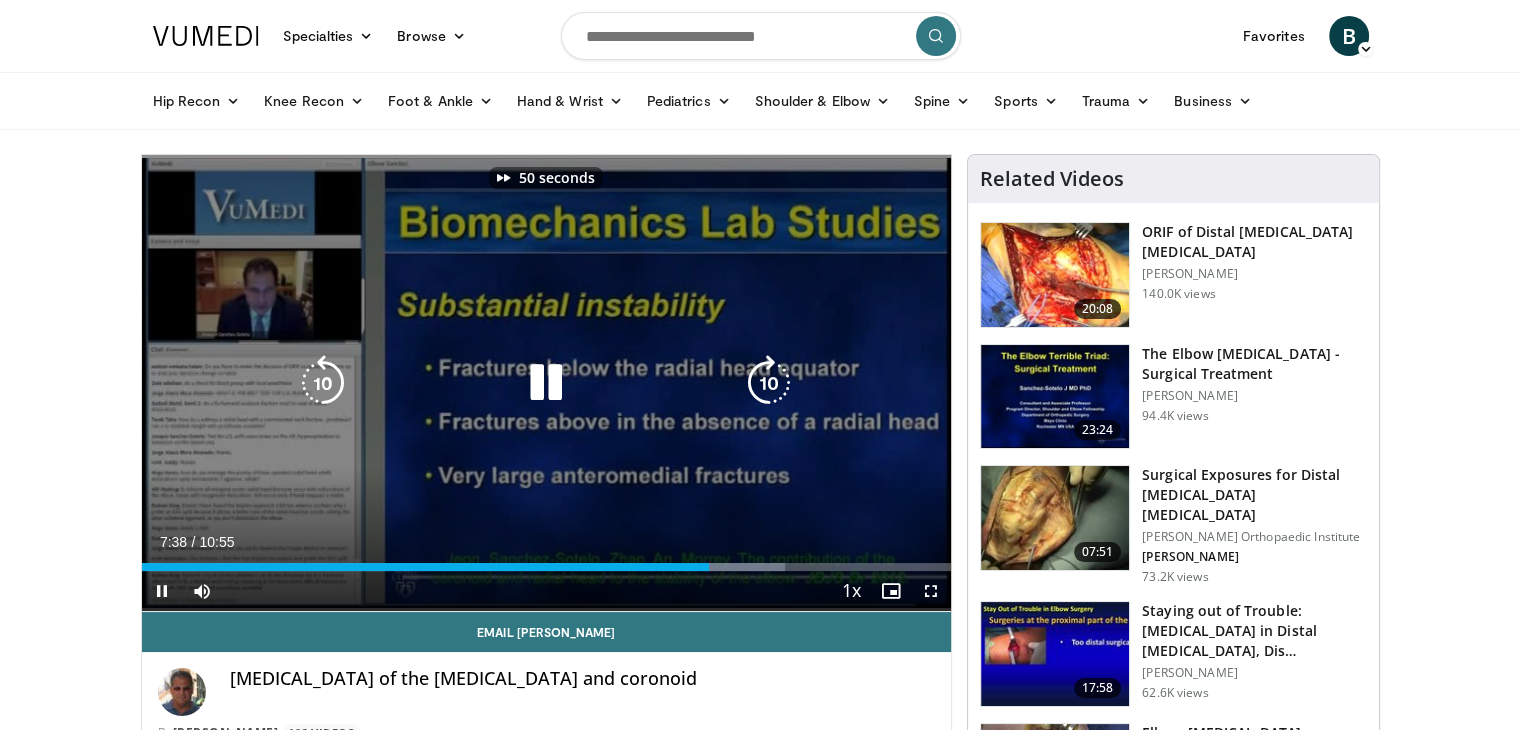 click at bounding box center [769, 383] 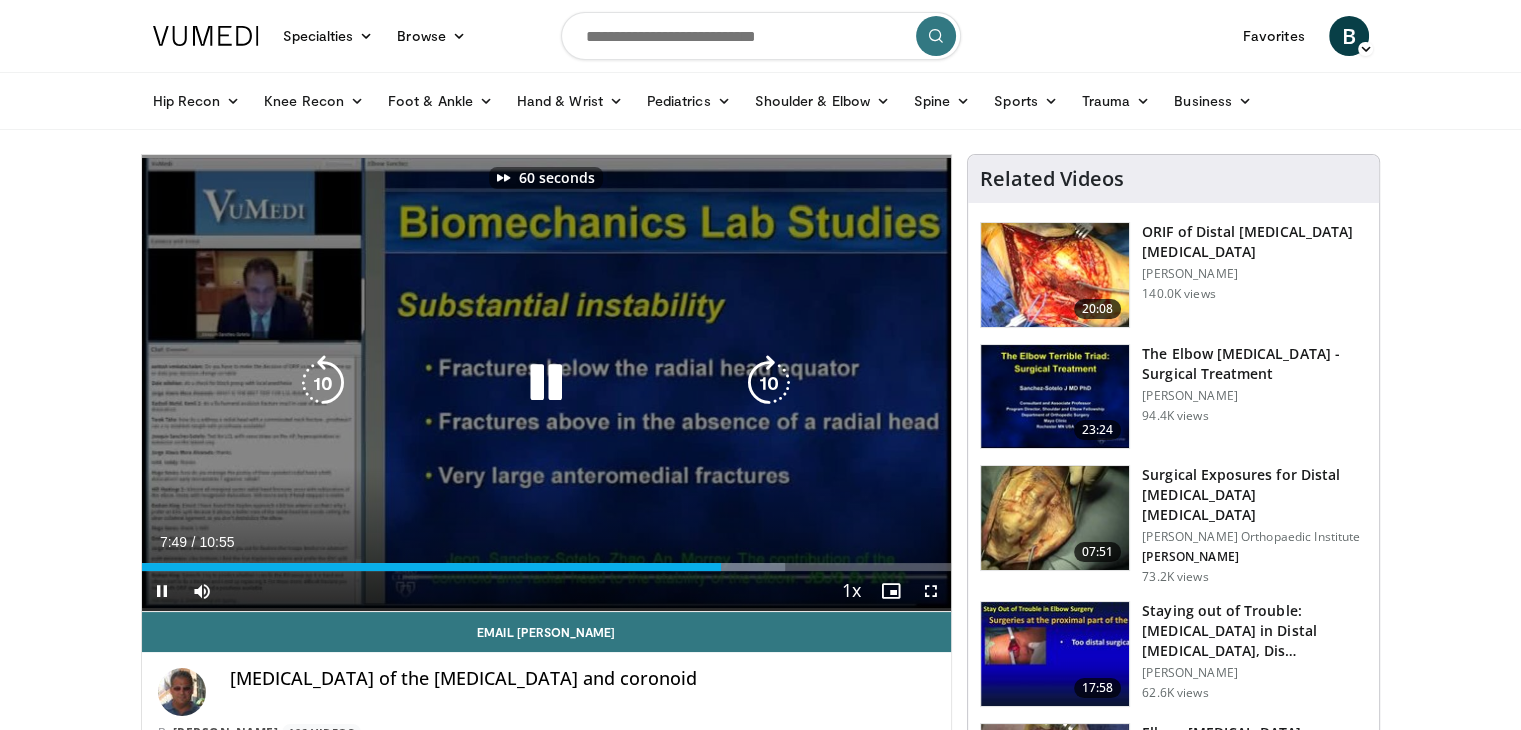 click at bounding box center [769, 383] 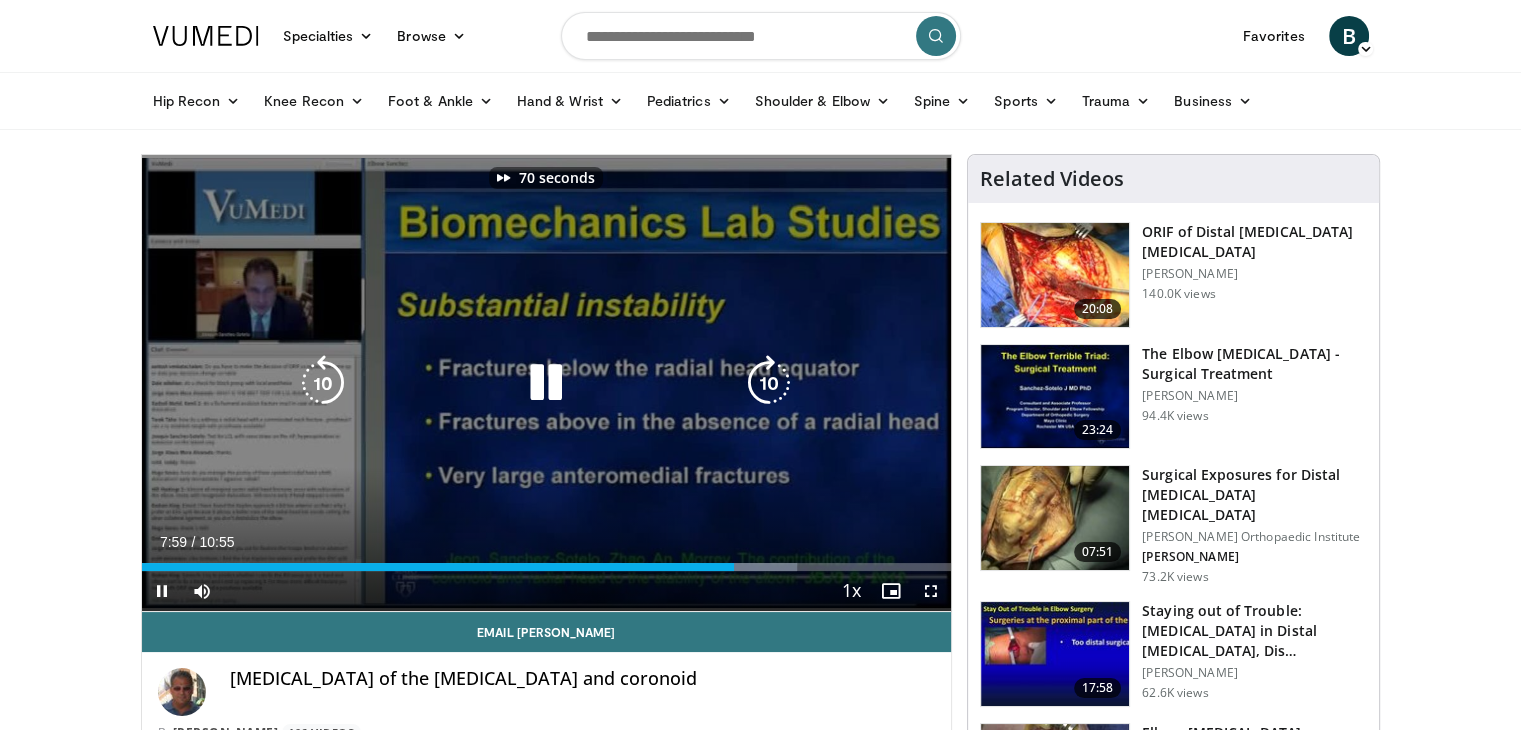 click at bounding box center (769, 383) 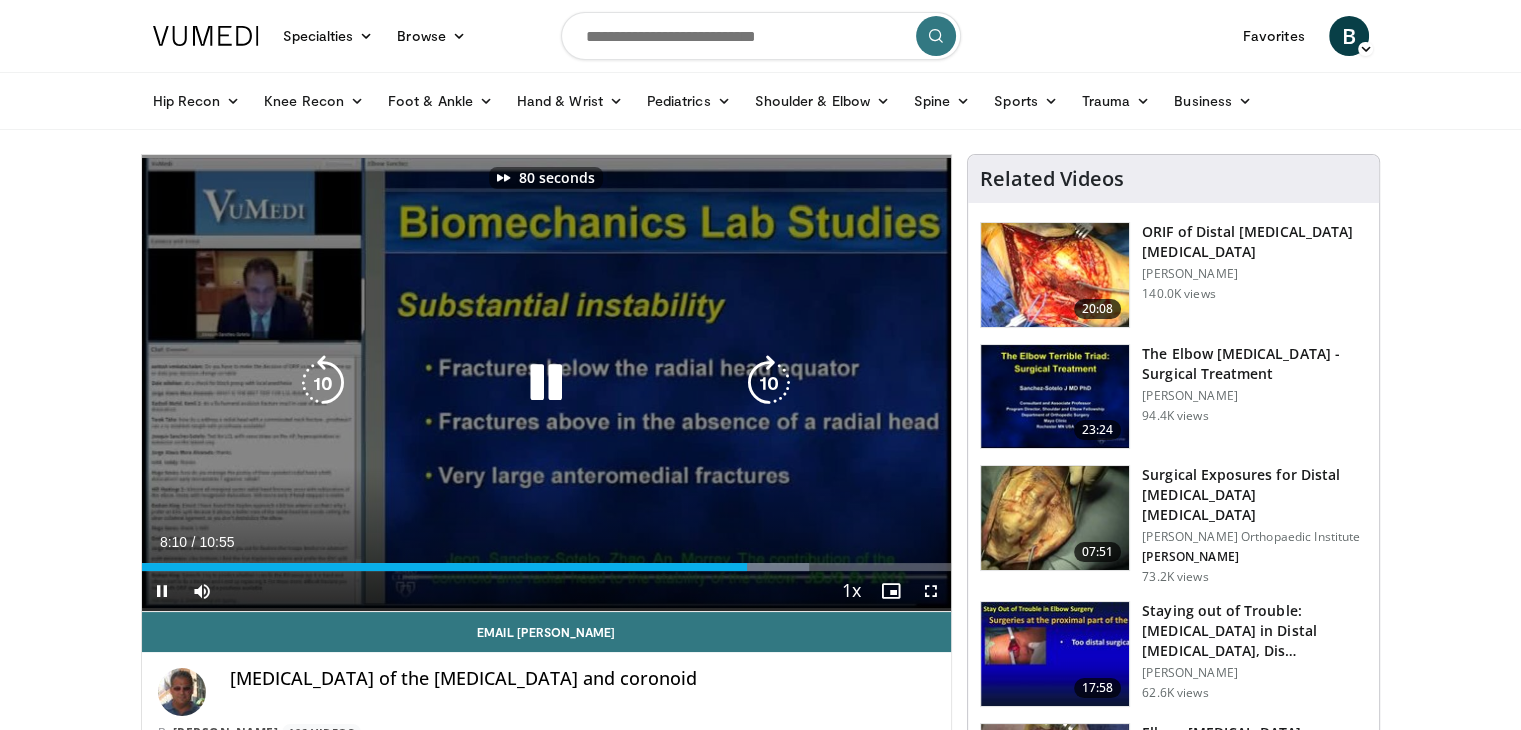 click at bounding box center [769, 383] 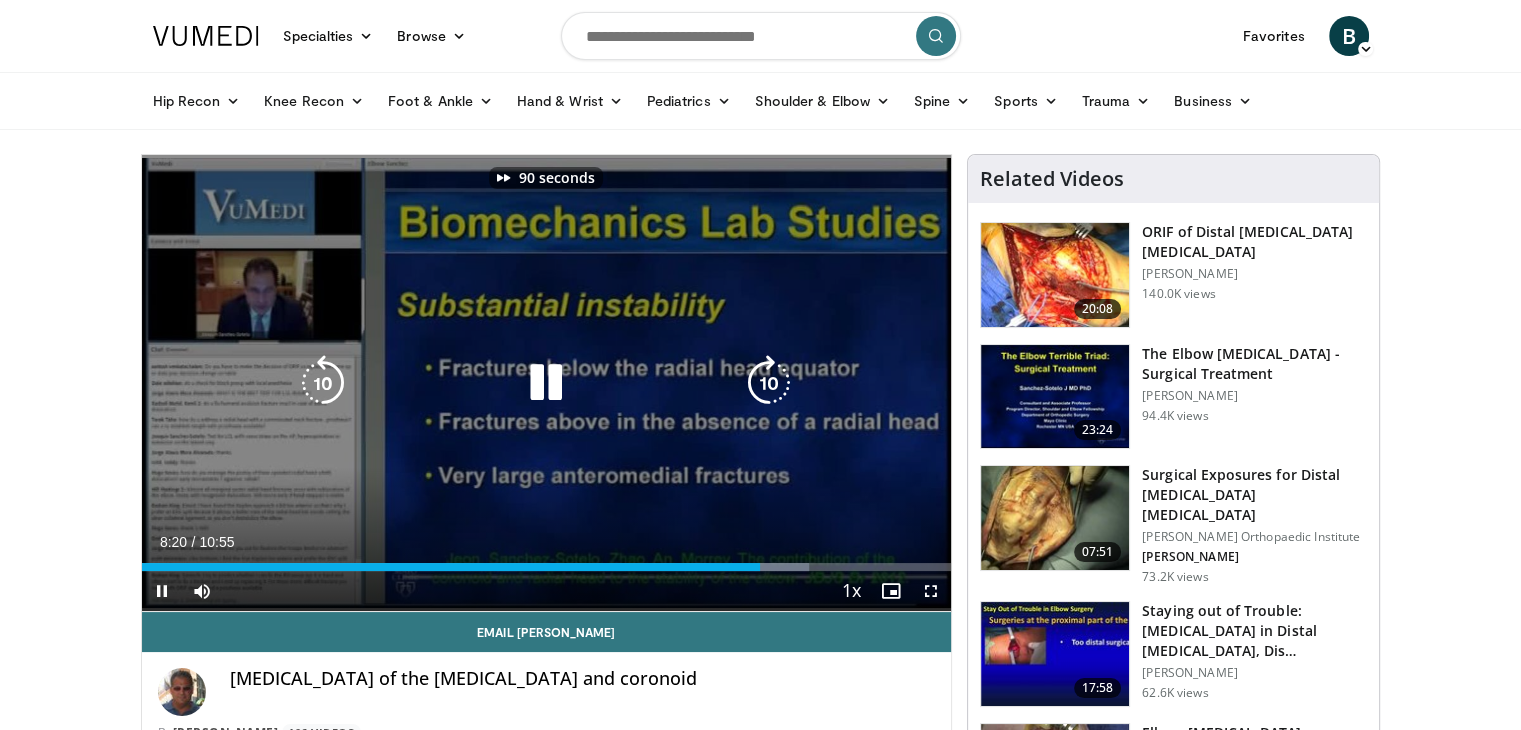 click at bounding box center (769, 383) 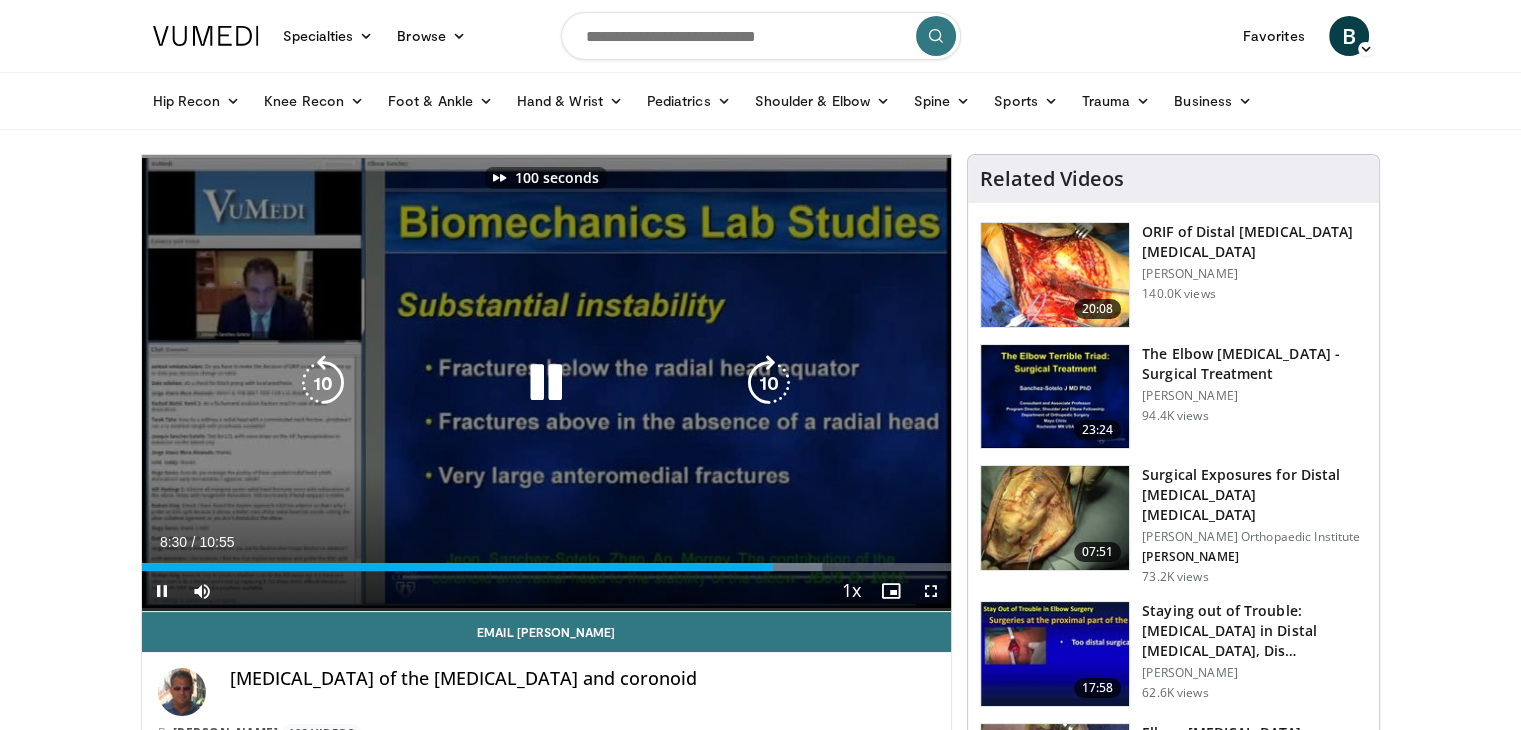 click at bounding box center (769, 383) 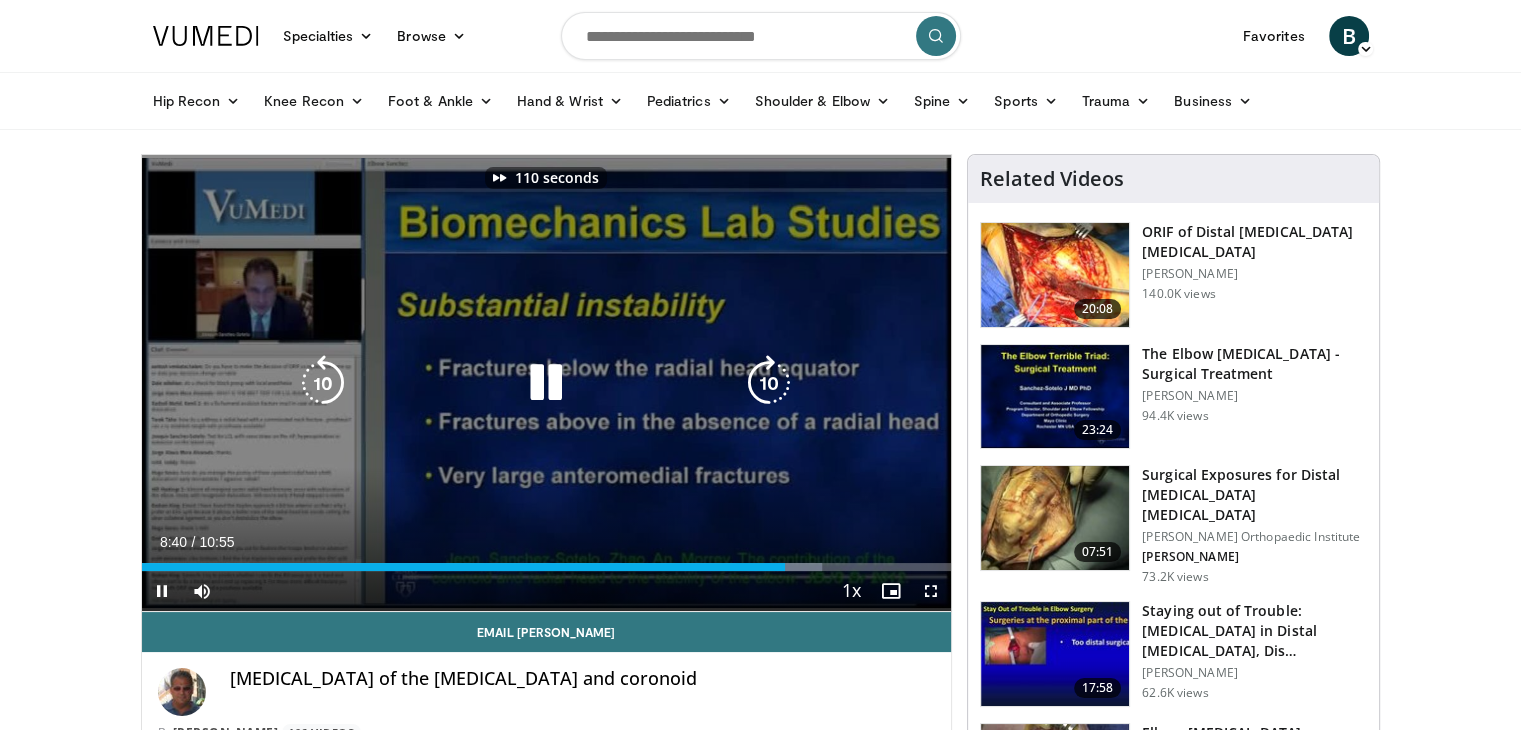 click at bounding box center [769, 383] 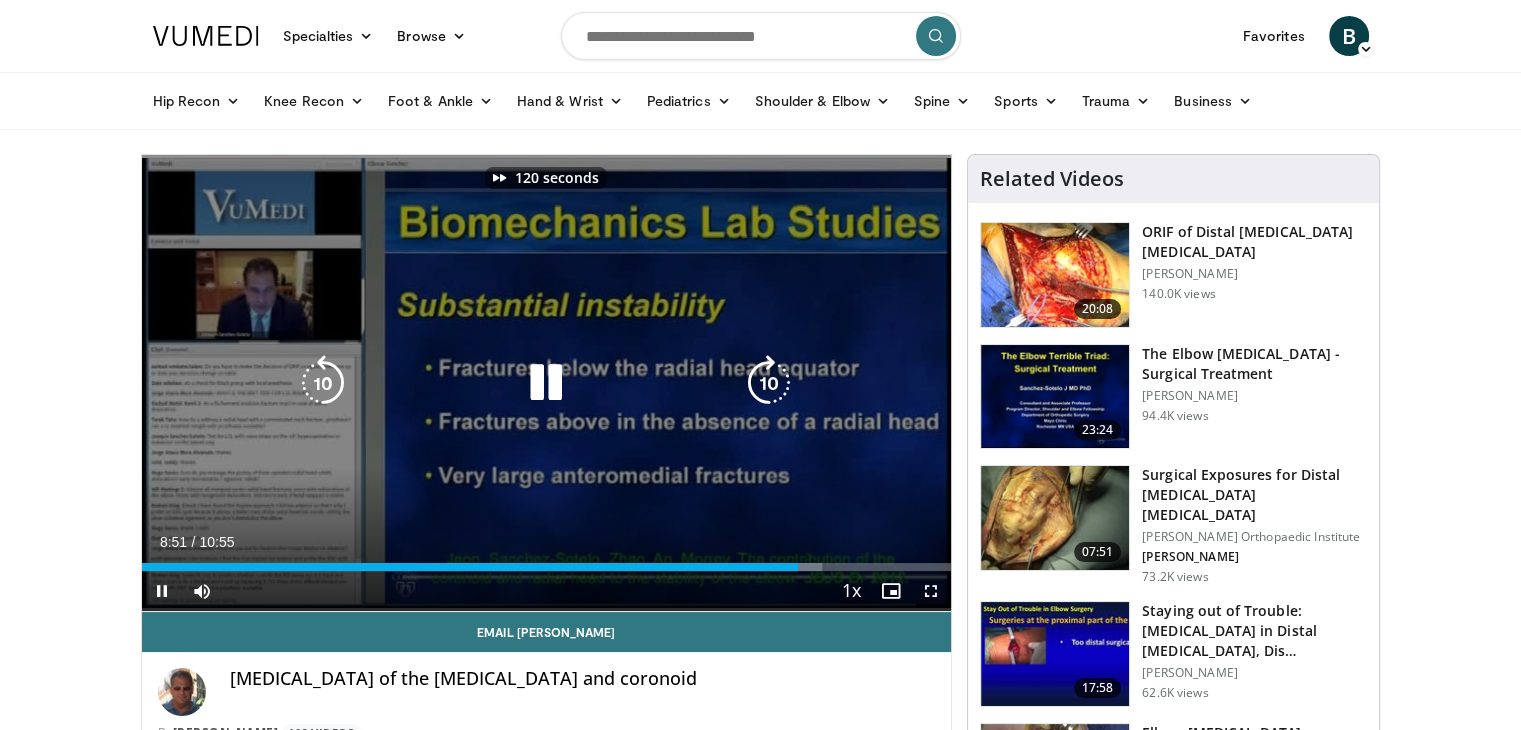 click at bounding box center (769, 383) 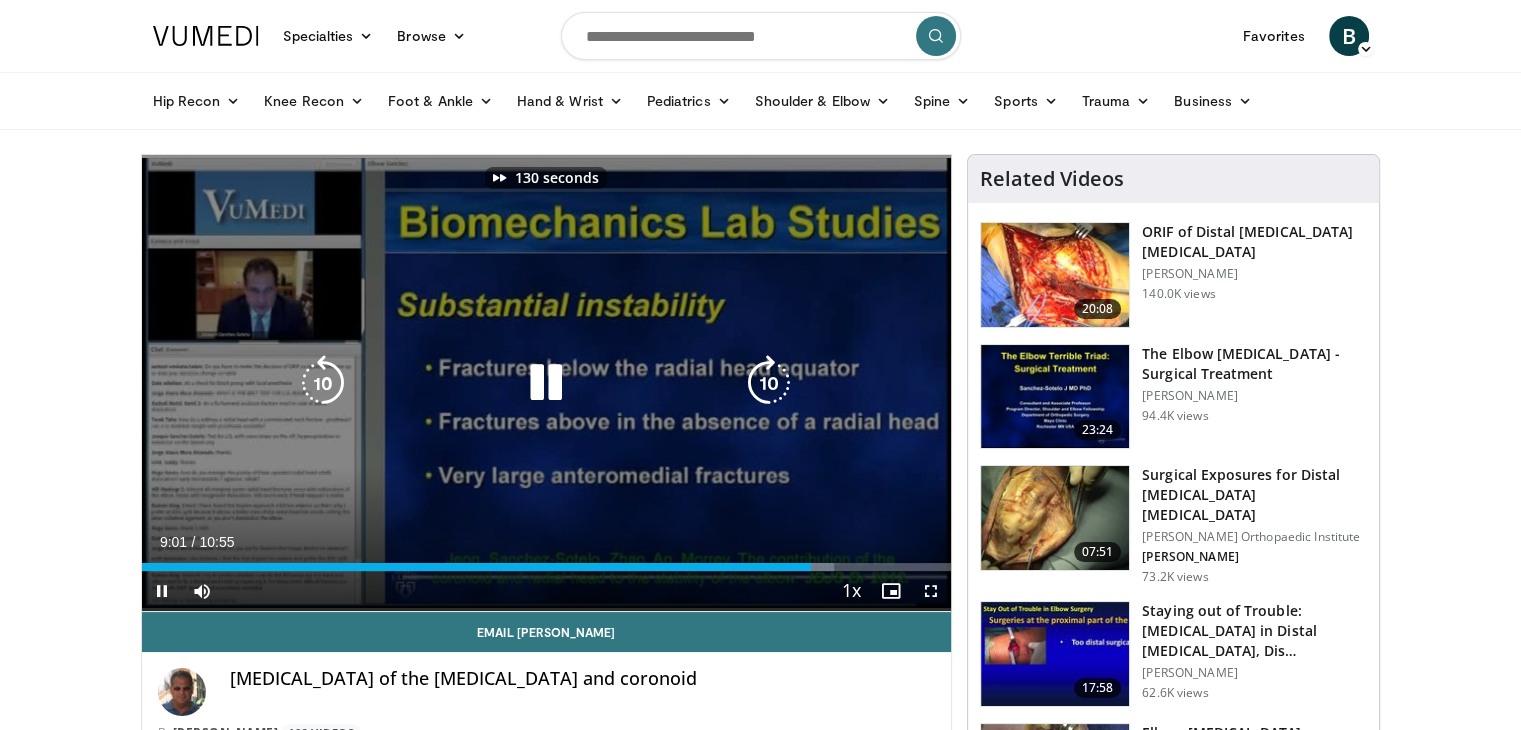 click at bounding box center [769, 383] 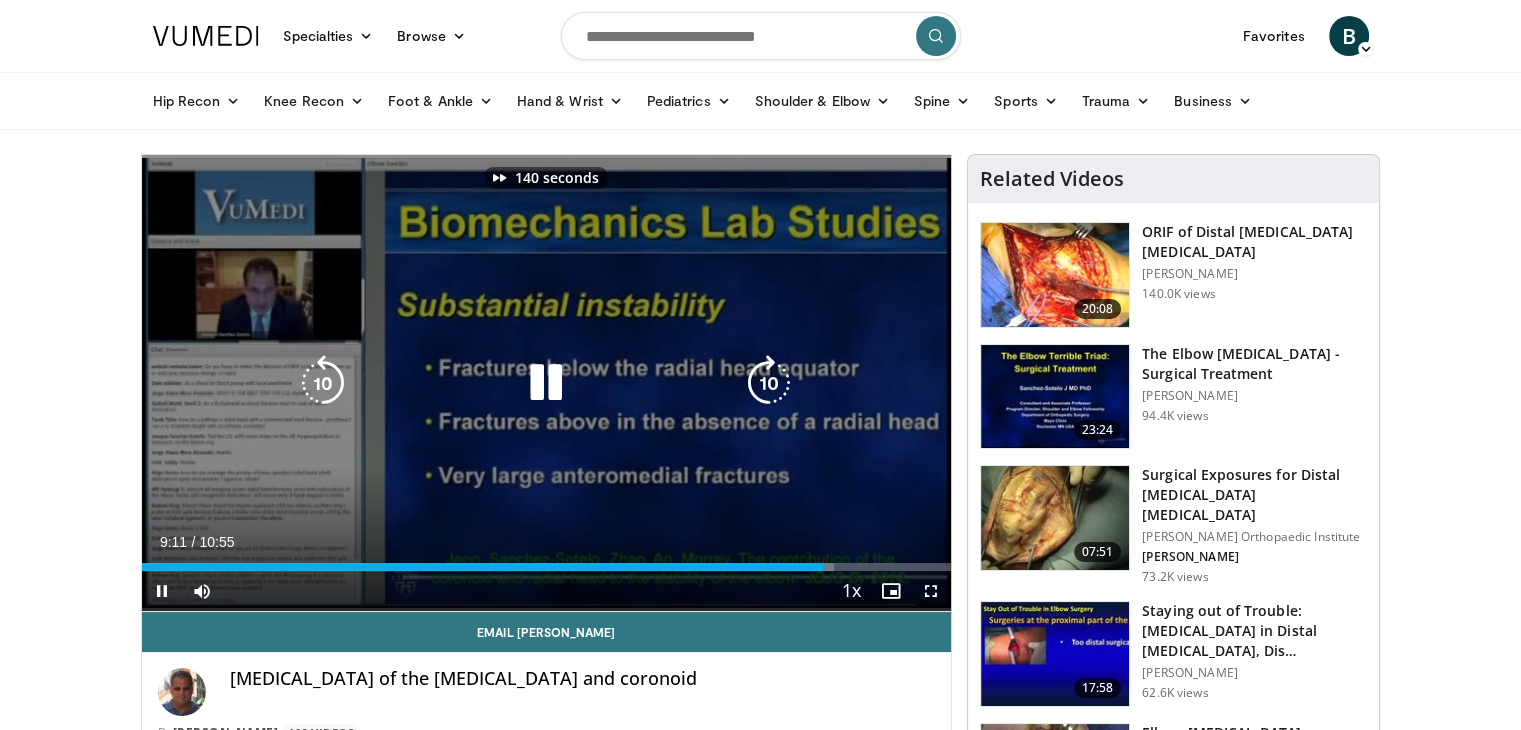click at bounding box center (769, 383) 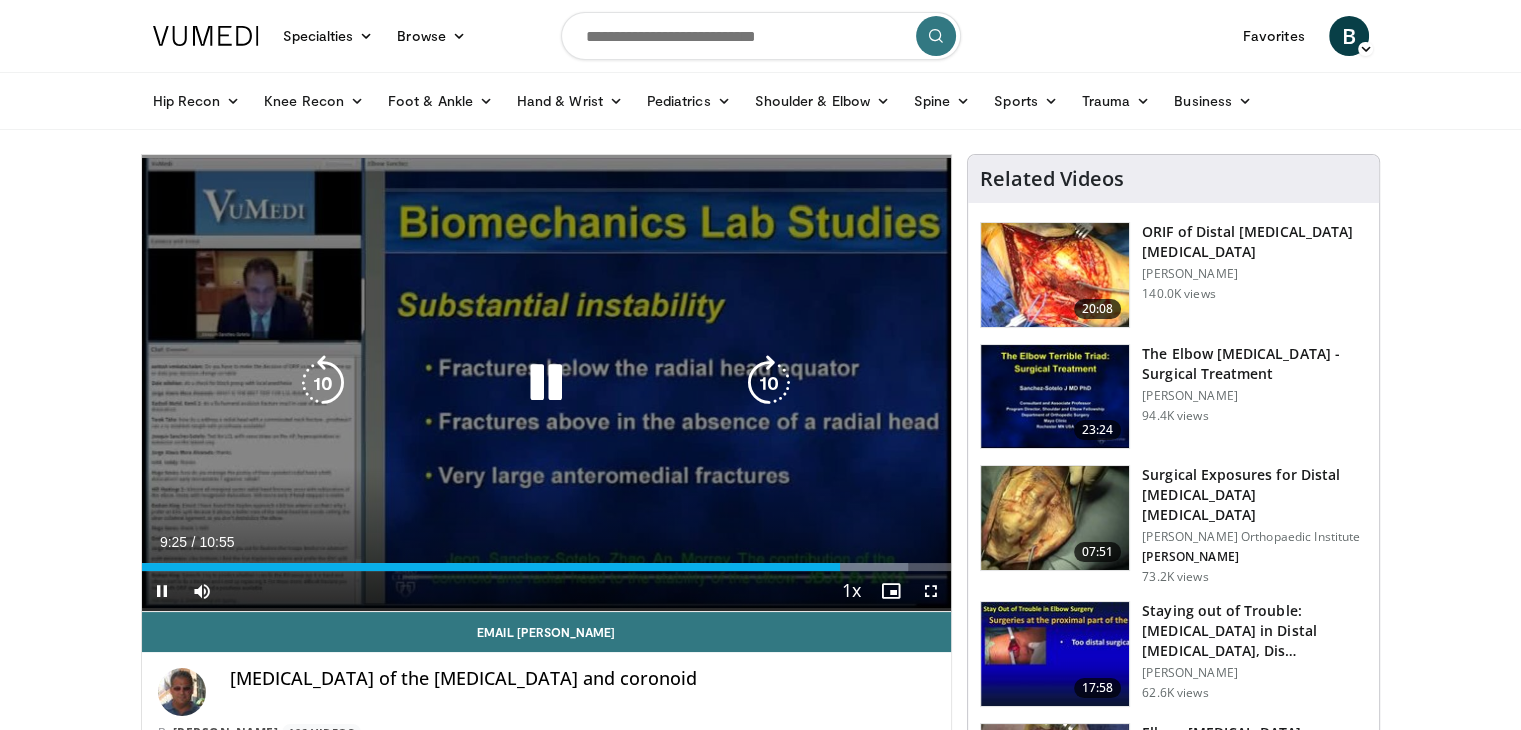 click at bounding box center [769, 383] 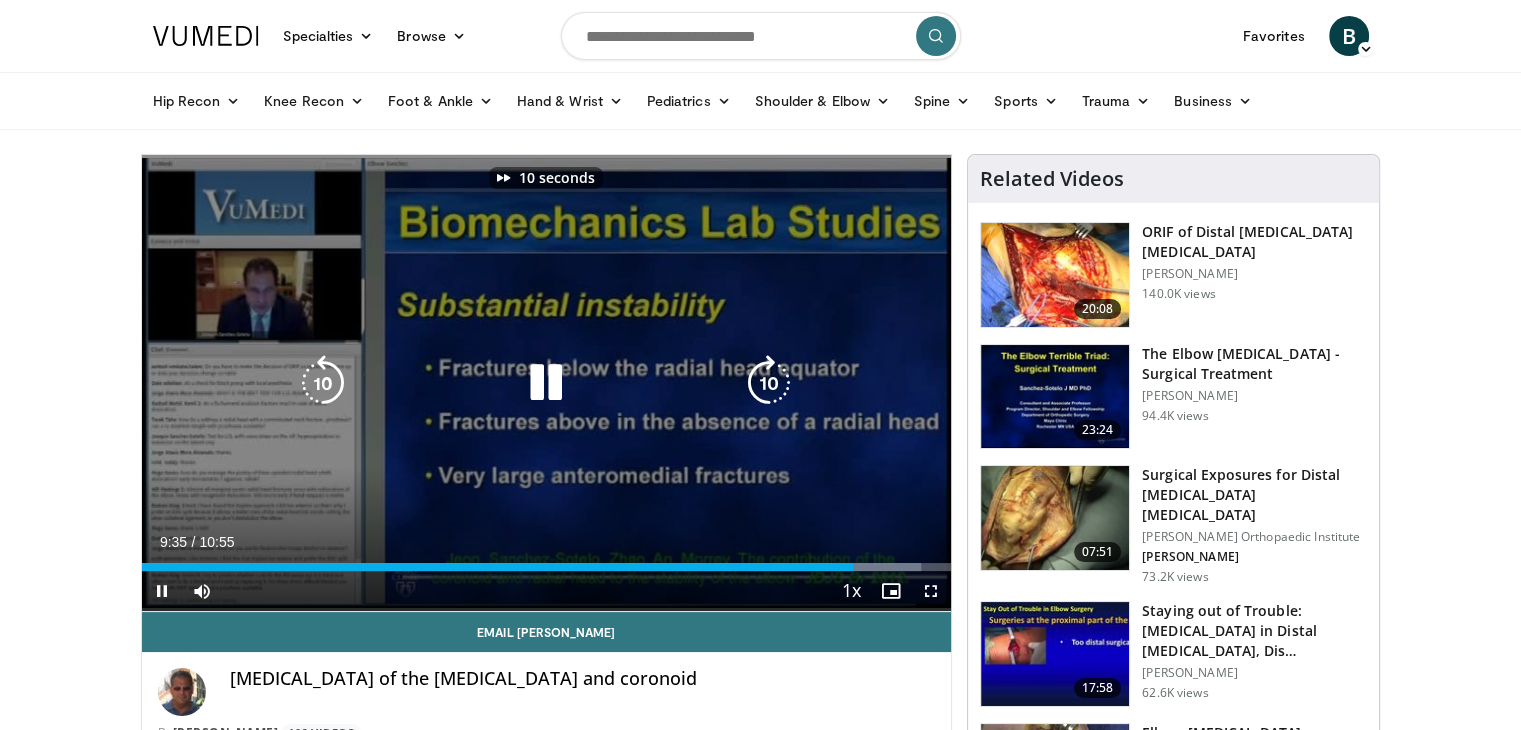 click at bounding box center [769, 383] 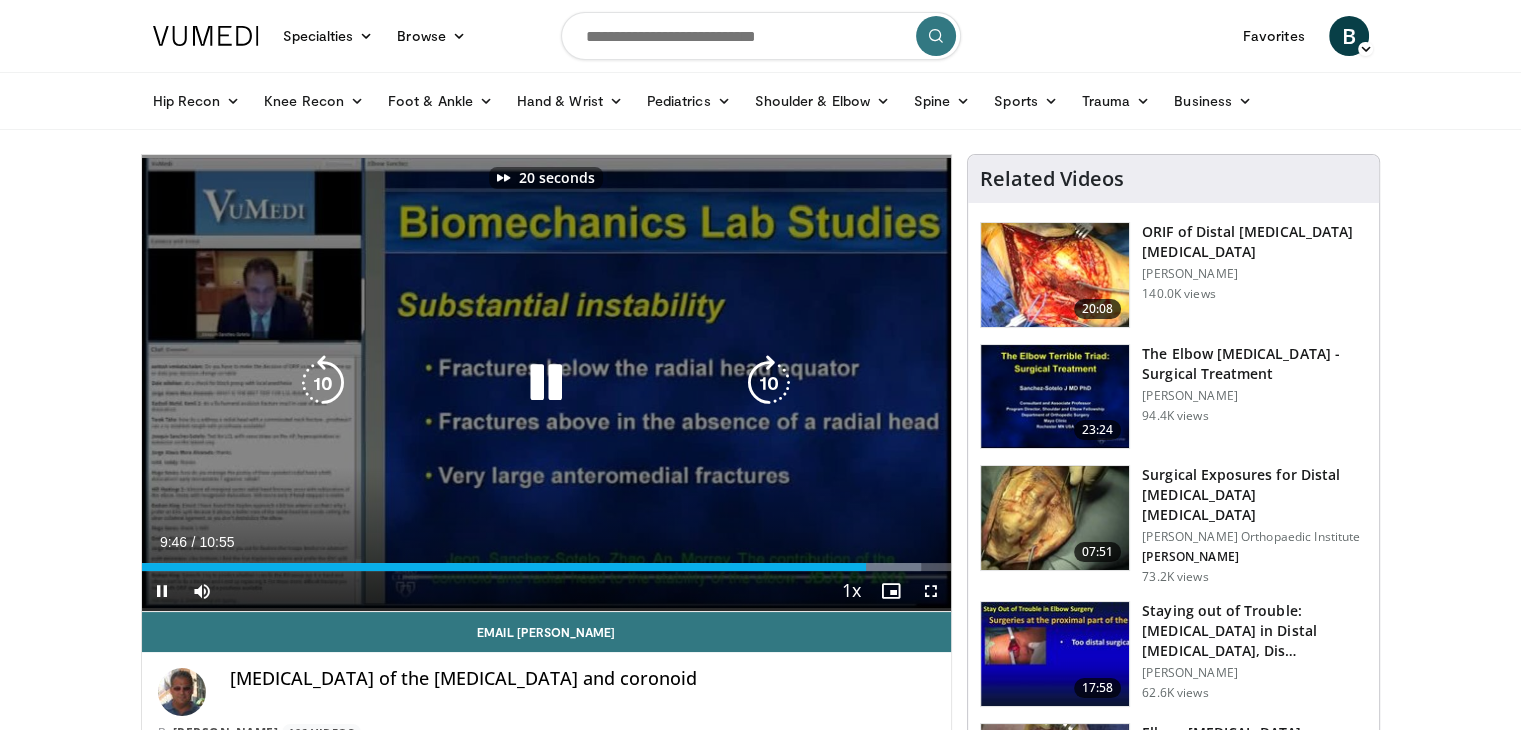 click at bounding box center (769, 383) 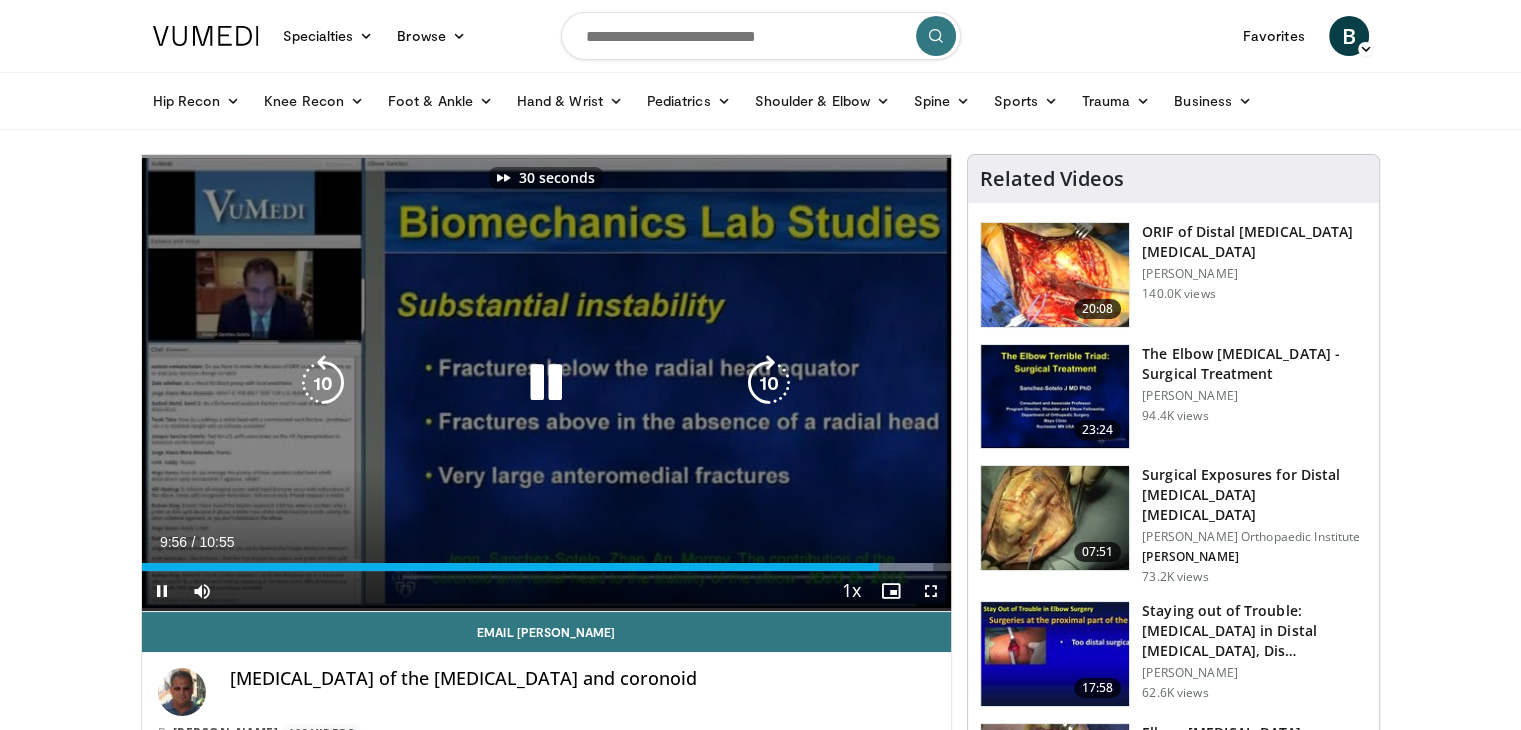 click at bounding box center (769, 383) 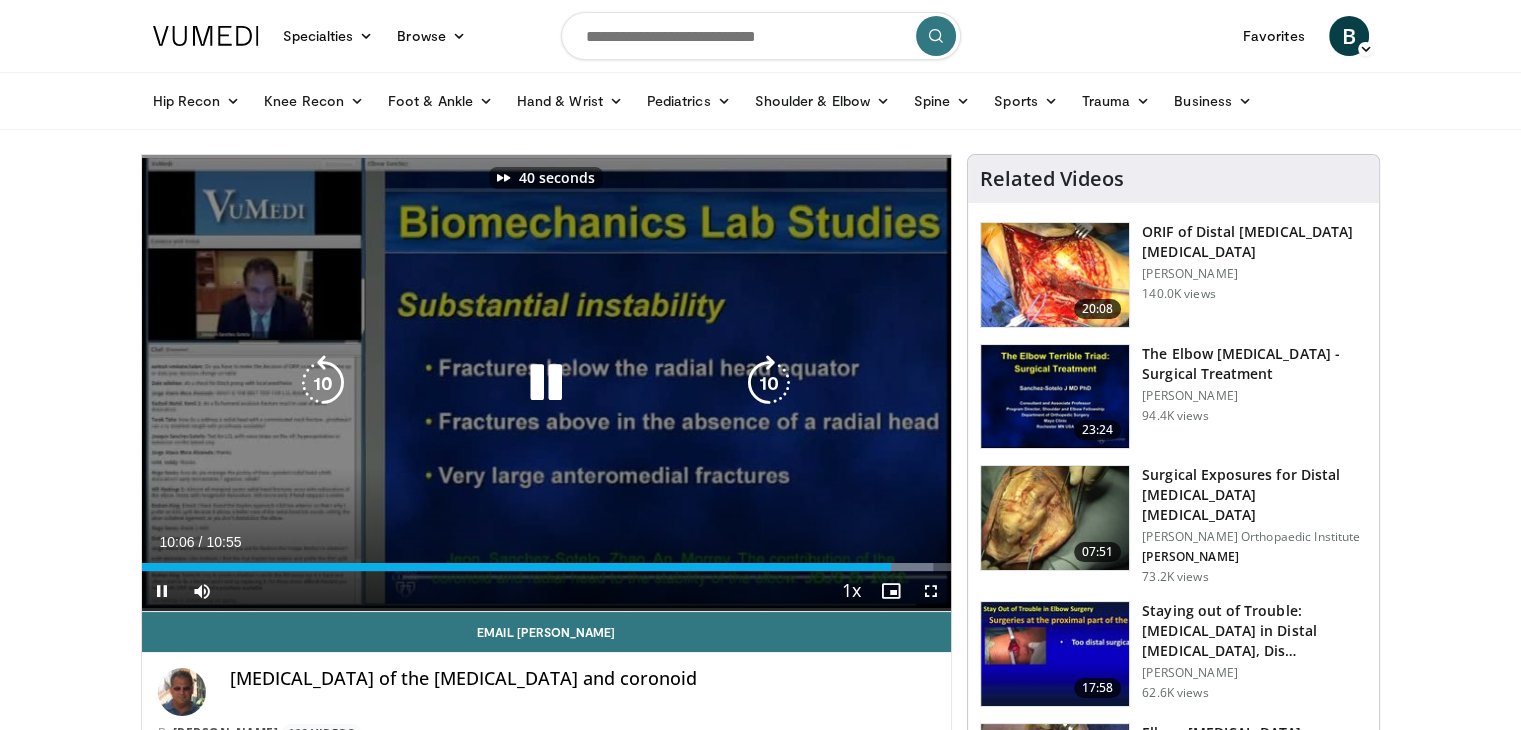 click at bounding box center [769, 383] 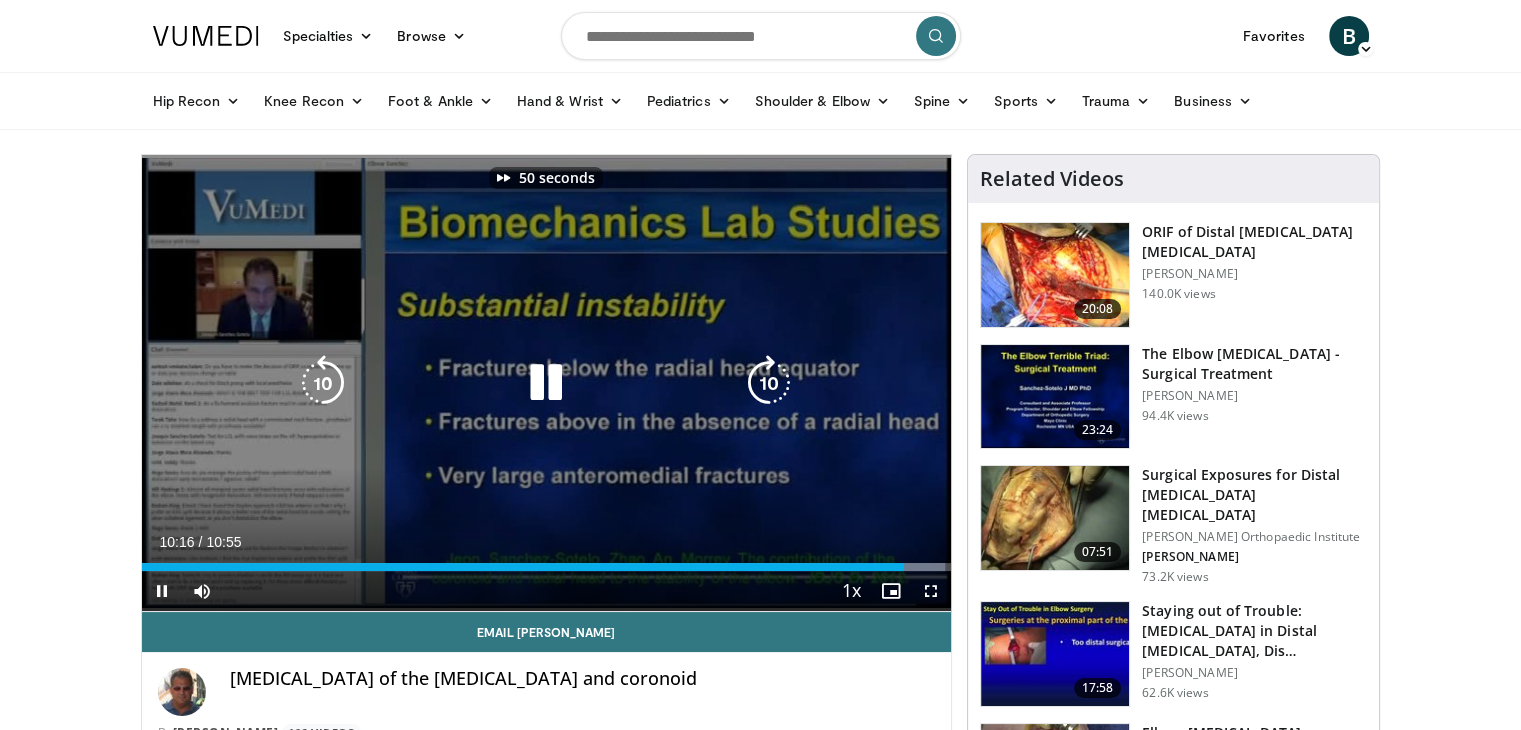 click at bounding box center [769, 383] 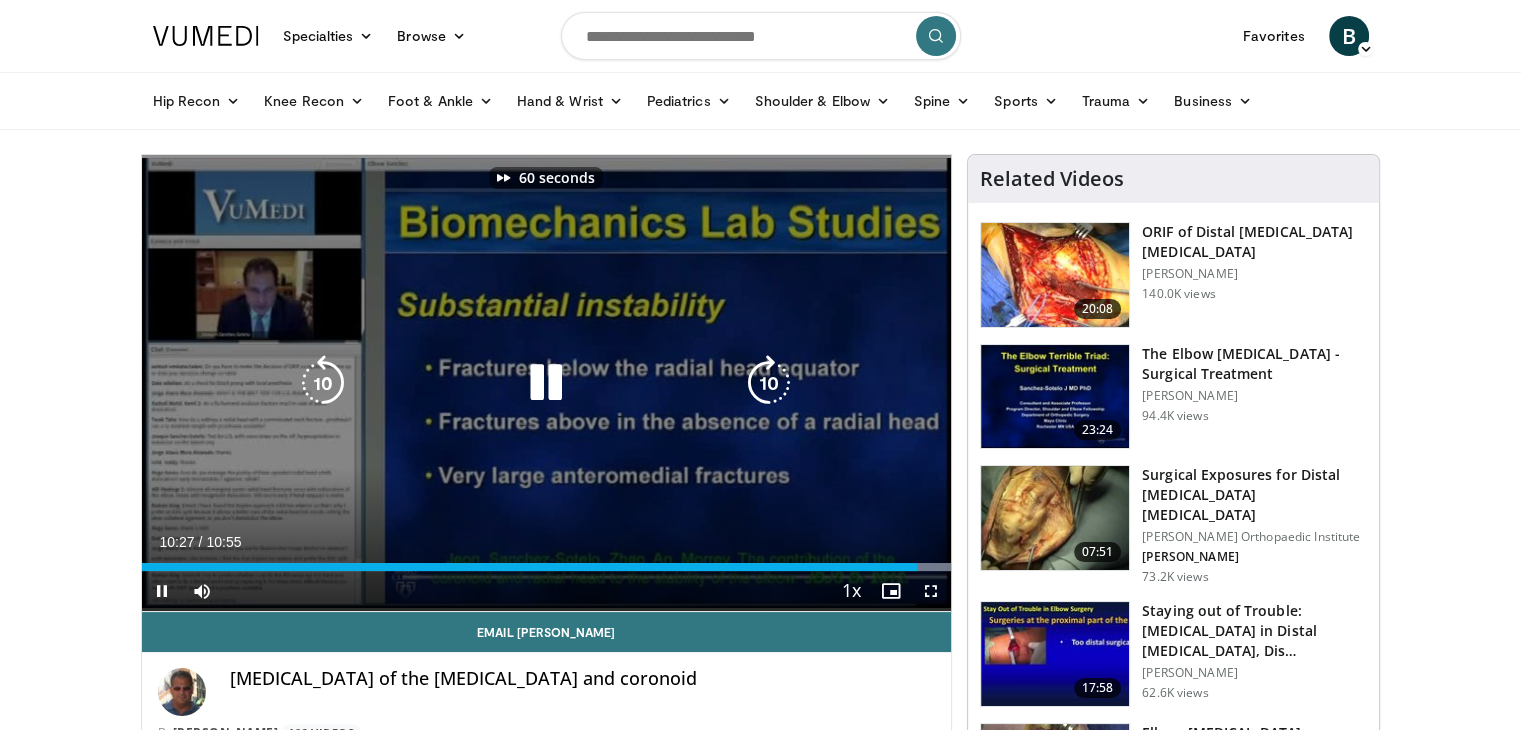 click at bounding box center (769, 383) 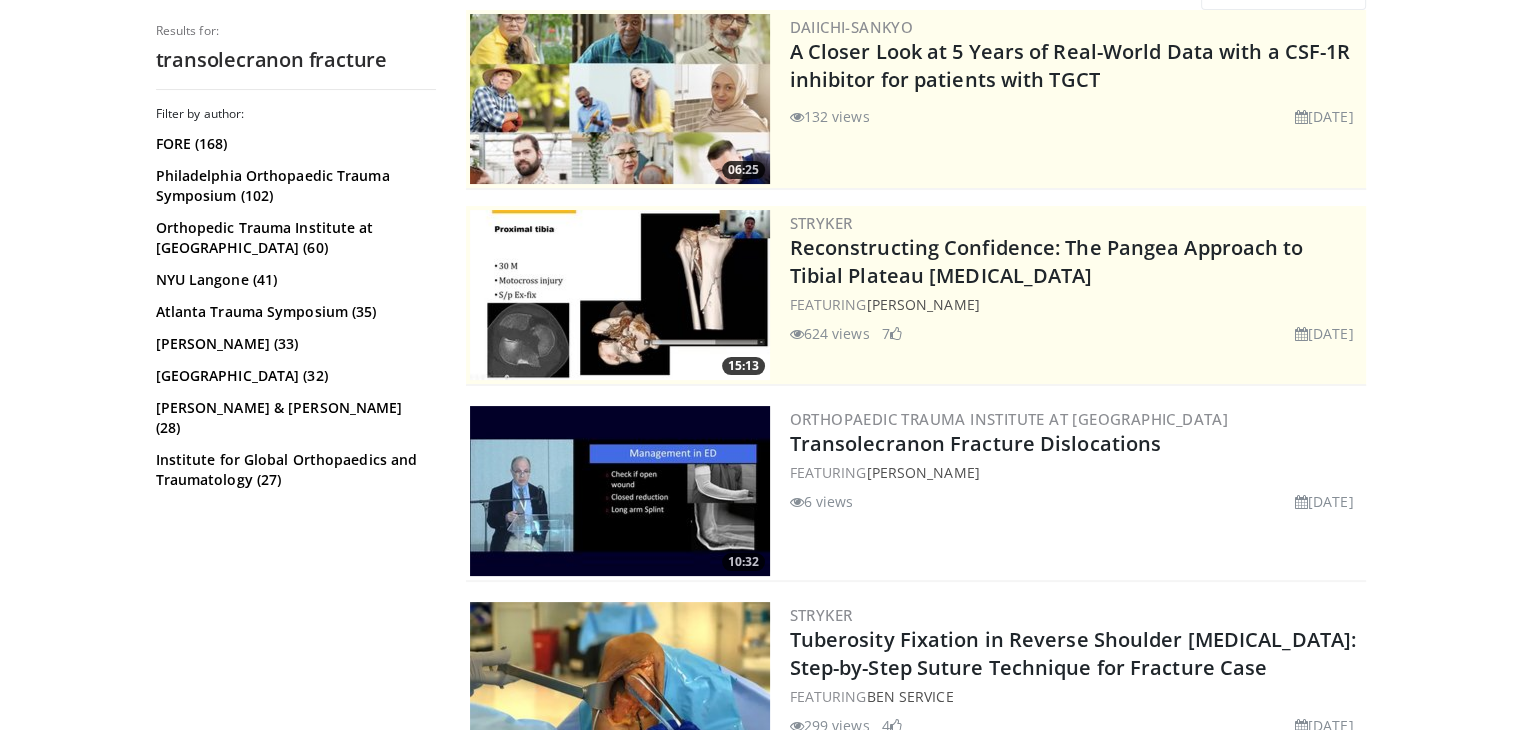 scroll, scrollTop: 211, scrollLeft: 0, axis: vertical 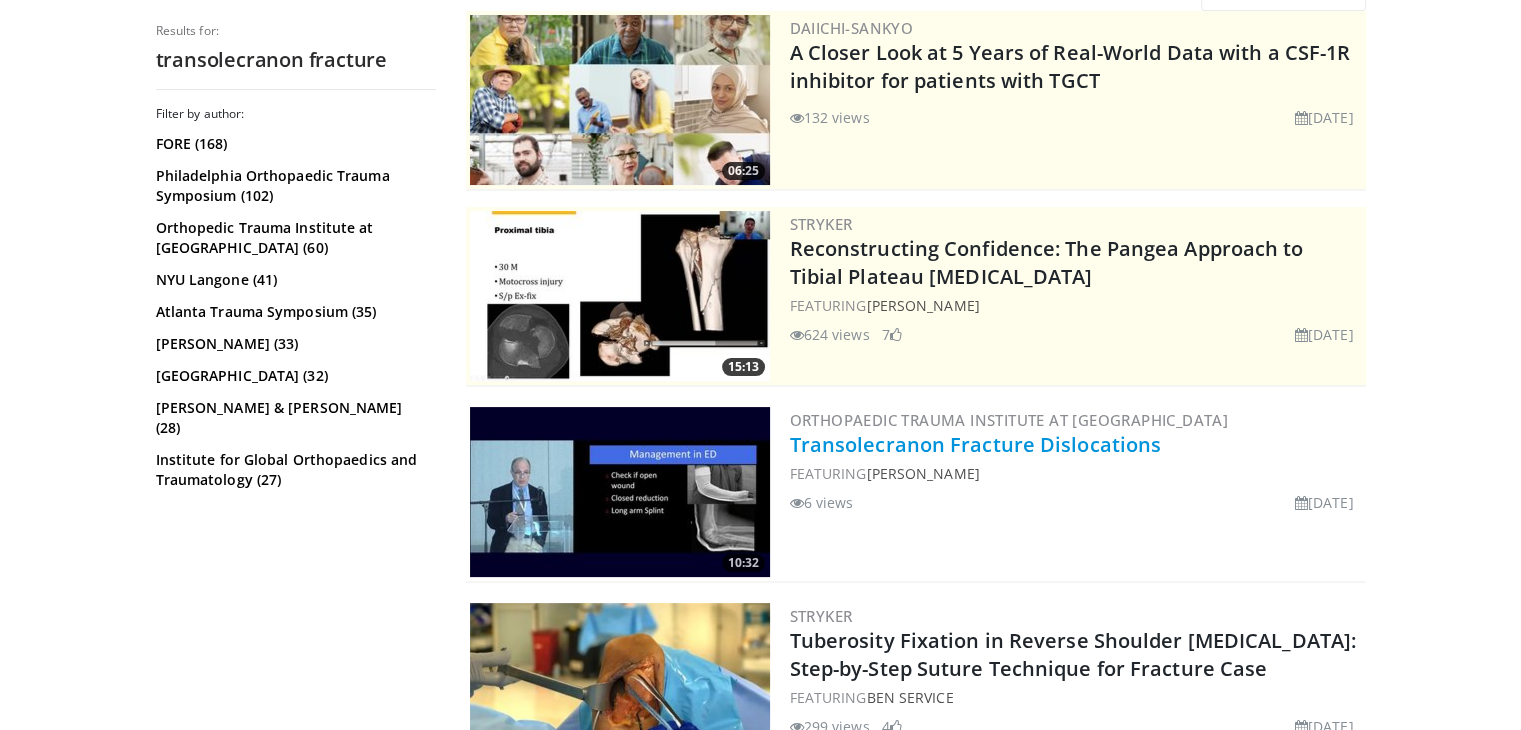 click on "Transolecranon Fracture Dislocations" at bounding box center [976, 444] 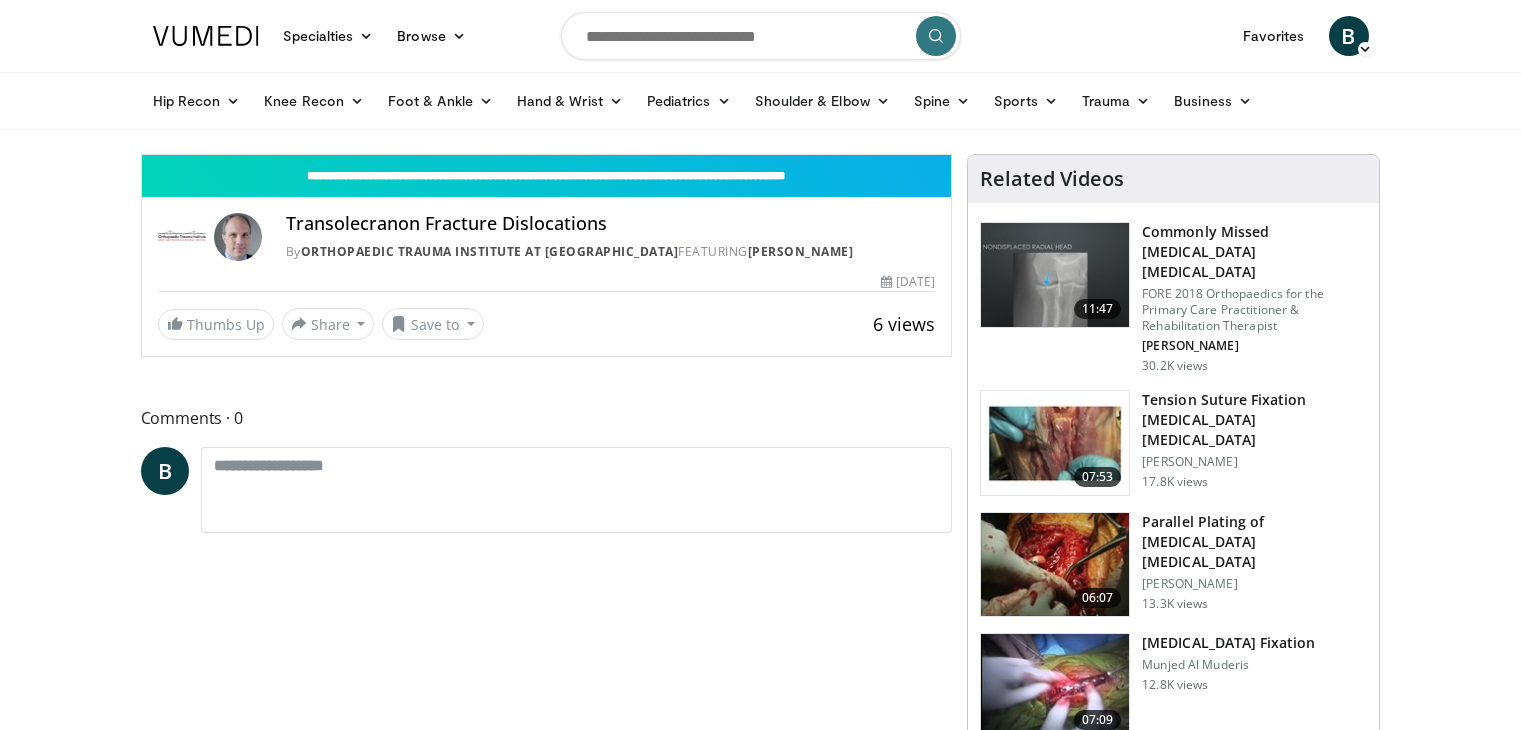 scroll, scrollTop: 0, scrollLeft: 0, axis: both 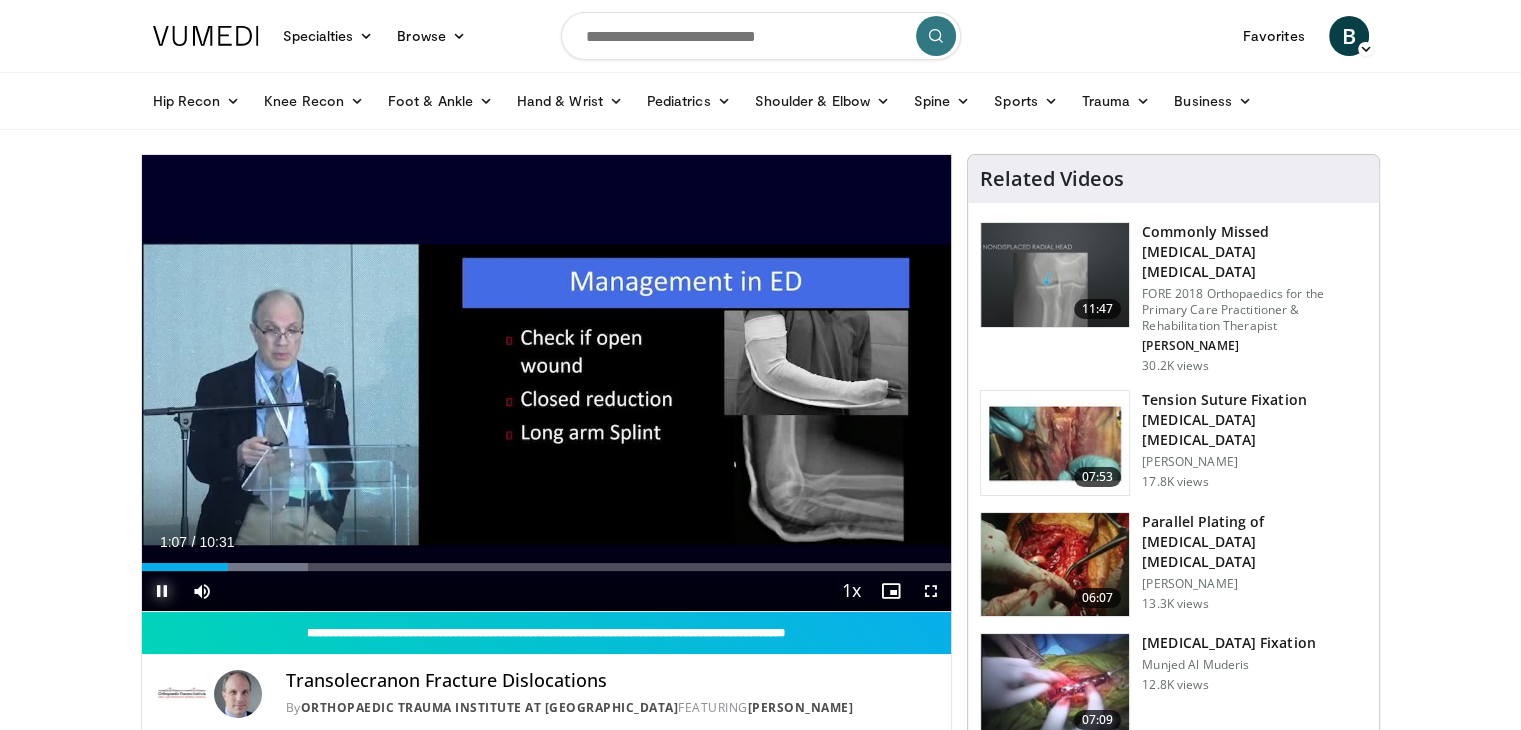 click at bounding box center (162, 591) 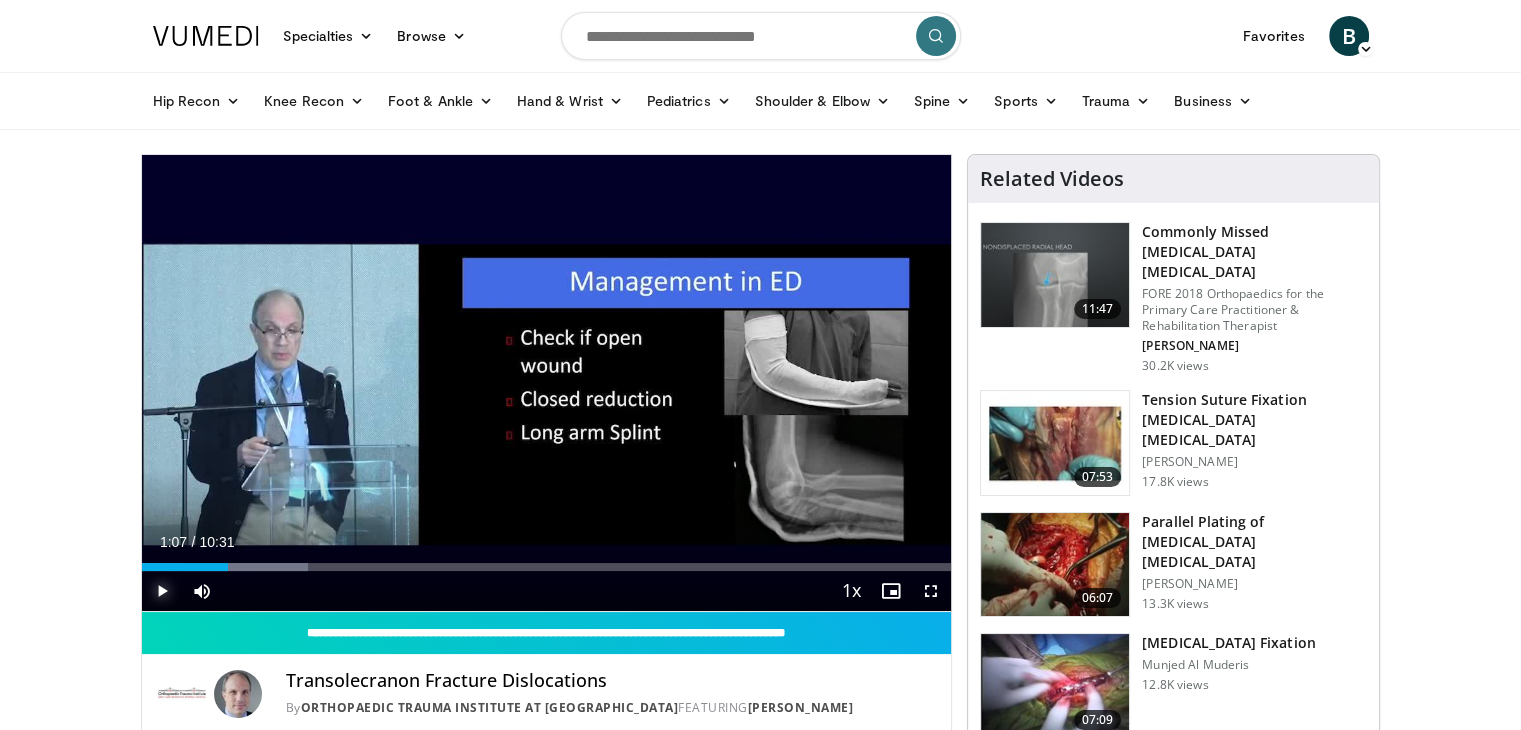 click at bounding box center (162, 591) 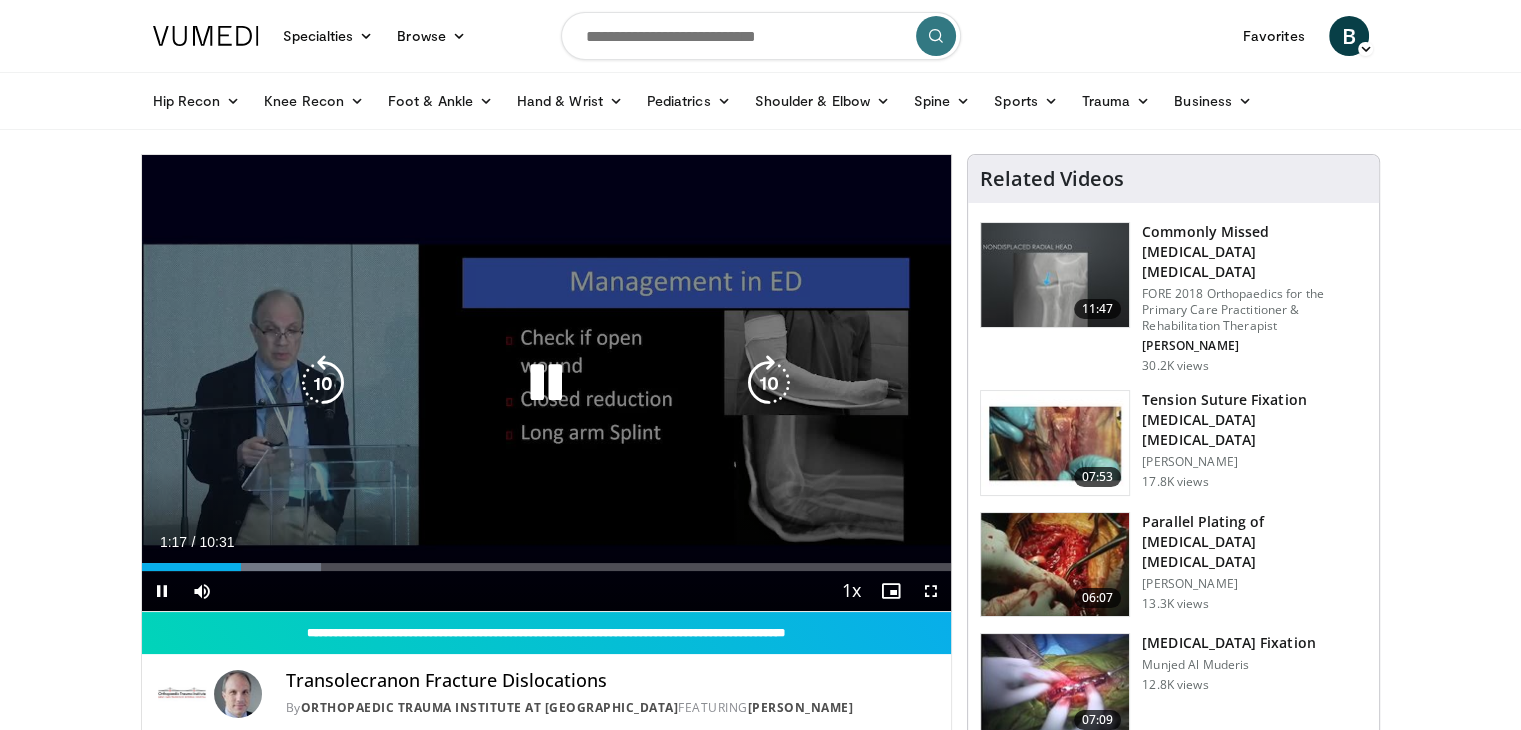 click at bounding box center (769, 383) 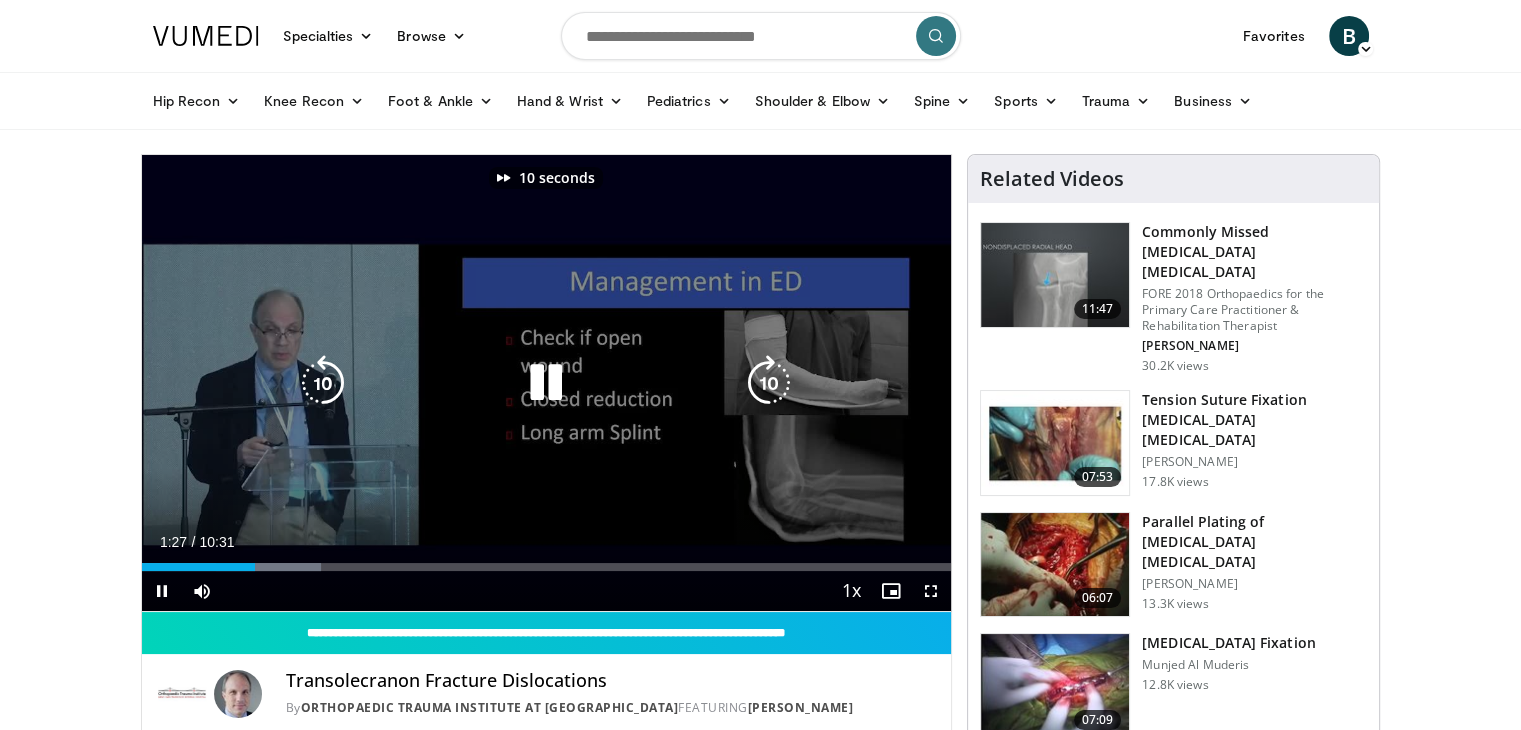 click at bounding box center (769, 383) 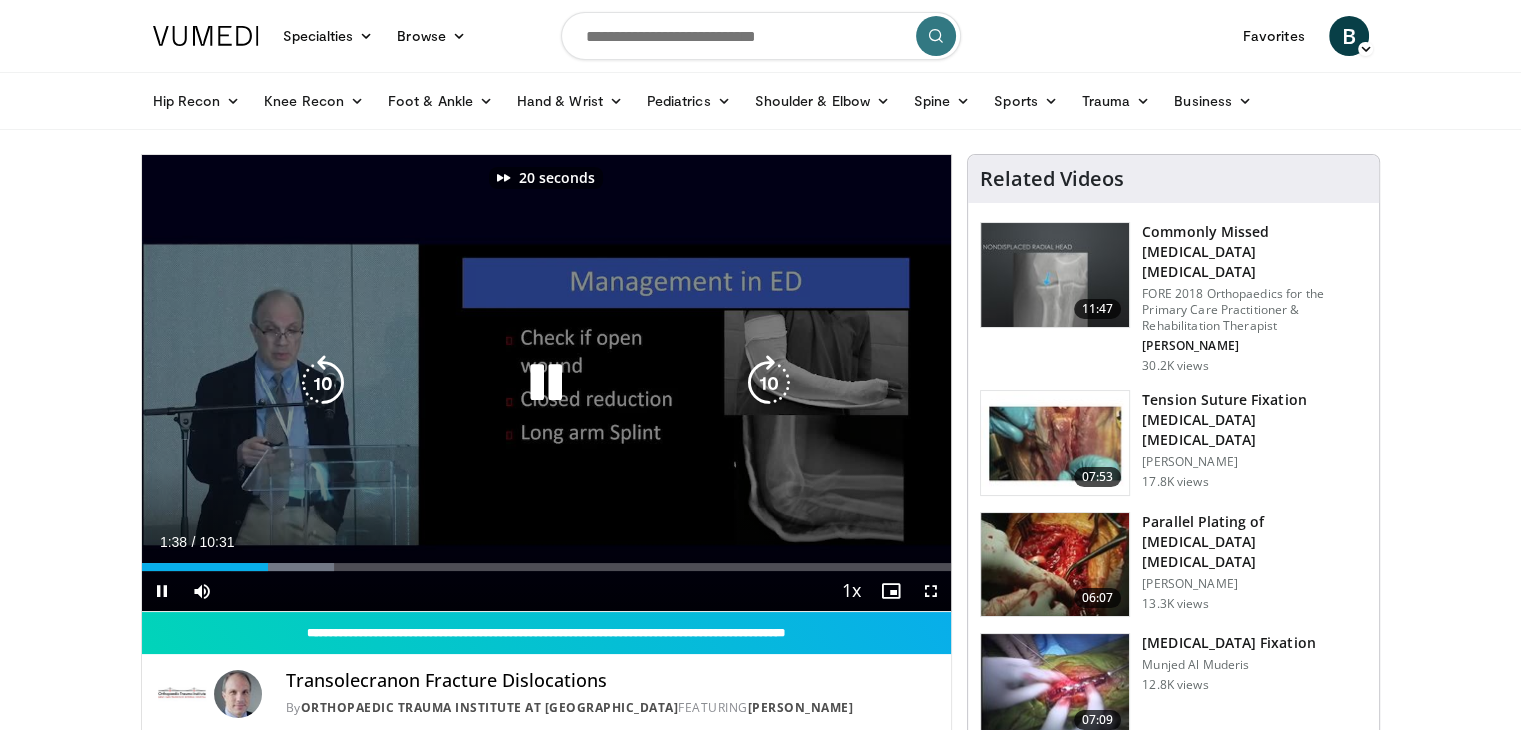 click at bounding box center [769, 383] 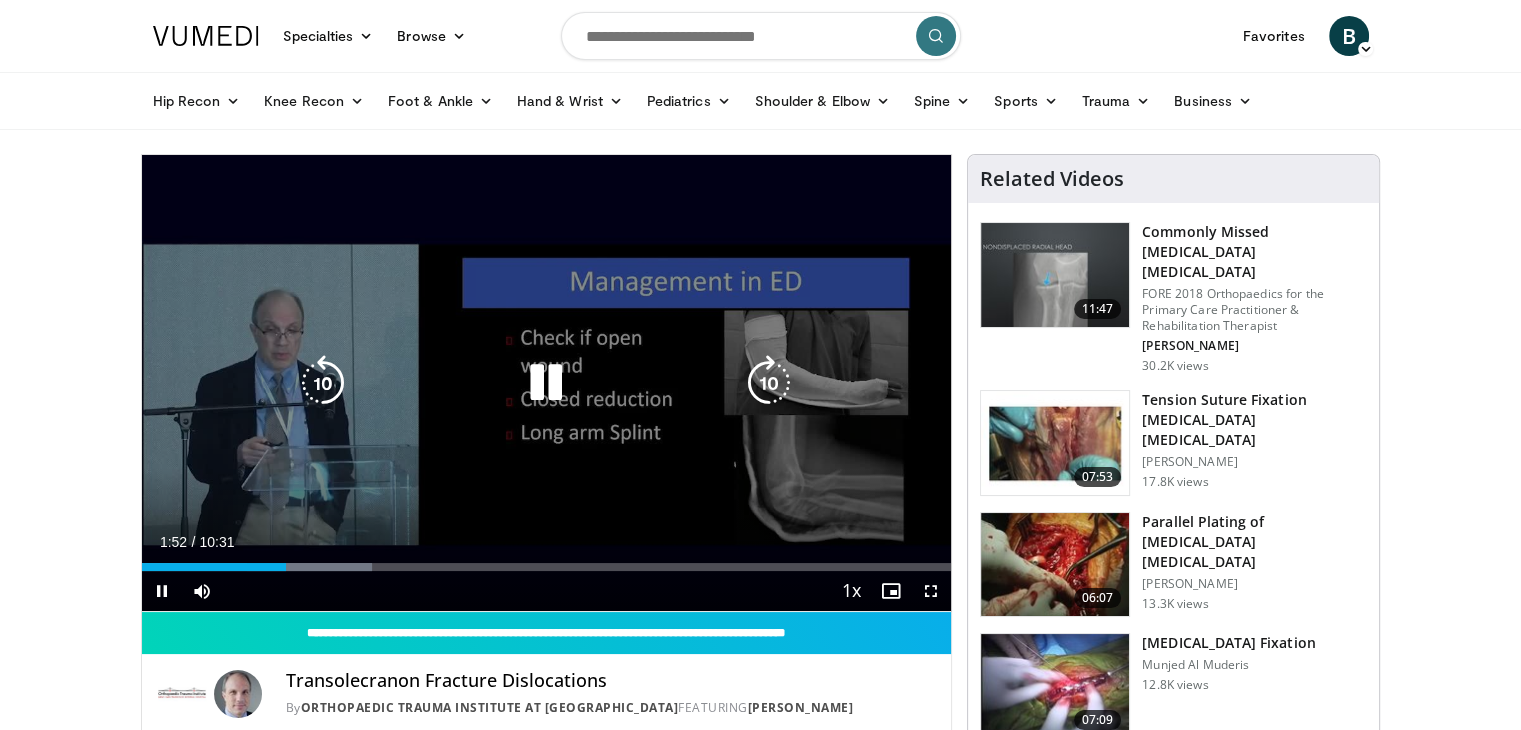 click at bounding box center [769, 383] 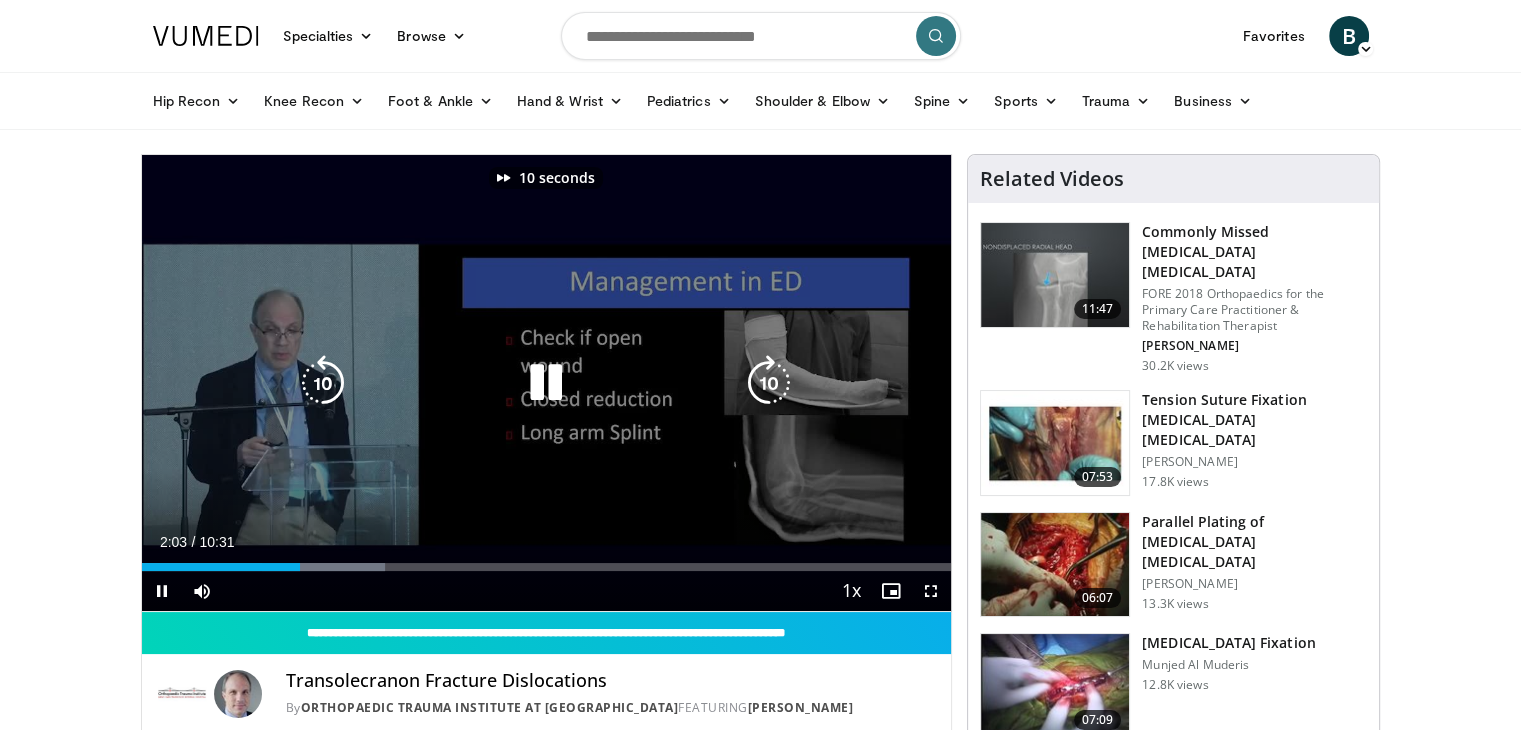 click at bounding box center [769, 383] 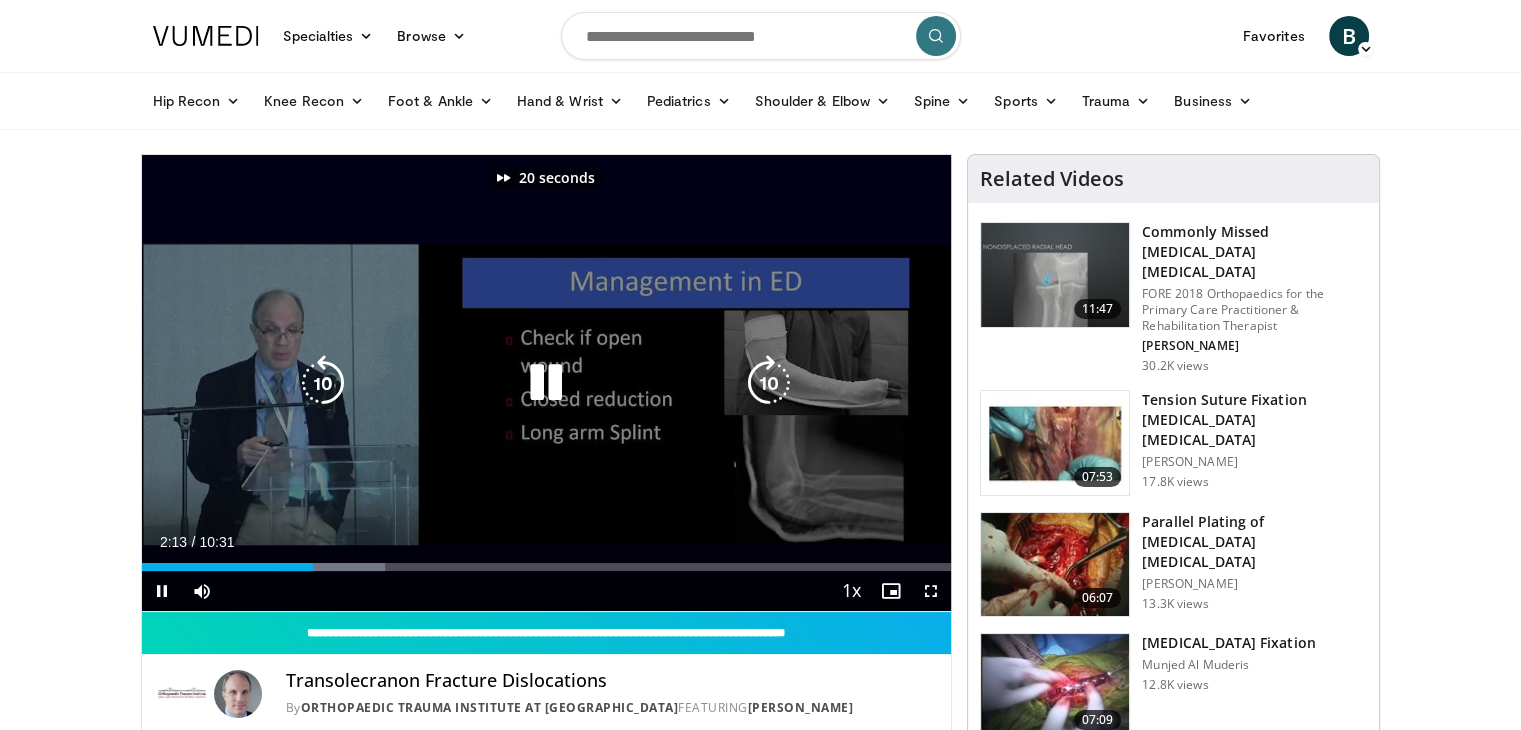 click at bounding box center (769, 383) 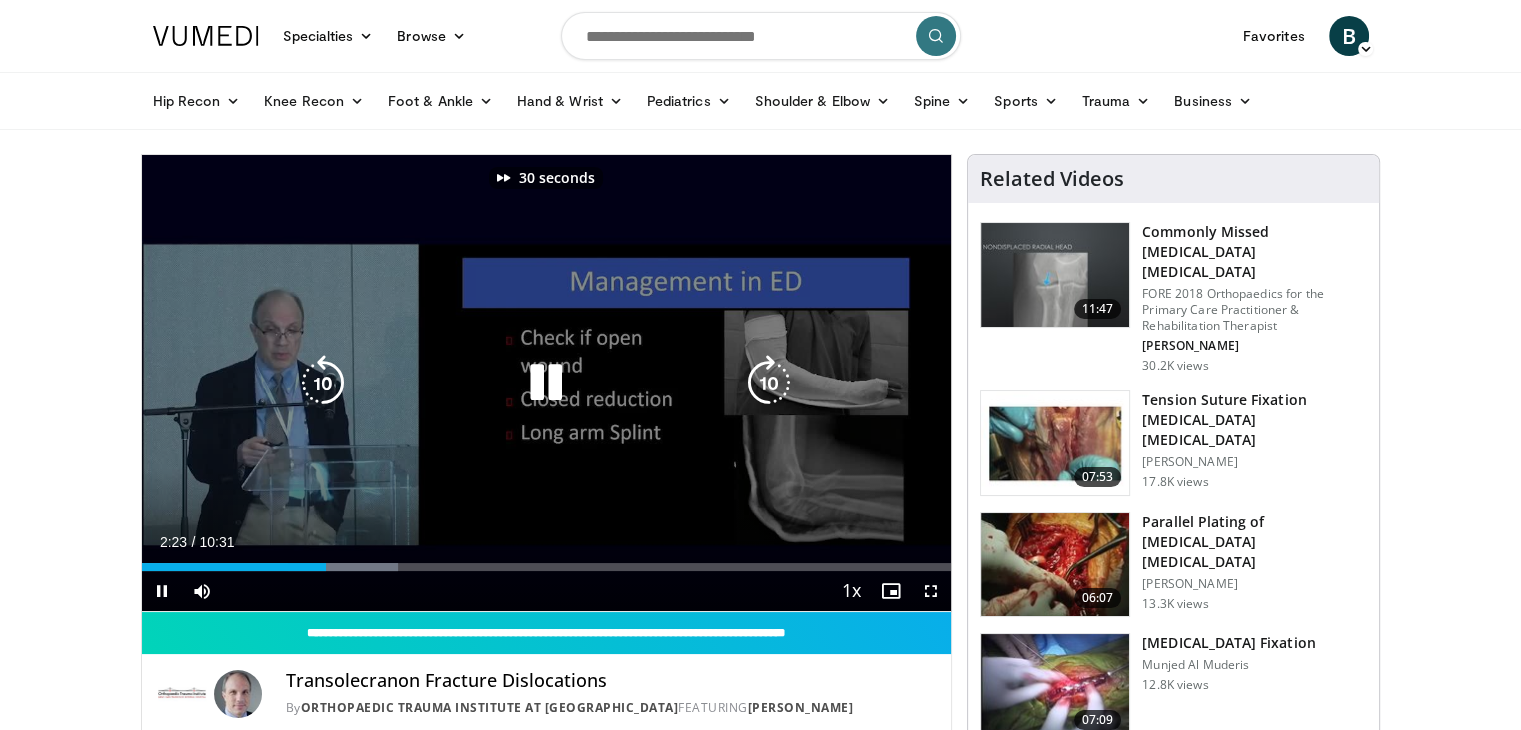 click at bounding box center (769, 383) 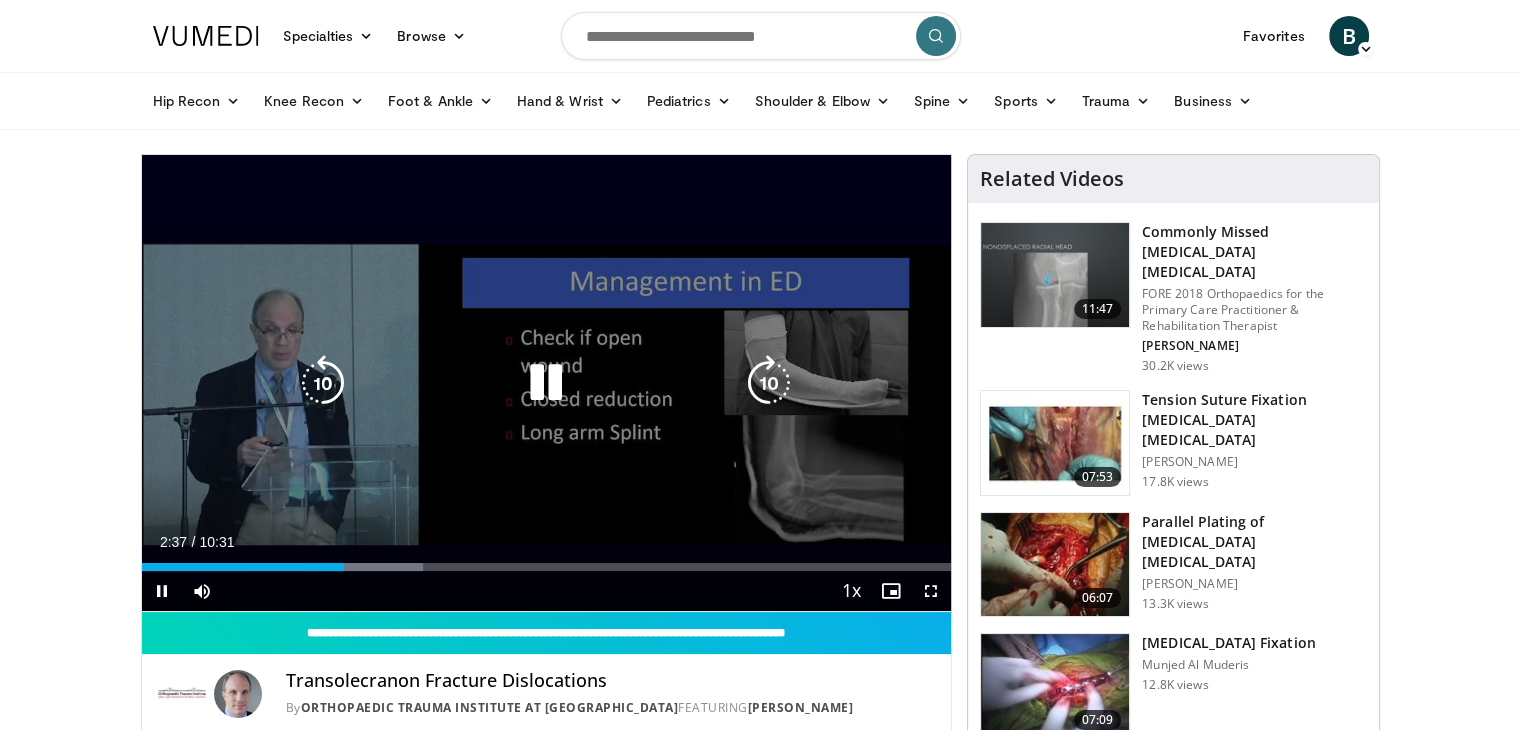 click at bounding box center (769, 383) 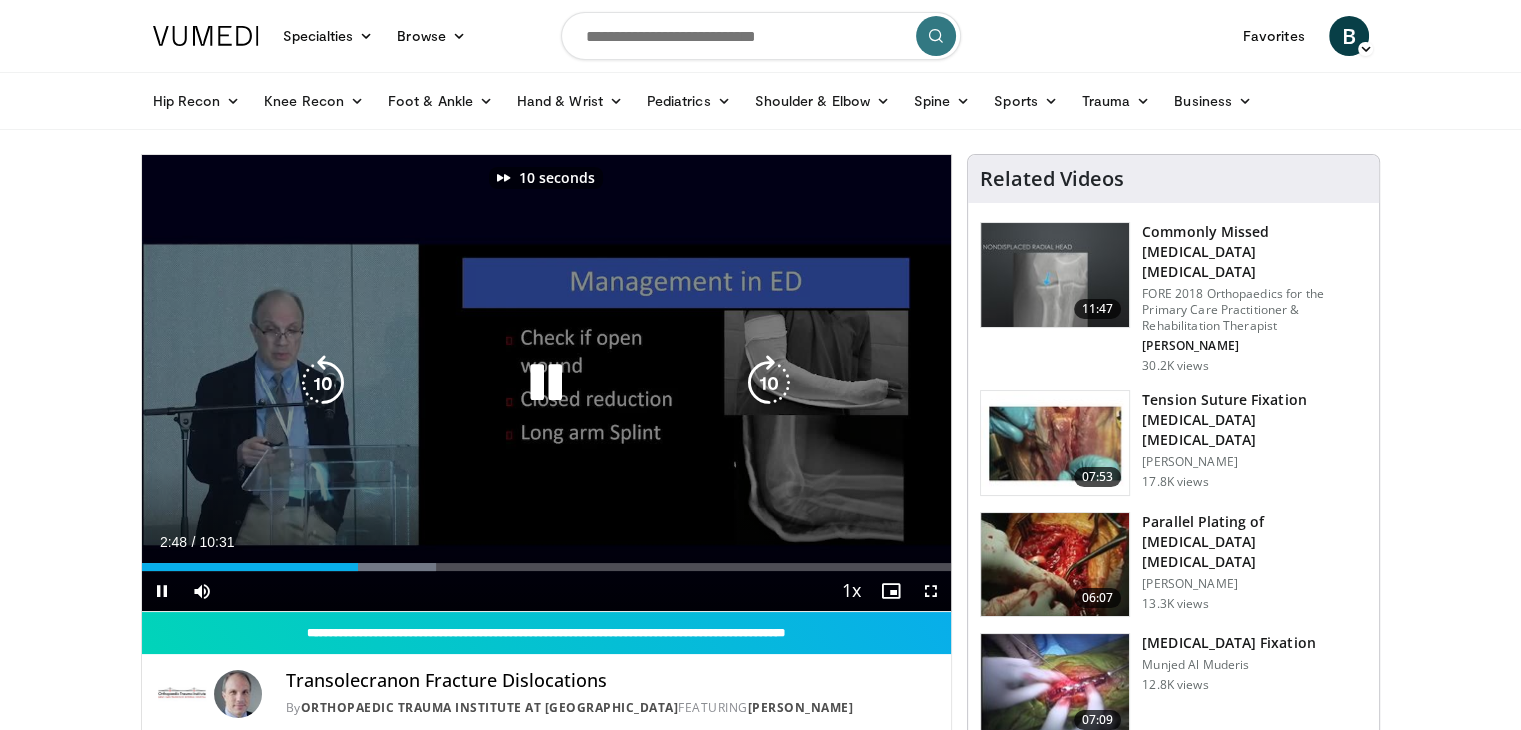 click at bounding box center (769, 383) 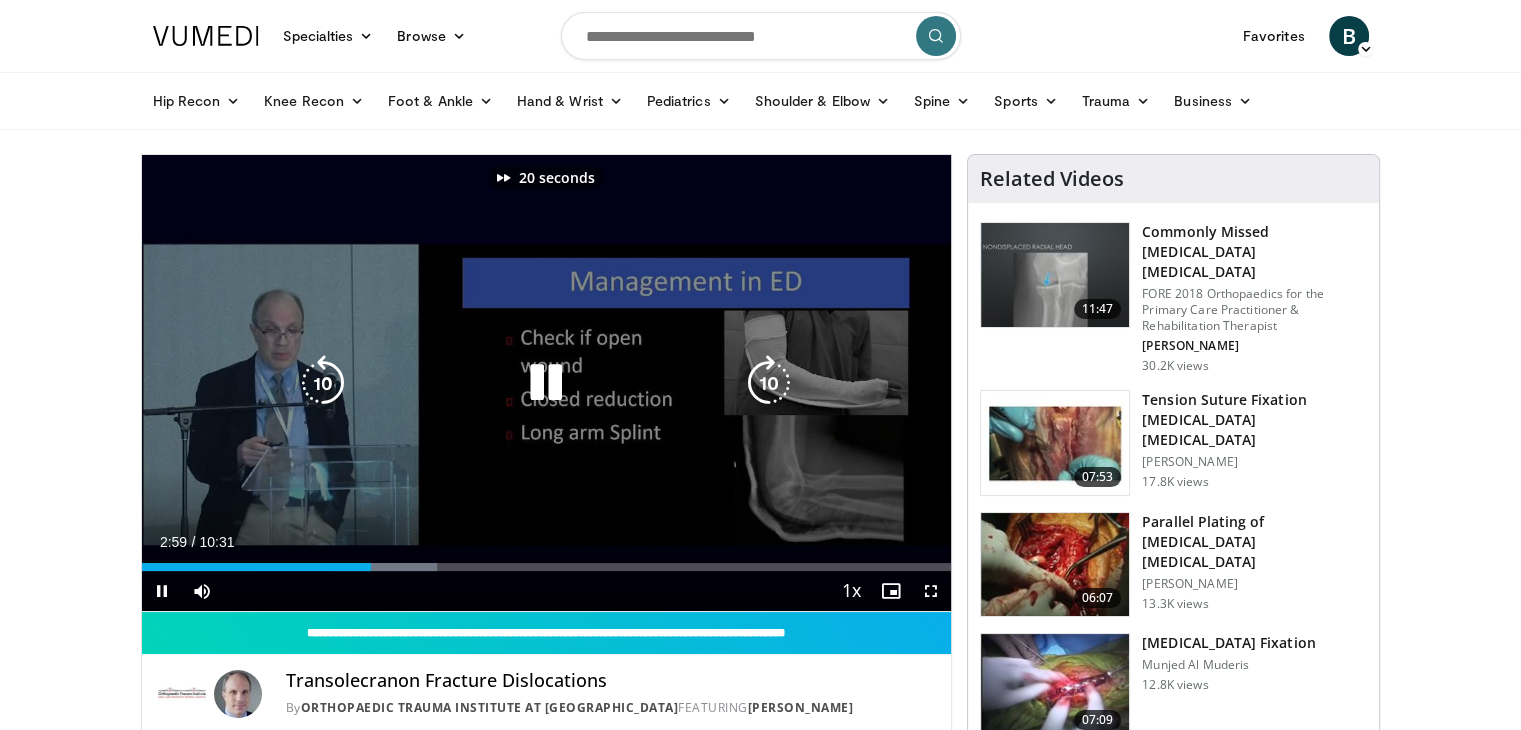 click at bounding box center [769, 383] 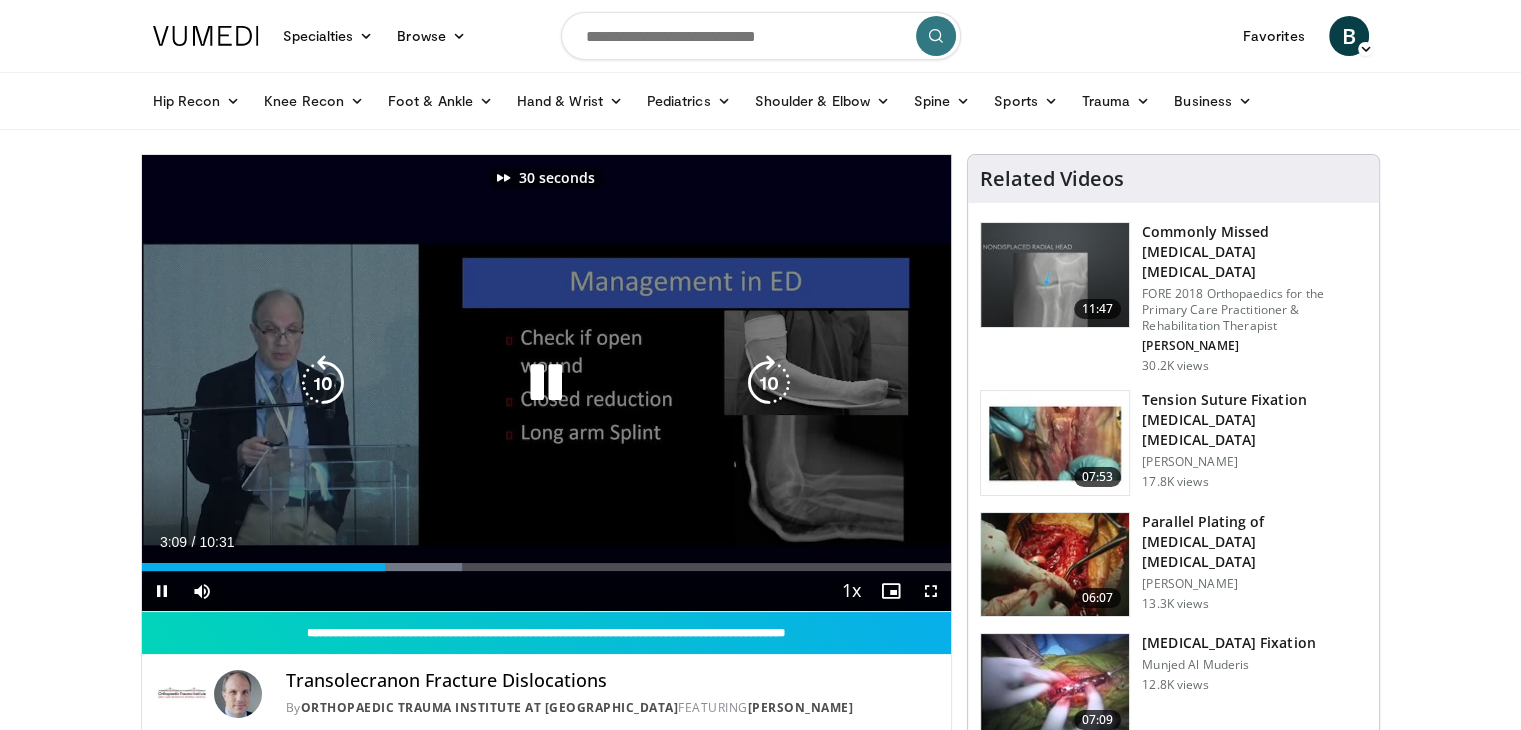 click at bounding box center [769, 383] 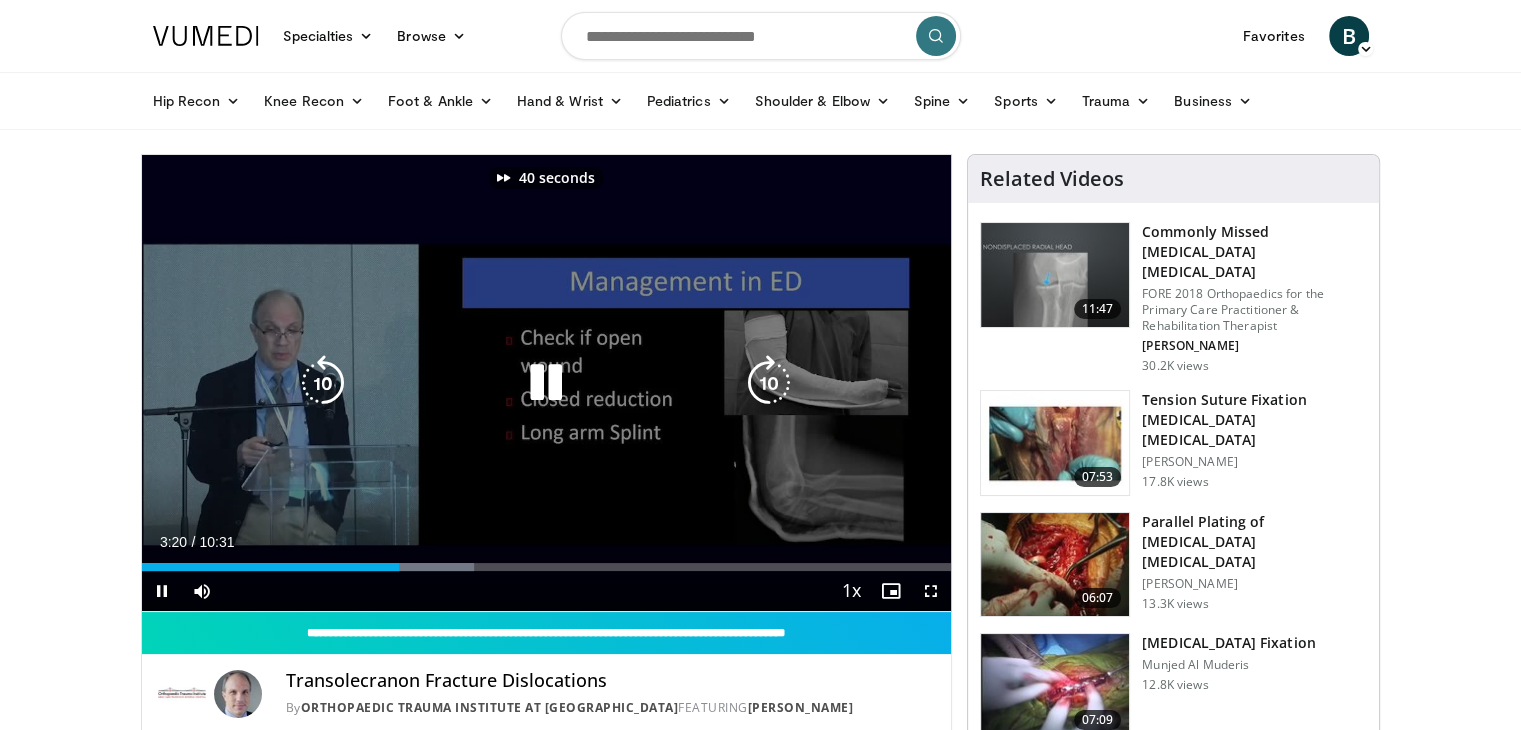 click at bounding box center (769, 383) 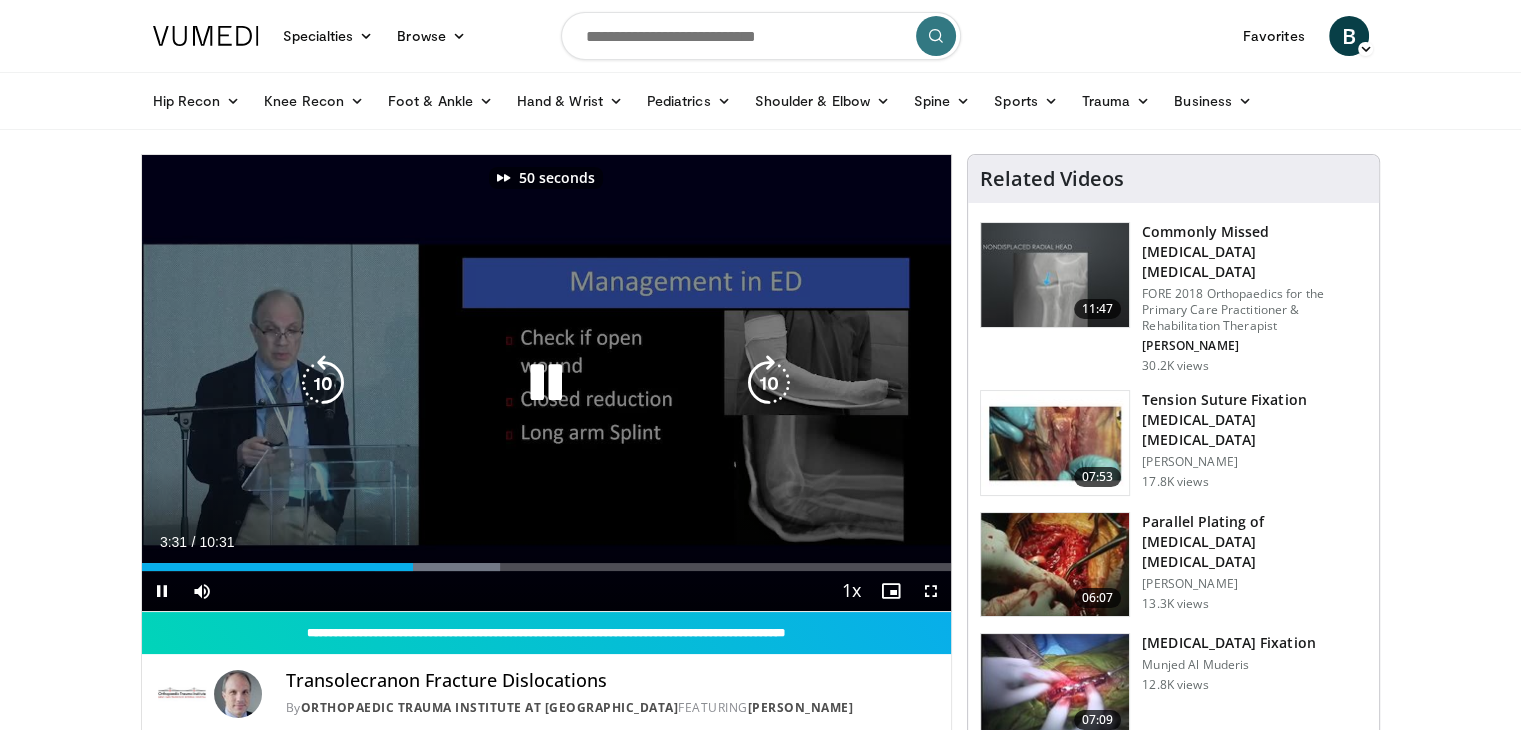 click at bounding box center [769, 383] 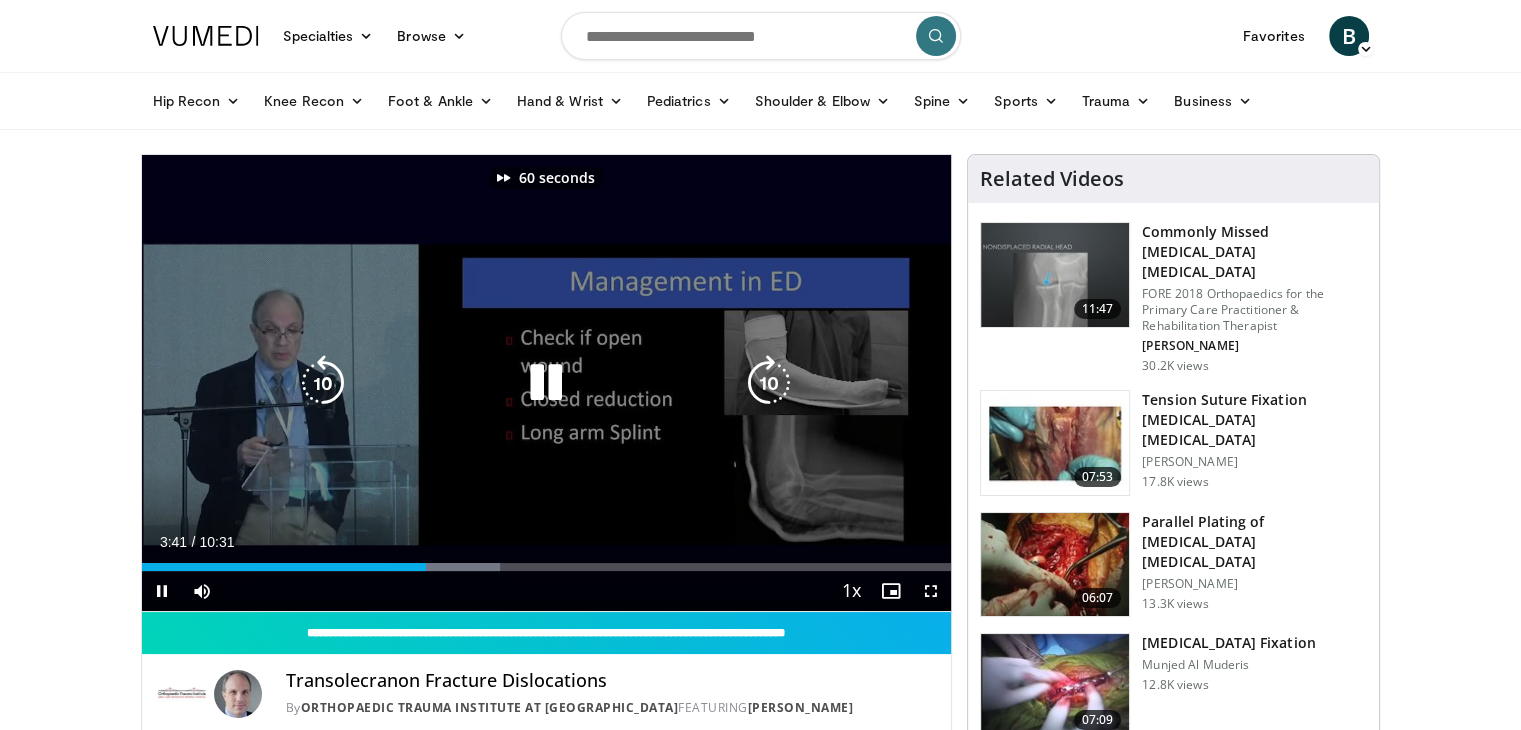 click at bounding box center [769, 383] 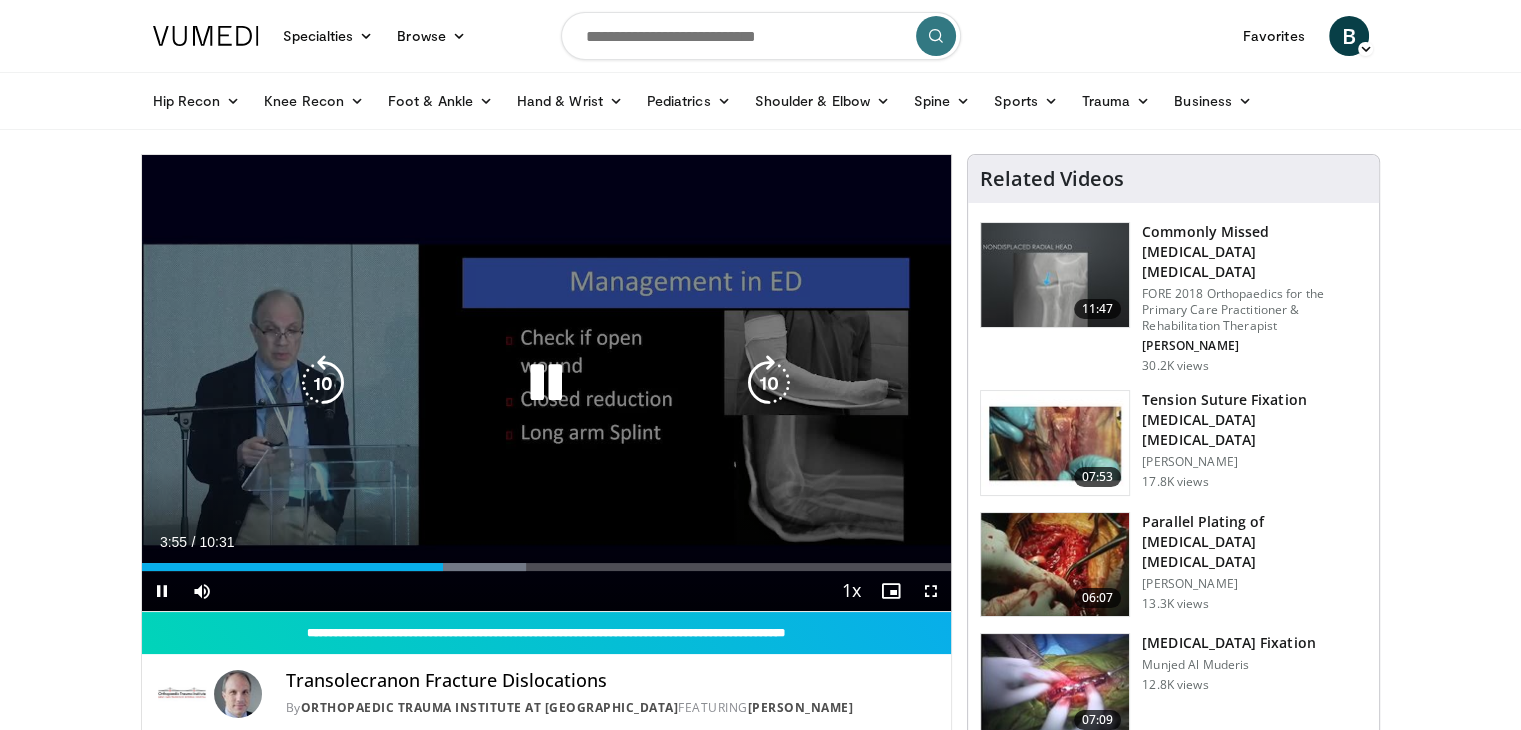 click at bounding box center [769, 383] 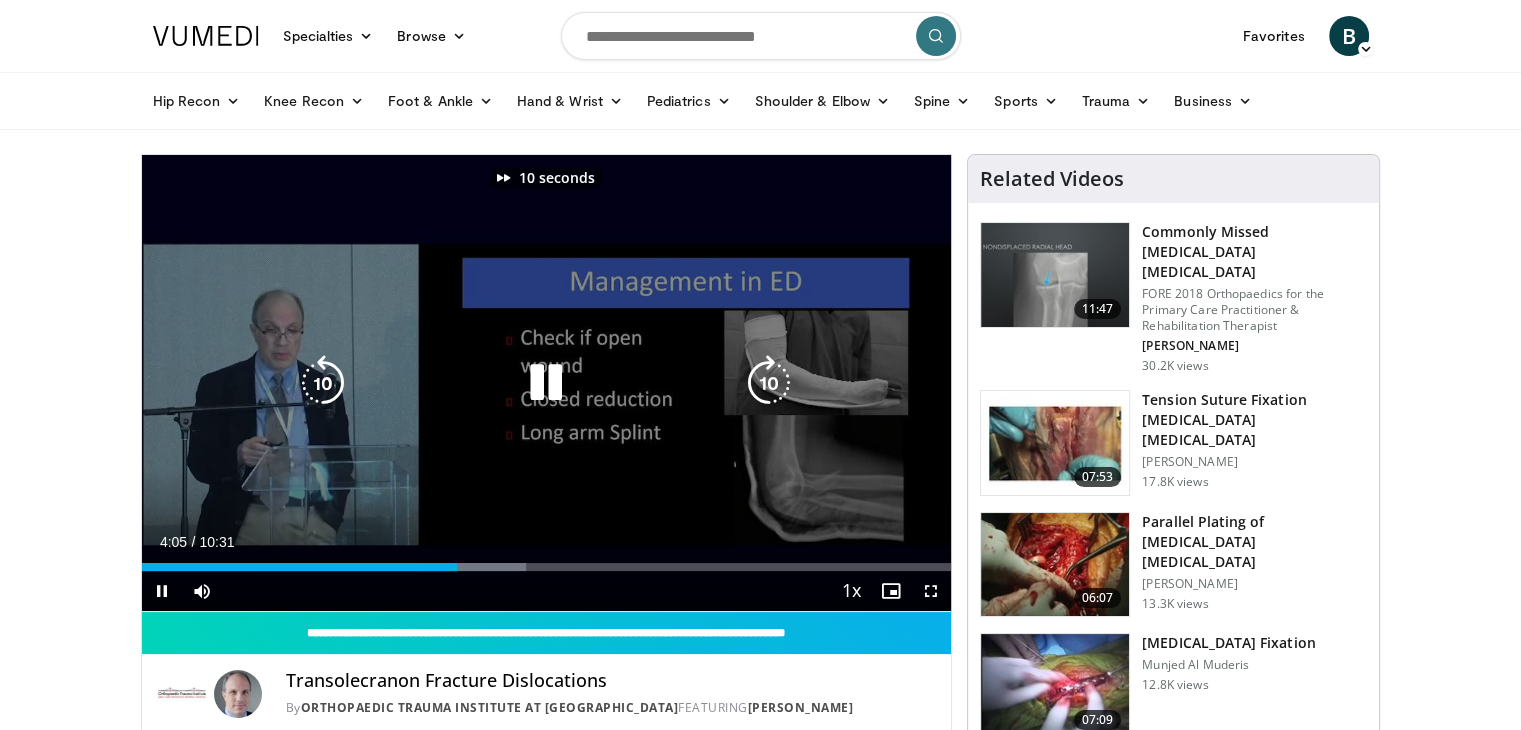 click at bounding box center (769, 383) 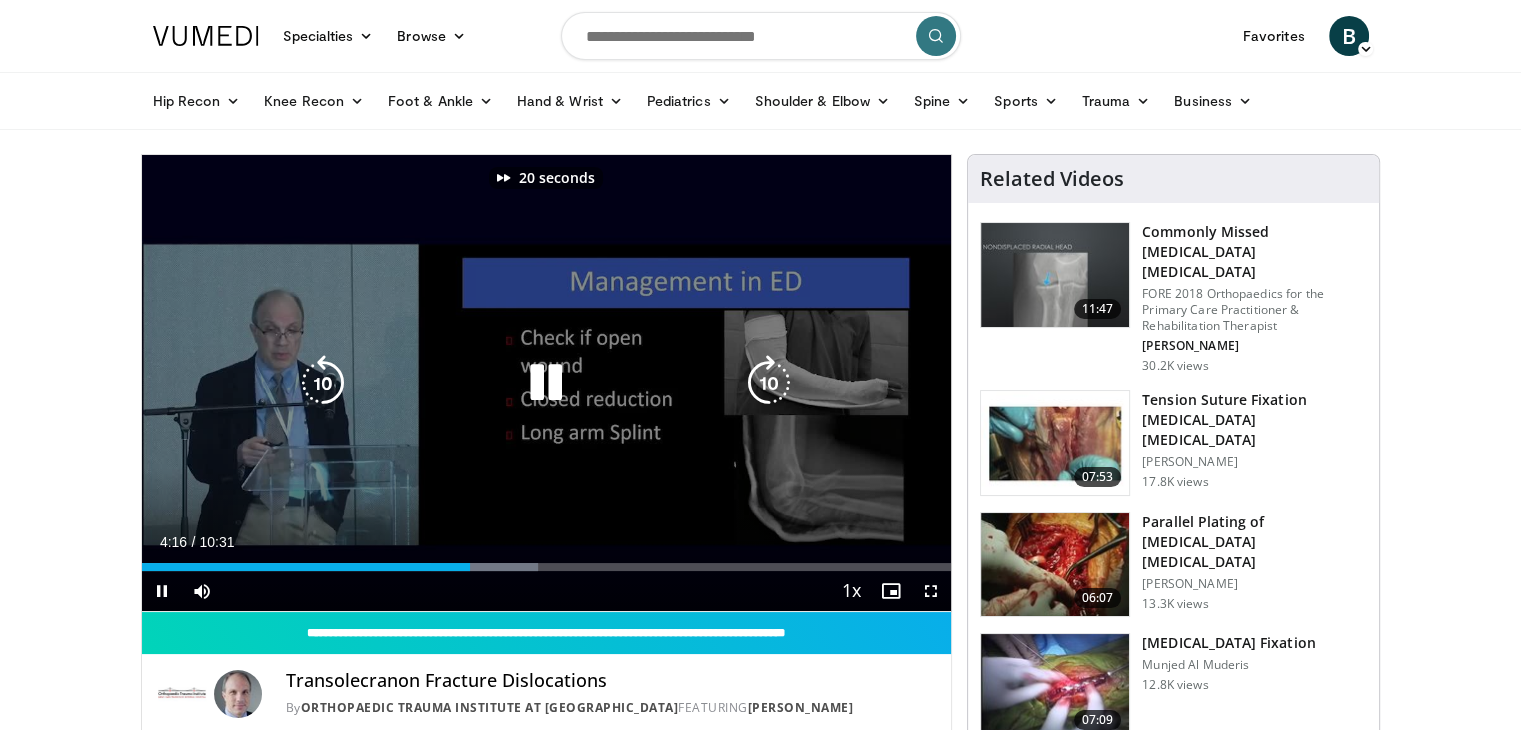 click at bounding box center (769, 383) 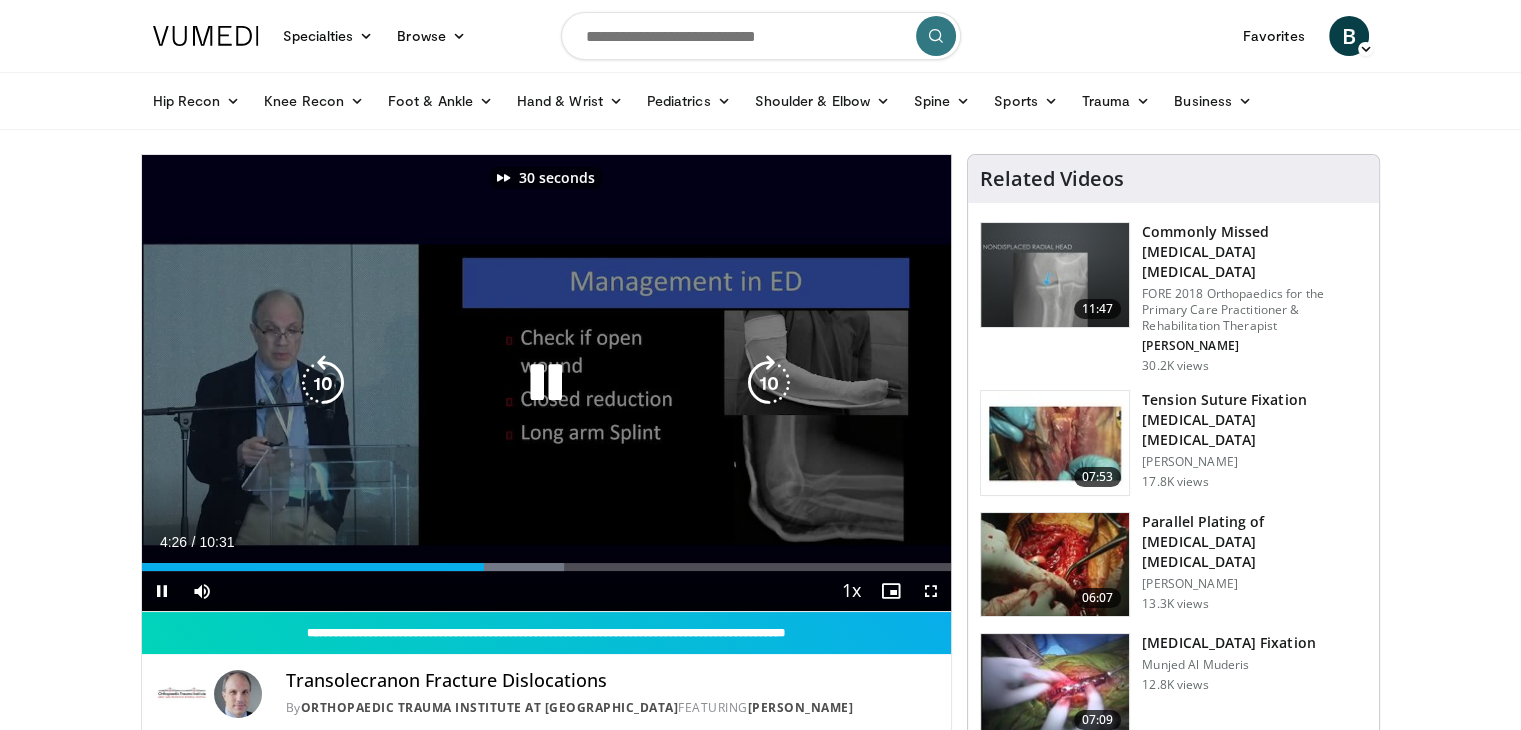 click at bounding box center (769, 383) 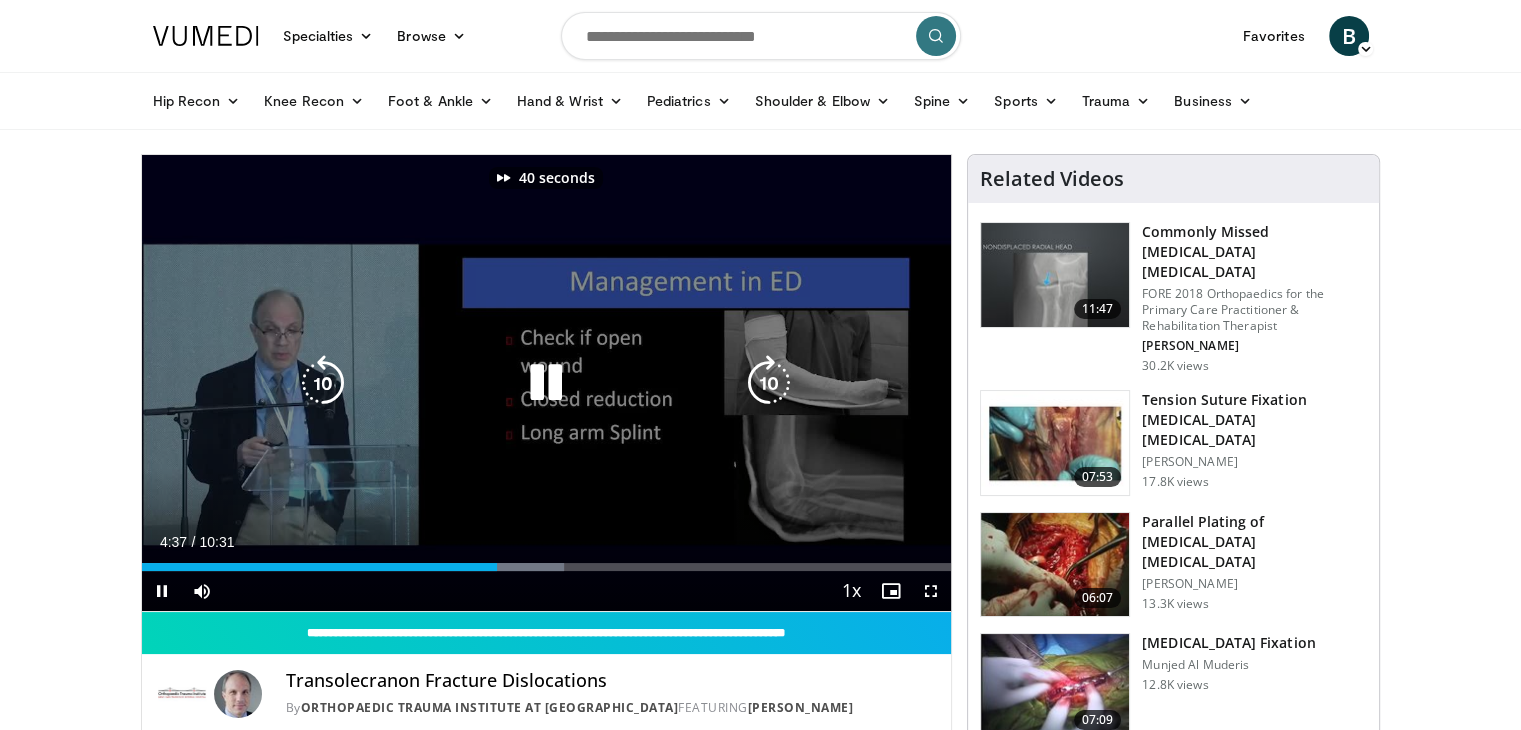 click at bounding box center [769, 383] 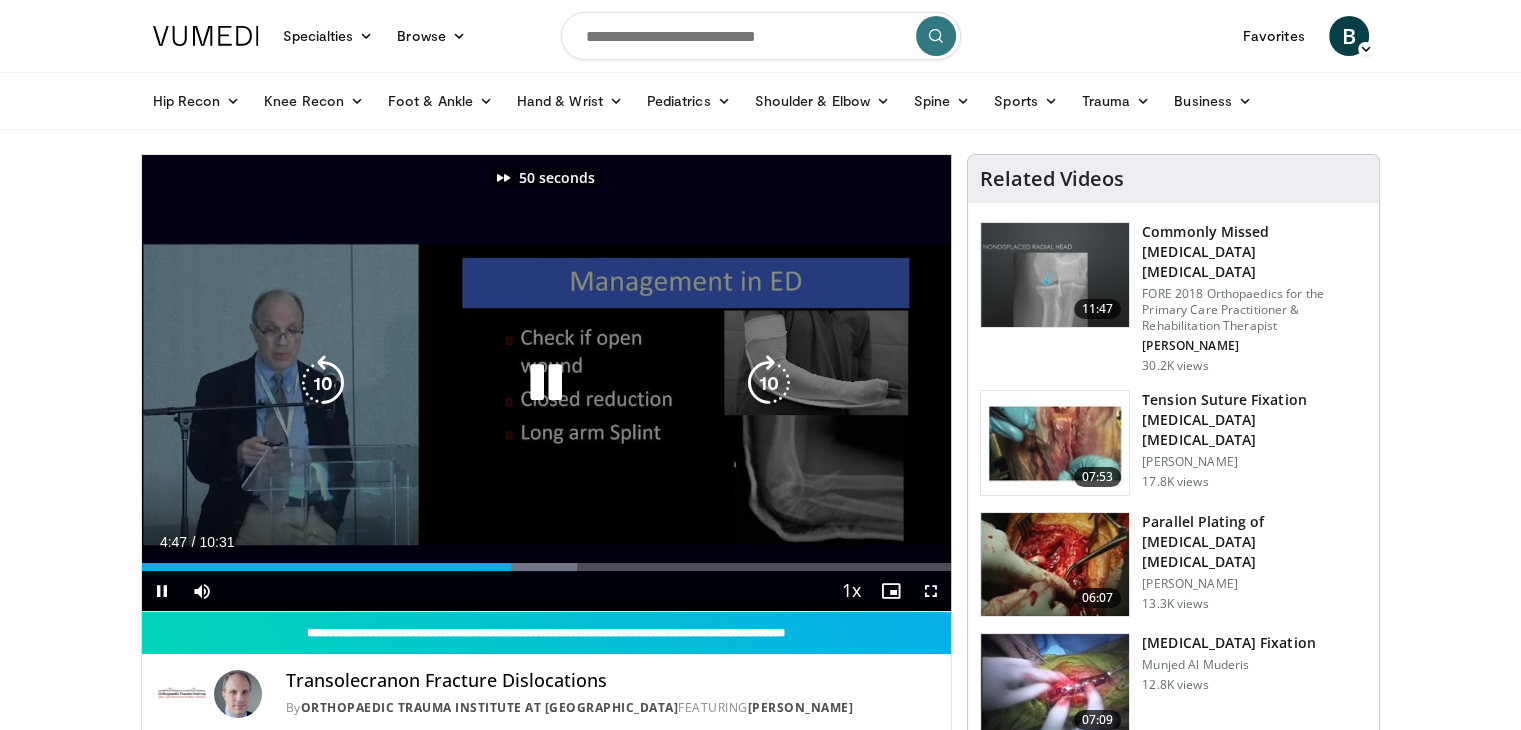 click at bounding box center [769, 383] 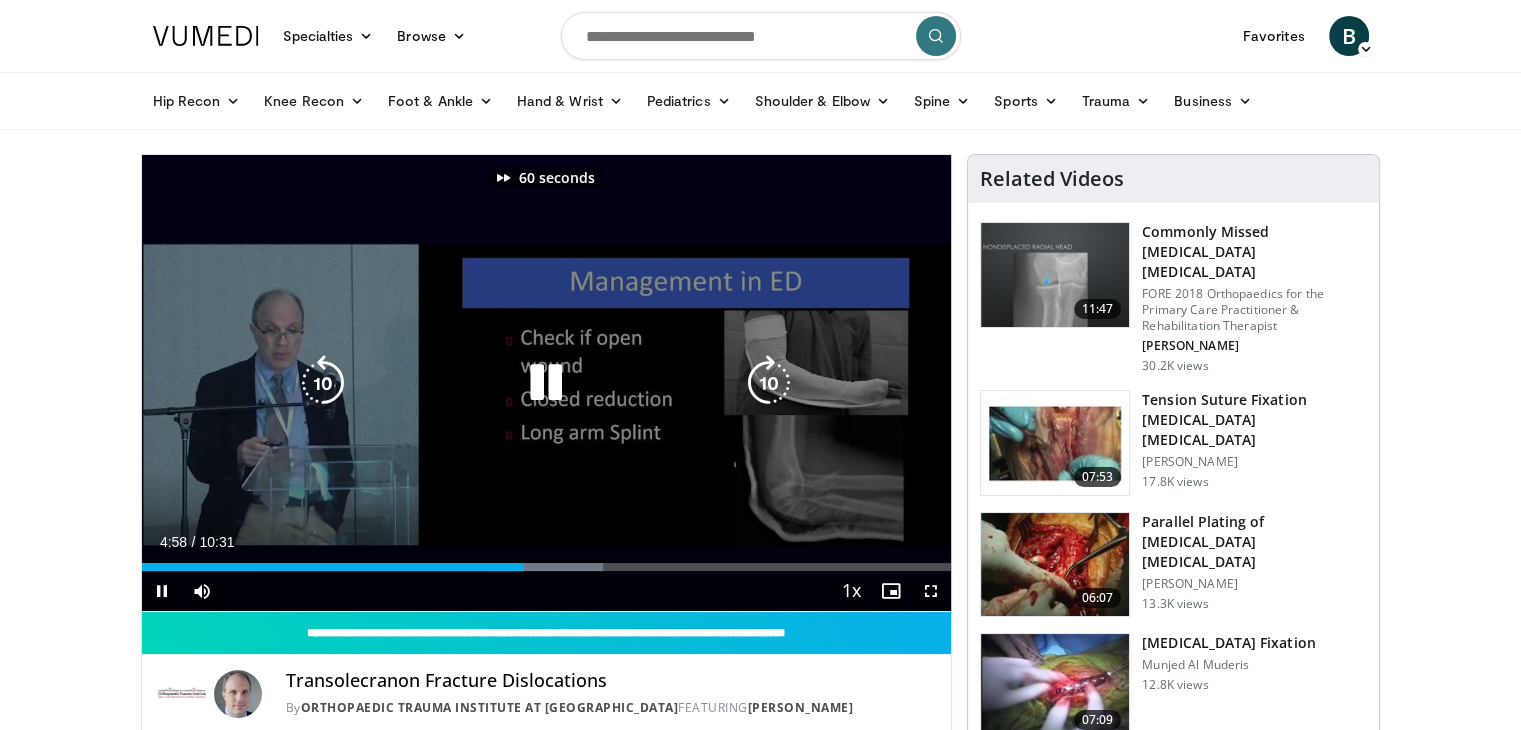 click at bounding box center [769, 383] 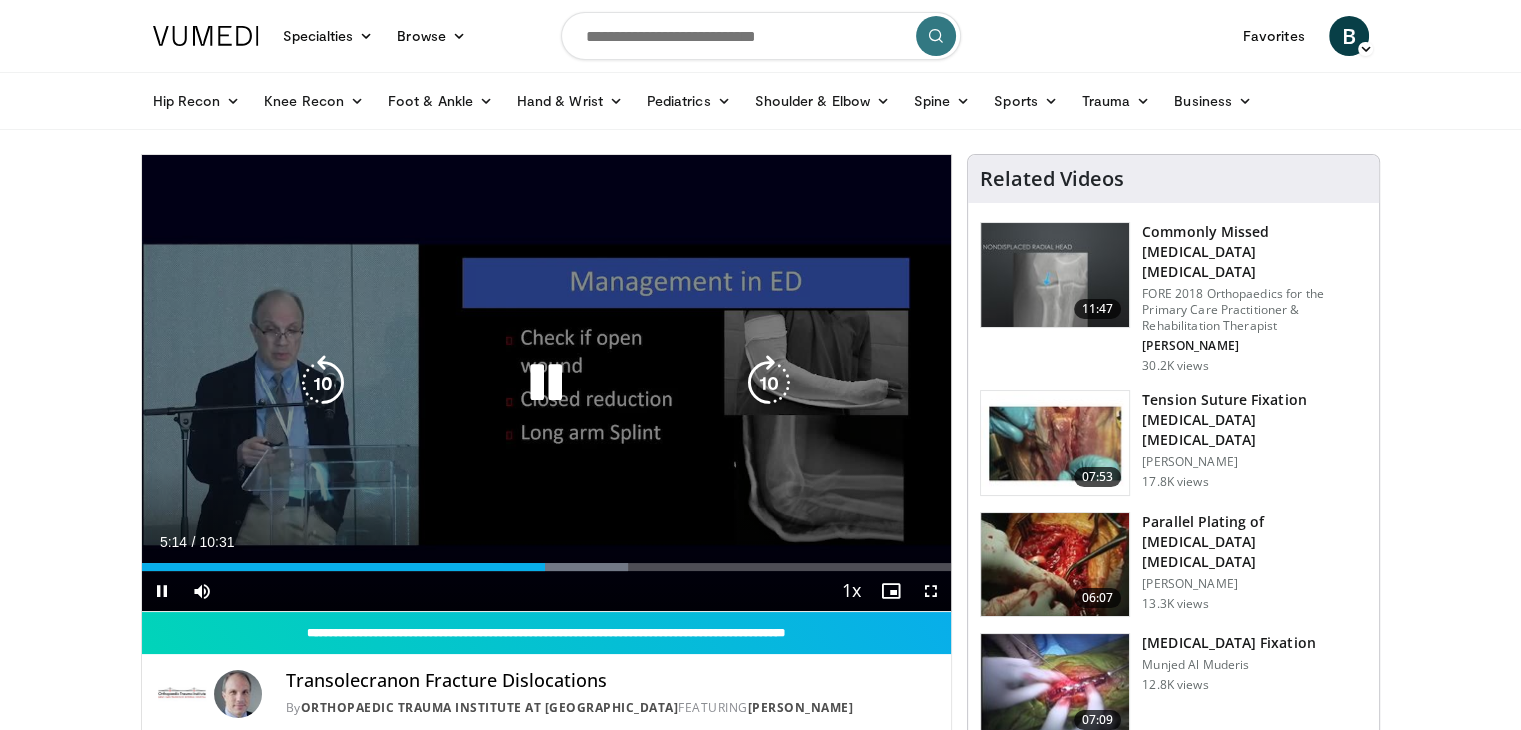 click at bounding box center (769, 383) 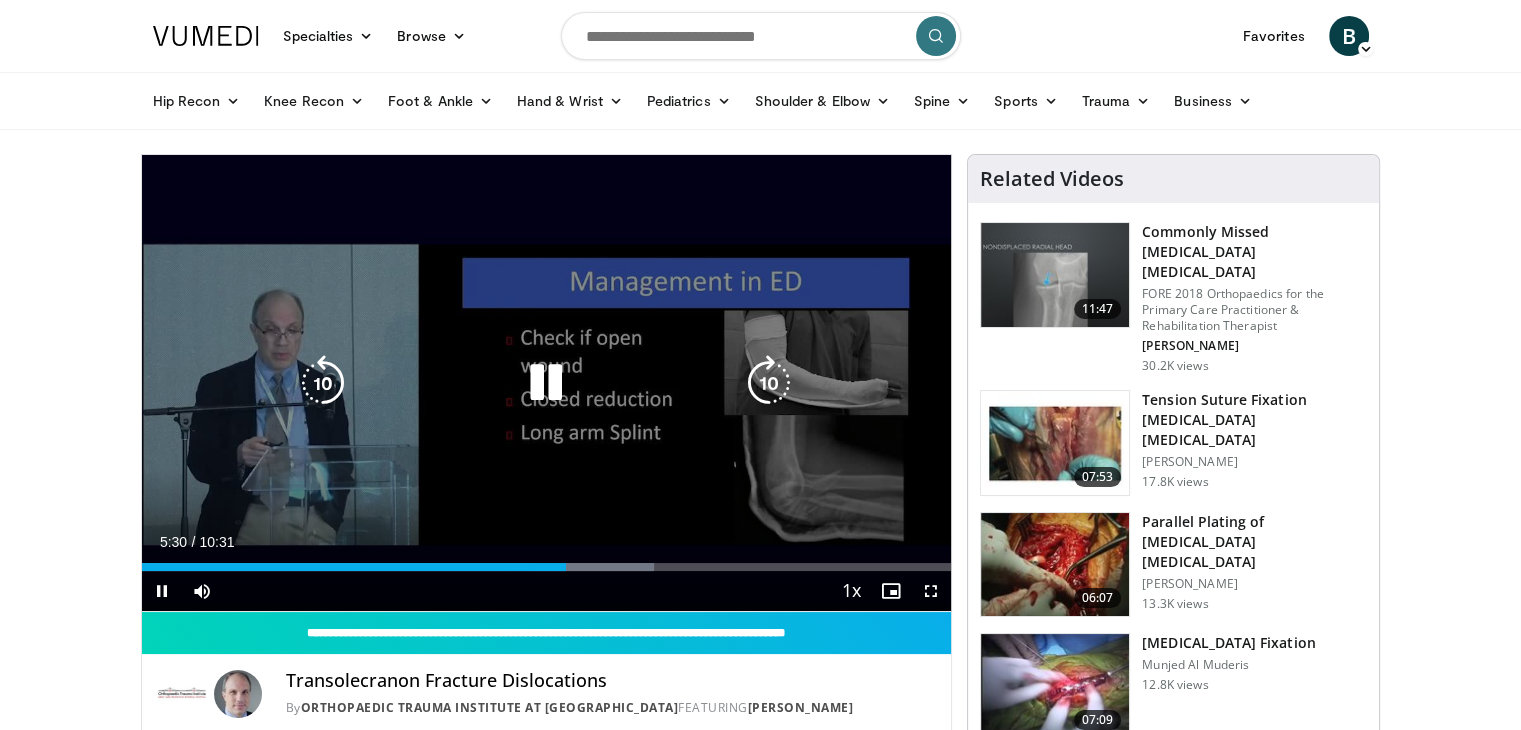 click at bounding box center (769, 383) 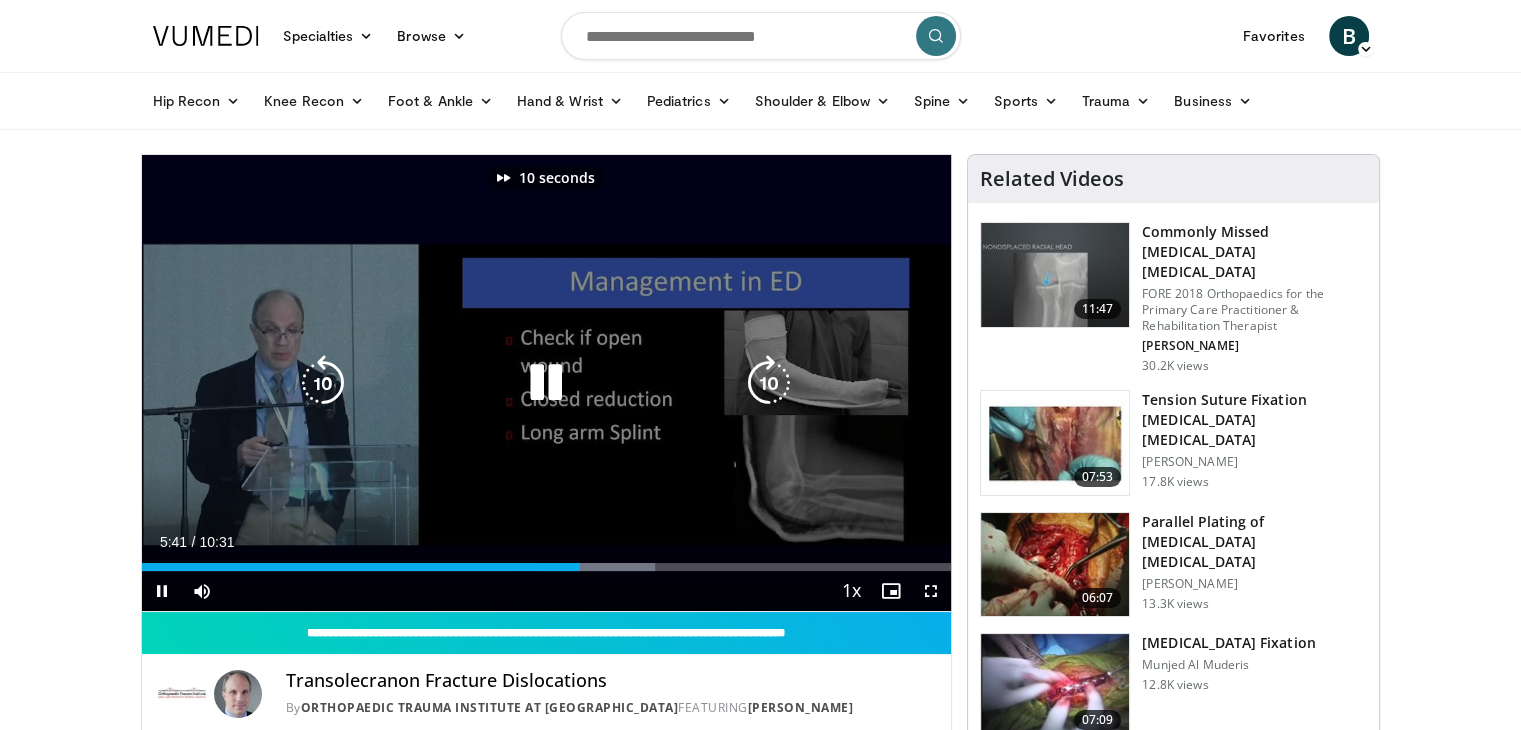 click at bounding box center (769, 383) 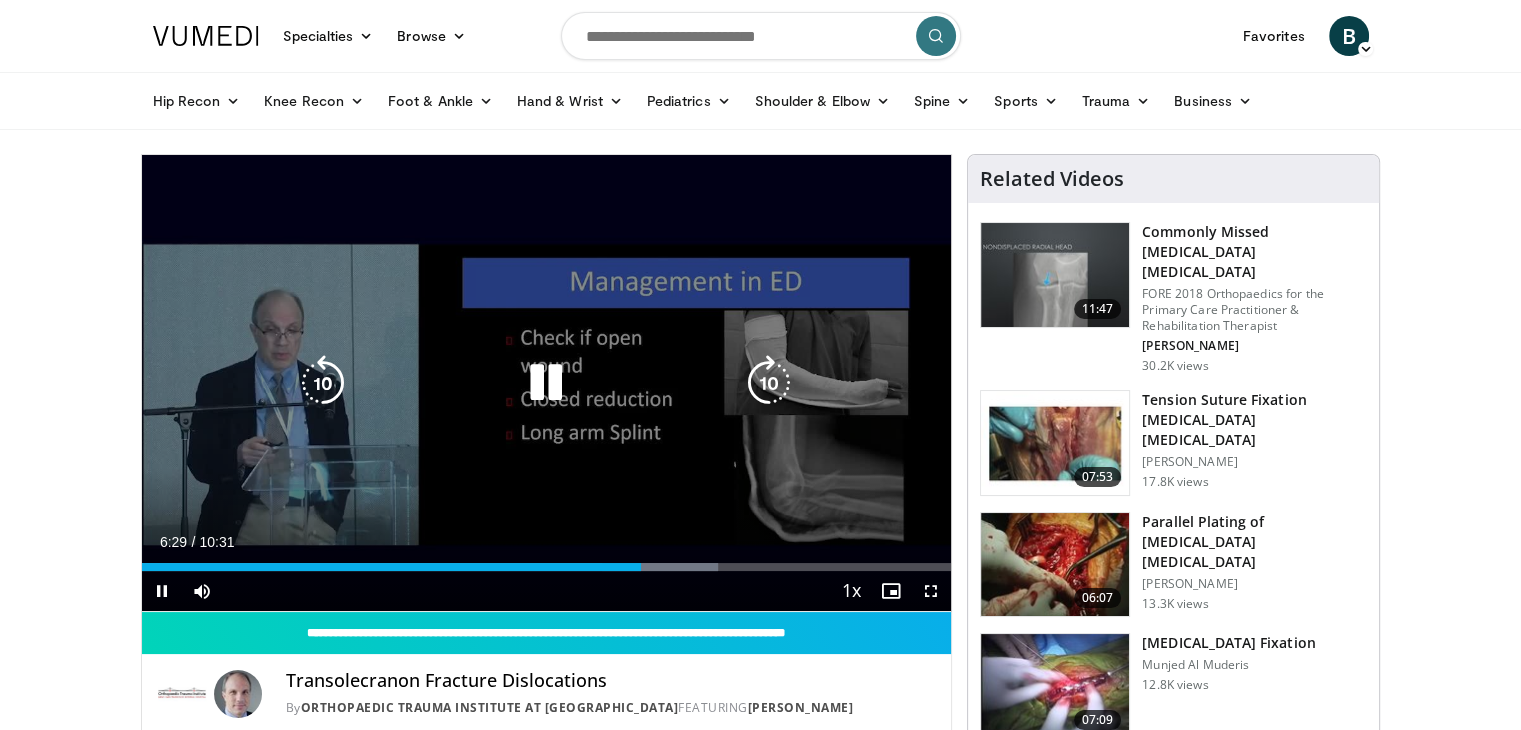 click at bounding box center (769, 383) 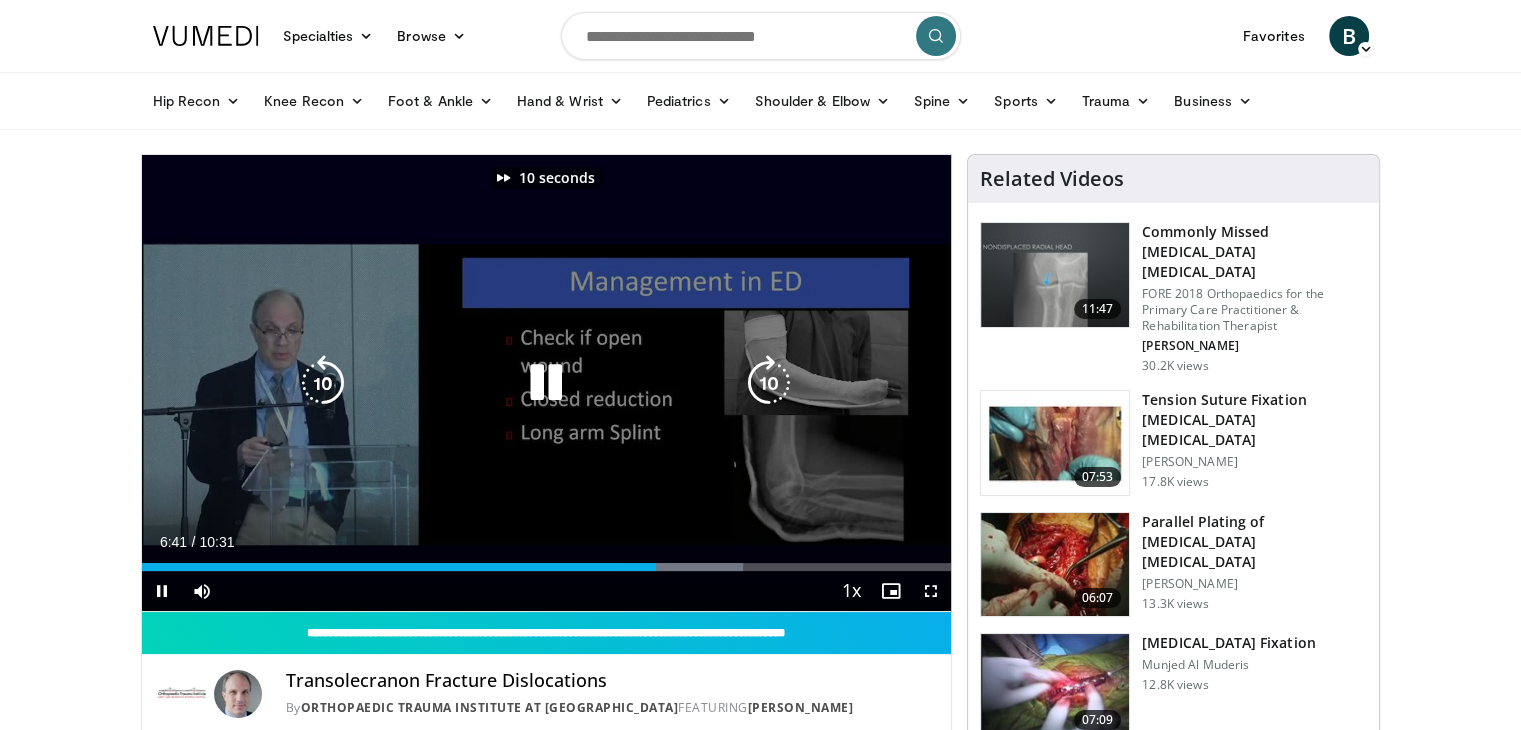 click at bounding box center (769, 383) 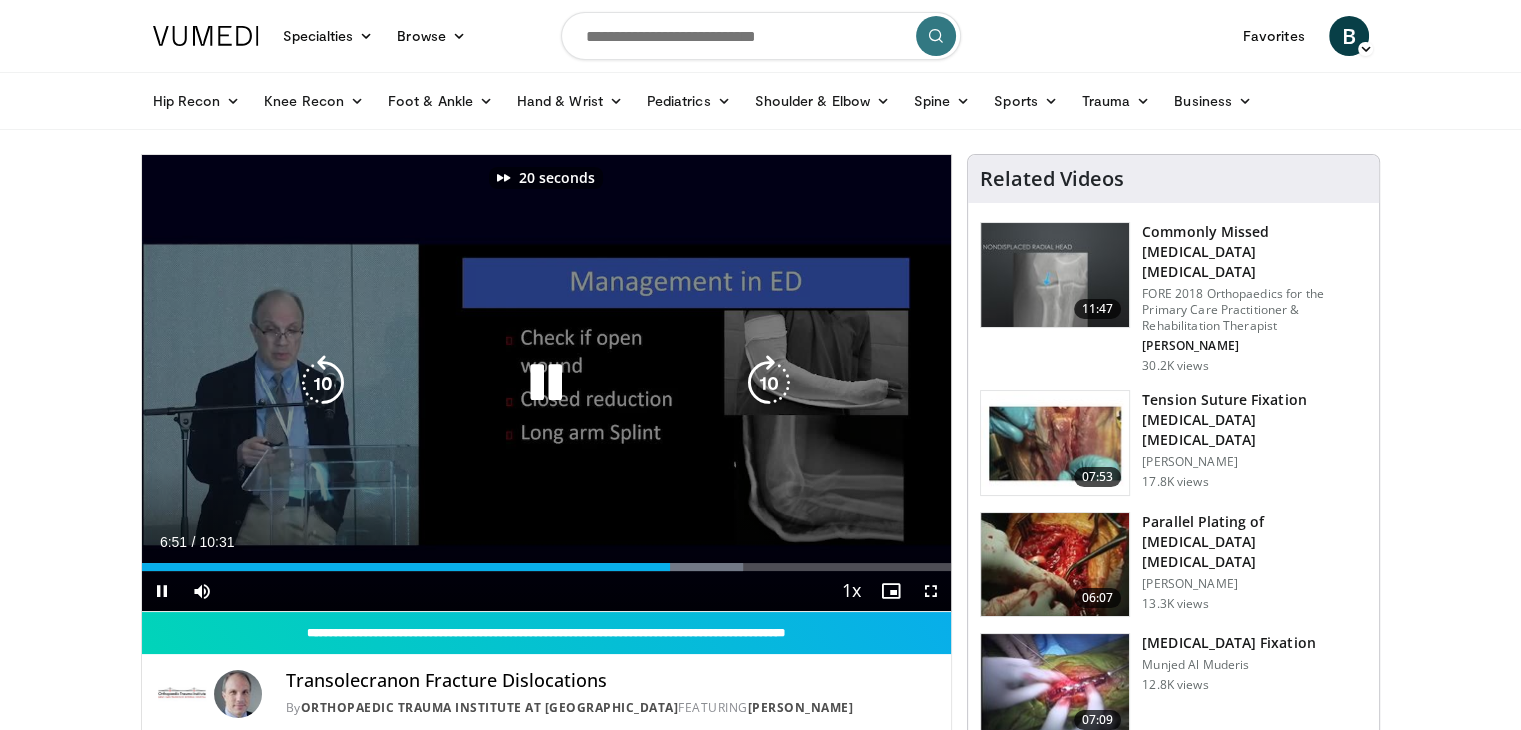 click at bounding box center (769, 383) 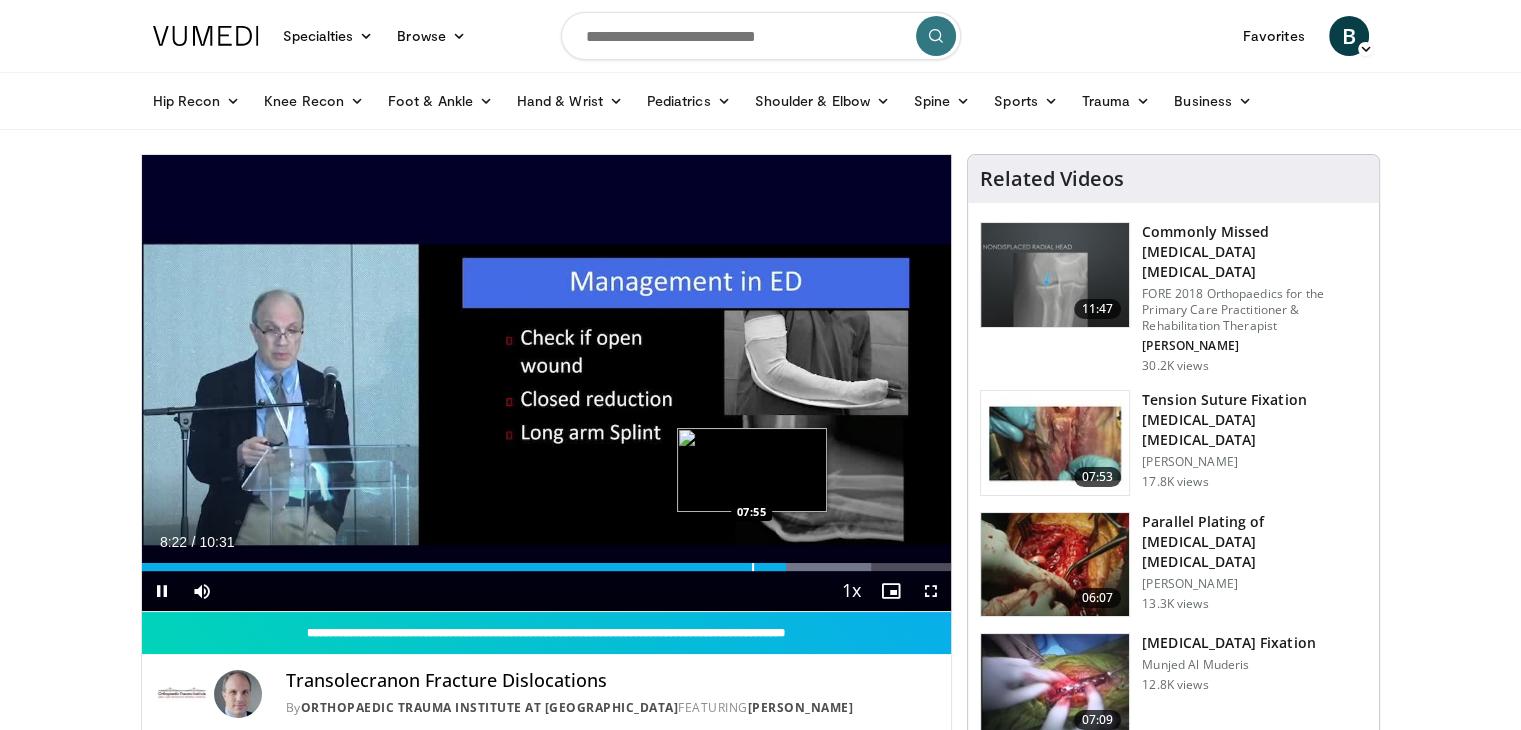 click at bounding box center (753, 567) 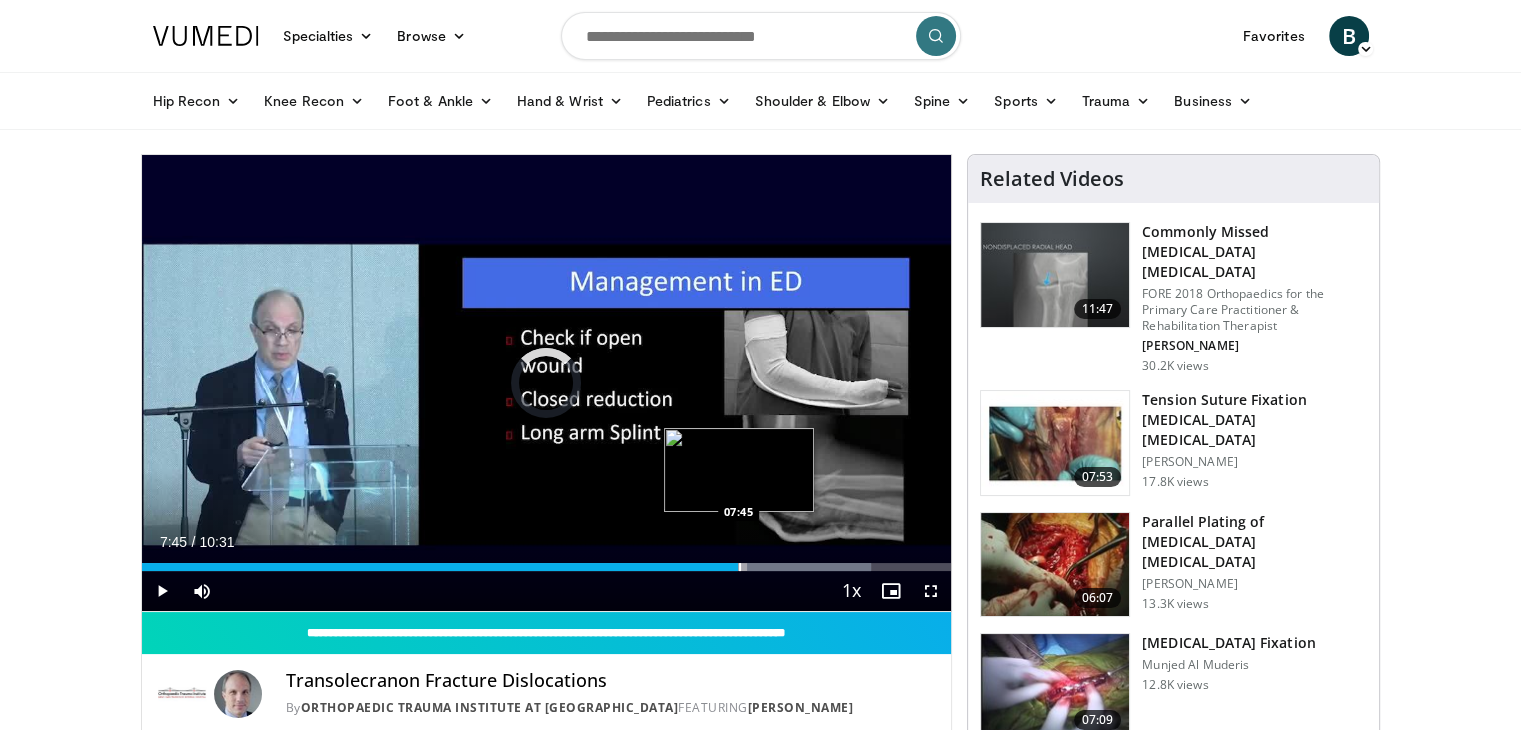 click at bounding box center (740, 567) 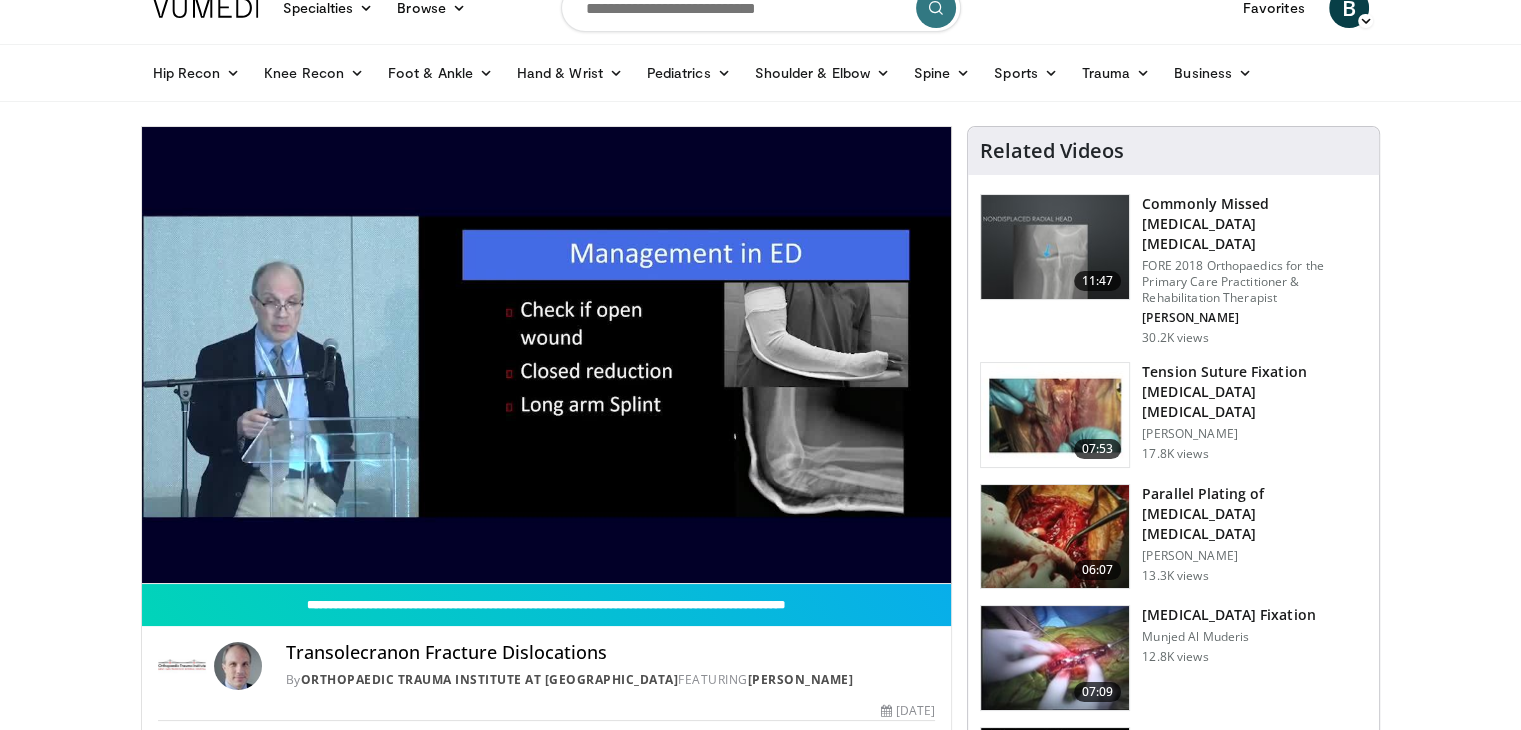 scroll, scrollTop: 28, scrollLeft: 0, axis: vertical 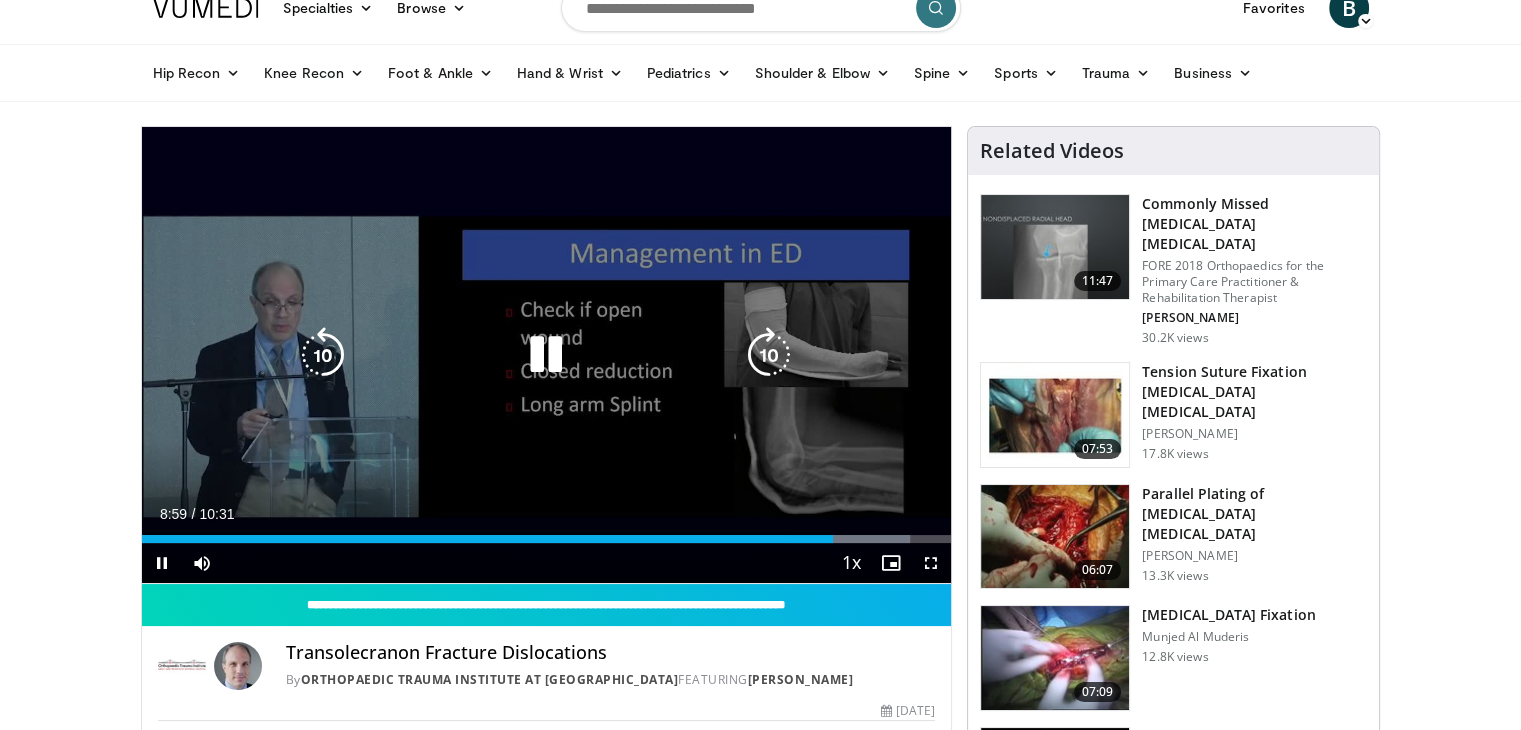 click at bounding box center [769, 355] 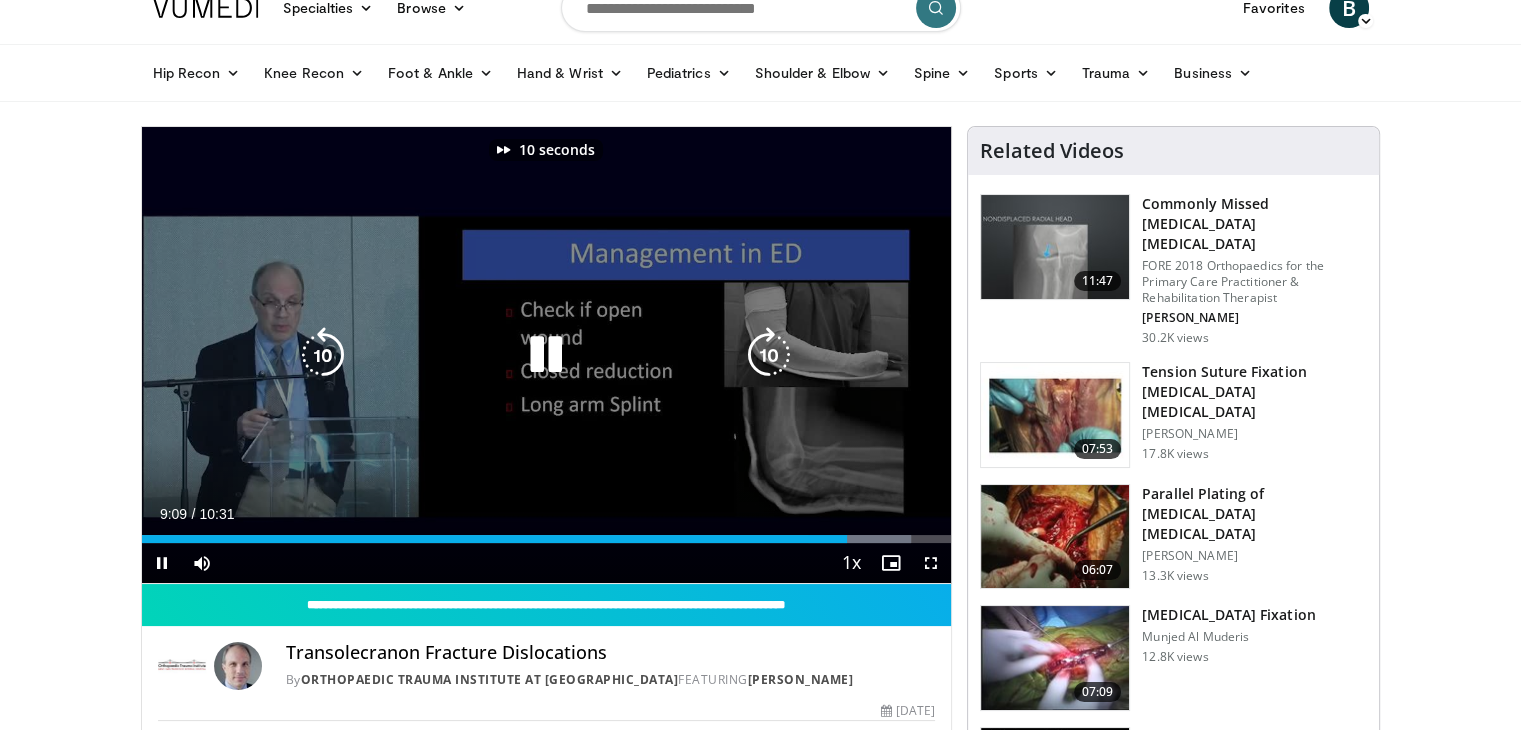 click at bounding box center [769, 355] 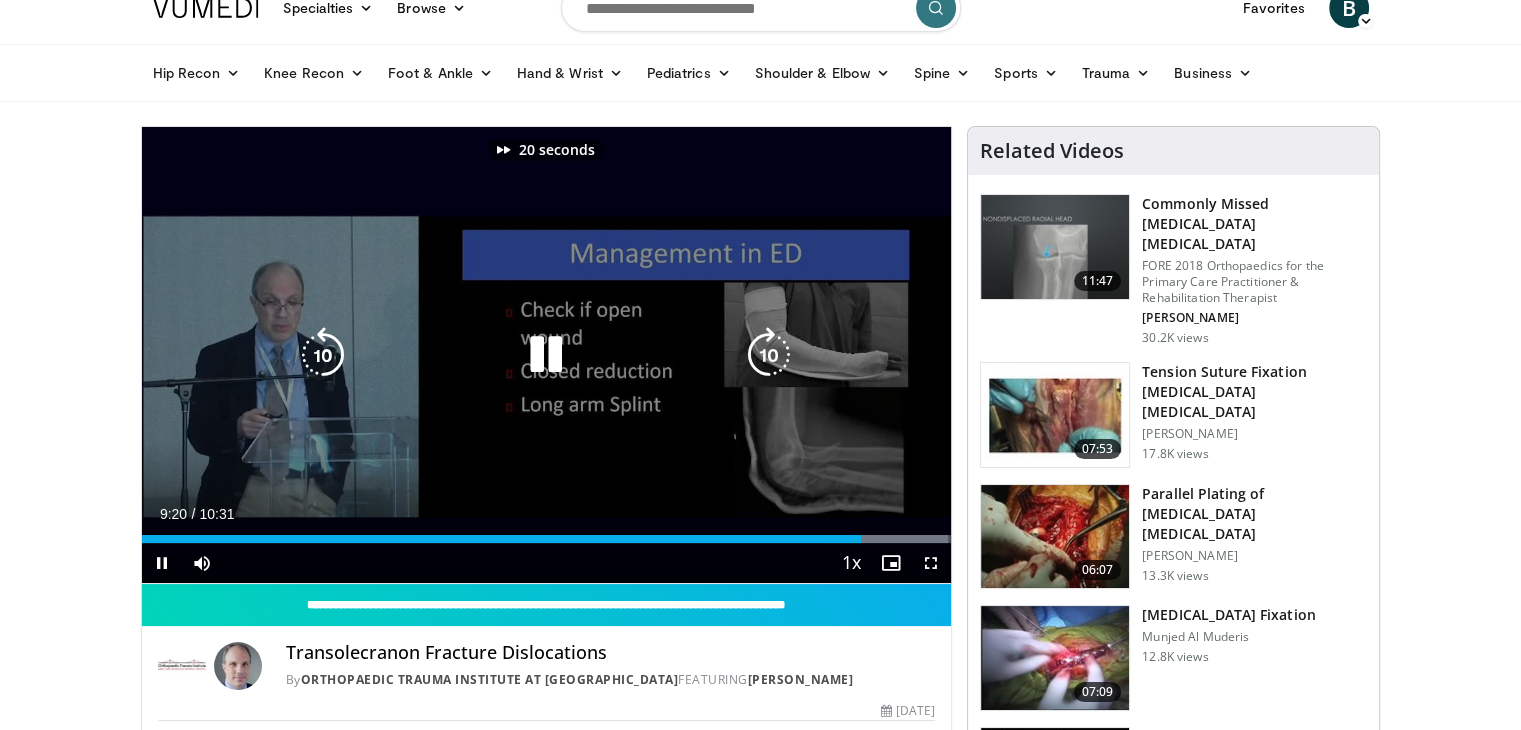 click at bounding box center (769, 355) 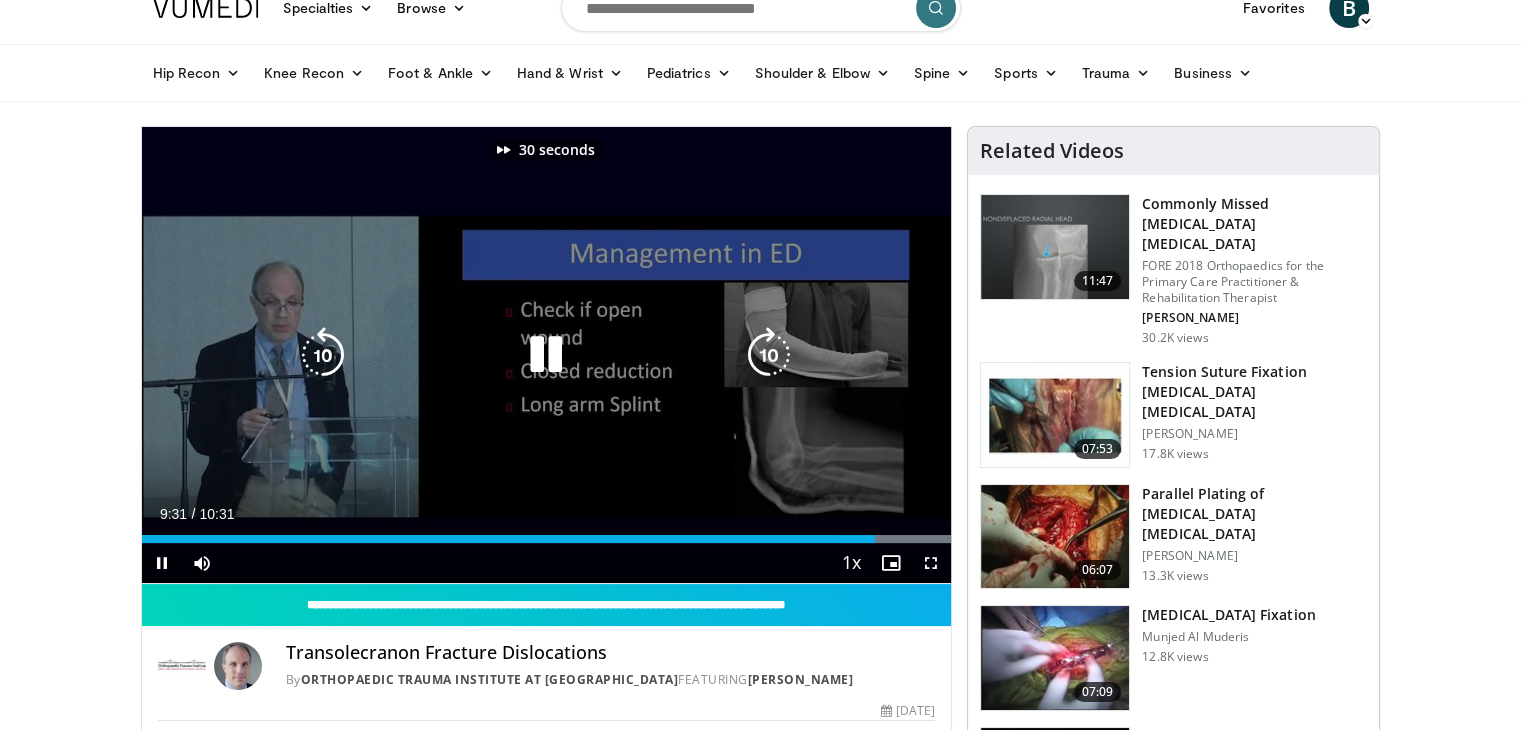 click at bounding box center [769, 355] 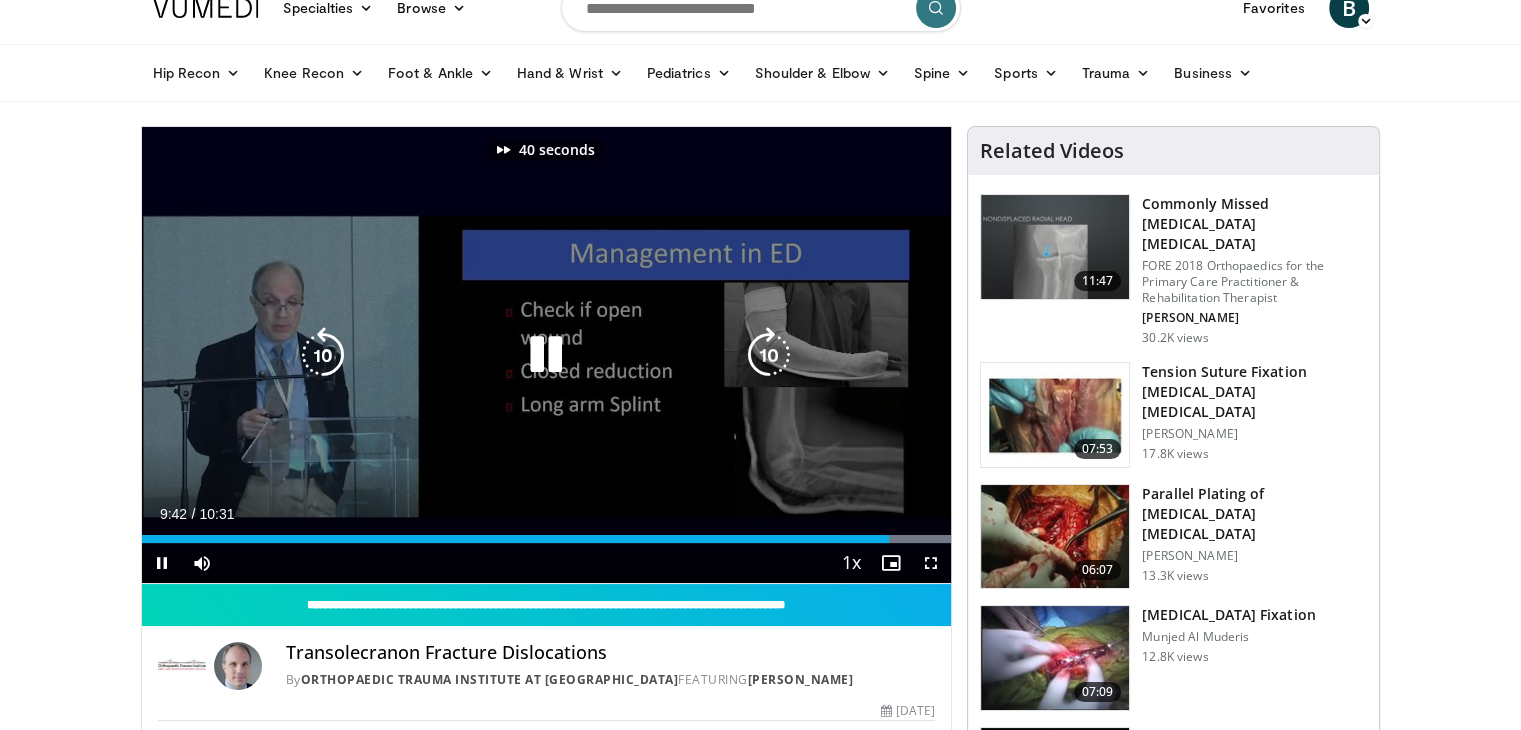 click at bounding box center [769, 355] 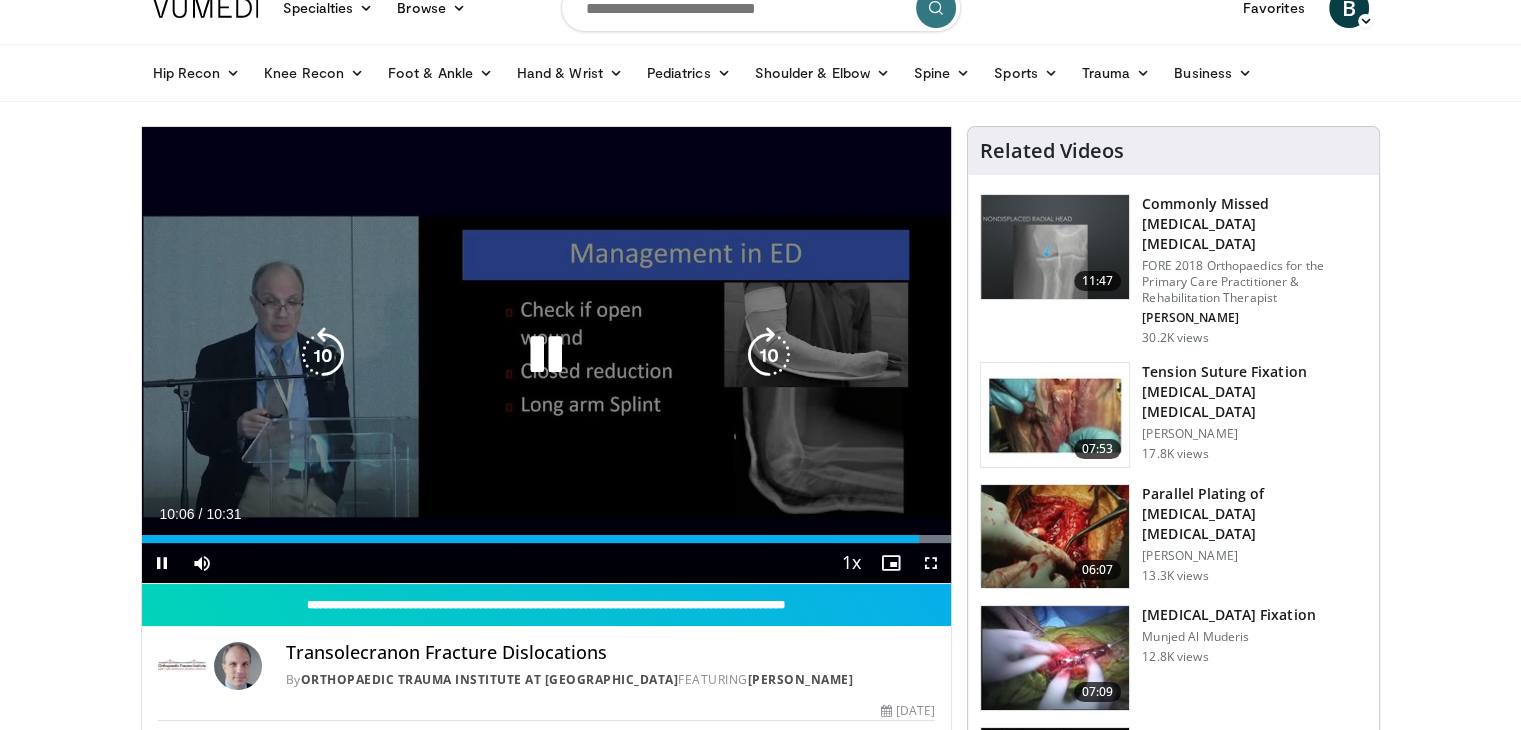 click at bounding box center (546, 355) 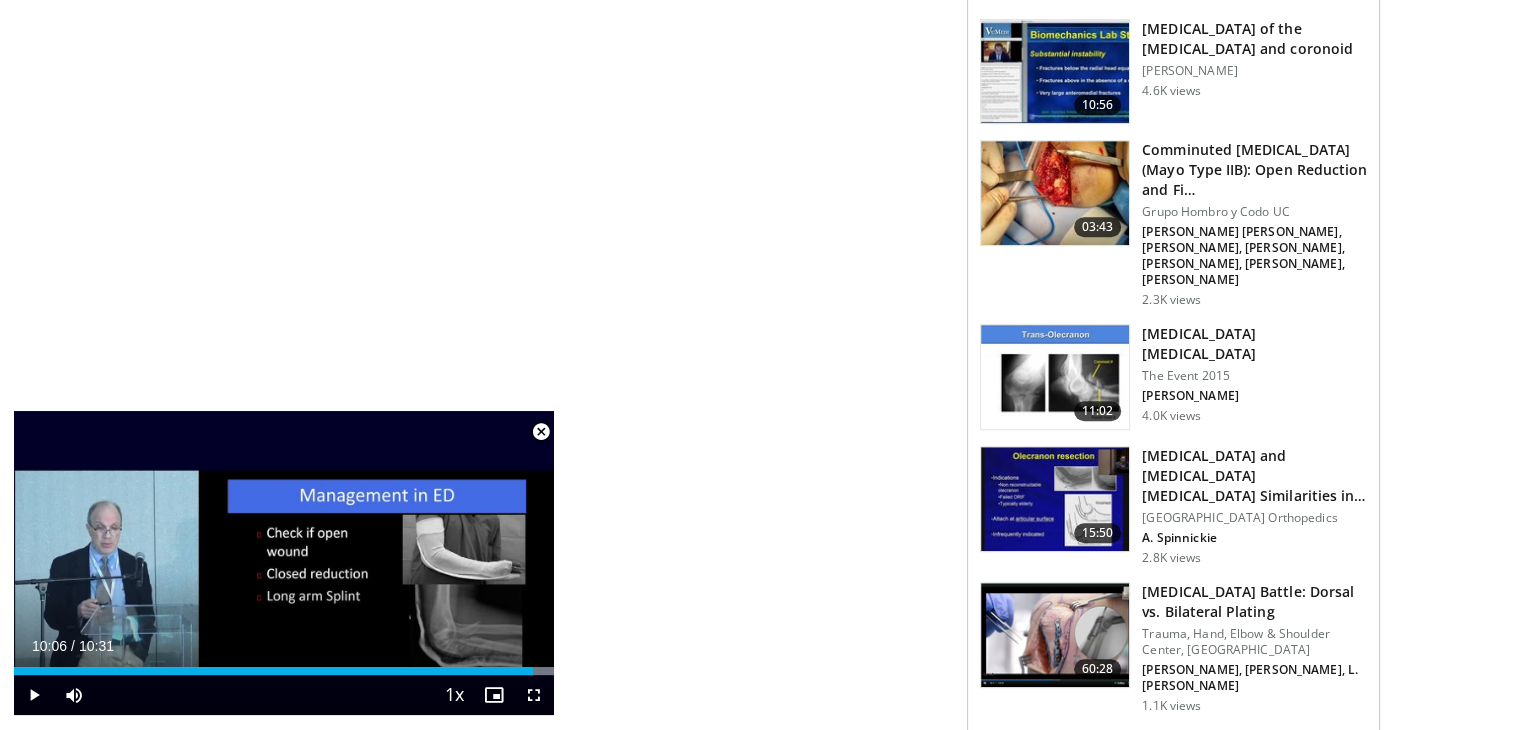 scroll, scrollTop: 1304, scrollLeft: 0, axis: vertical 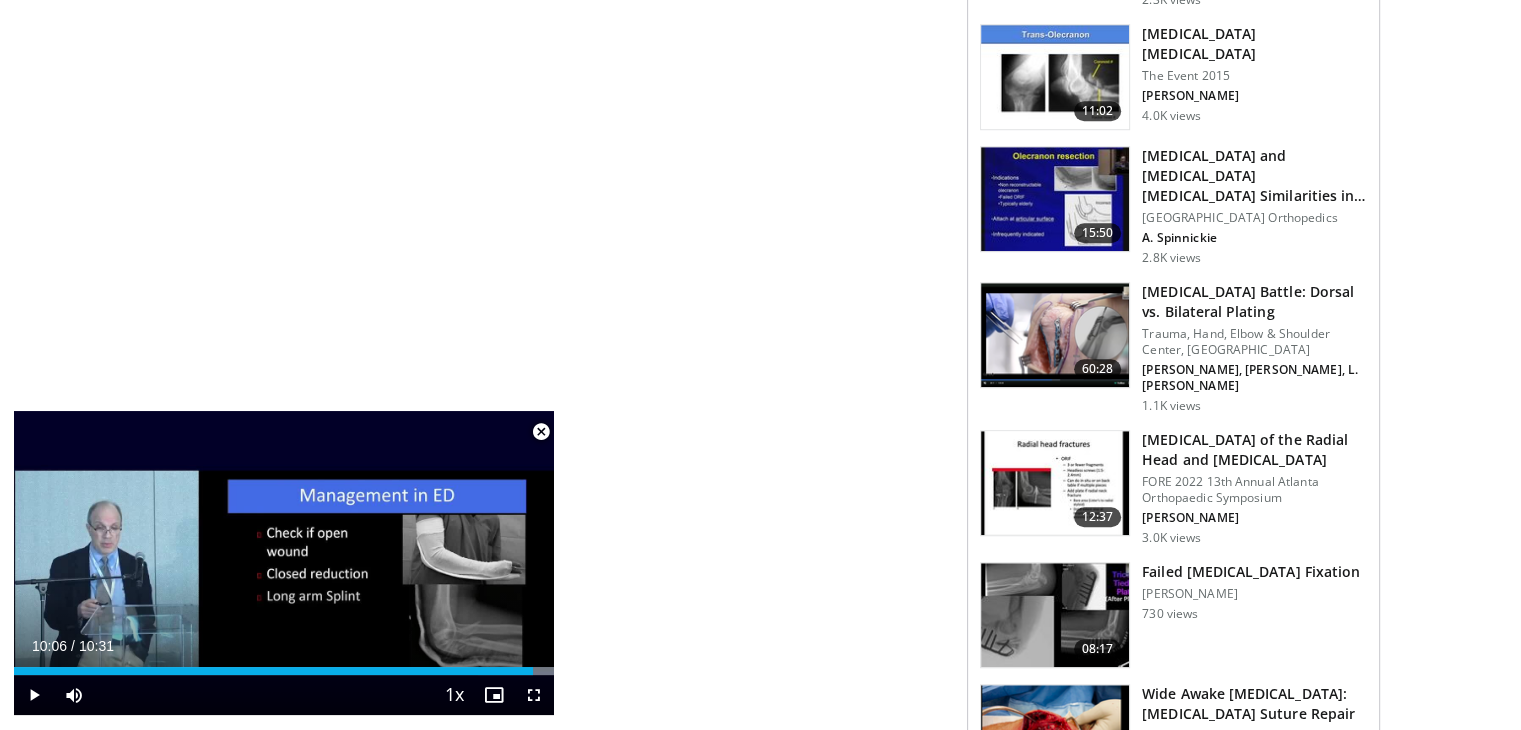 click on "Fractures of the Radial Head and Olecranon" at bounding box center [1254, 450] 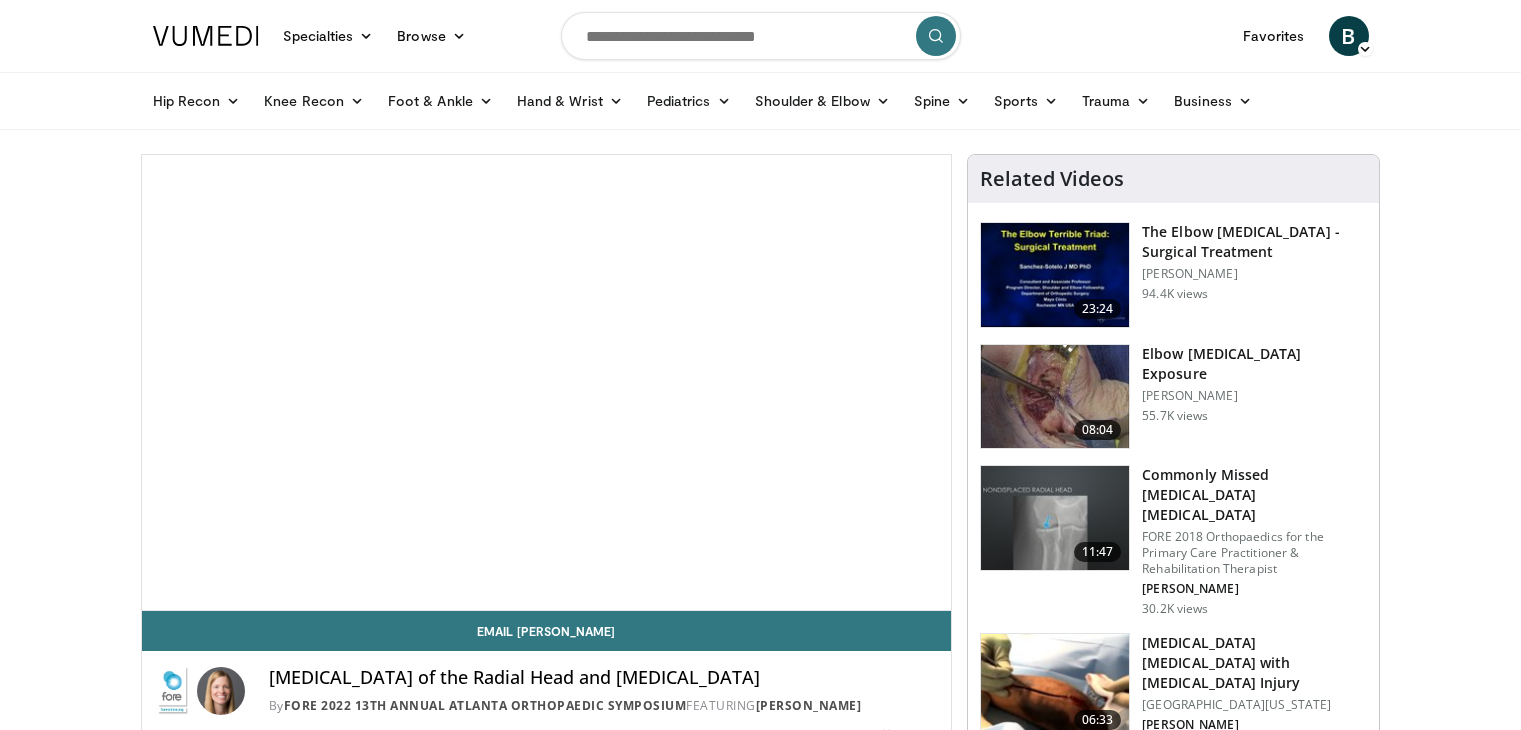 scroll, scrollTop: 0, scrollLeft: 0, axis: both 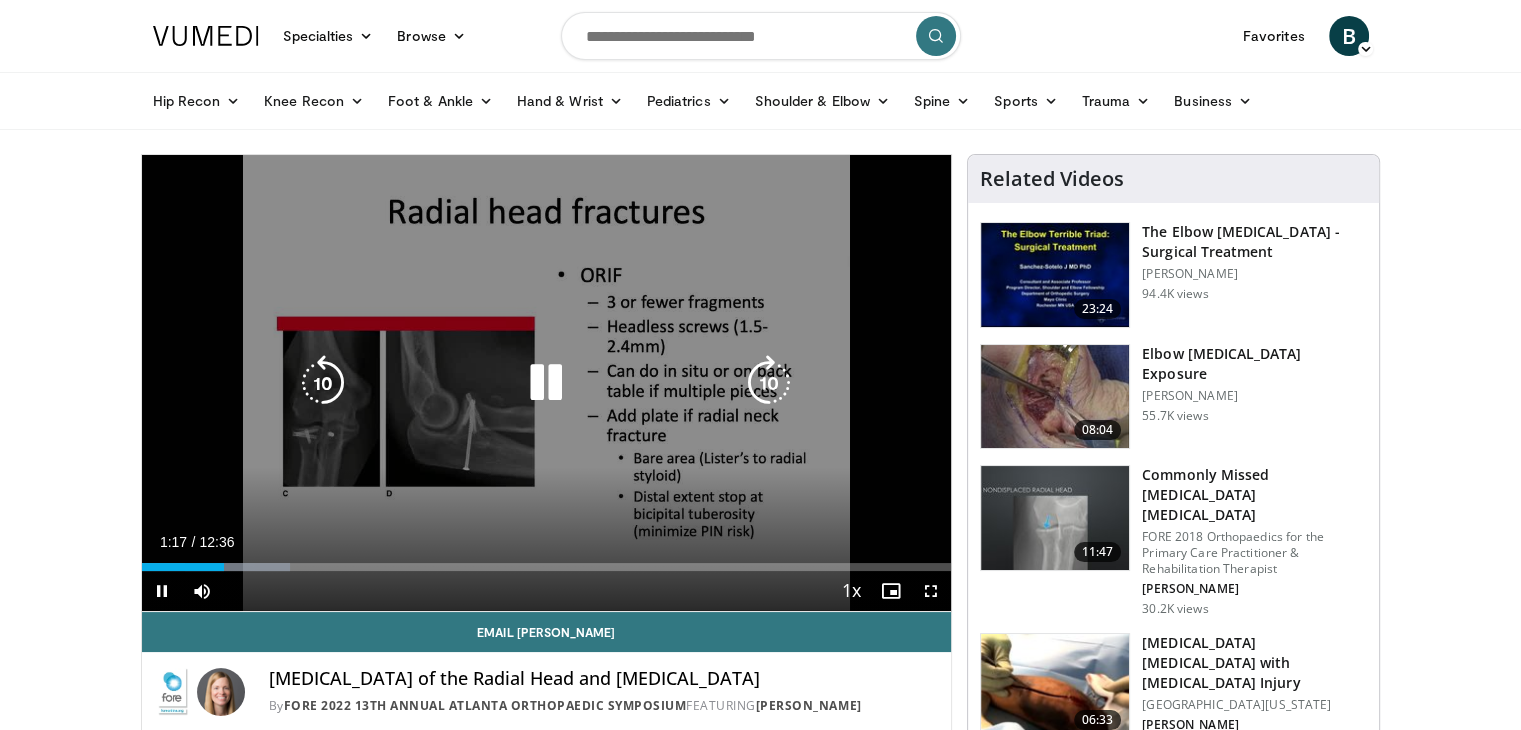 click at bounding box center (769, 383) 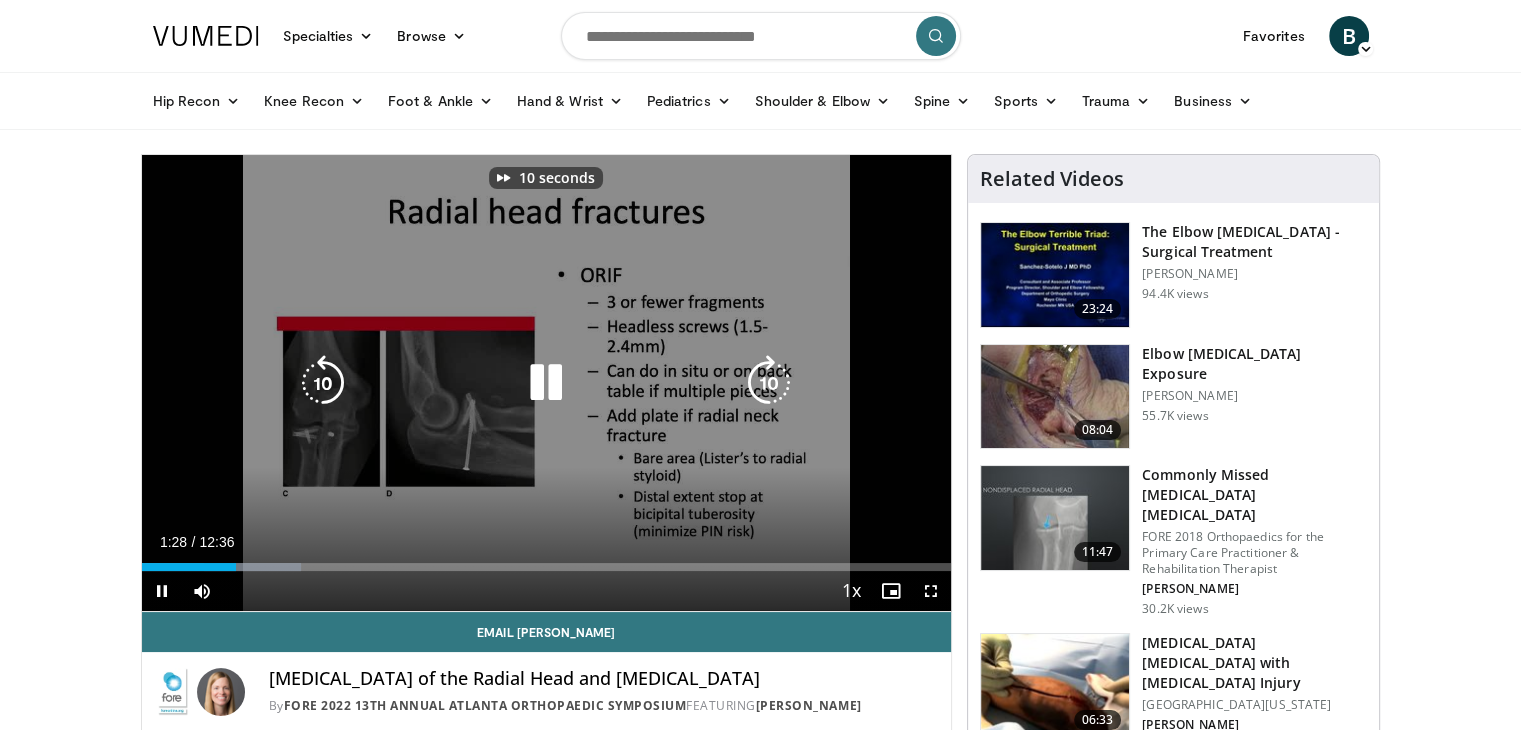 click at bounding box center (769, 383) 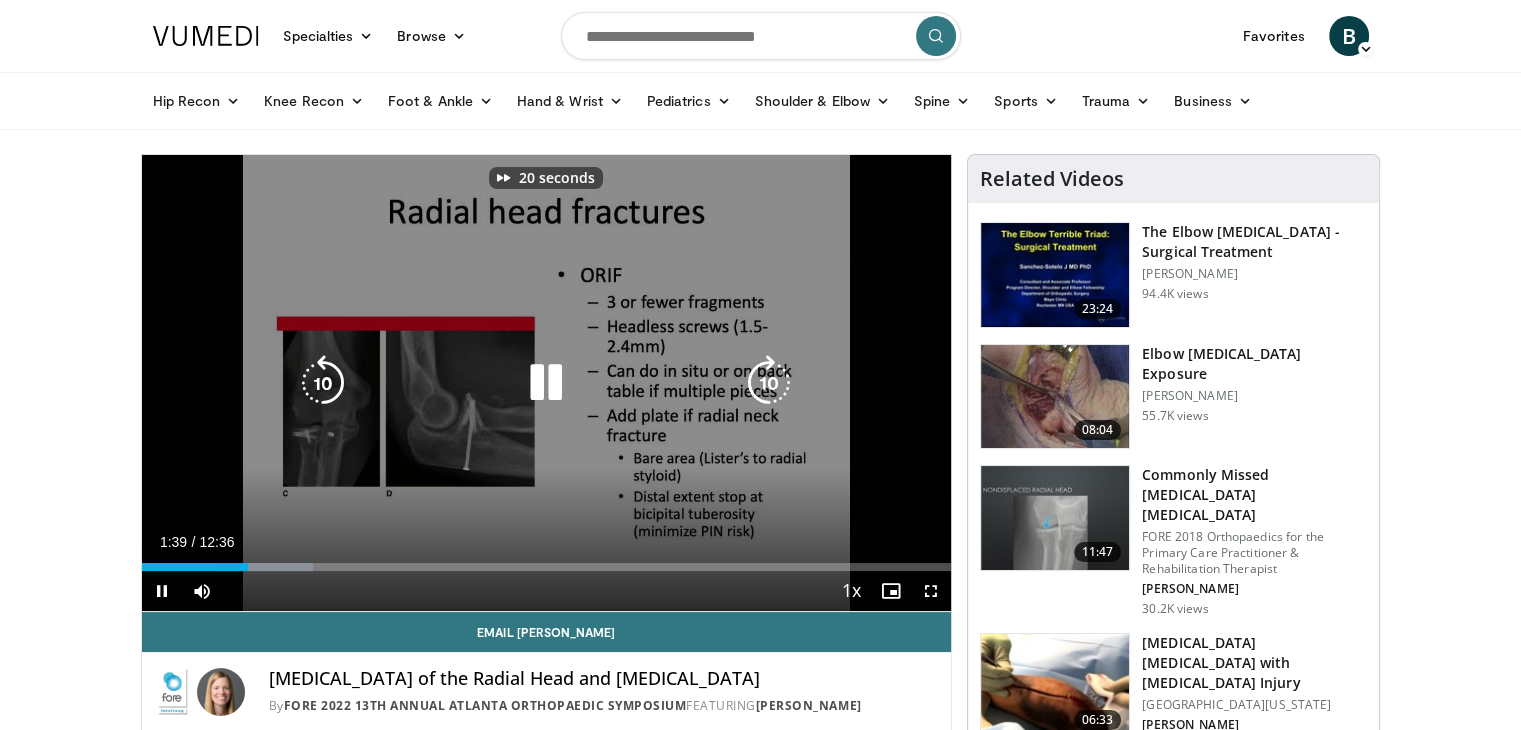 click at bounding box center (769, 383) 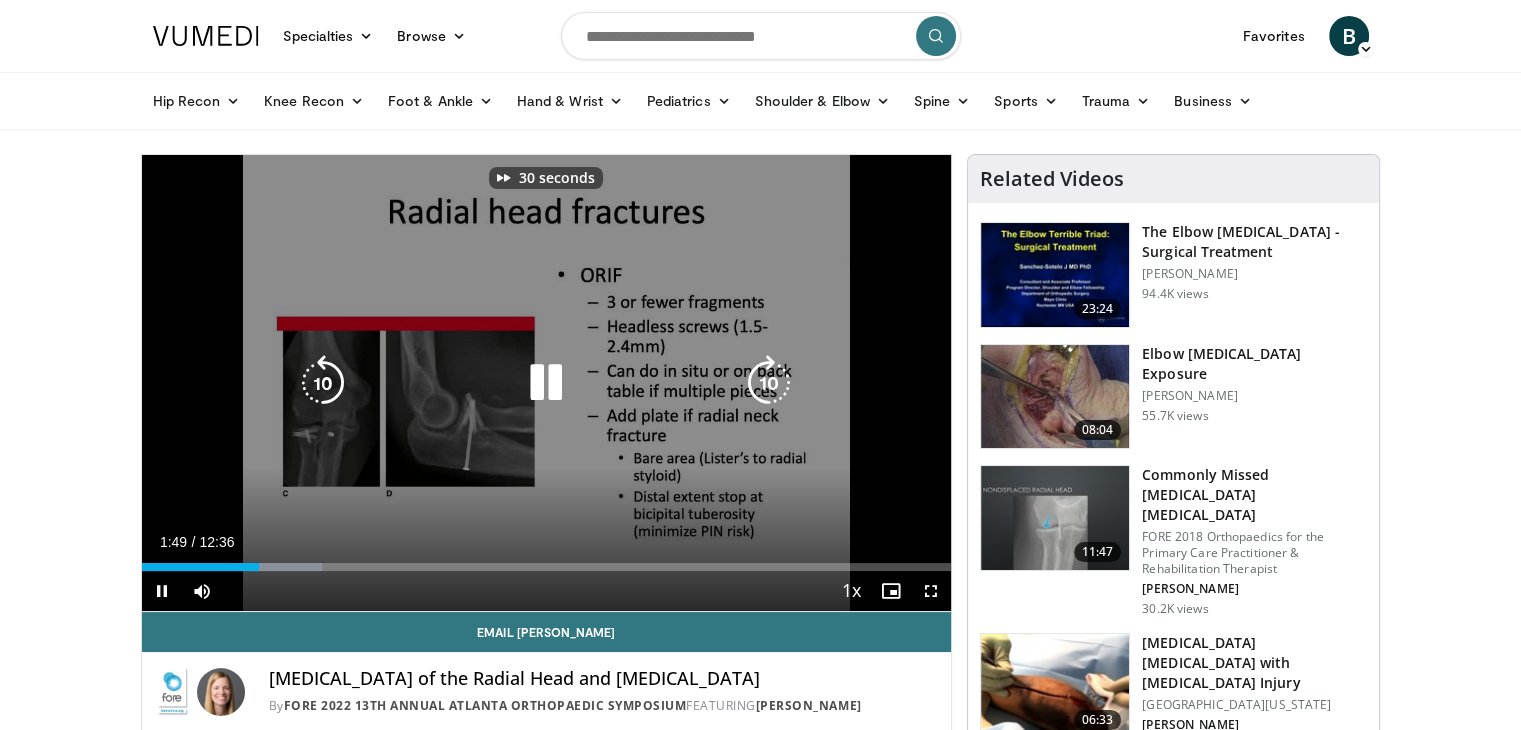 click at bounding box center [769, 383] 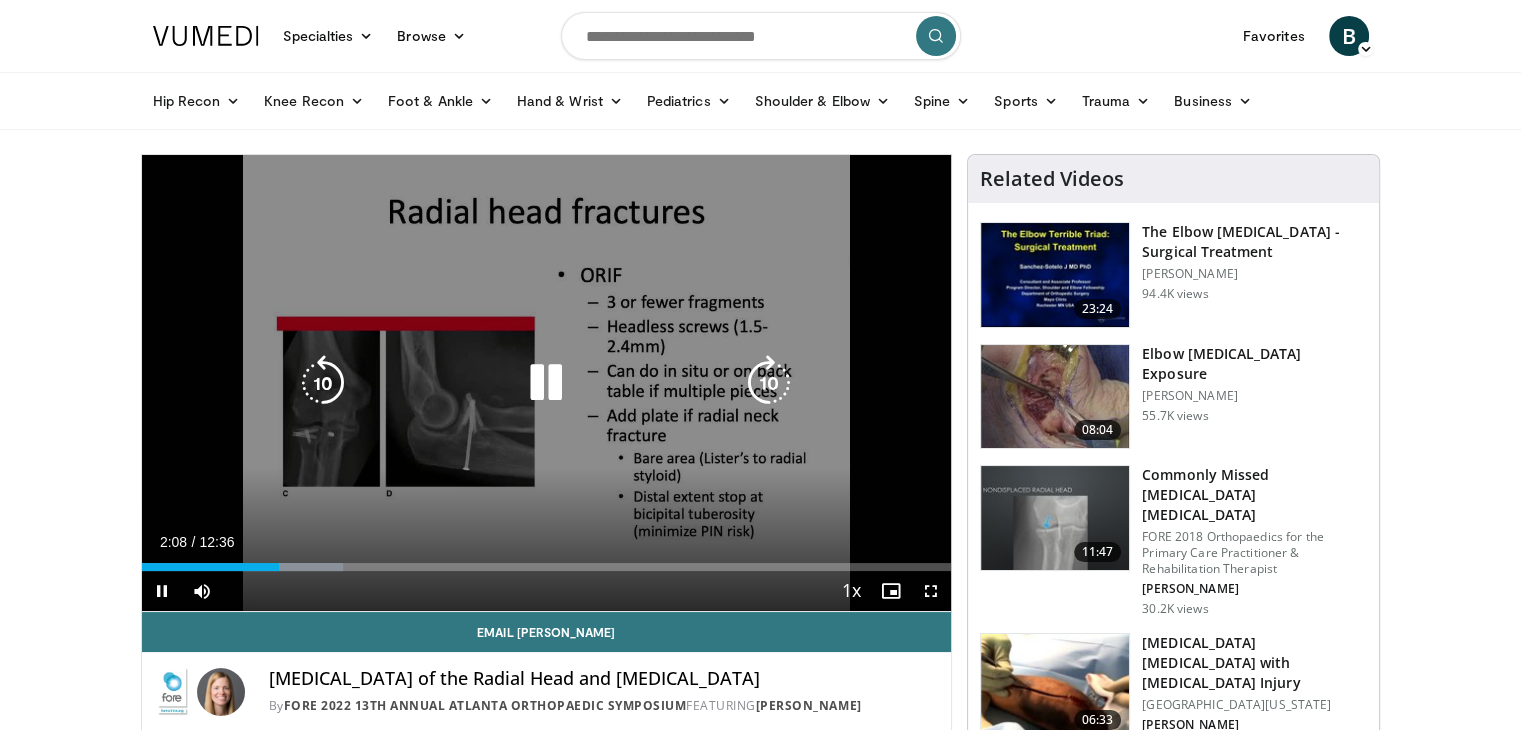click at bounding box center (769, 383) 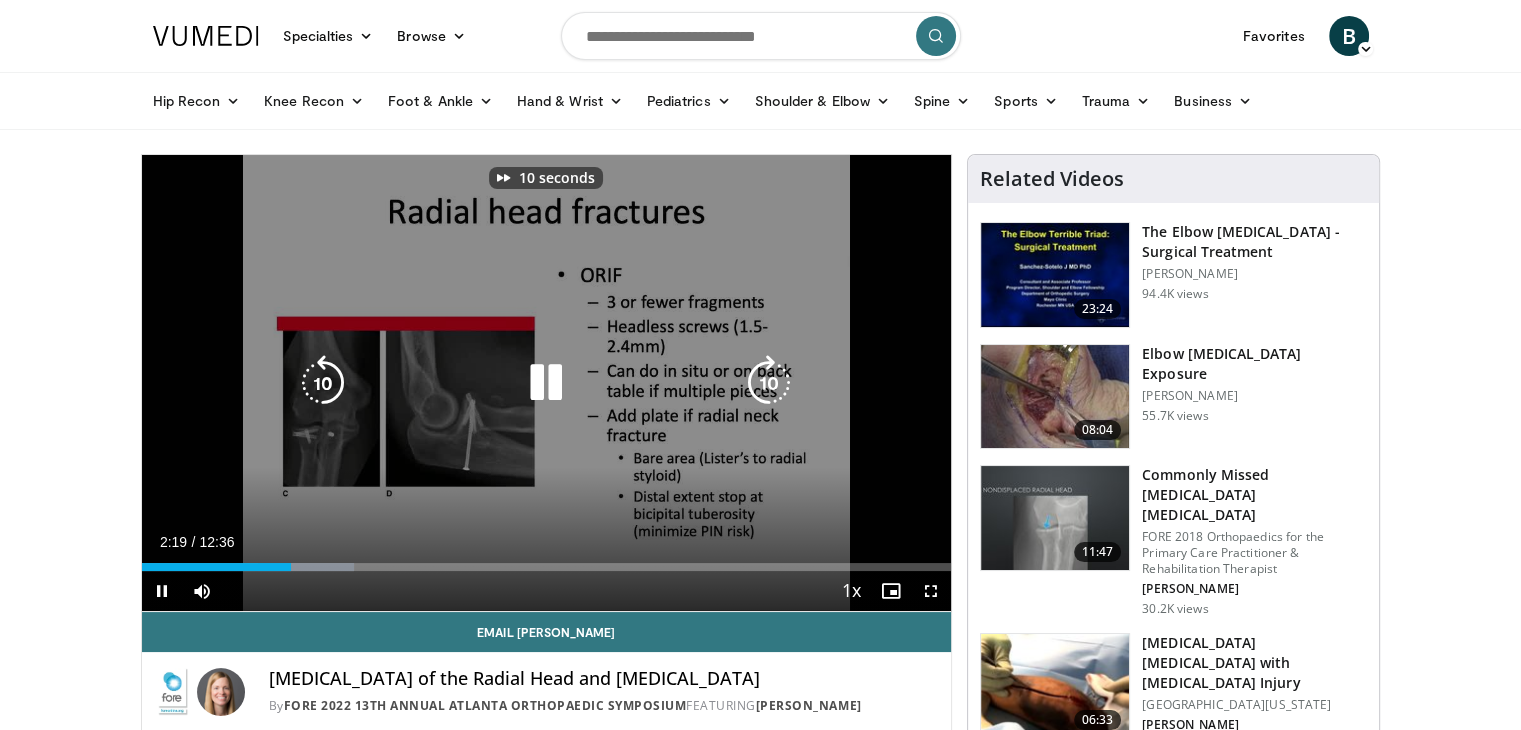 click at bounding box center [769, 383] 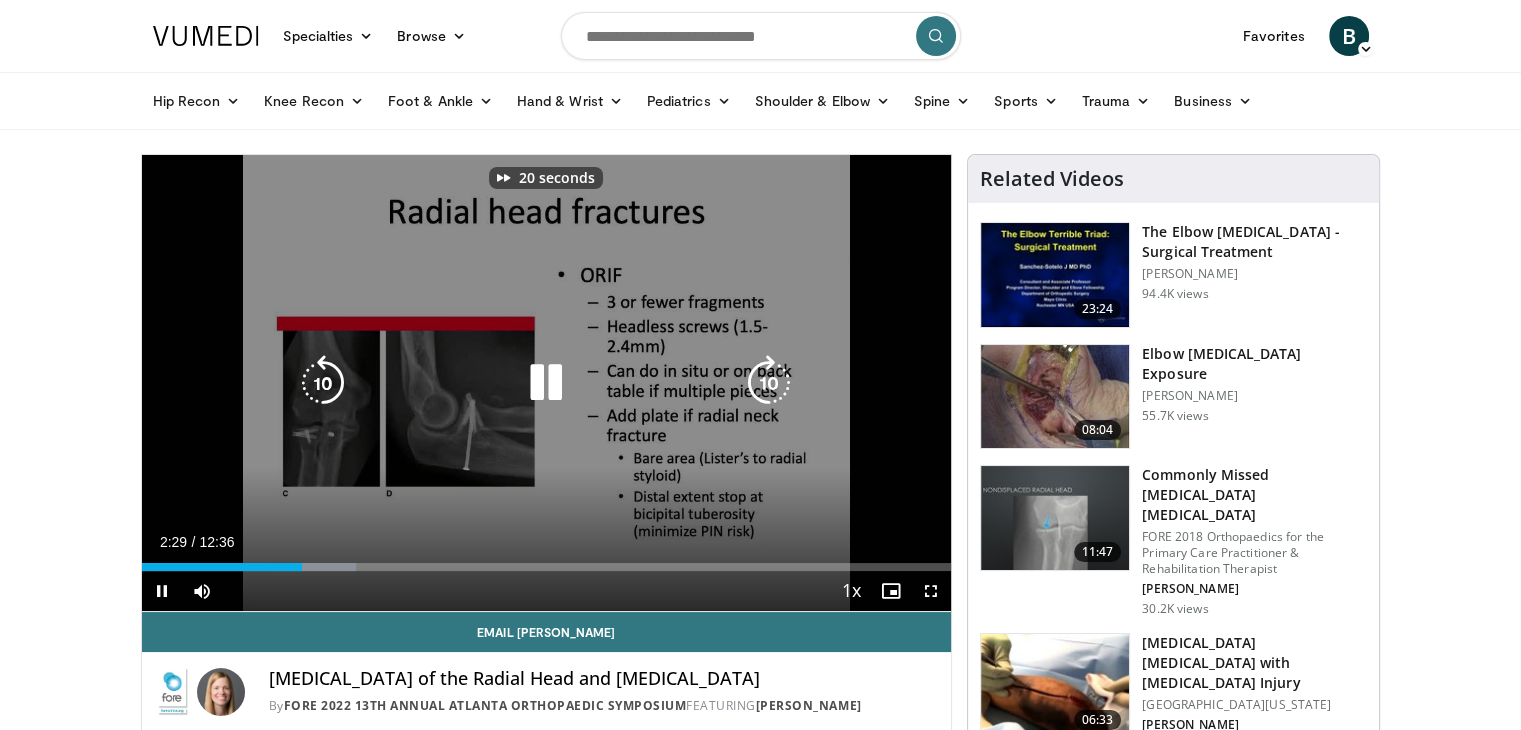 click at bounding box center [769, 383] 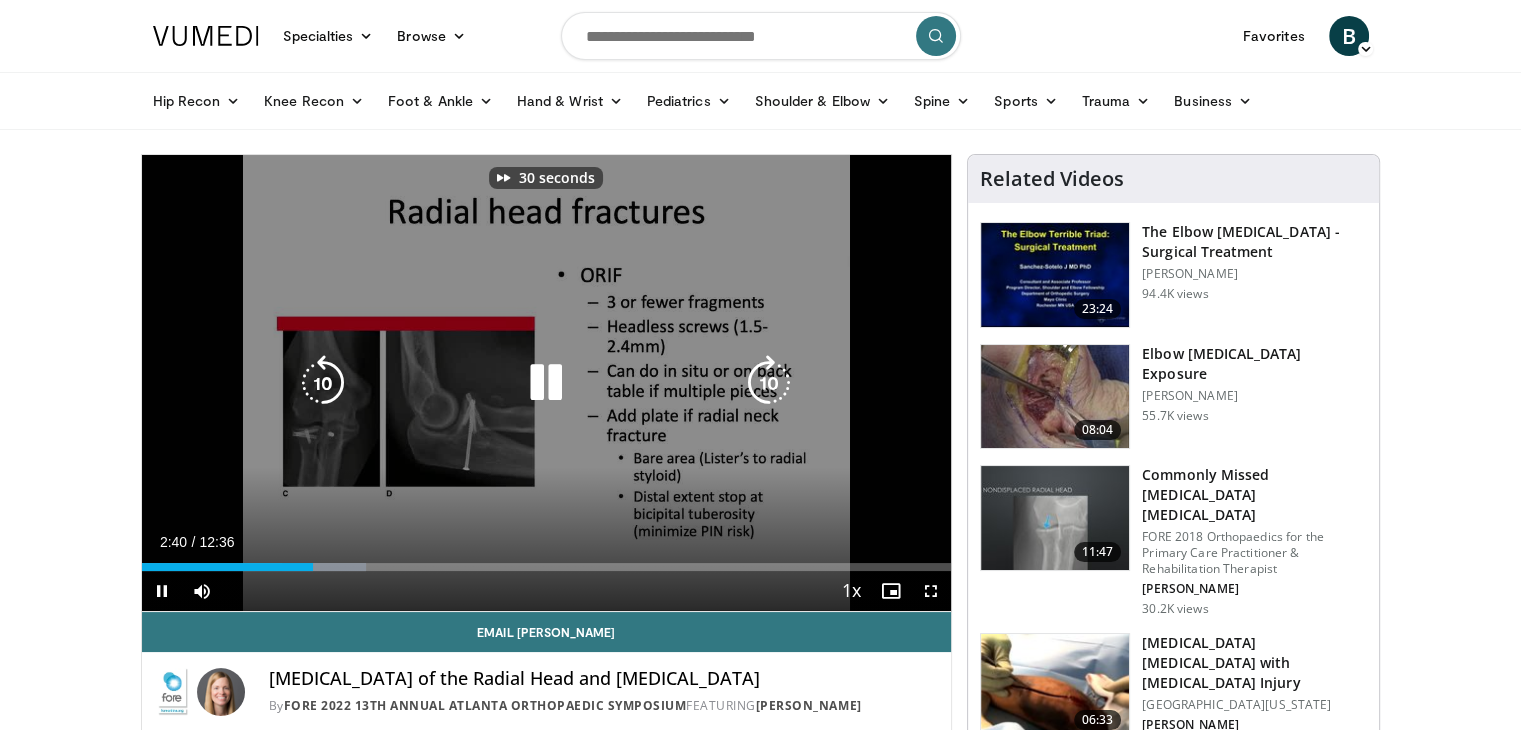 click at bounding box center [769, 383] 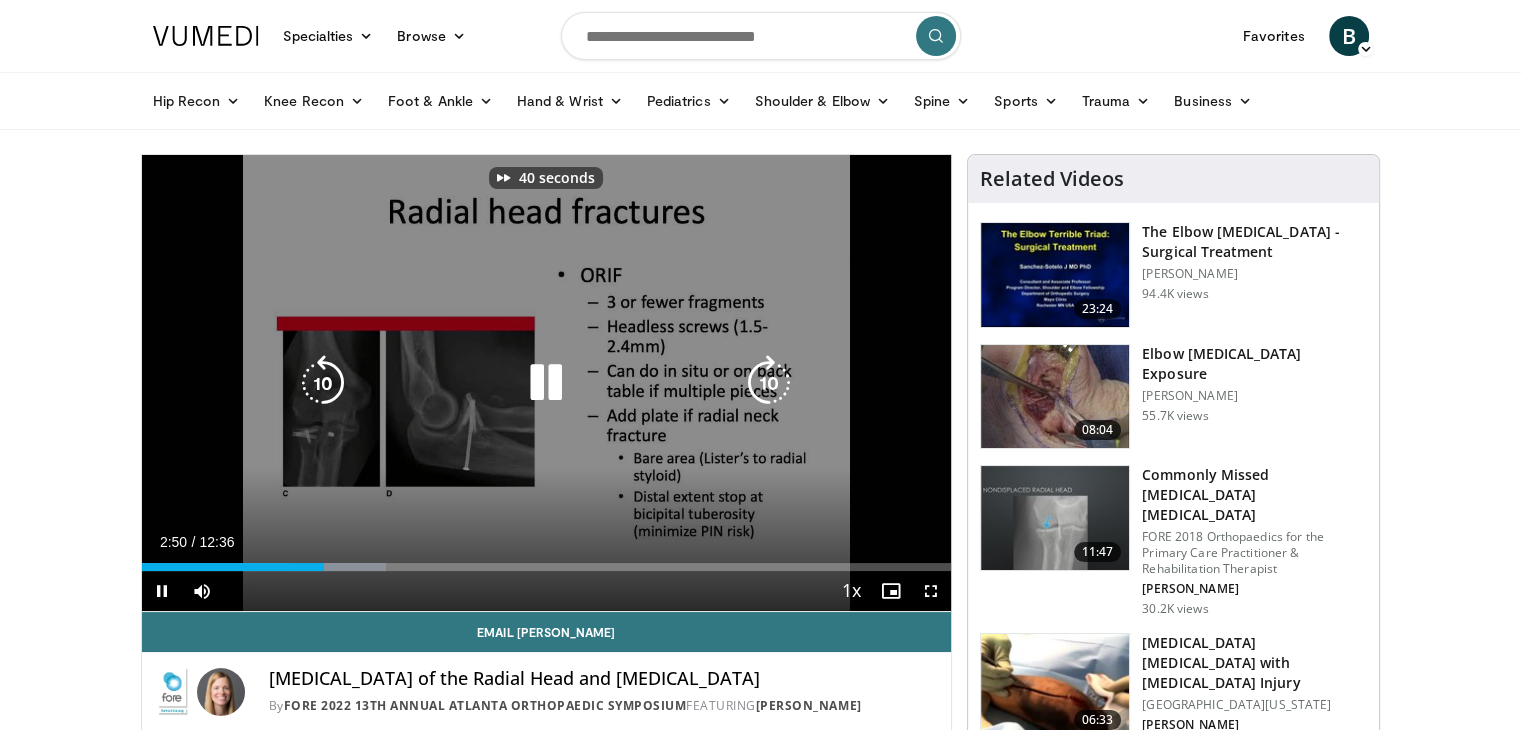 click at bounding box center [769, 383] 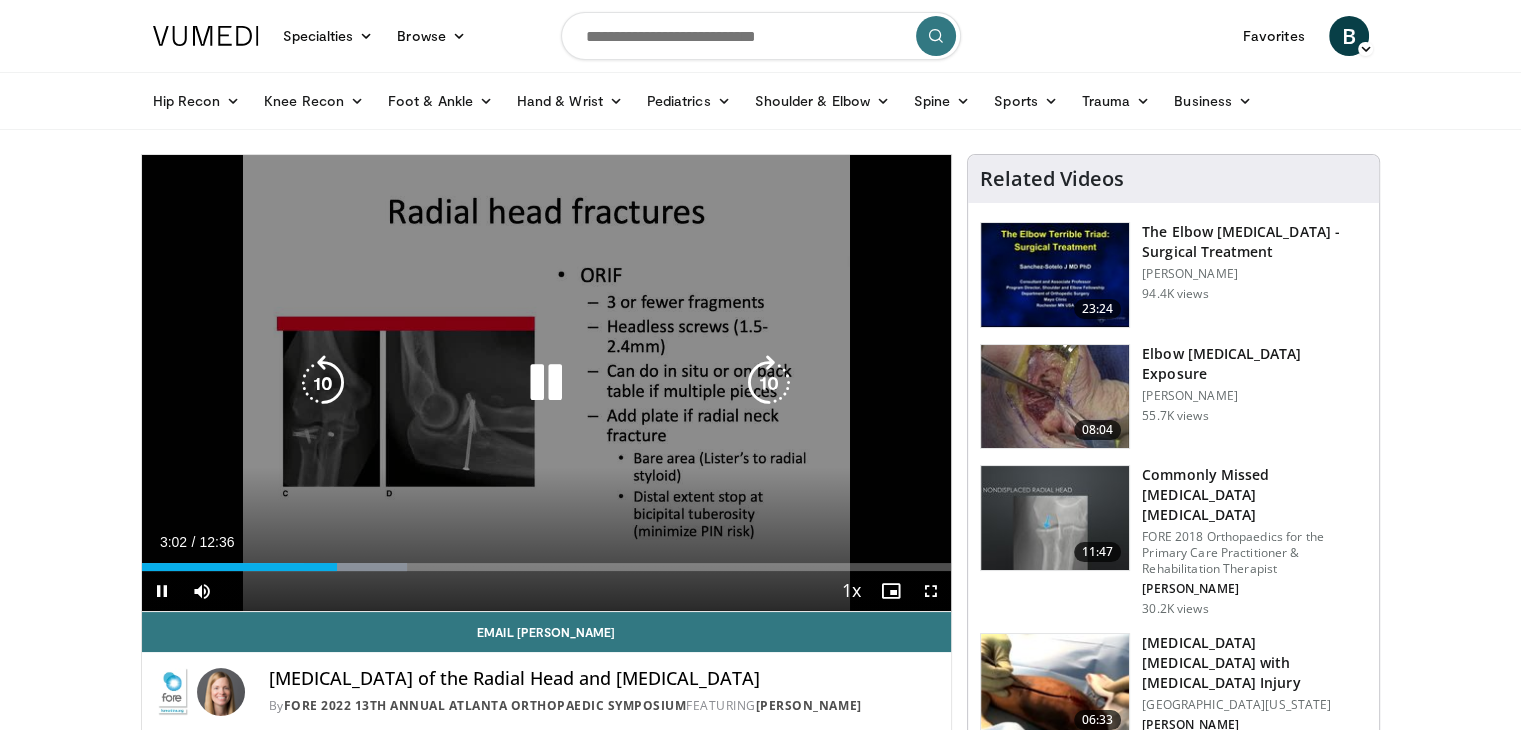 click at bounding box center (769, 383) 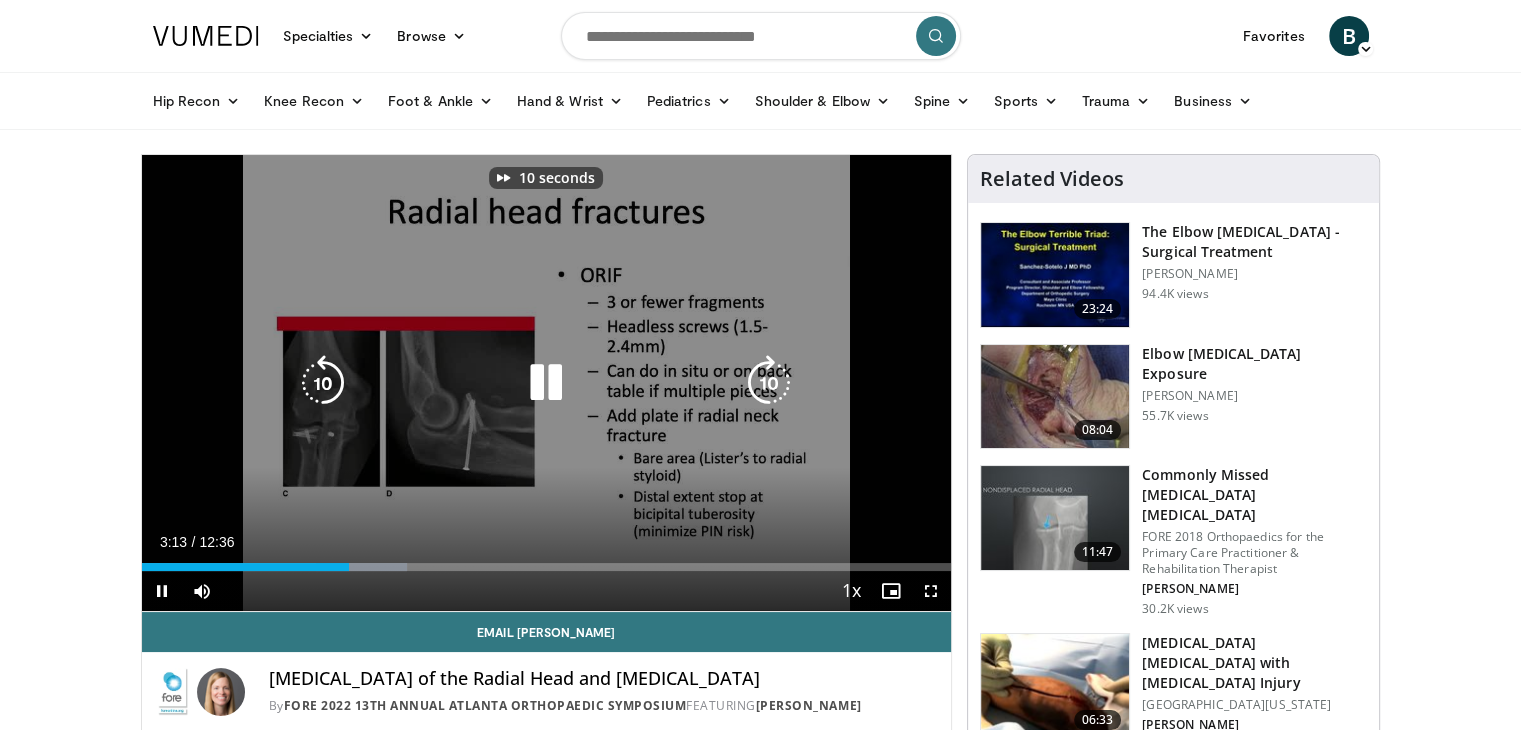 click at bounding box center (769, 383) 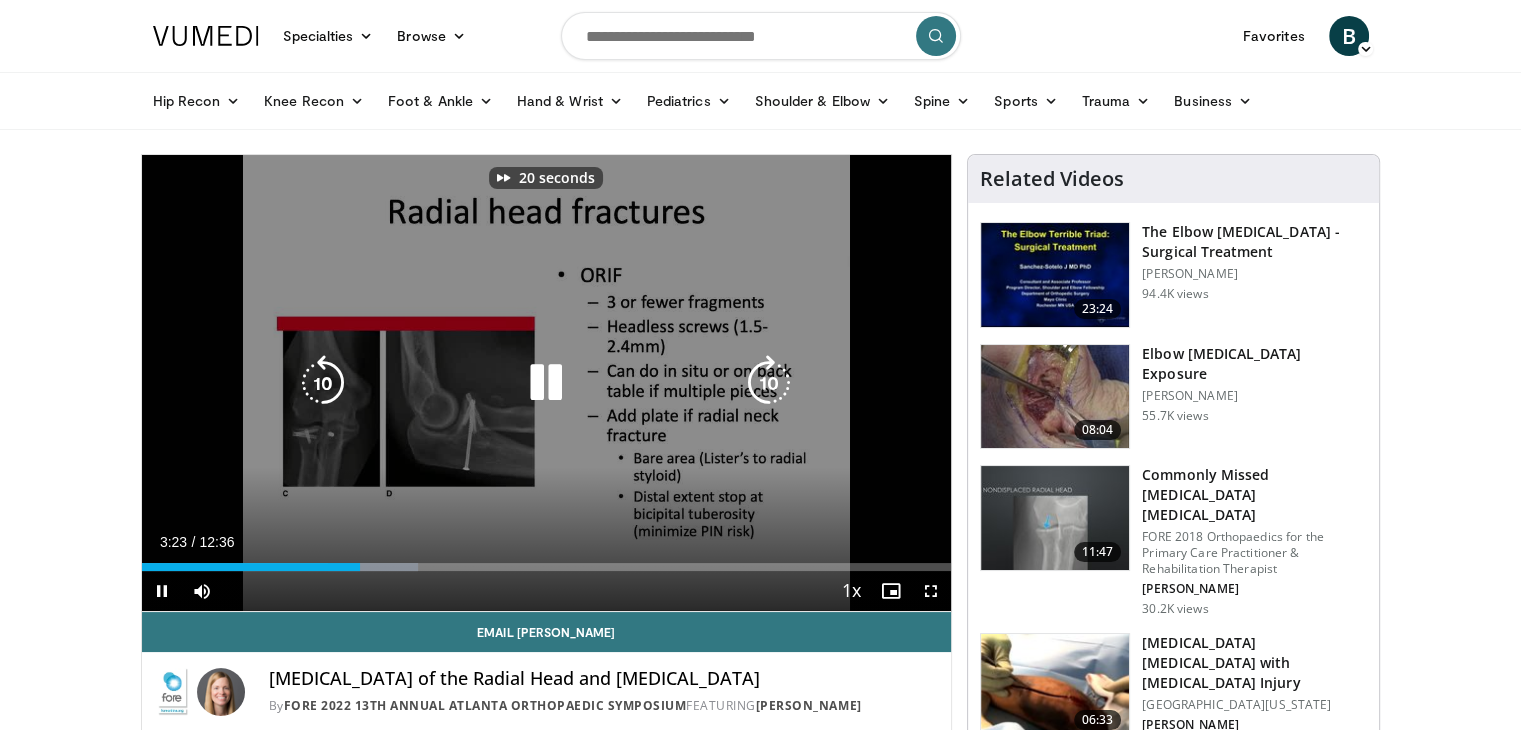 click at bounding box center [769, 383] 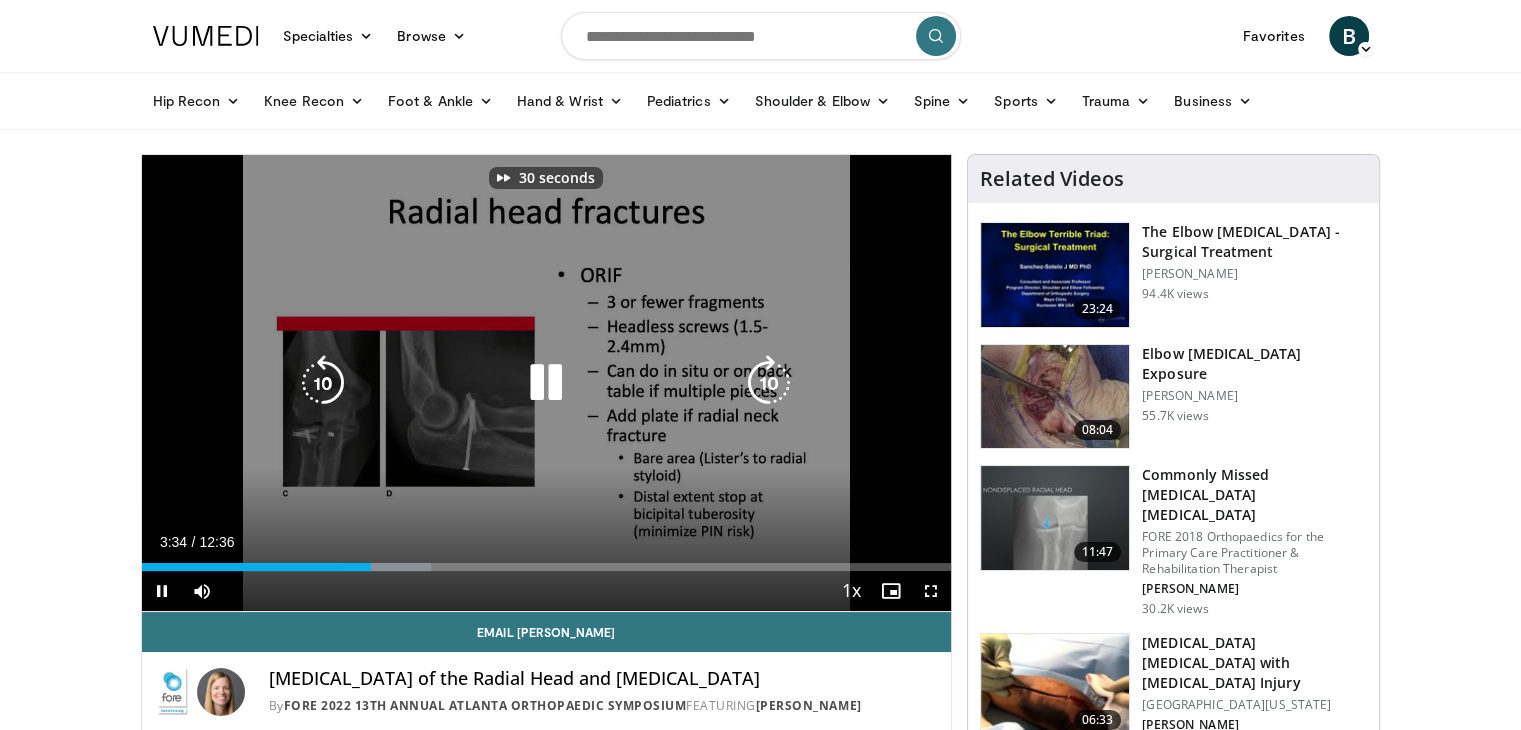 click at bounding box center (769, 383) 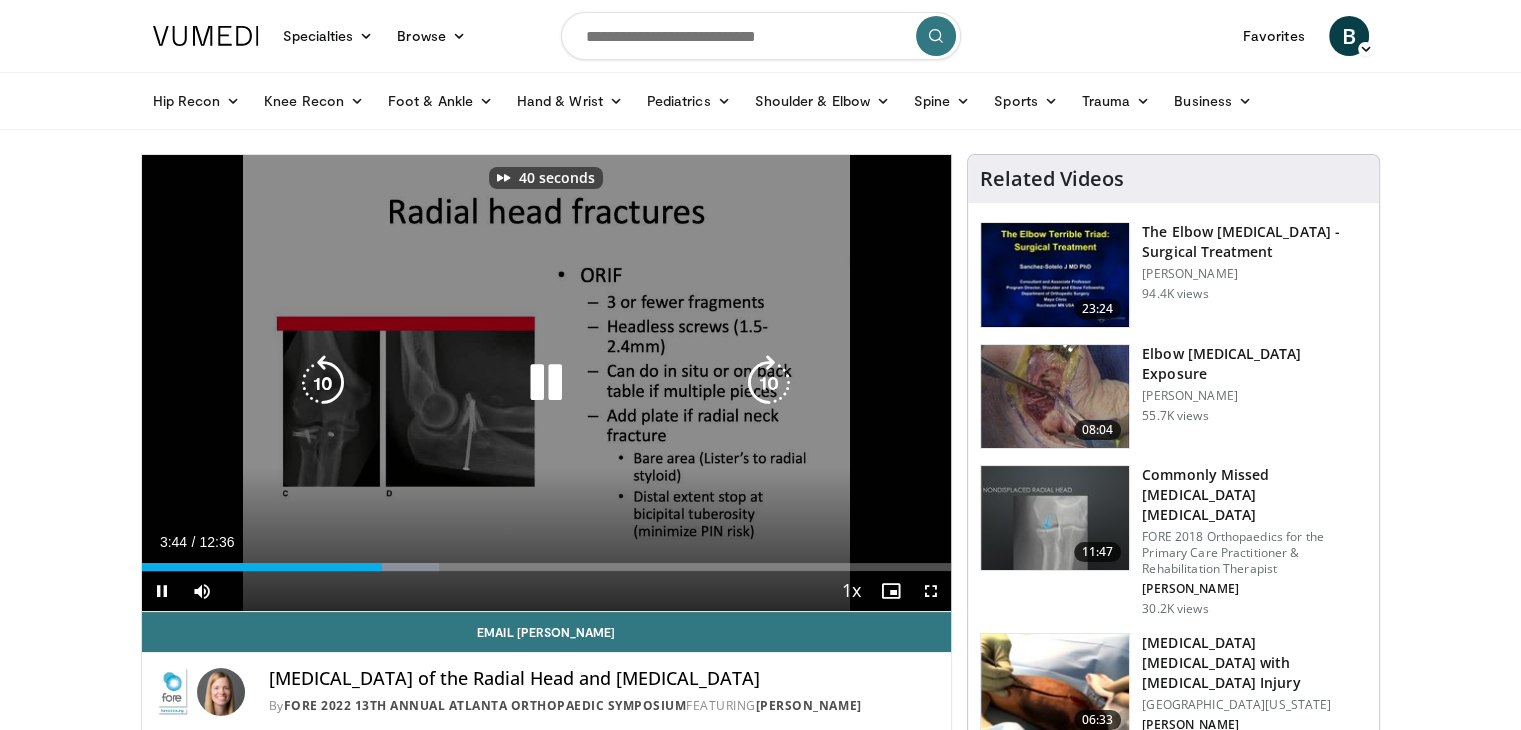click at bounding box center (769, 383) 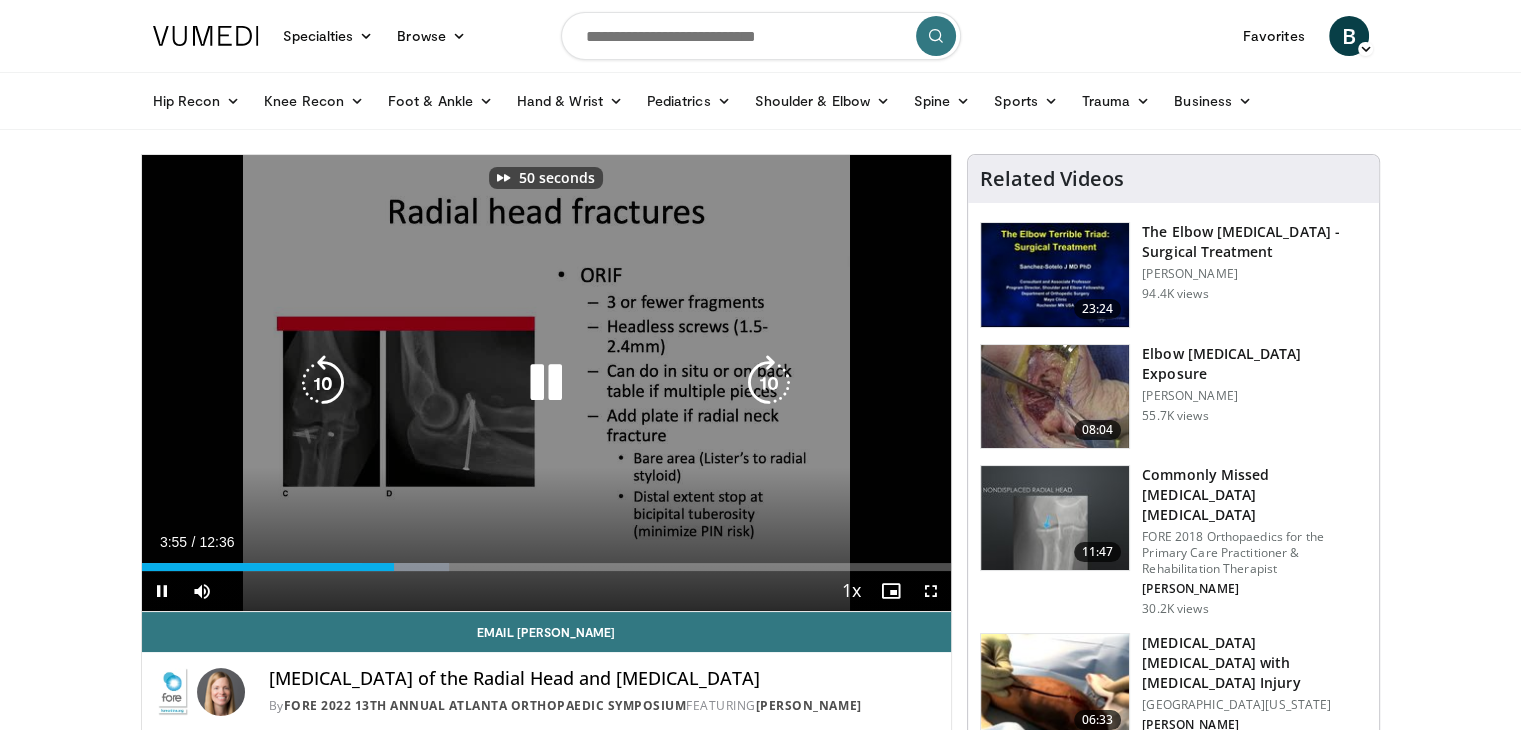 click at bounding box center [769, 383] 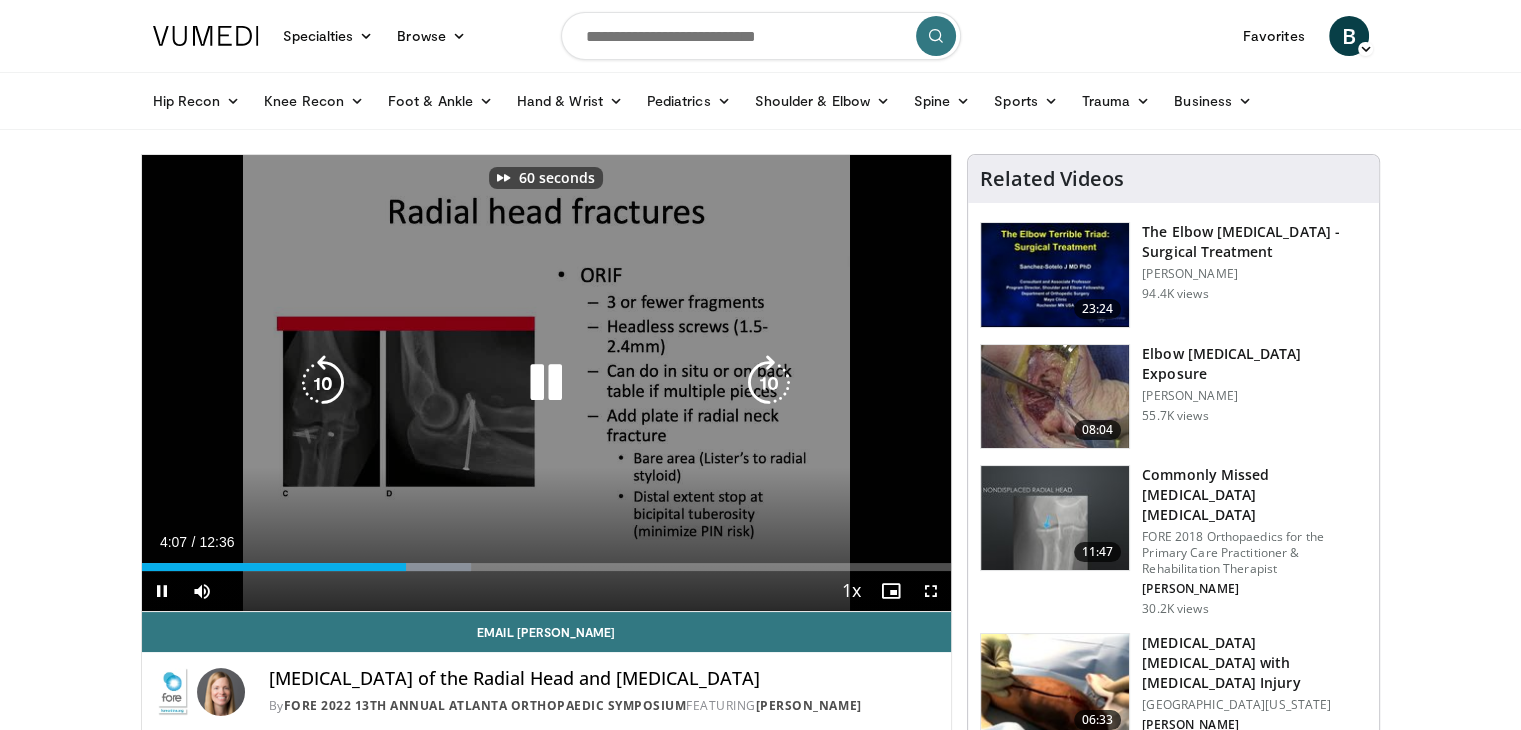 click at bounding box center (769, 383) 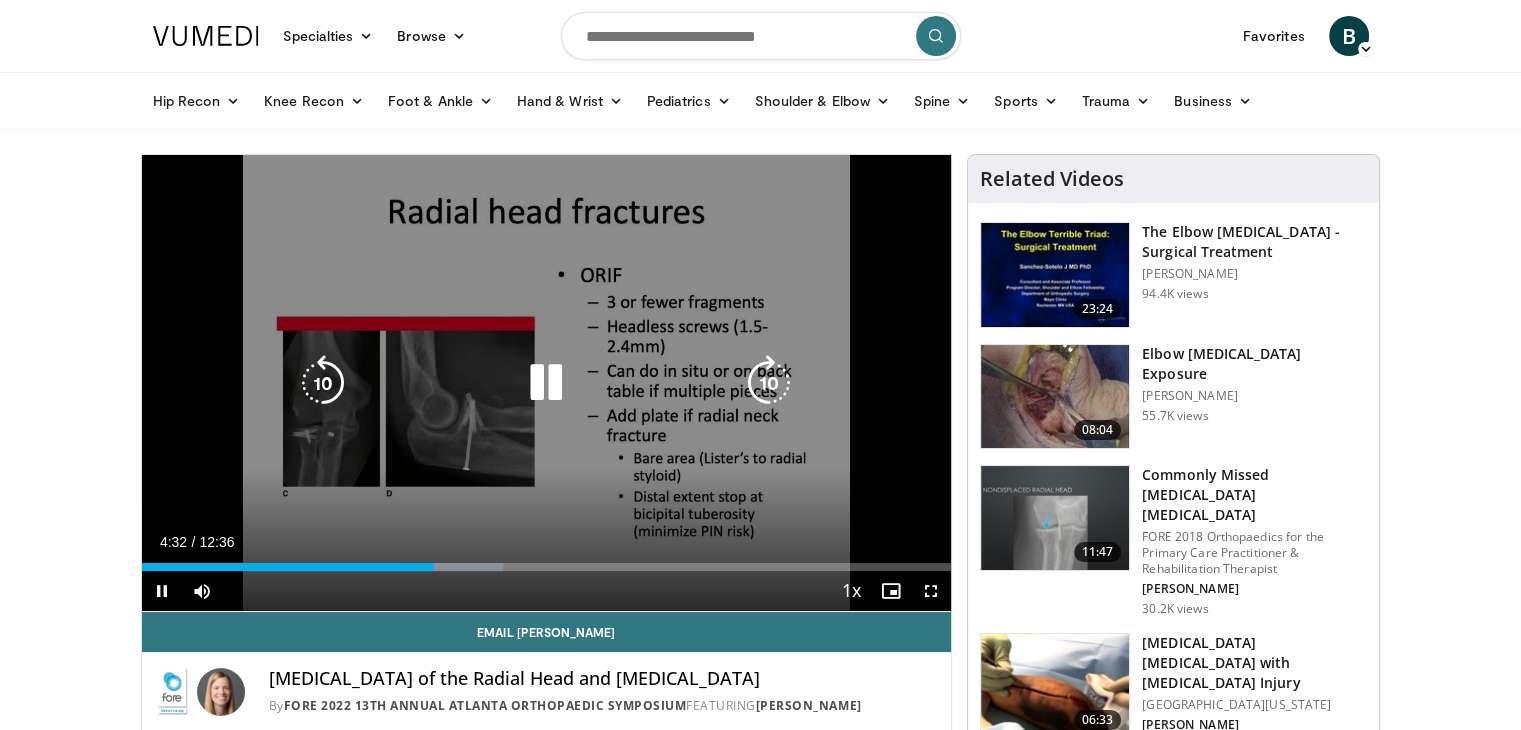 click at bounding box center [769, 383] 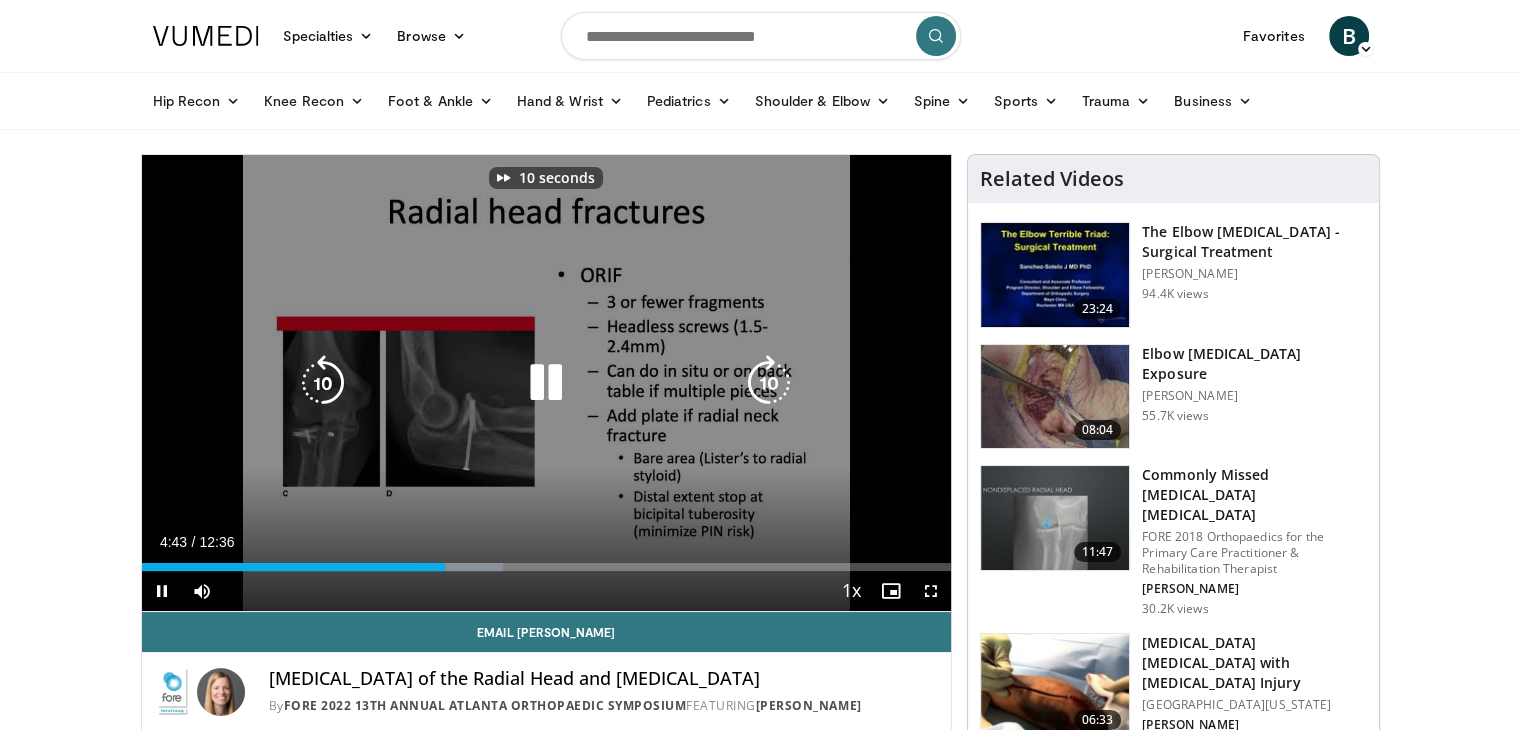 click at bounding box center (769, 383) 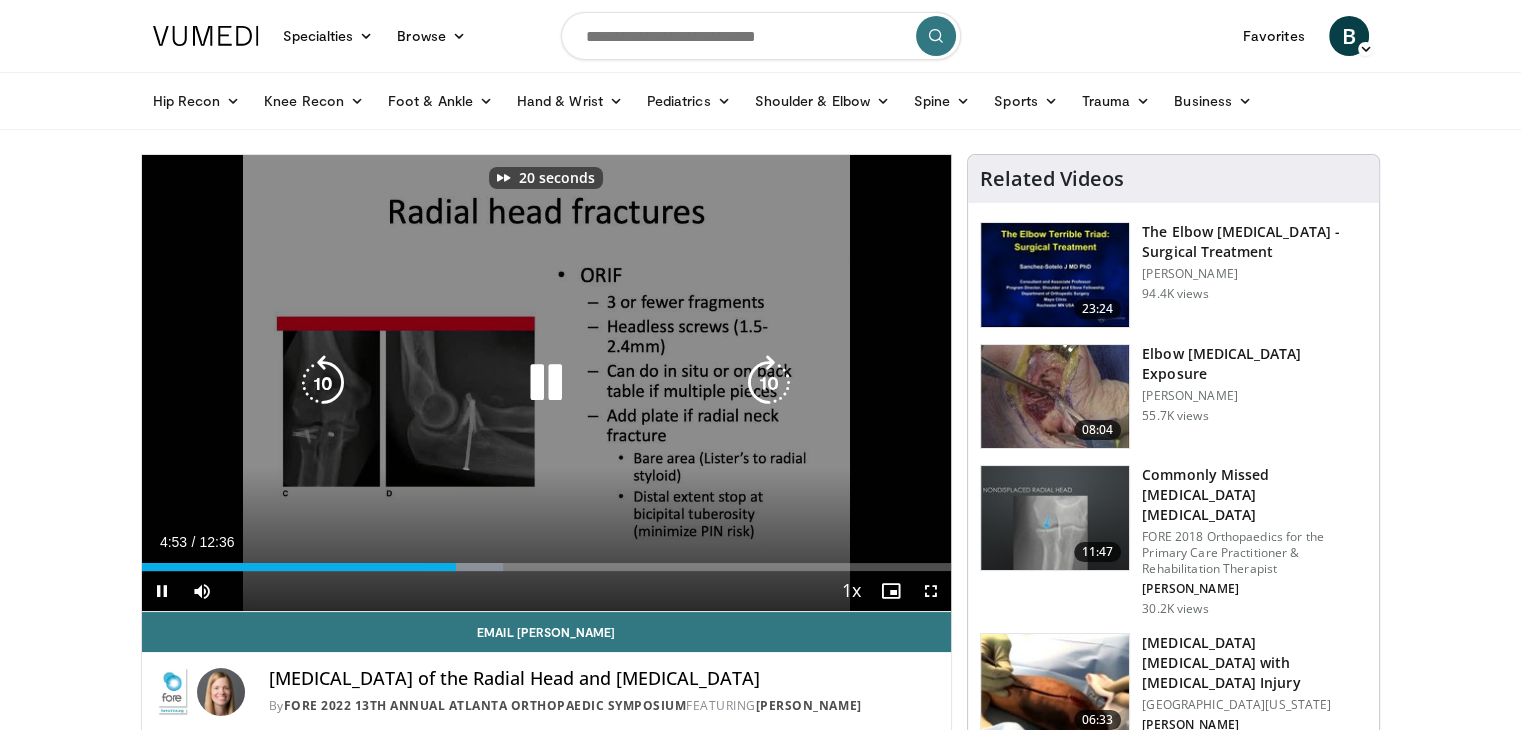 click at bounding box center (769, 383) 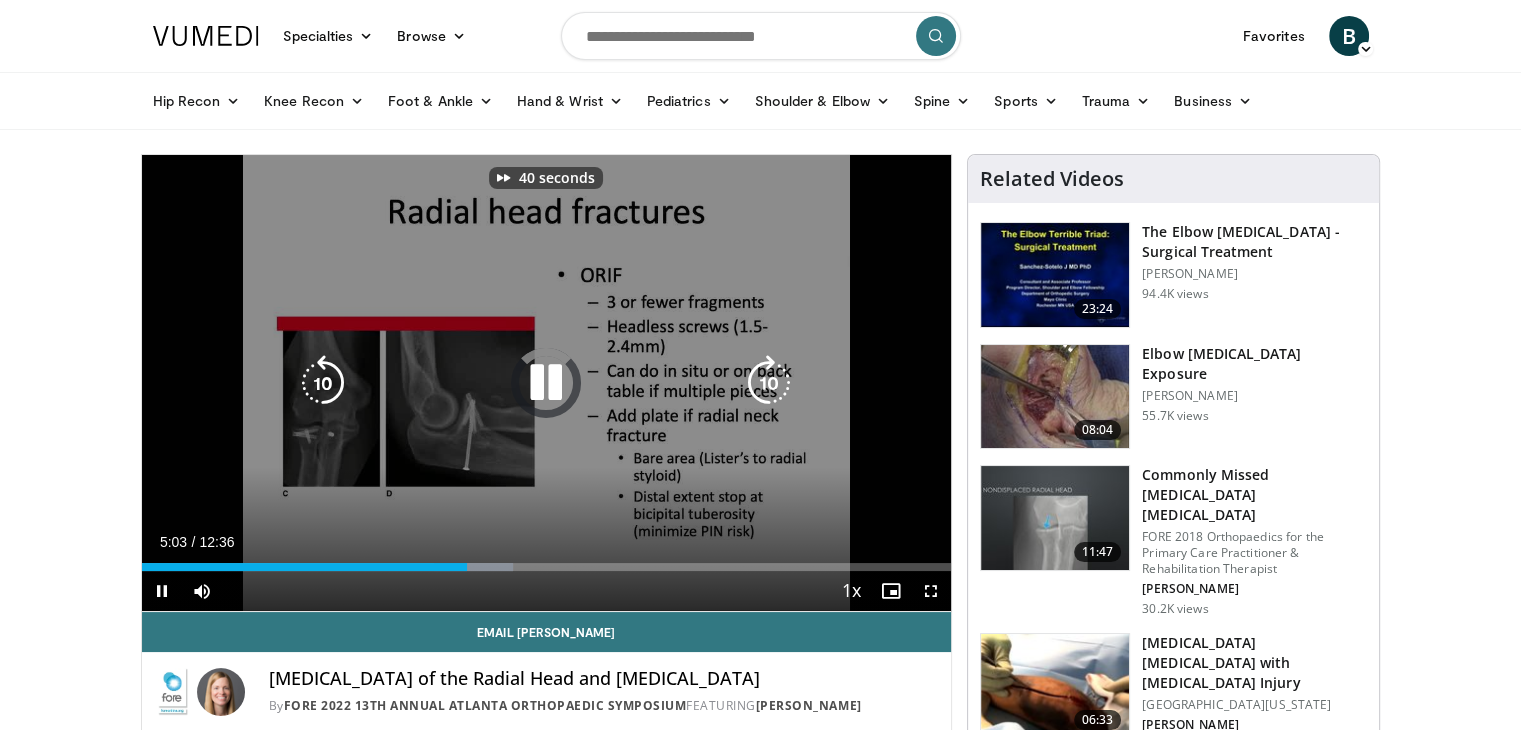 click at bounding box center (769, 383) 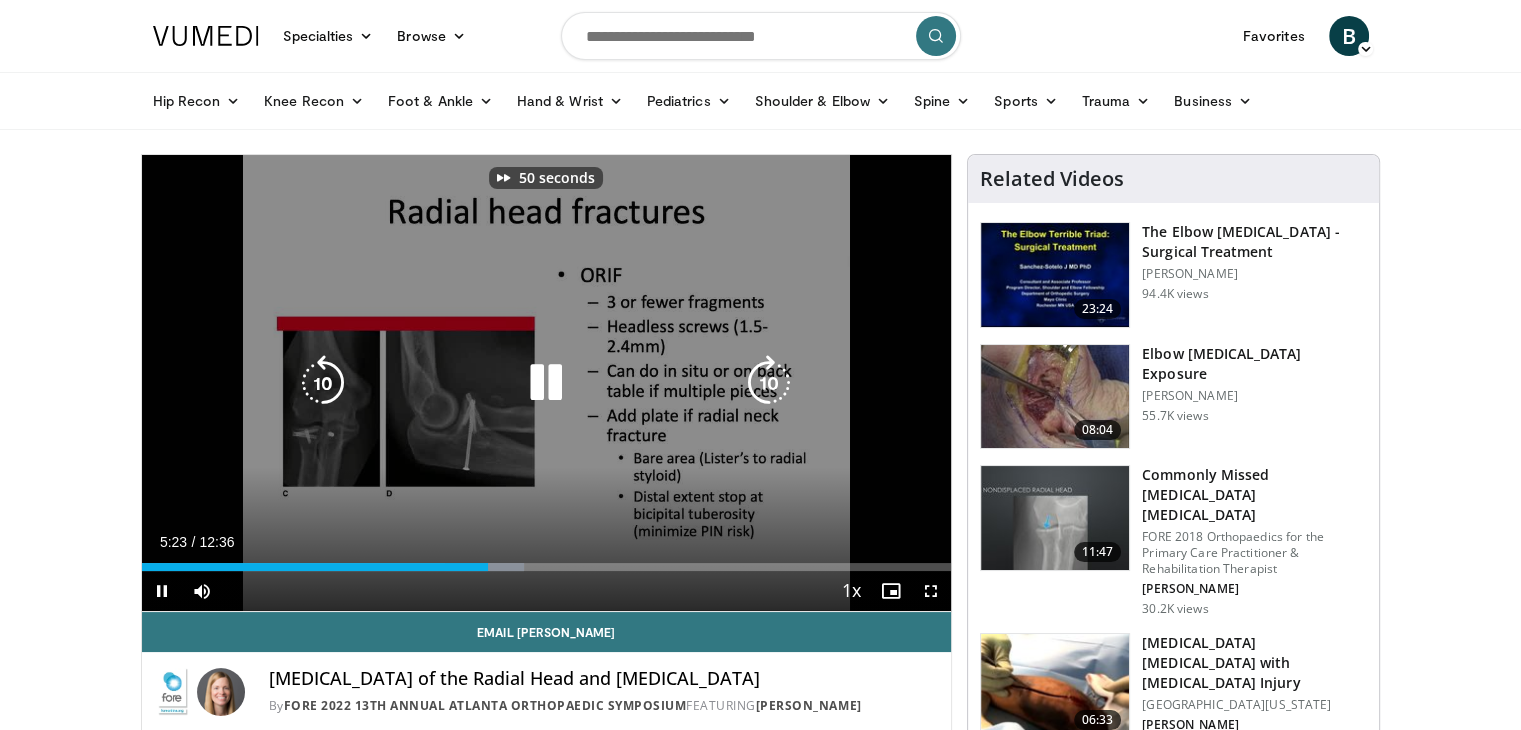 click at bounding box center [769, 383] 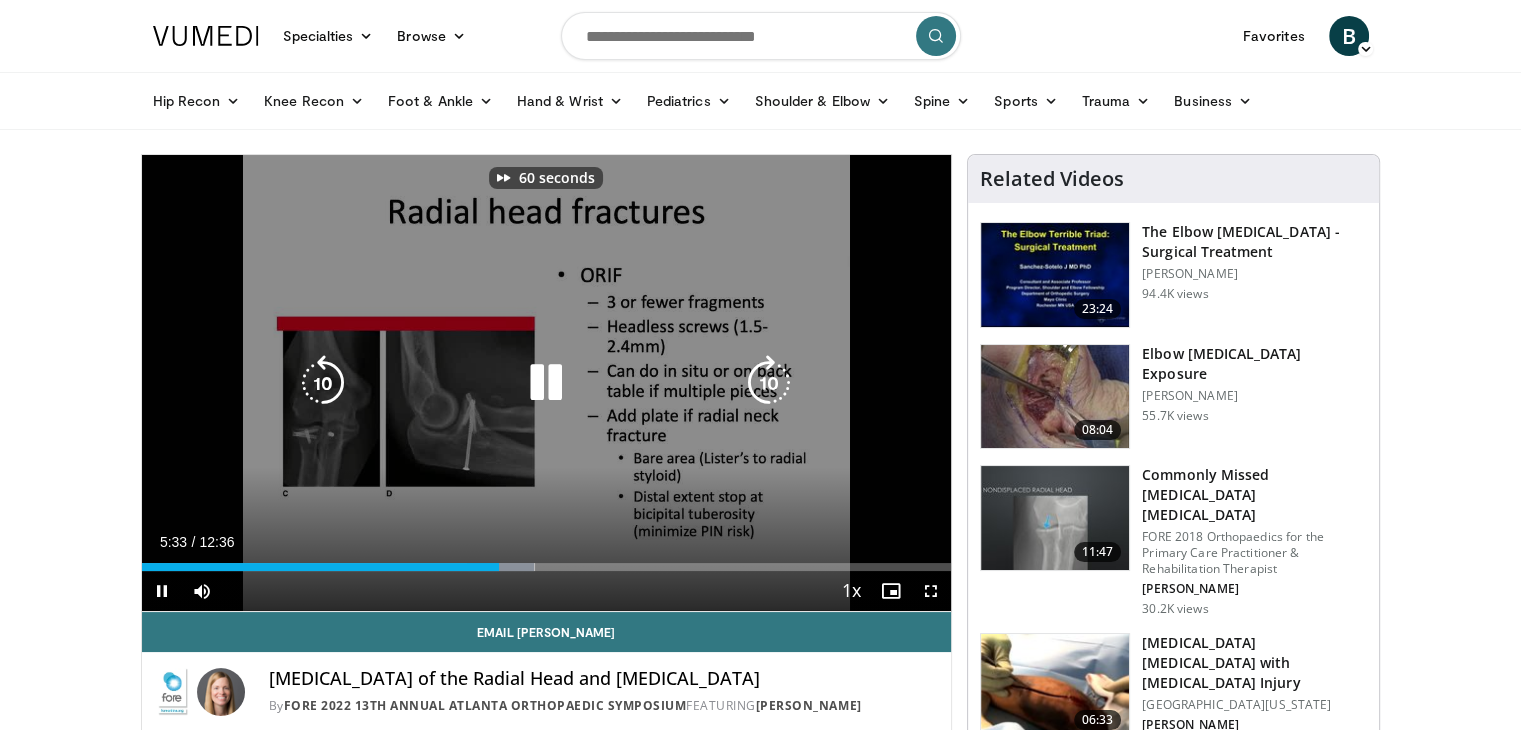 click at bounding box center (769, 383) 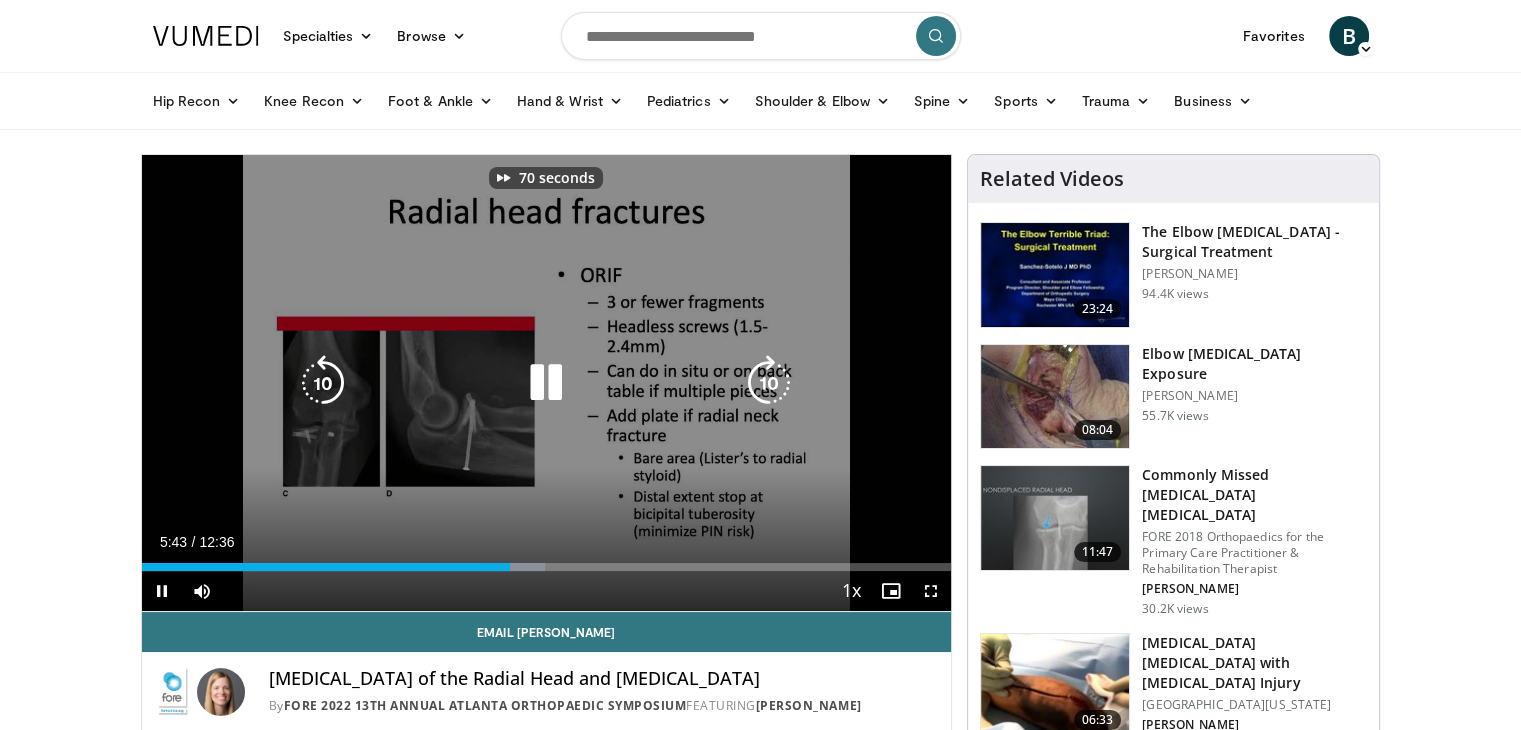 click at bounding box center [769, 383] 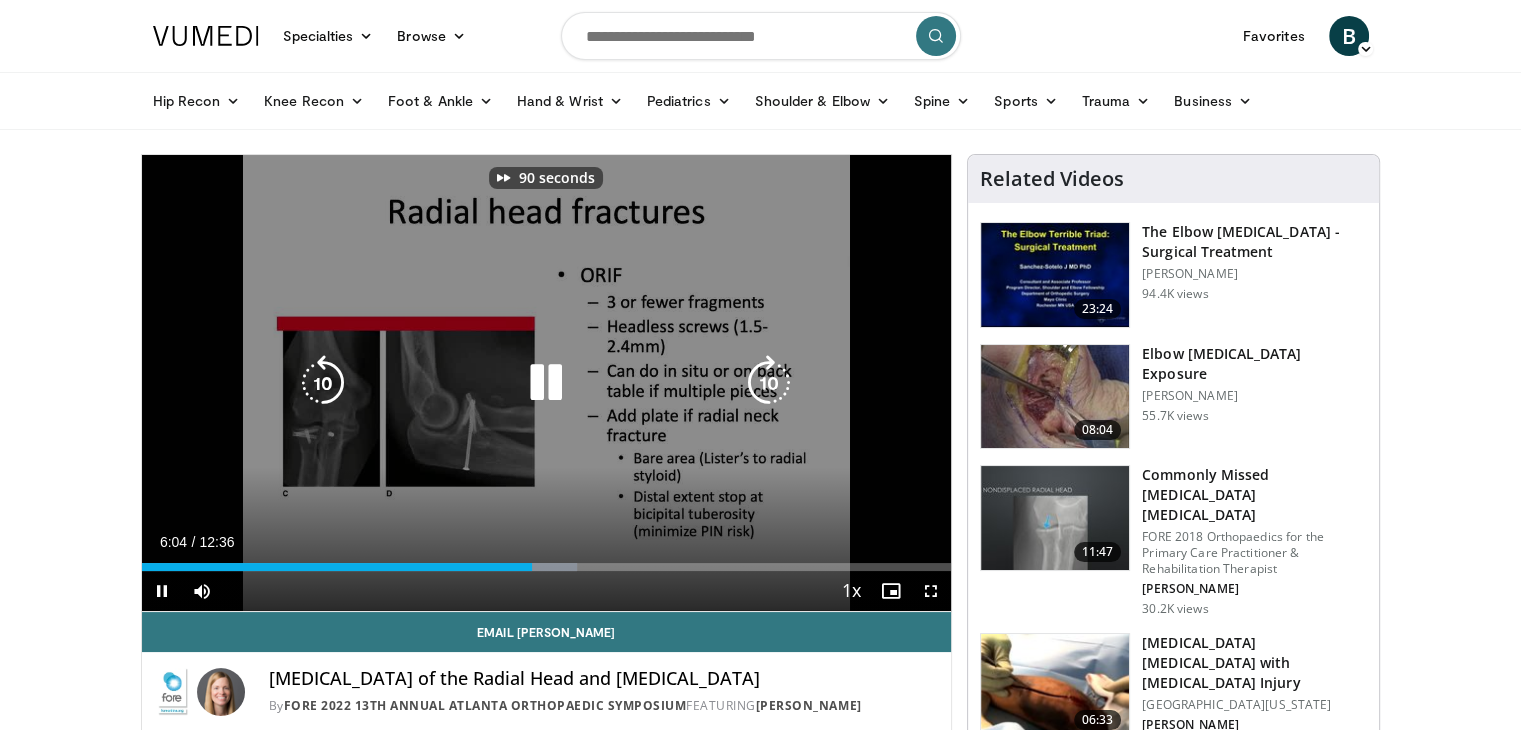 click at bounding box center (769, 383) 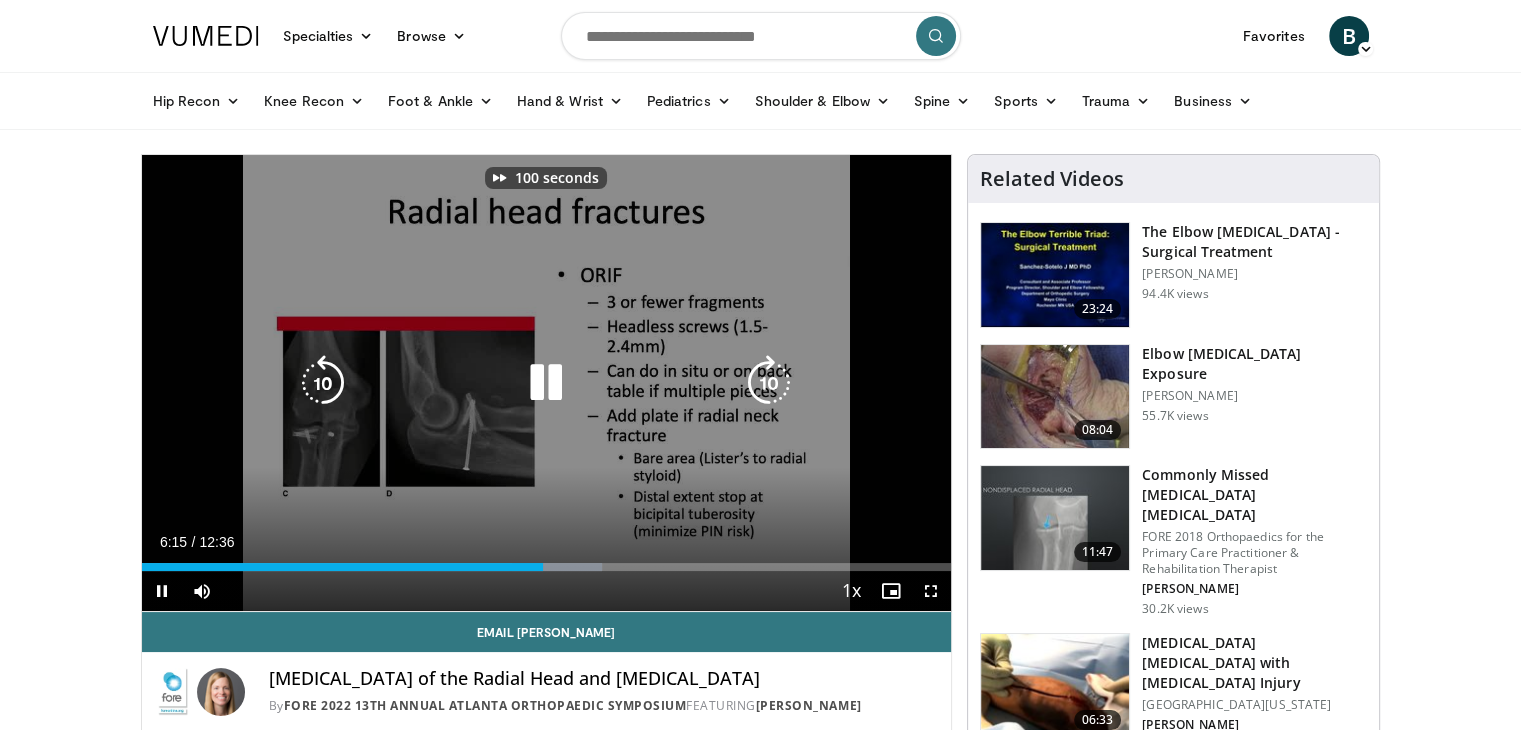 click at bounding box center (769, 383) 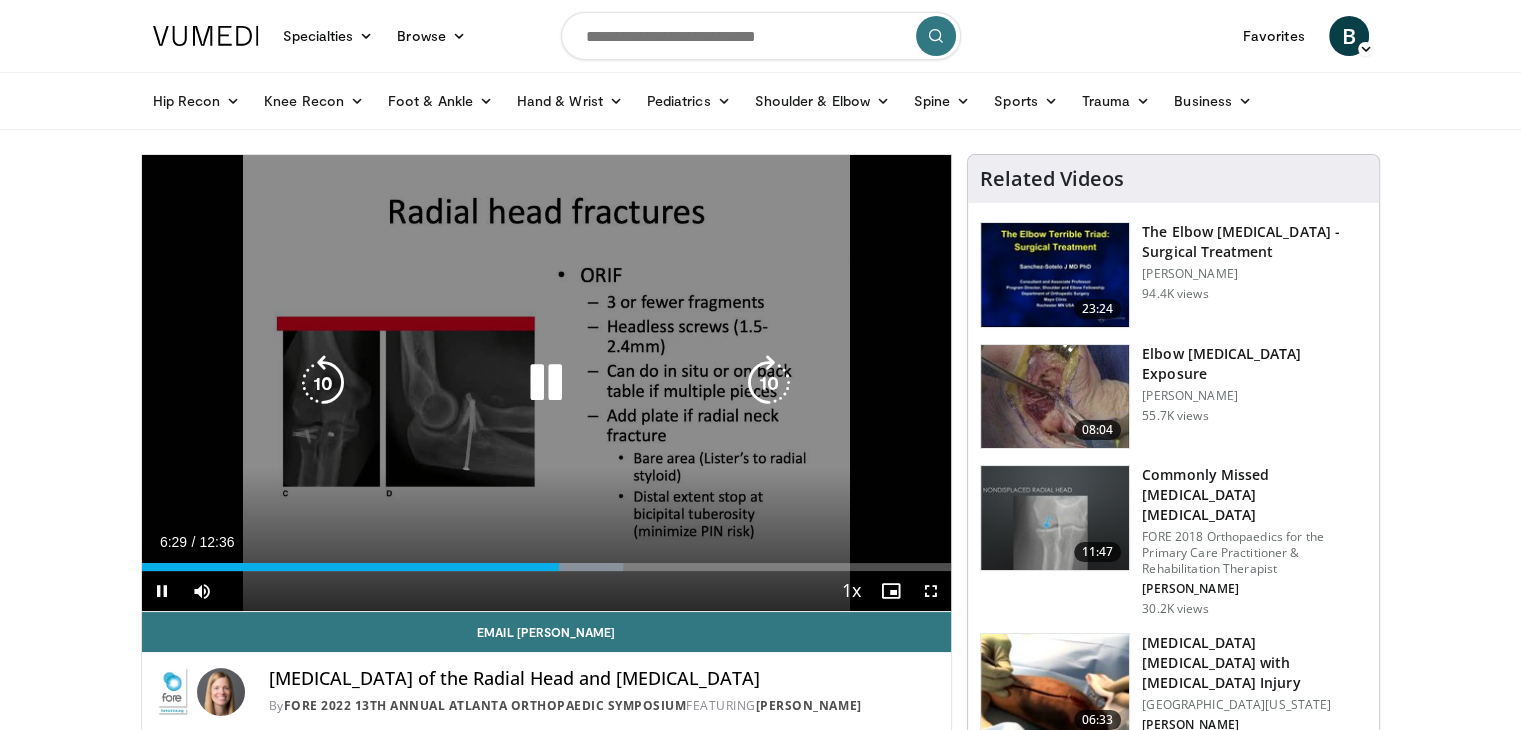 click at bounding box center [769, 383] 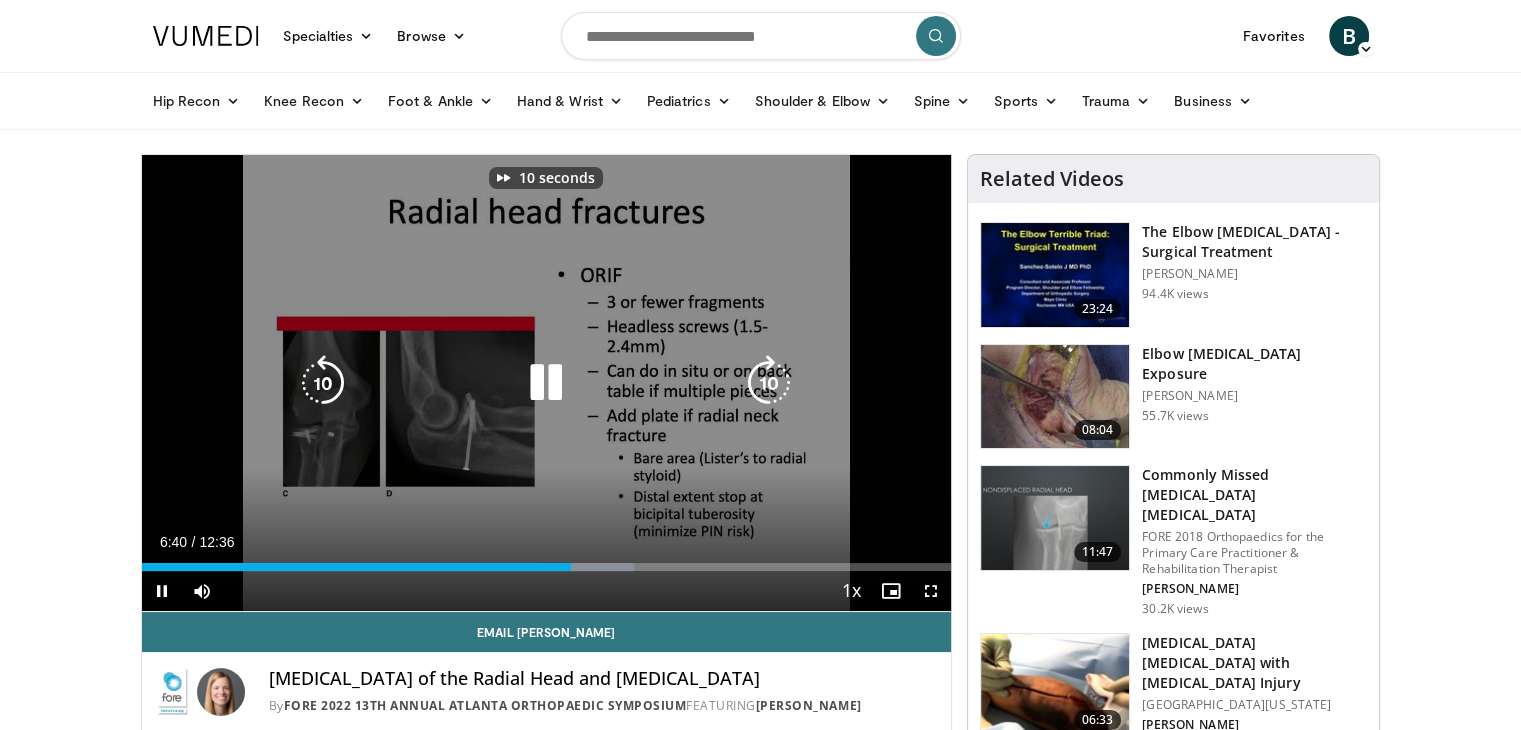 click at bounding box center (769, 383) 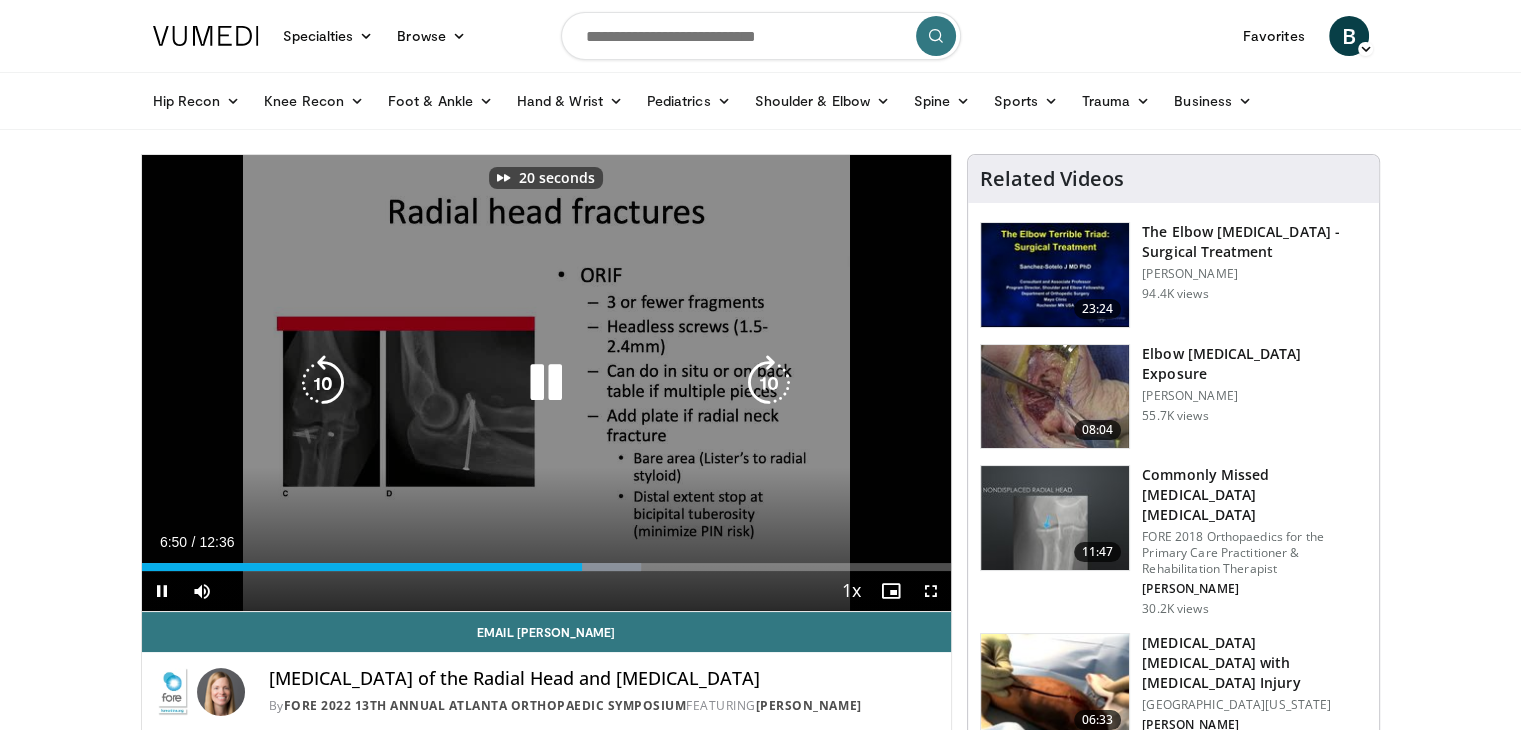 click at bounding box center [769, 383] 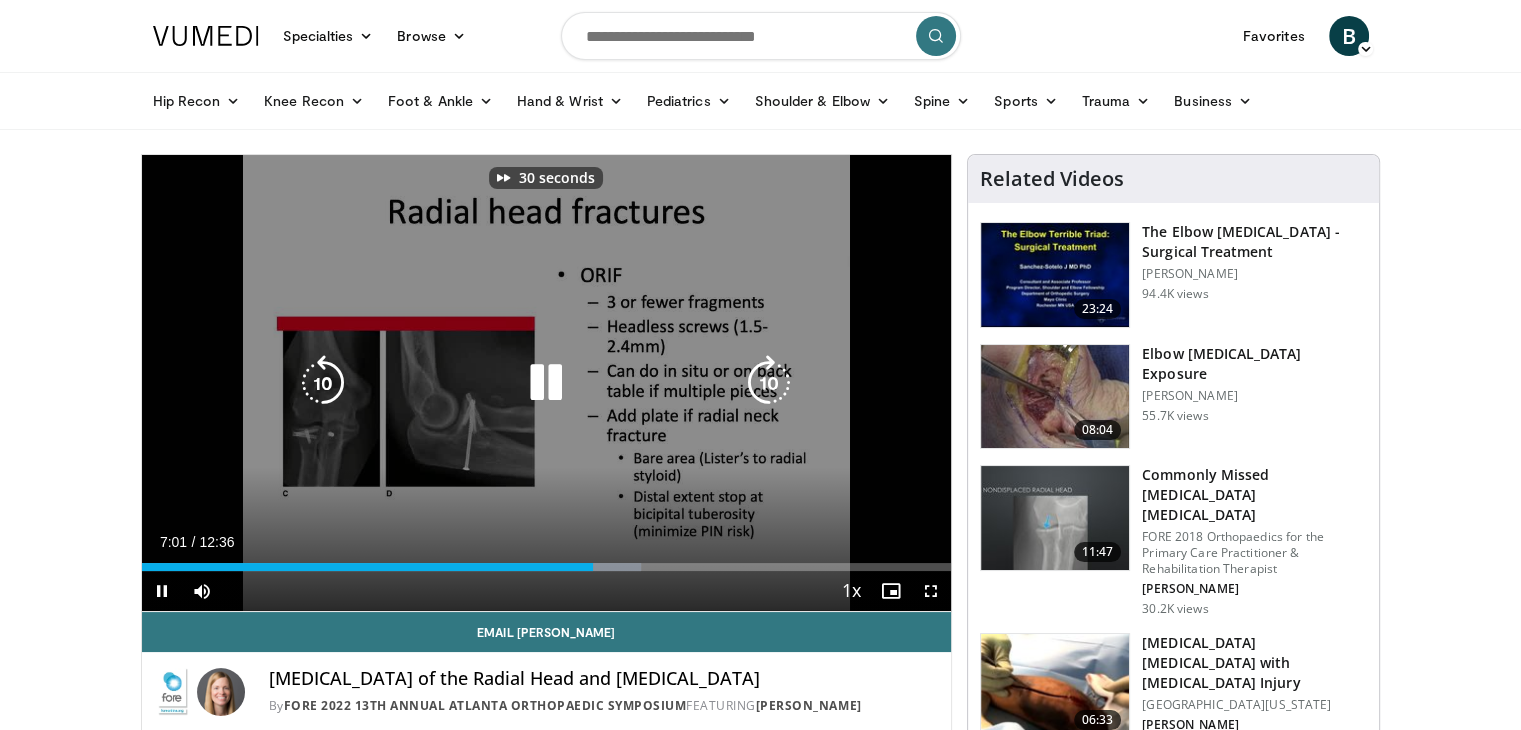 click at bounding box center [769, 383] 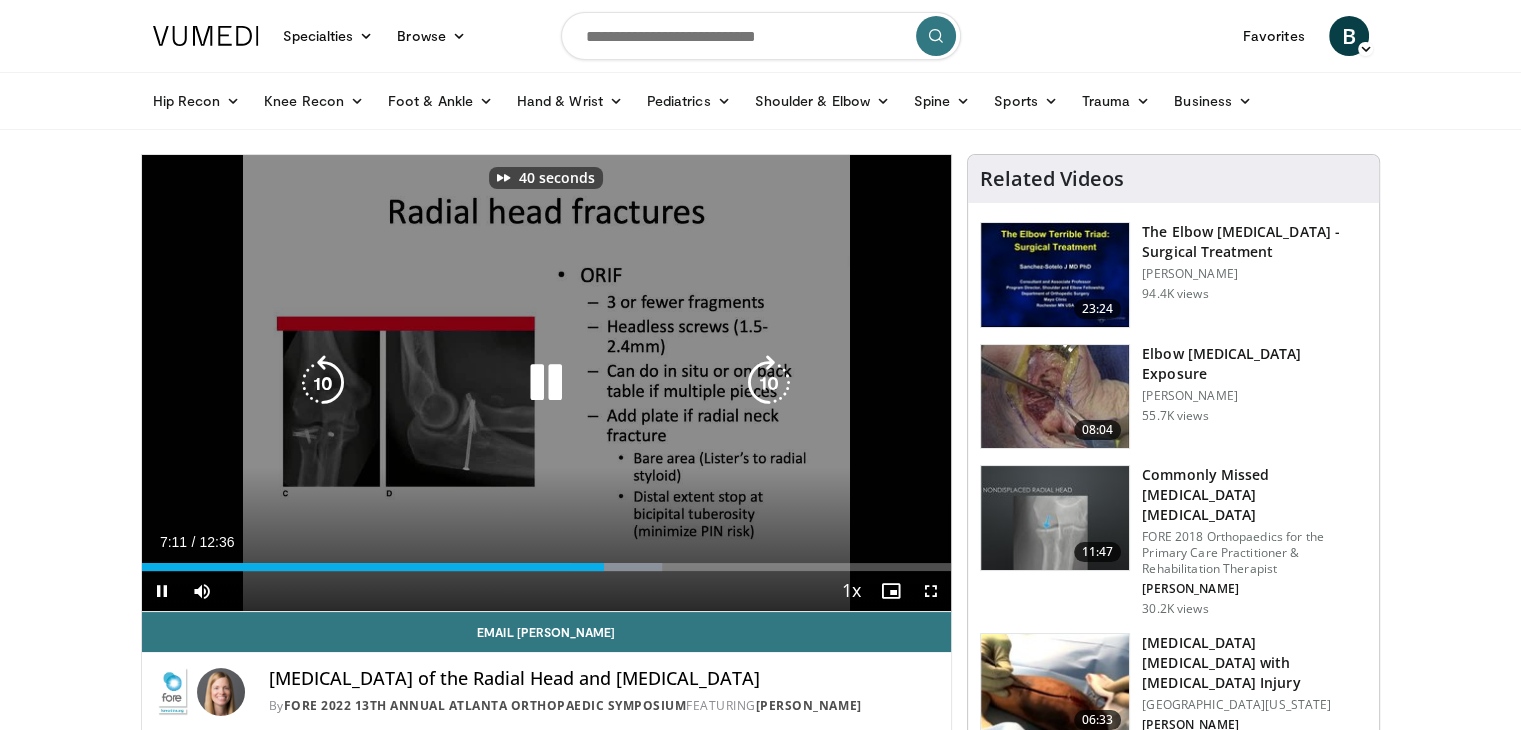 click at bounding box center [769, 383] 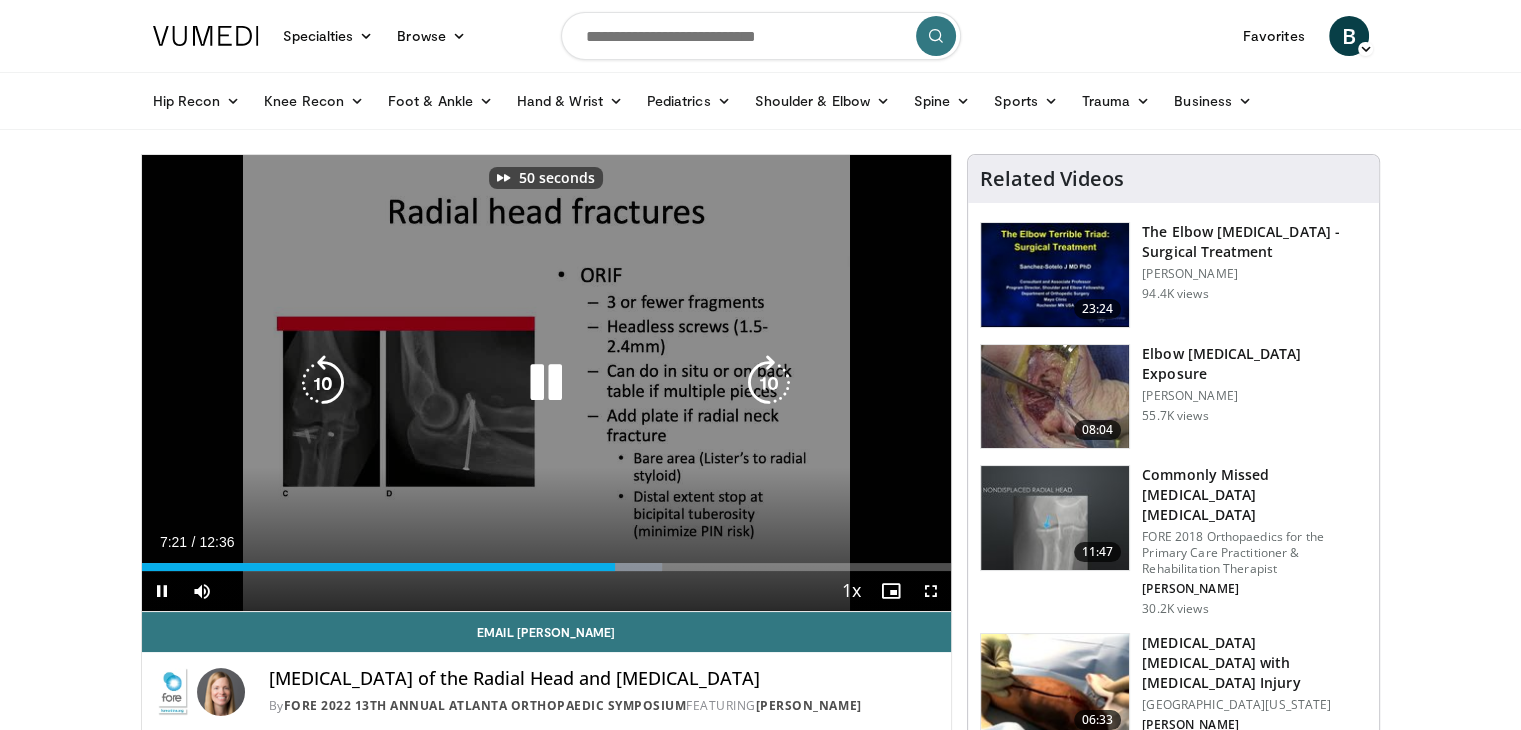 click at bounding box center [769, 383] 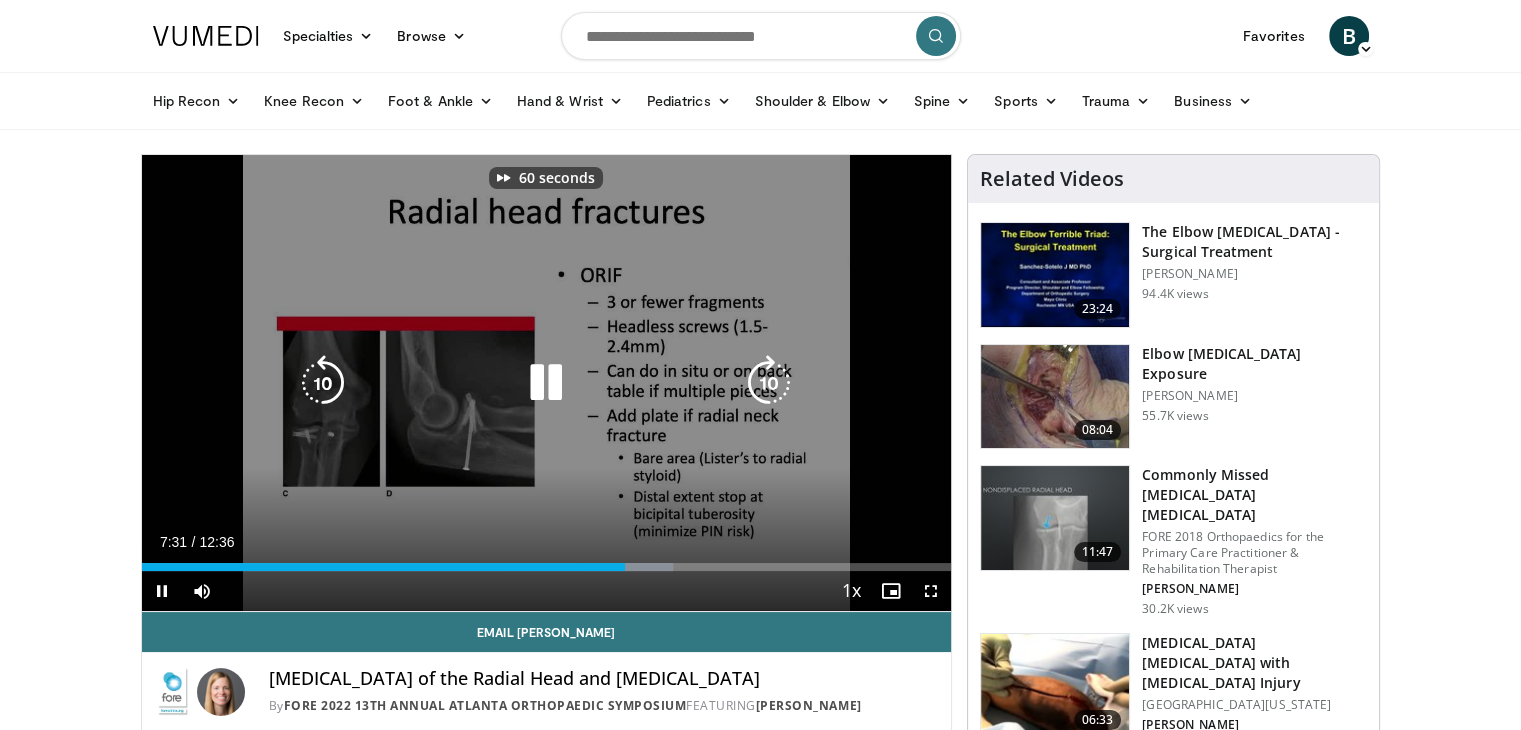 click at bounding box center (769, 383) 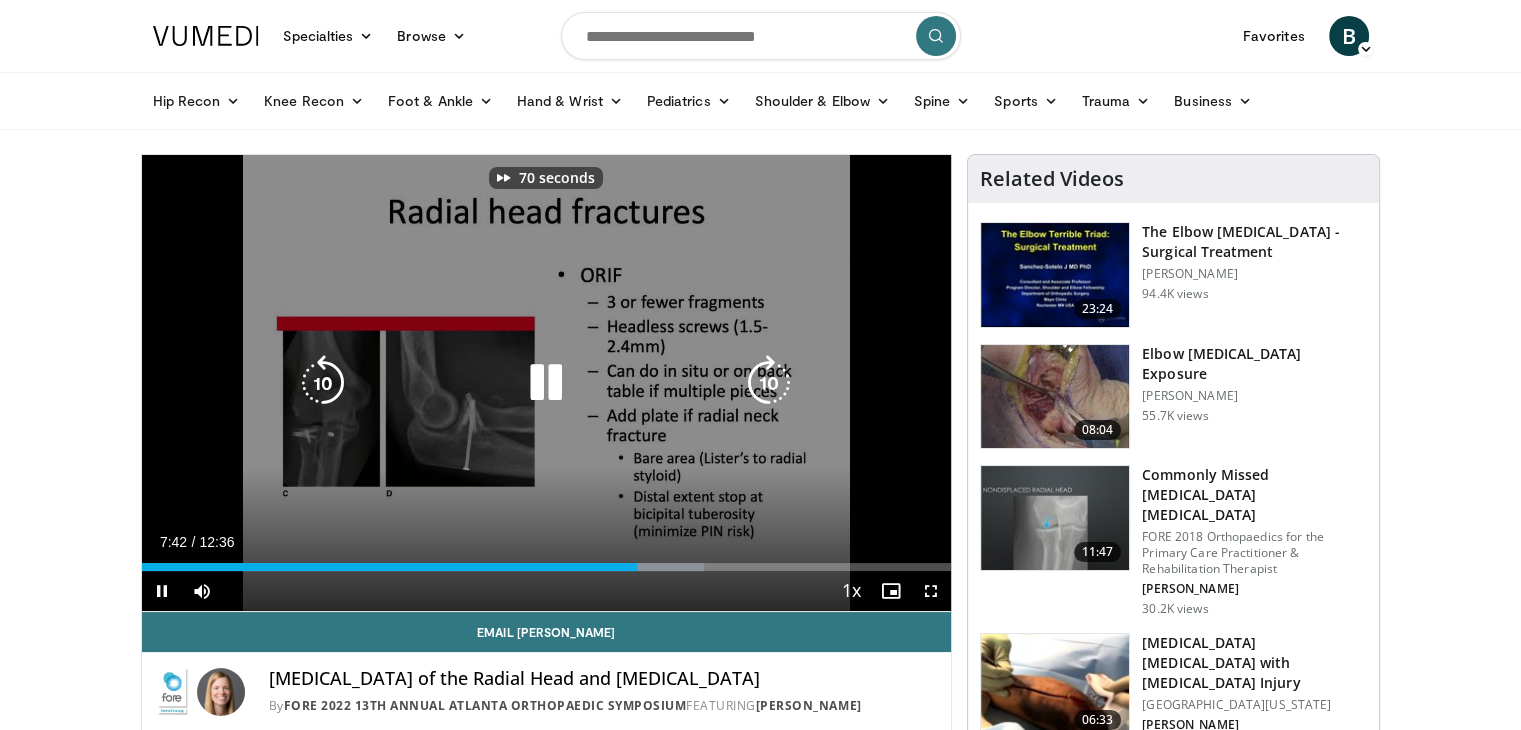 click at bounding box center [769, 383] 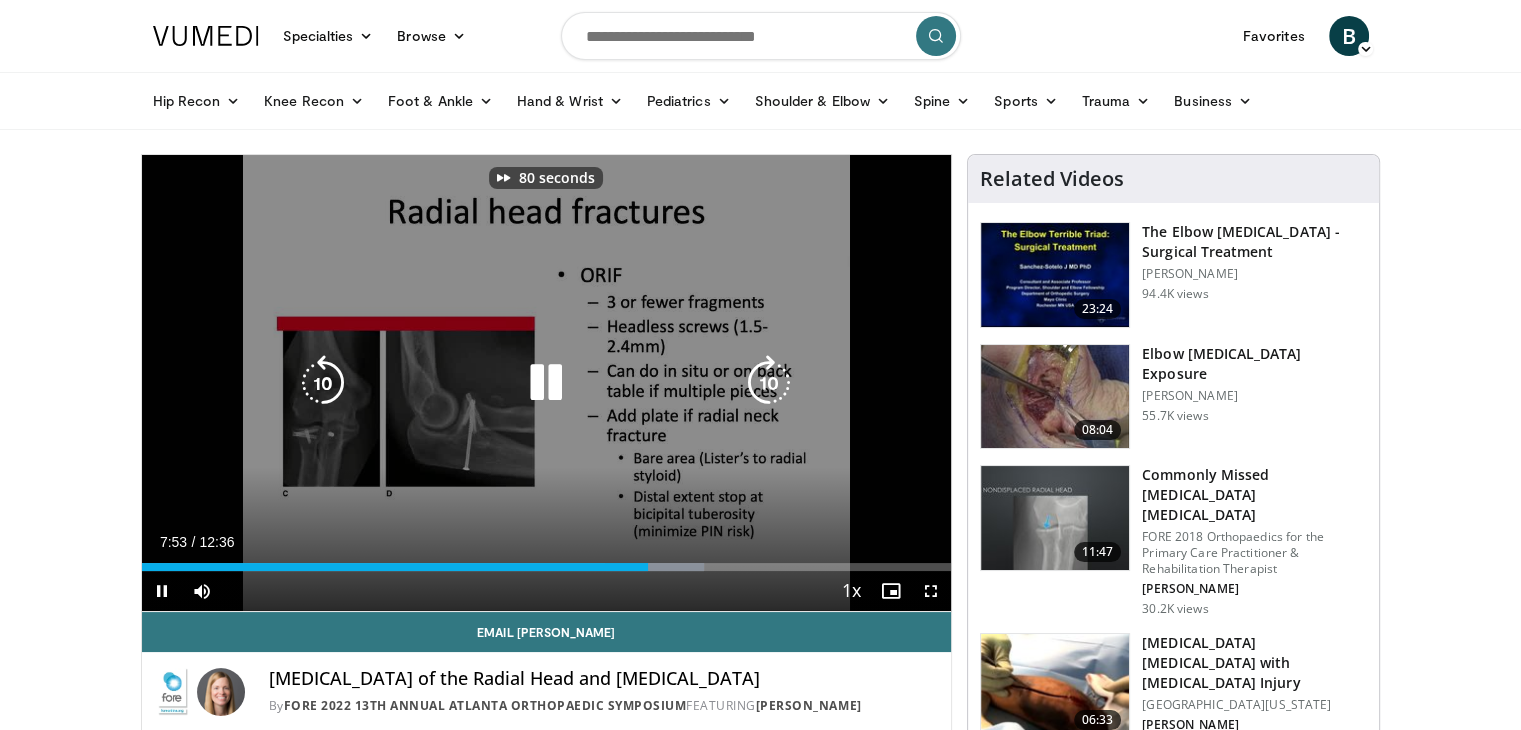 click at bounding box center (769, 383) 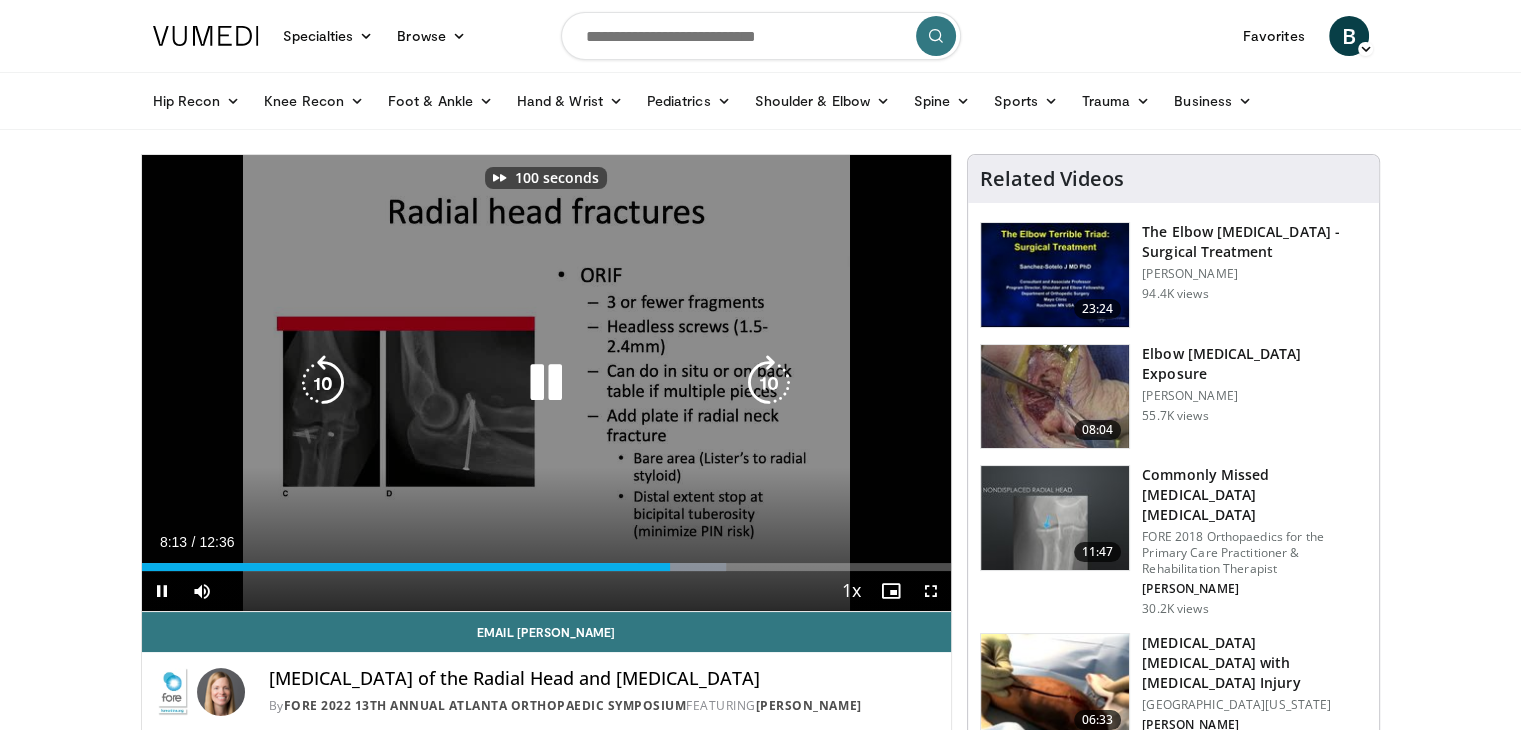 click at bounding box center [769, 383] 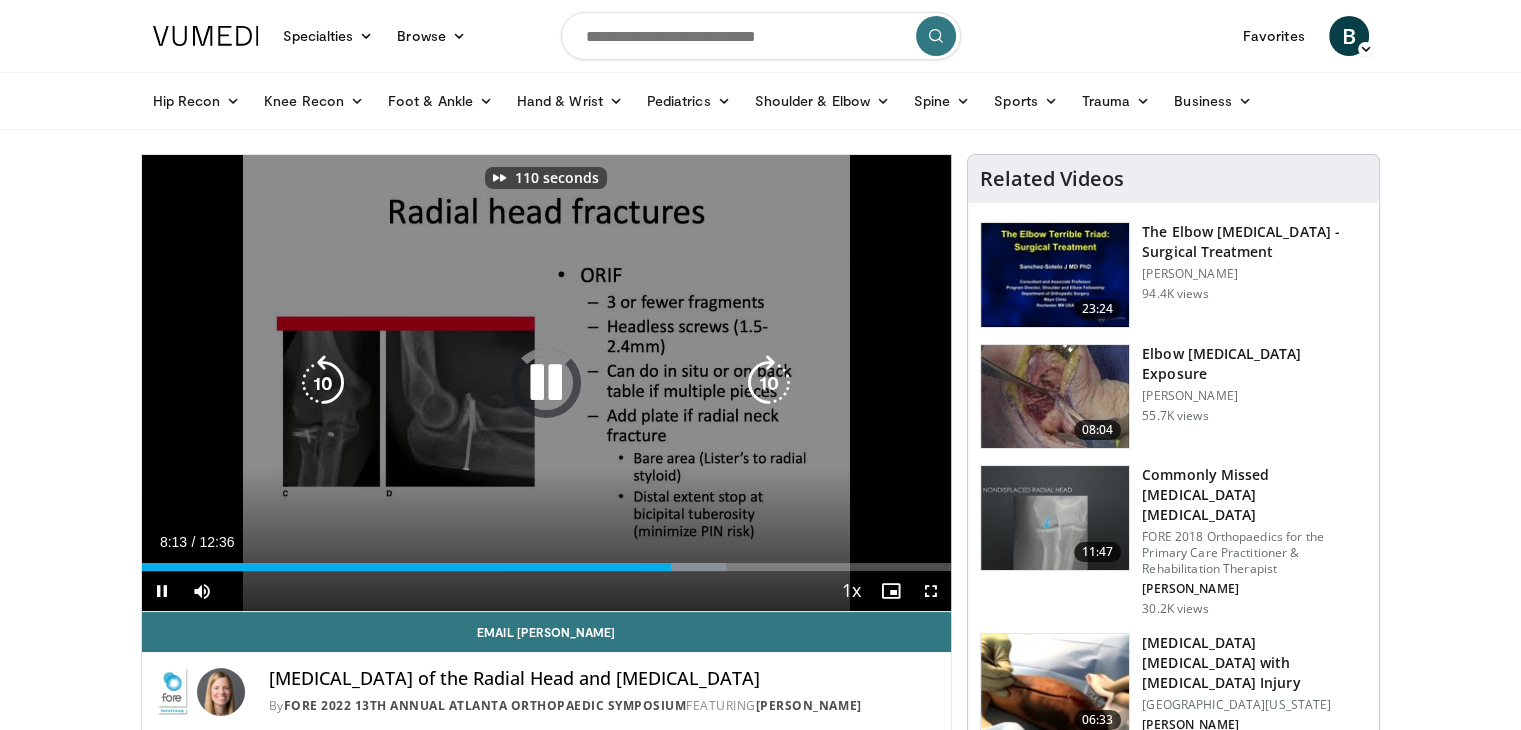 click at bounding box center (769, 383) 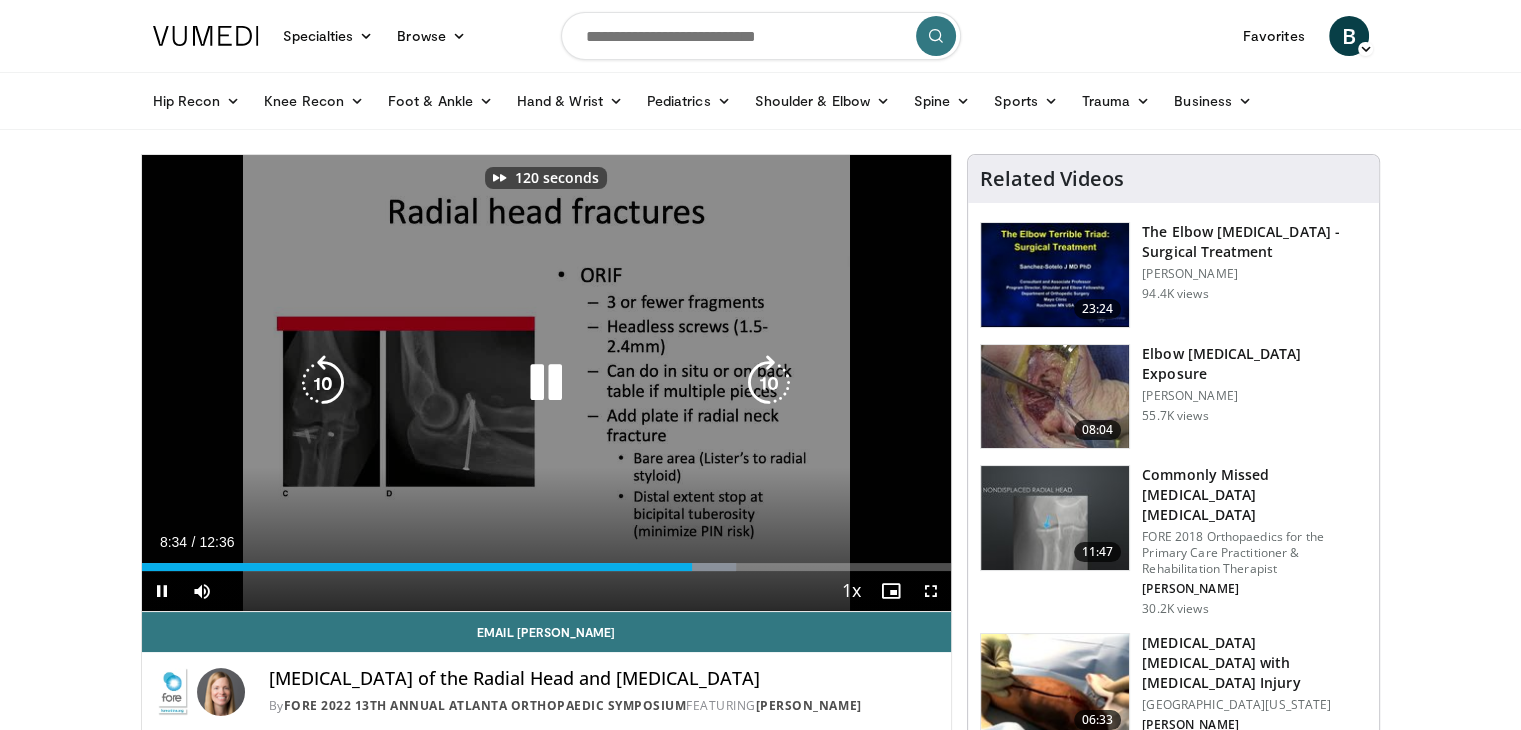 click at bounding box center (769, 383) 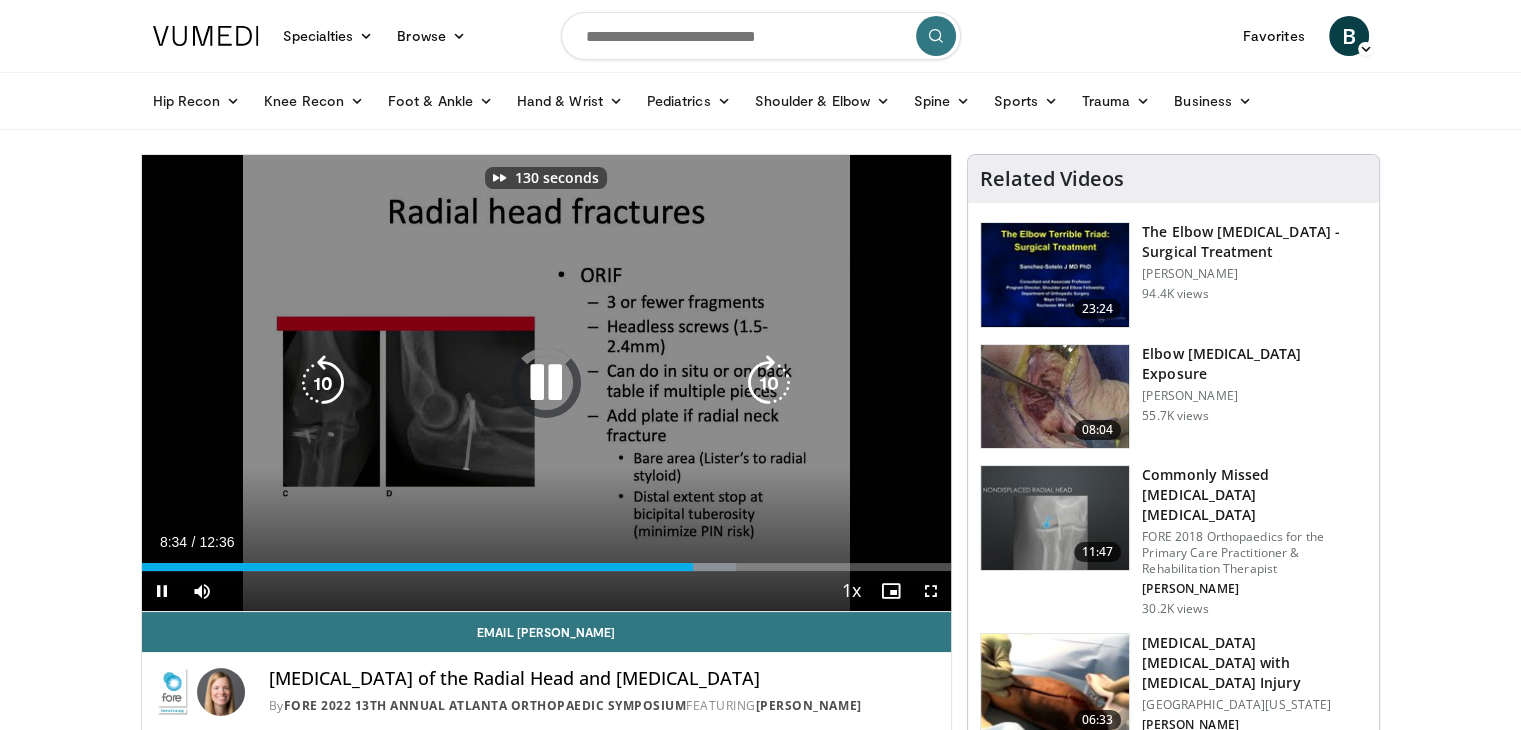 click at bounding box center (769, 383) 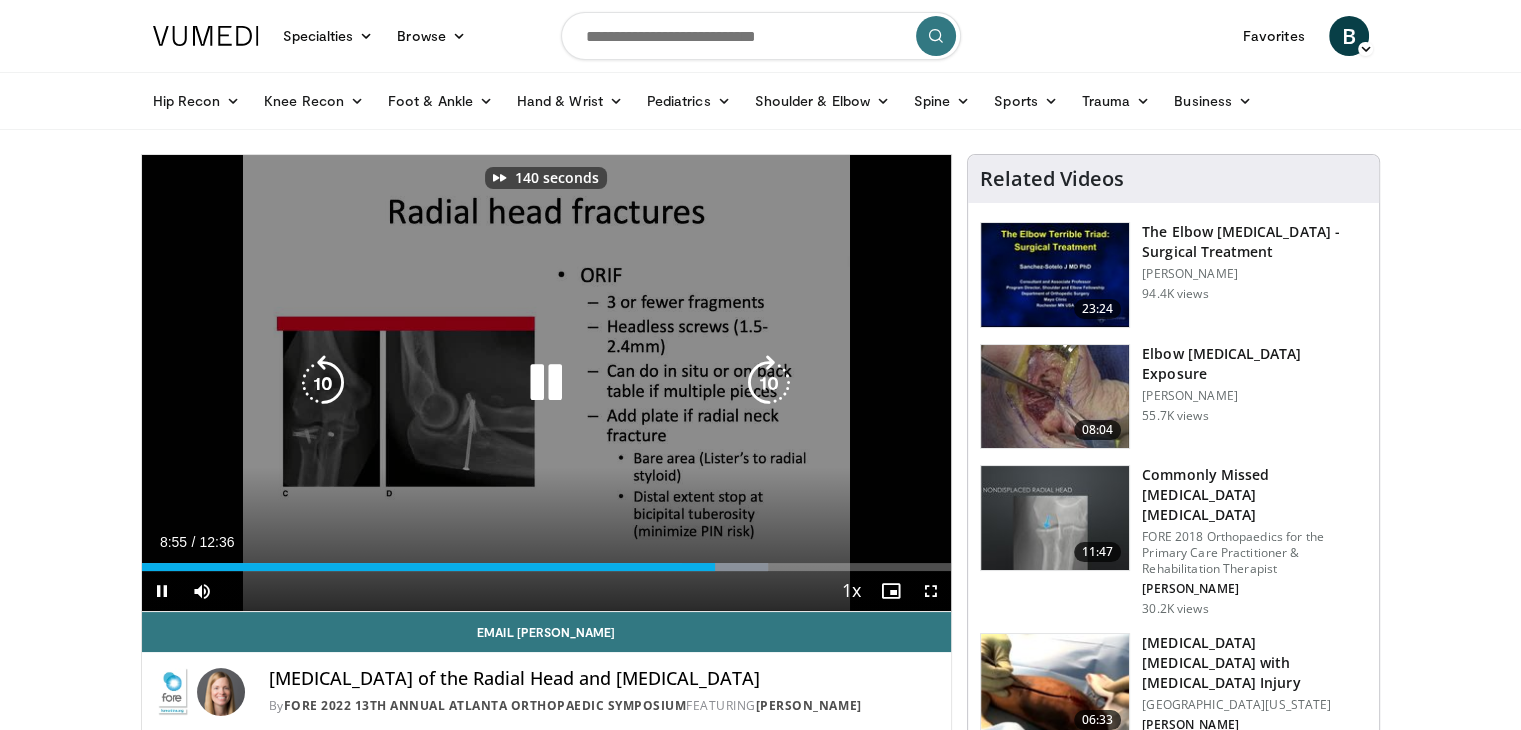 click at bounding box center [769, 383] 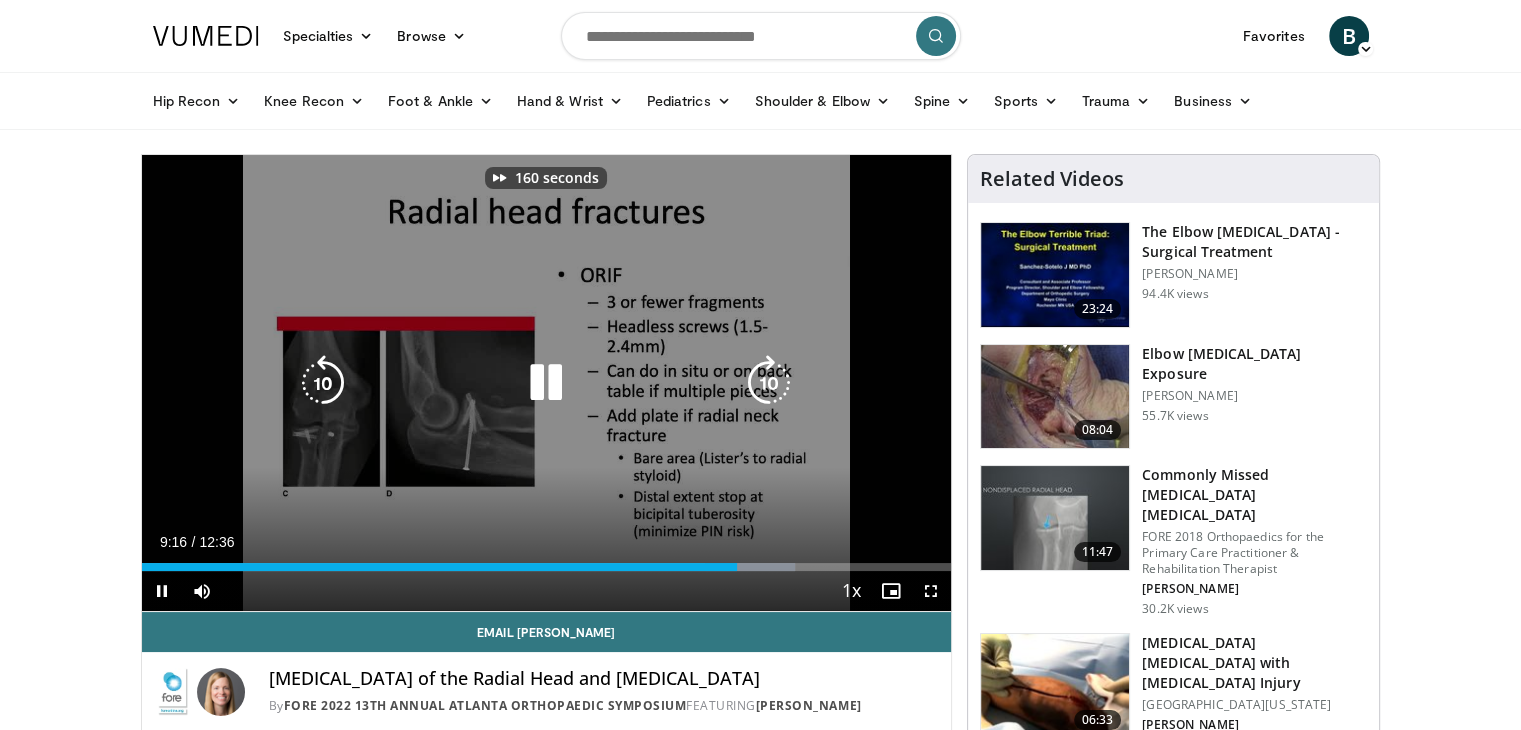 click at bounding box center [769, 383] 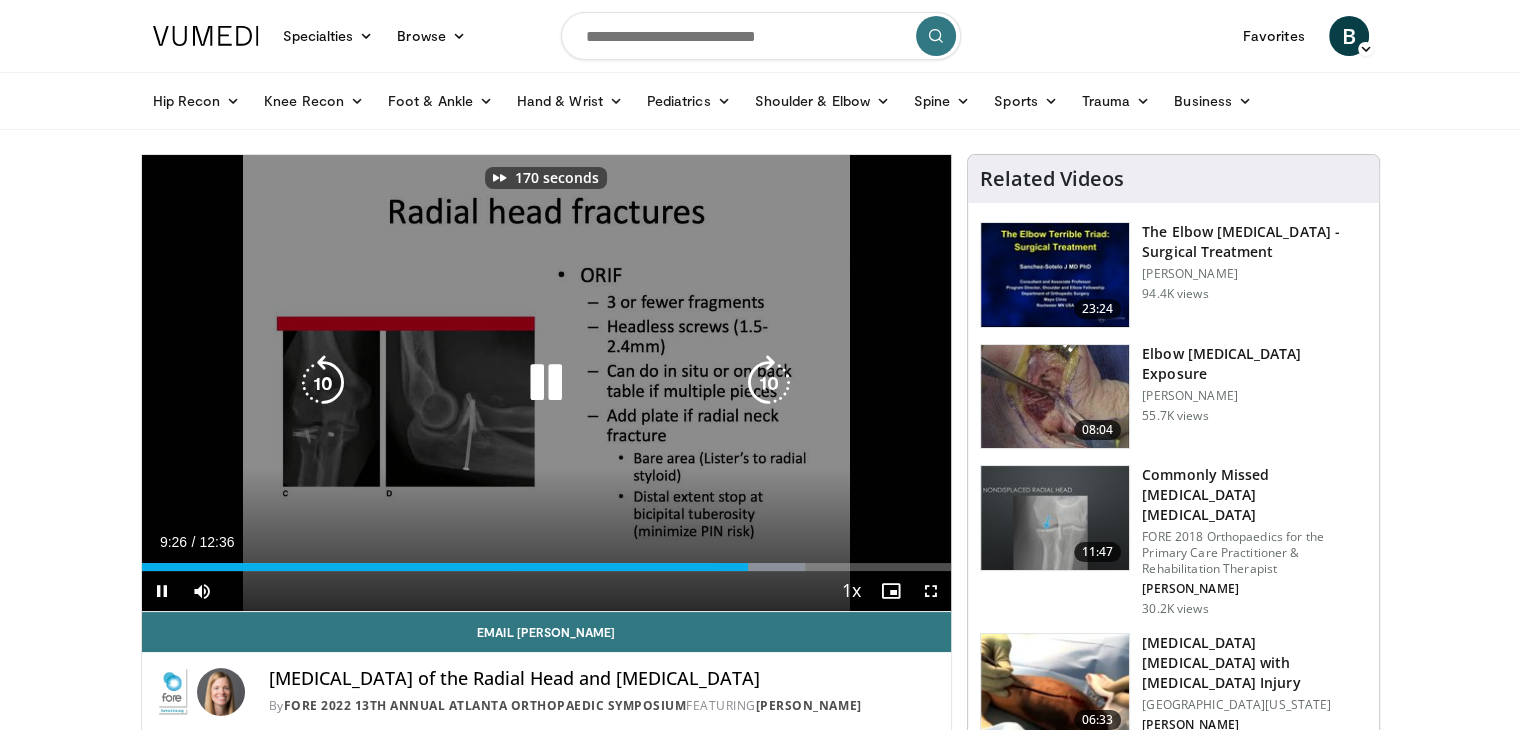 click at bounding box center (769, 383) 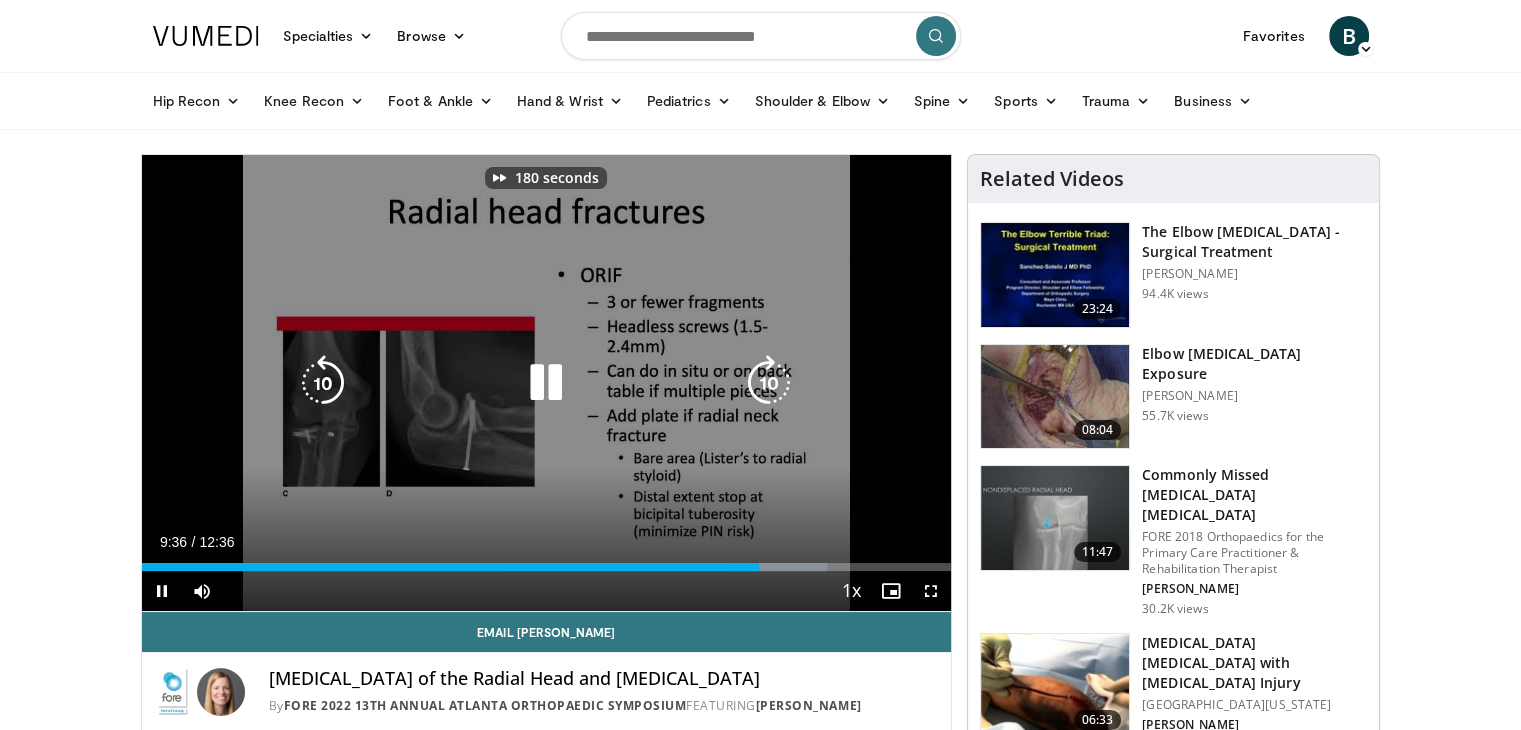 click at bounding box center [769, 383] 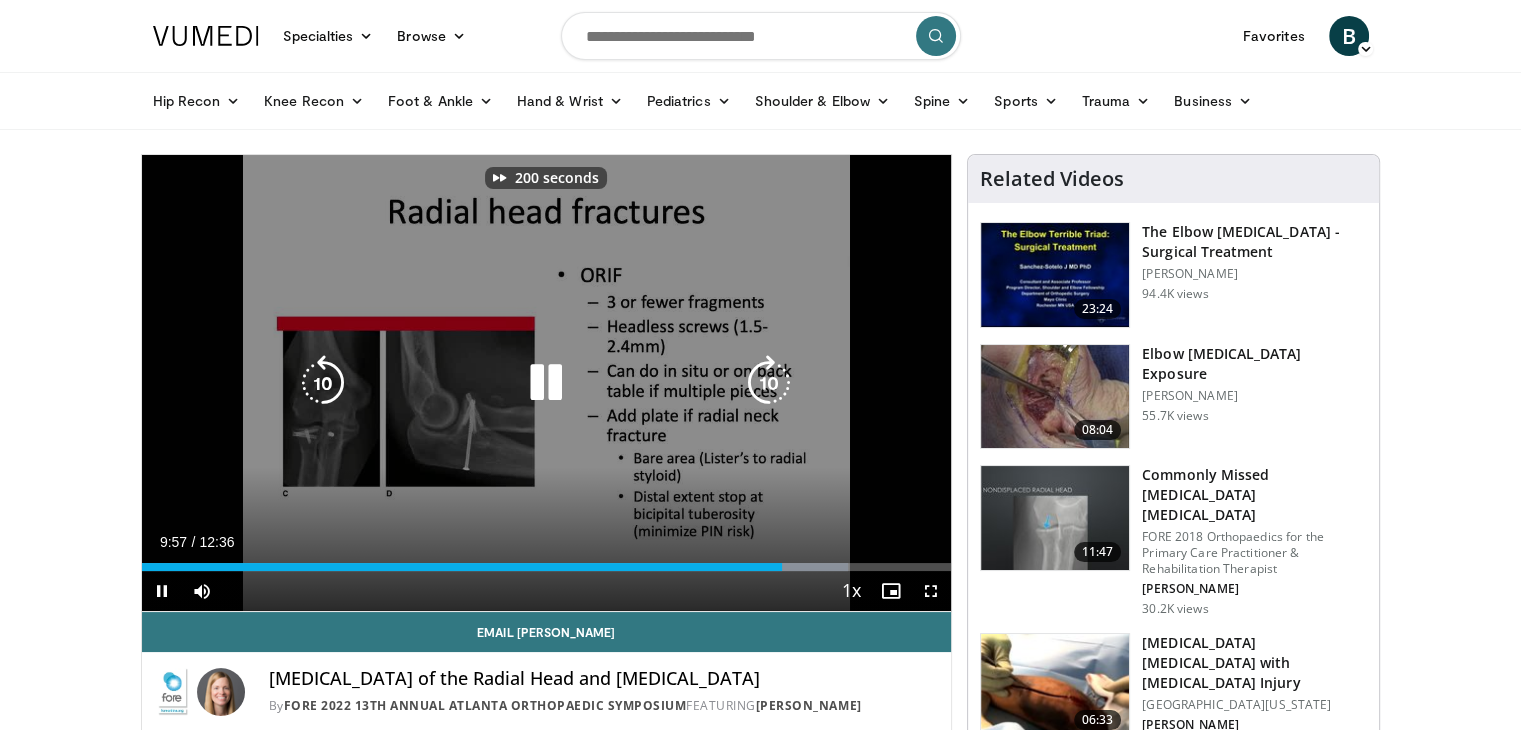 click at bounding box center [769, 383] 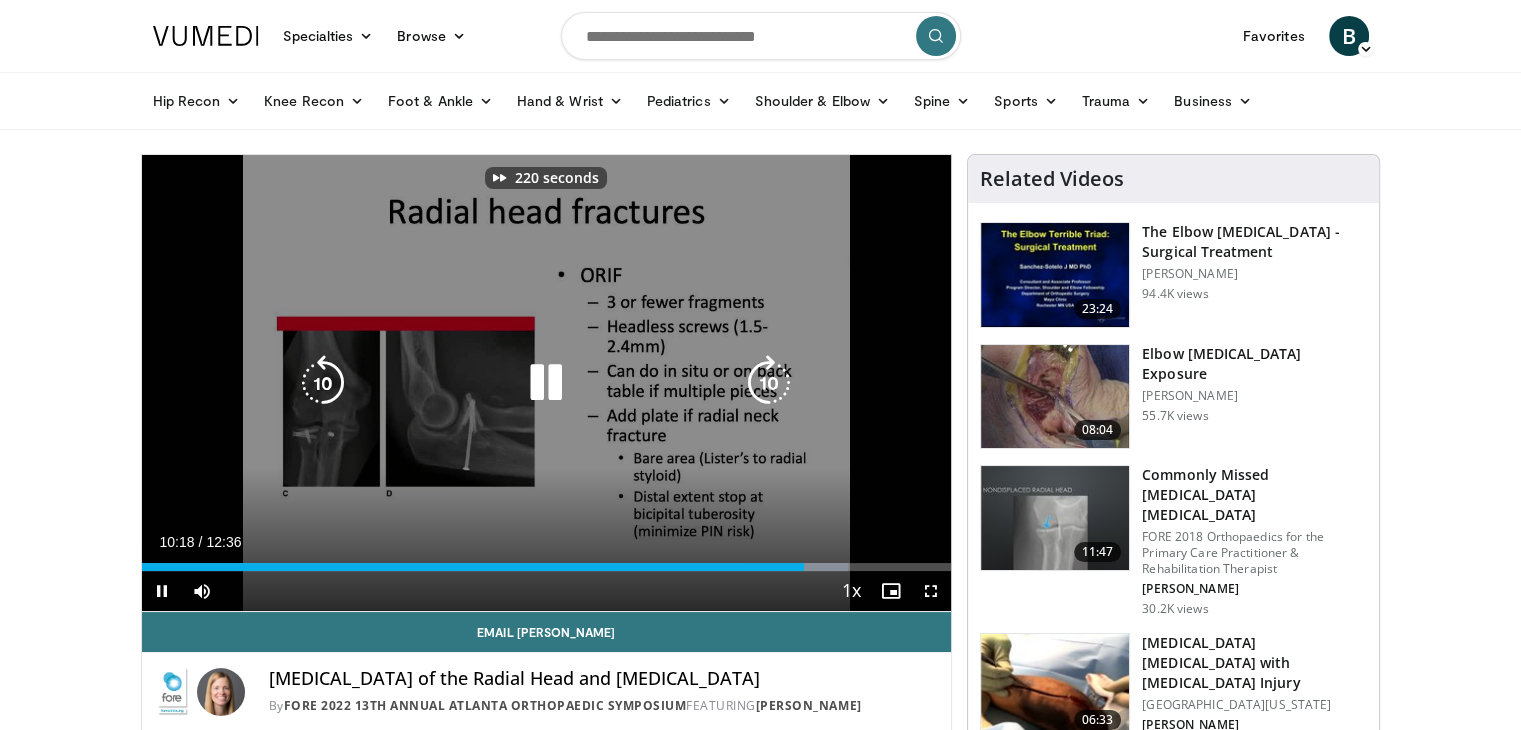 click at bounding box center [769, 383] 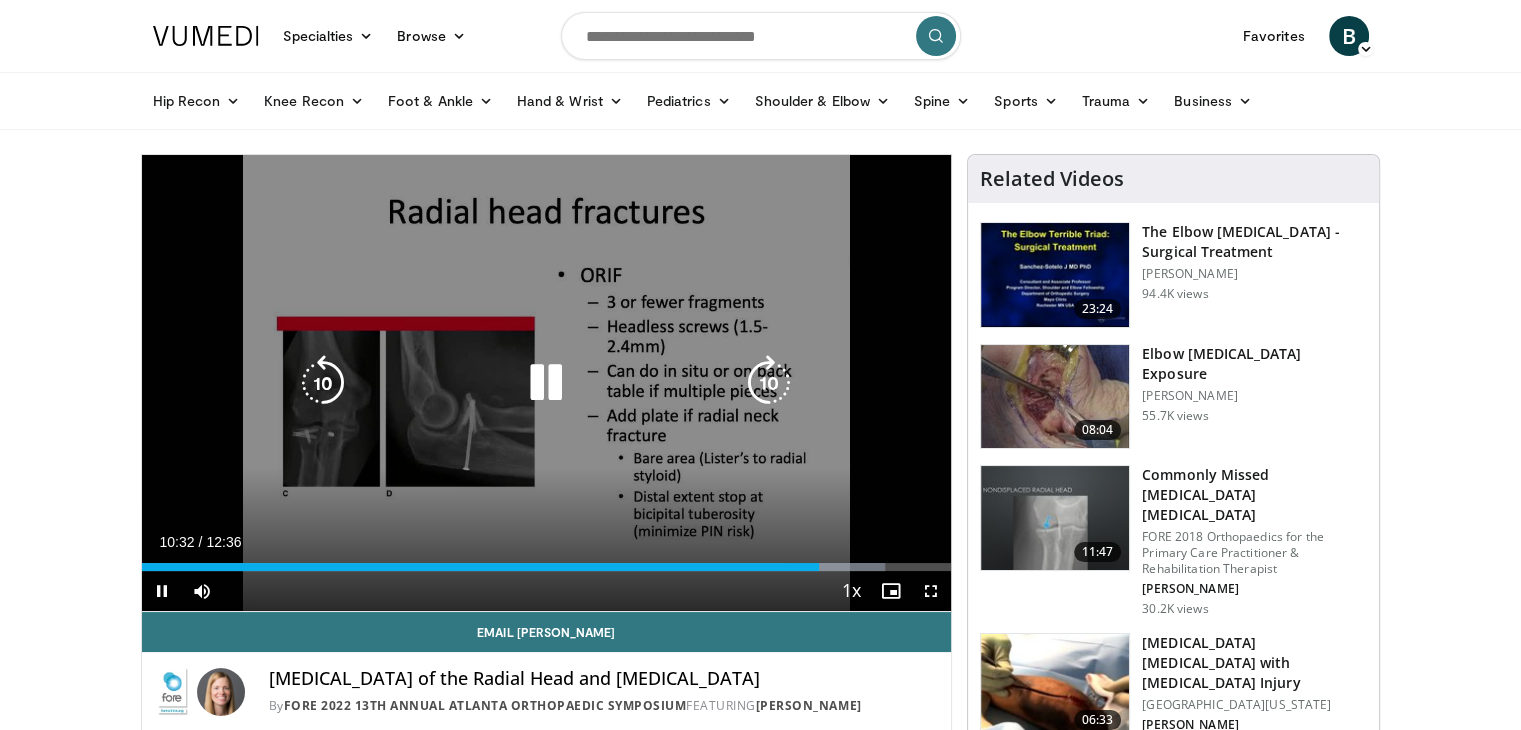 click at bounding box center [769, 383] 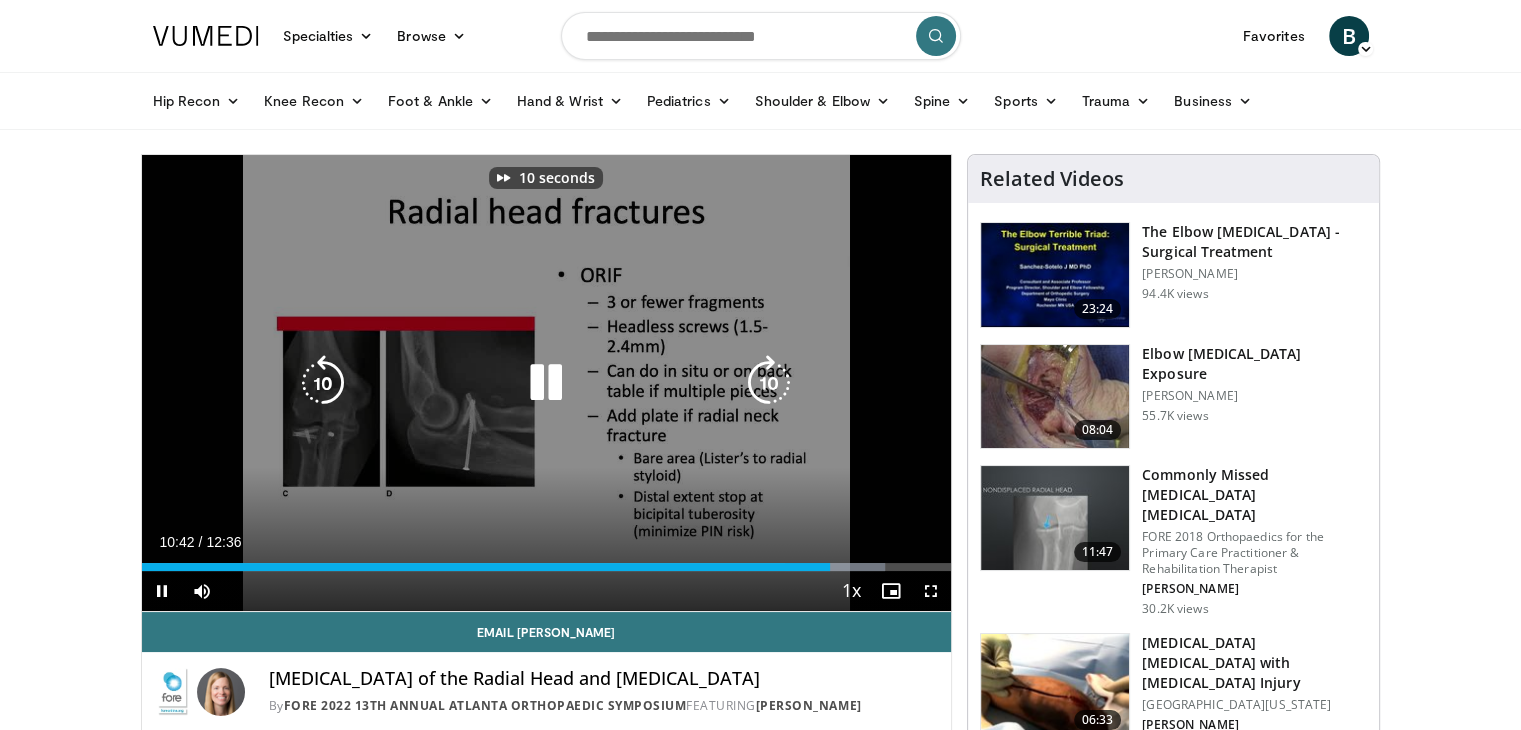 click at bounding box center (769, 383) 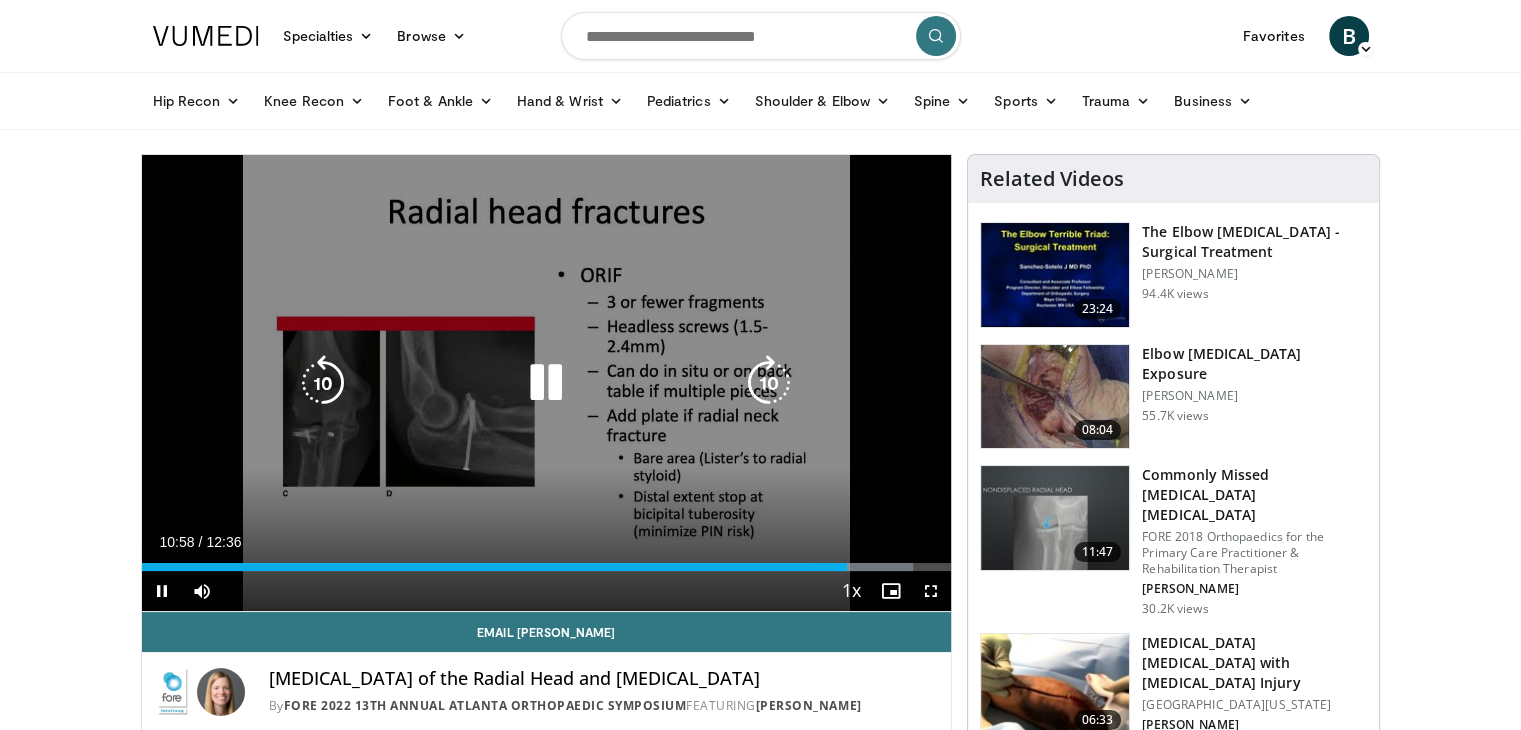 click at bounding box center [769, 383] 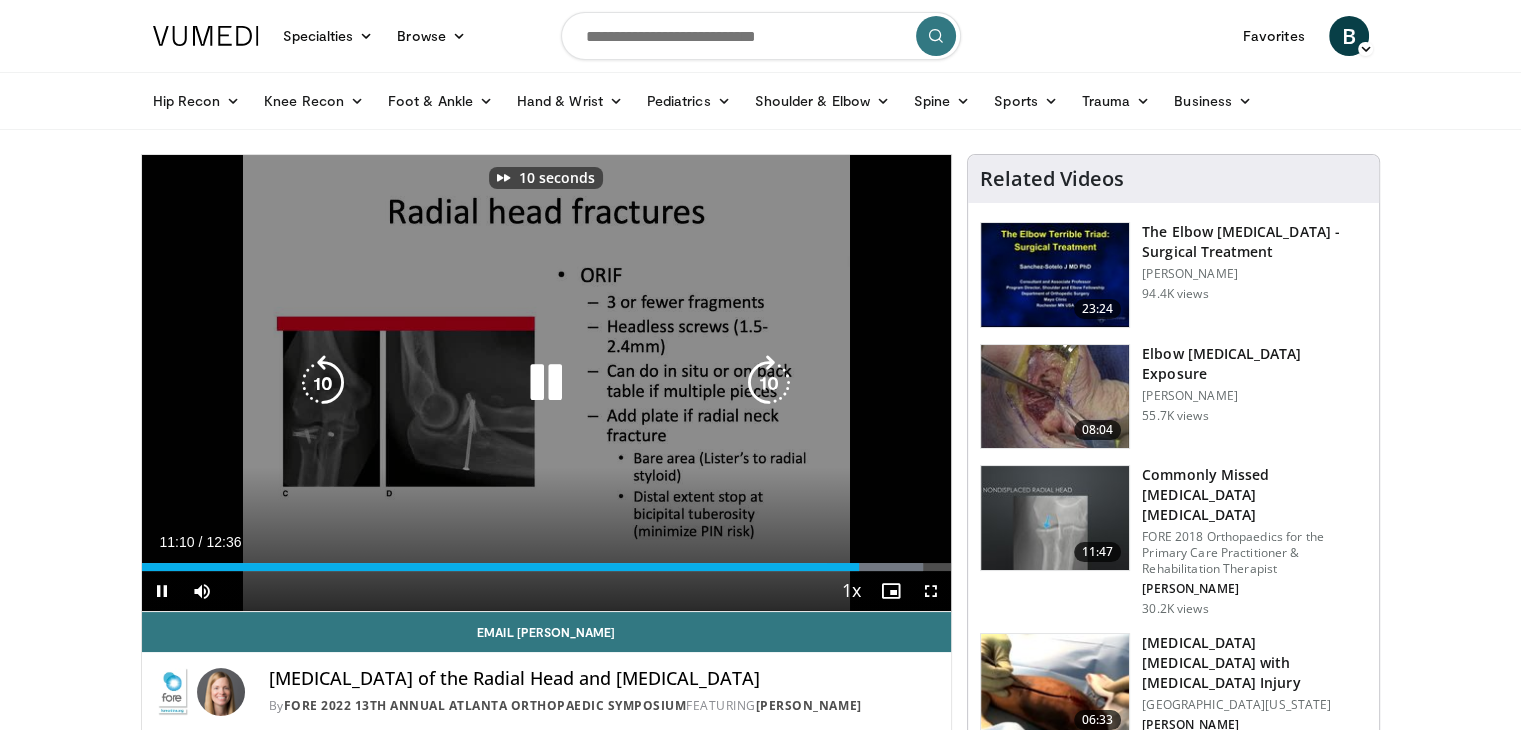 click at bounding box center (323, 383) 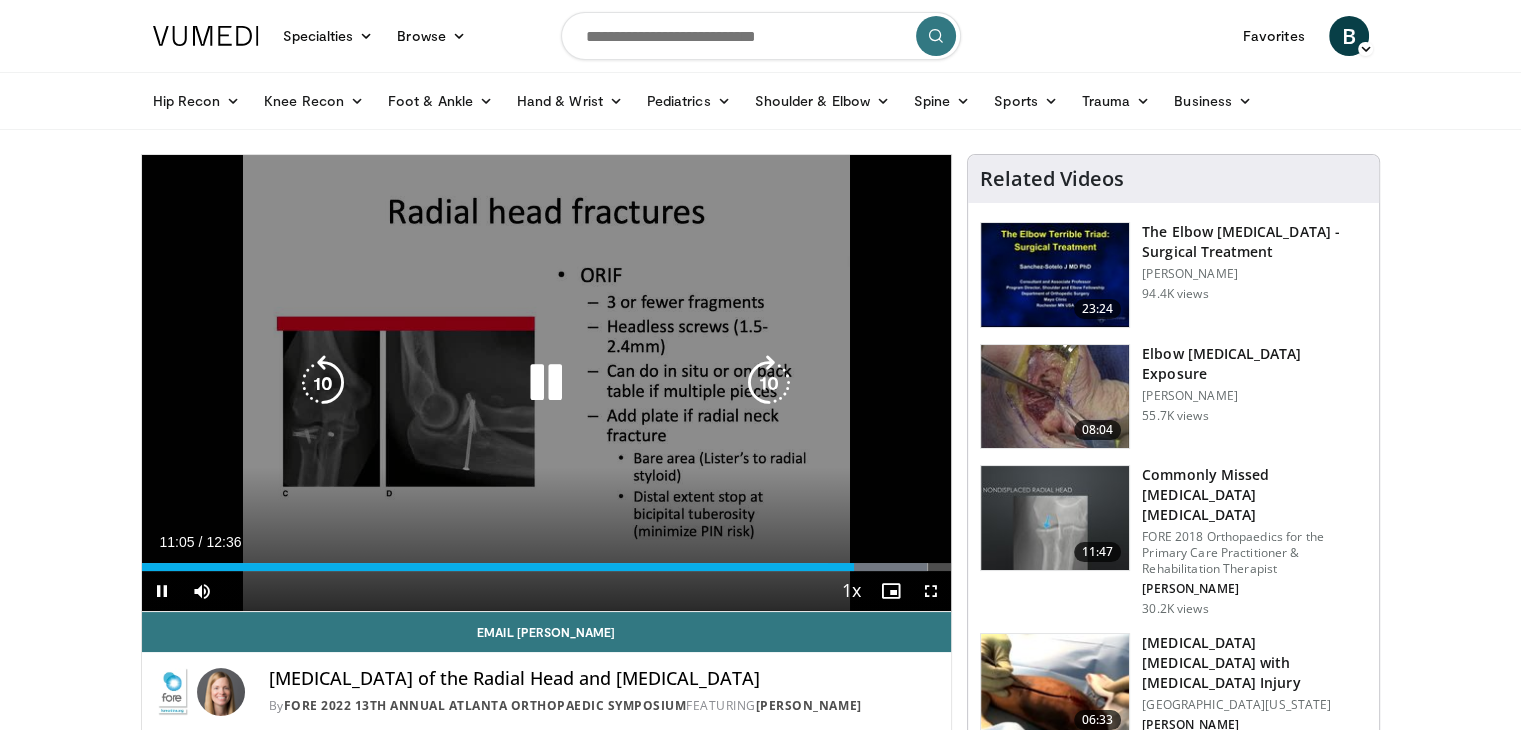 click at bounding box center [769, 383] 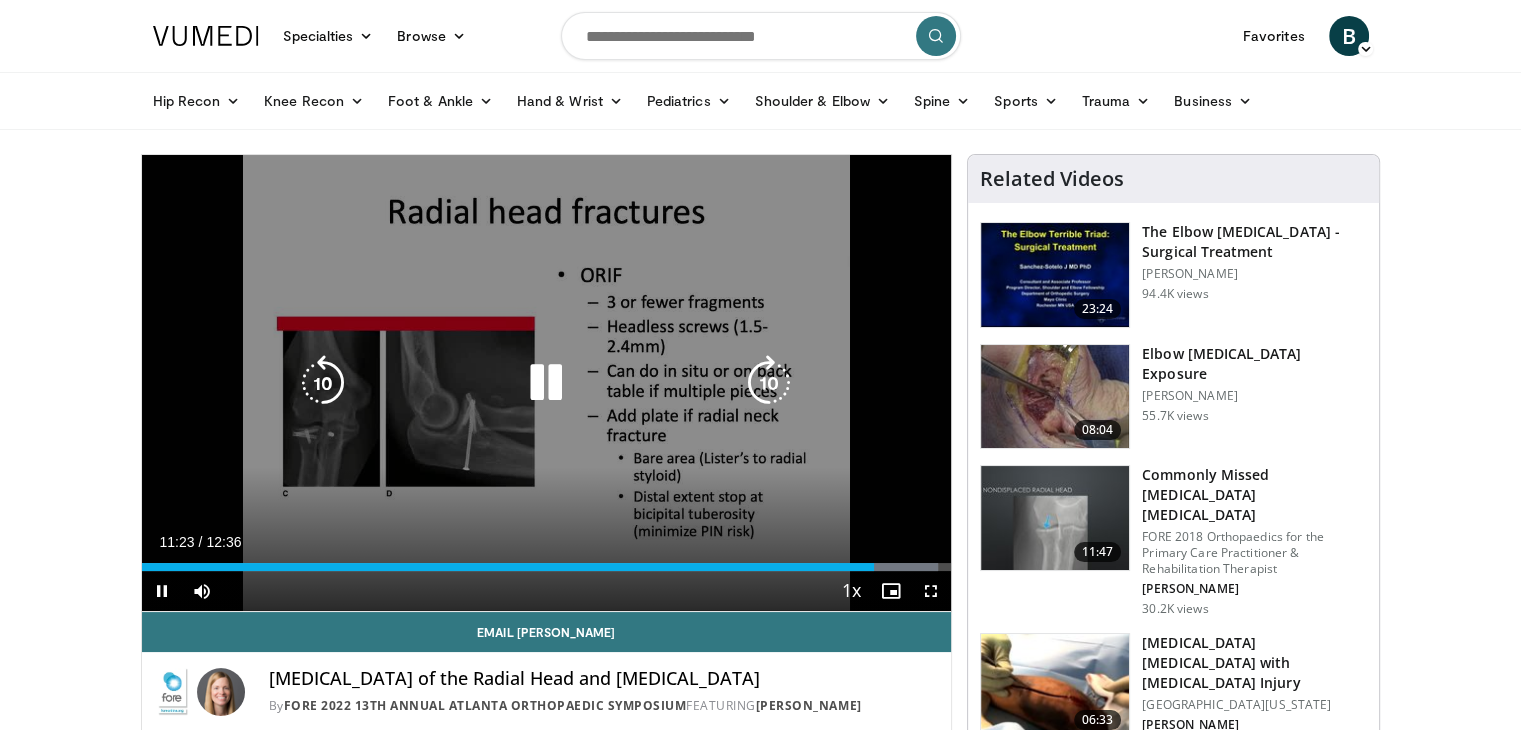 click at bounding box center [769, 383] 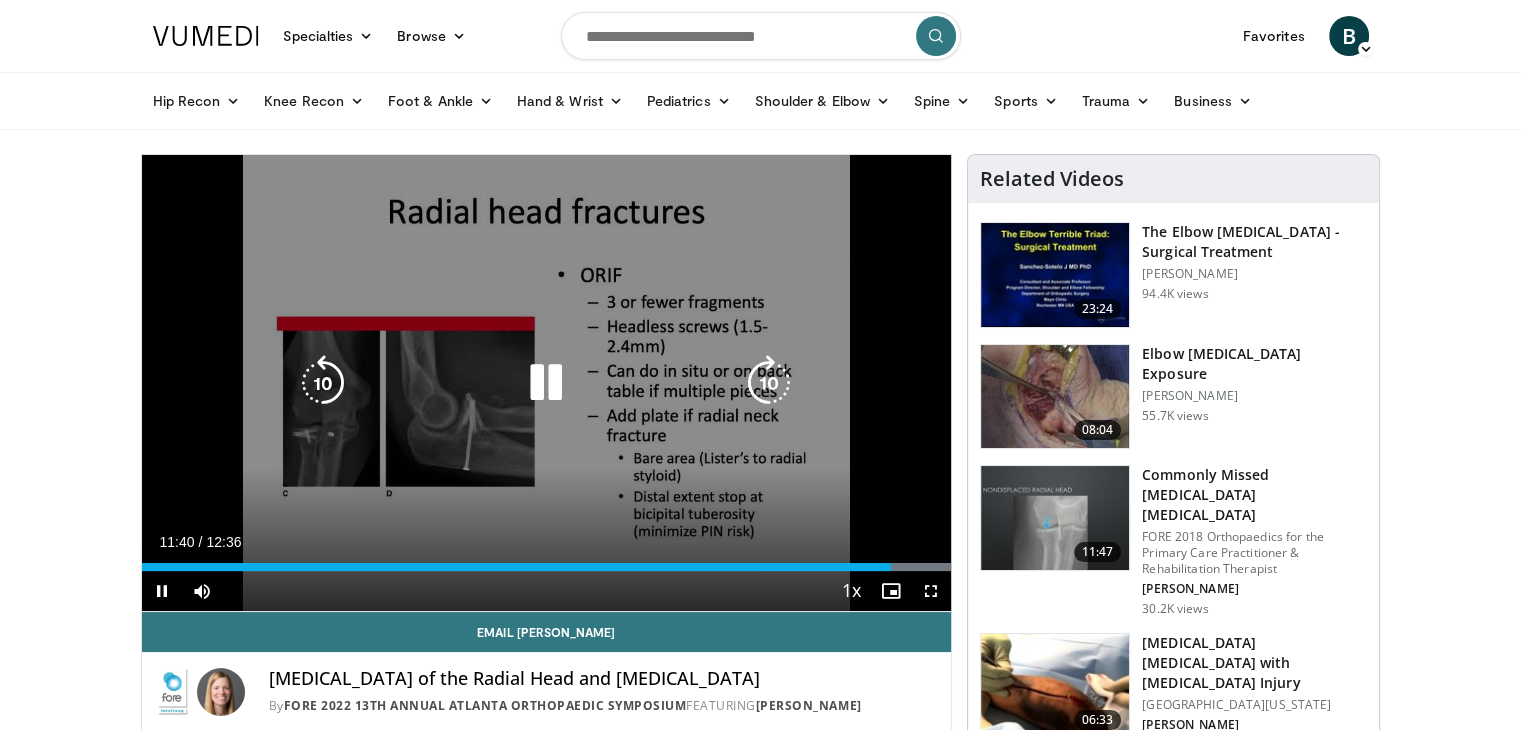 click at bounding box center (323, 383) 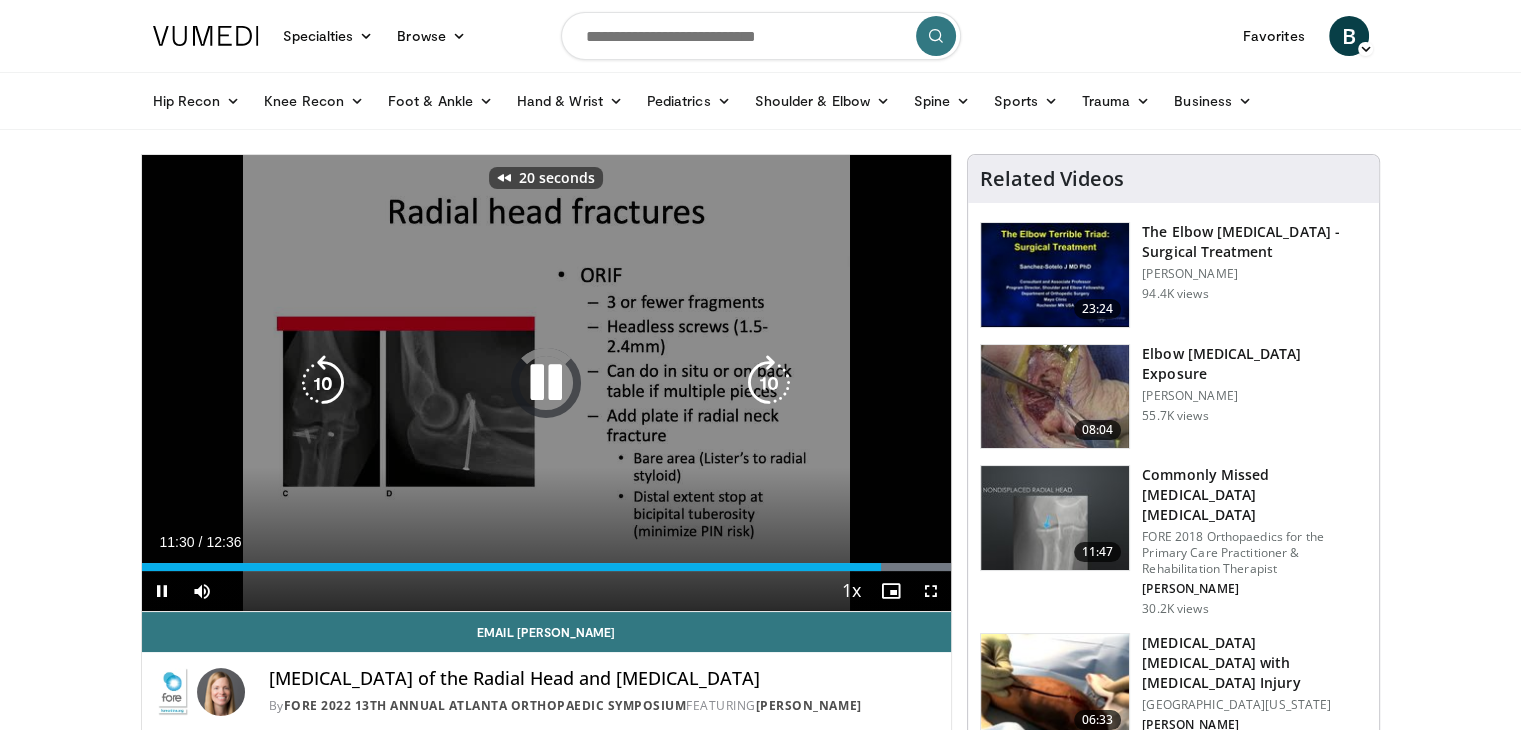 click at bounding box center (323, 383) 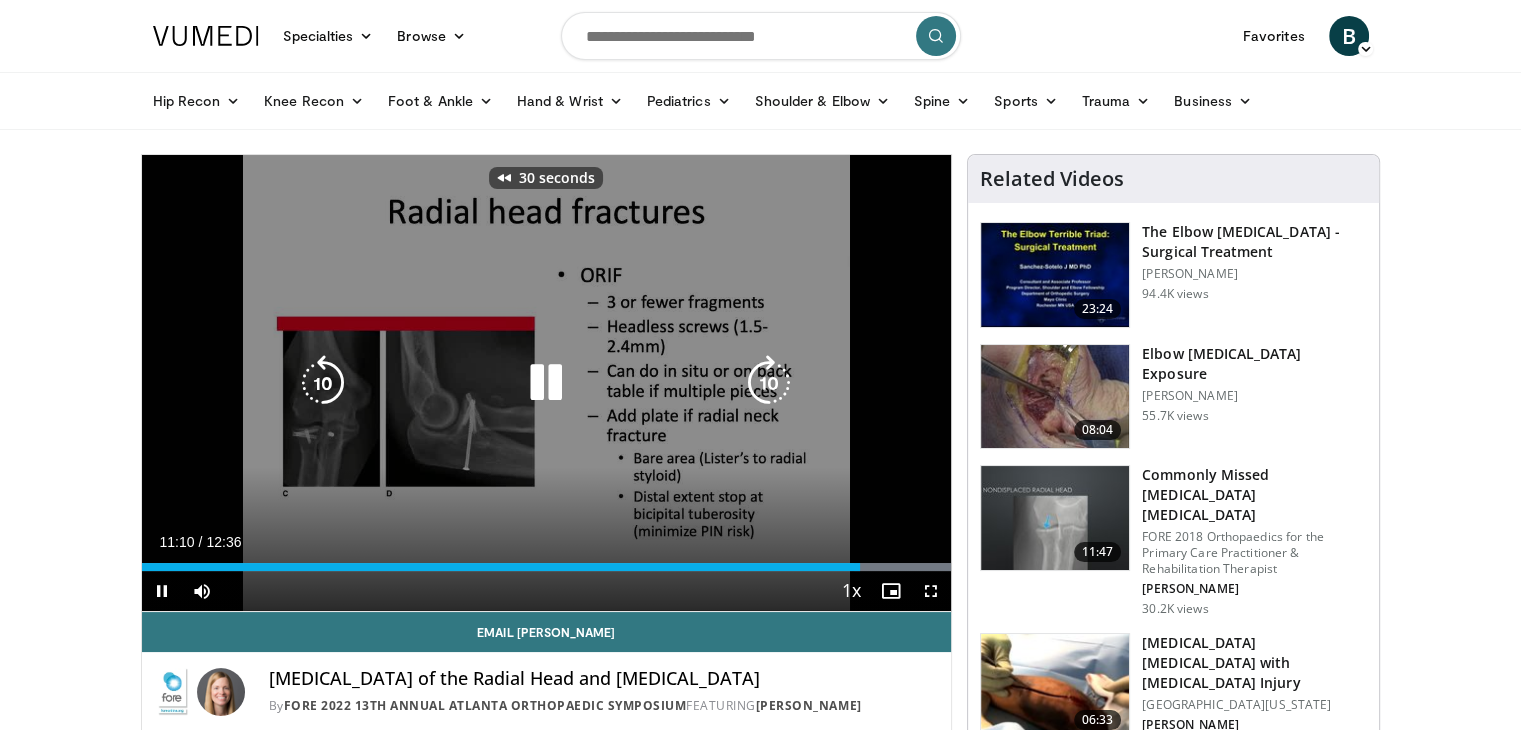 click at bounding box center (323, 383) 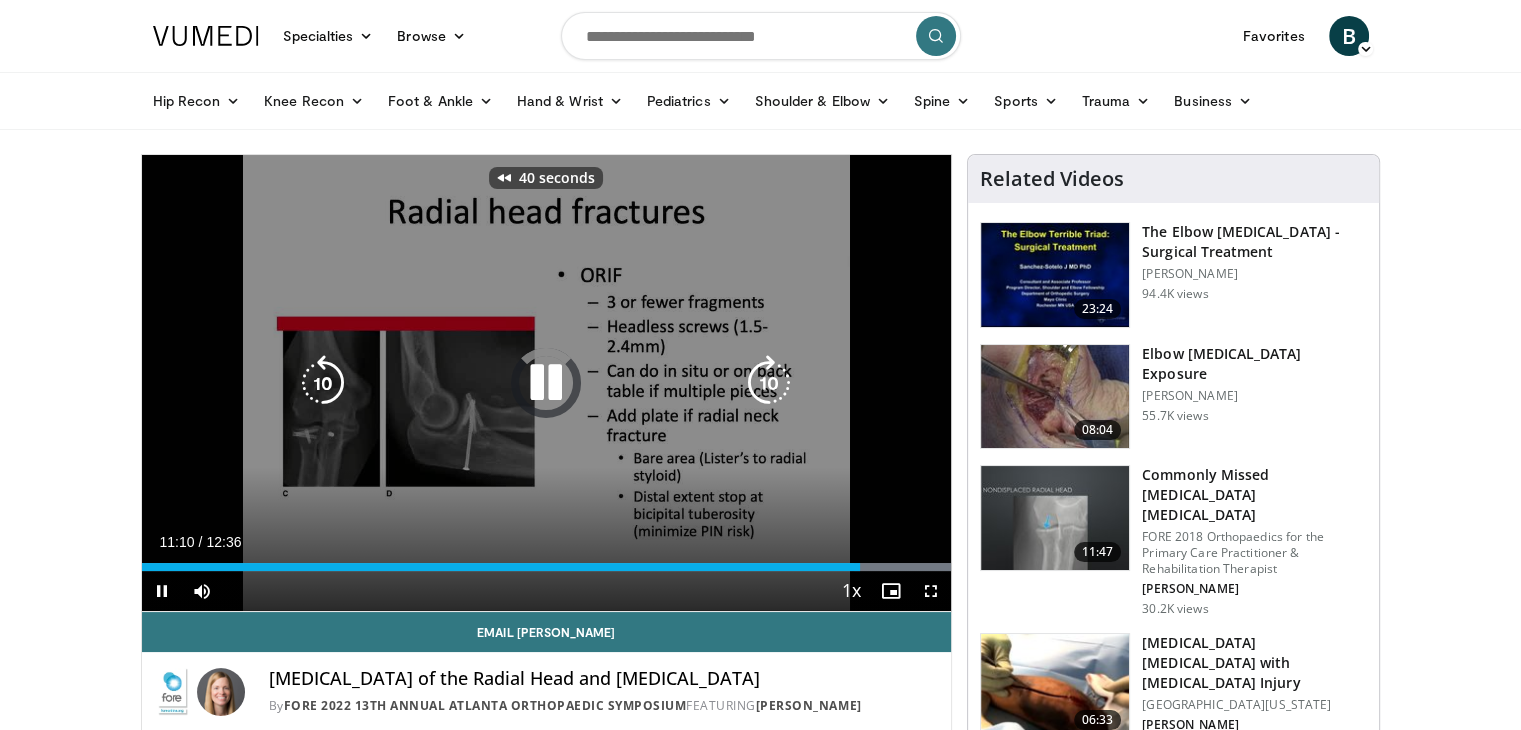click at bounding box center [323, 383] 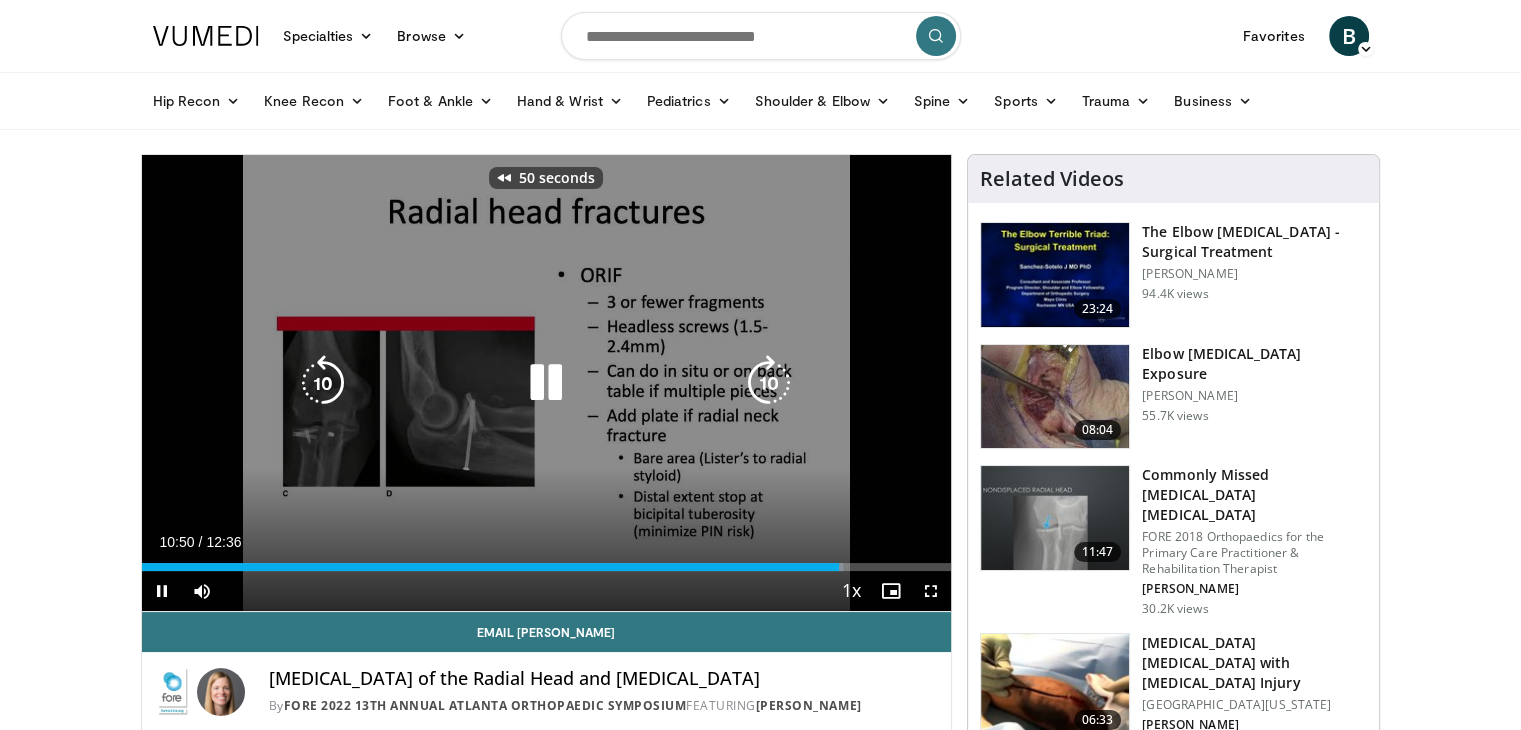click at bounding box center [323, 383] 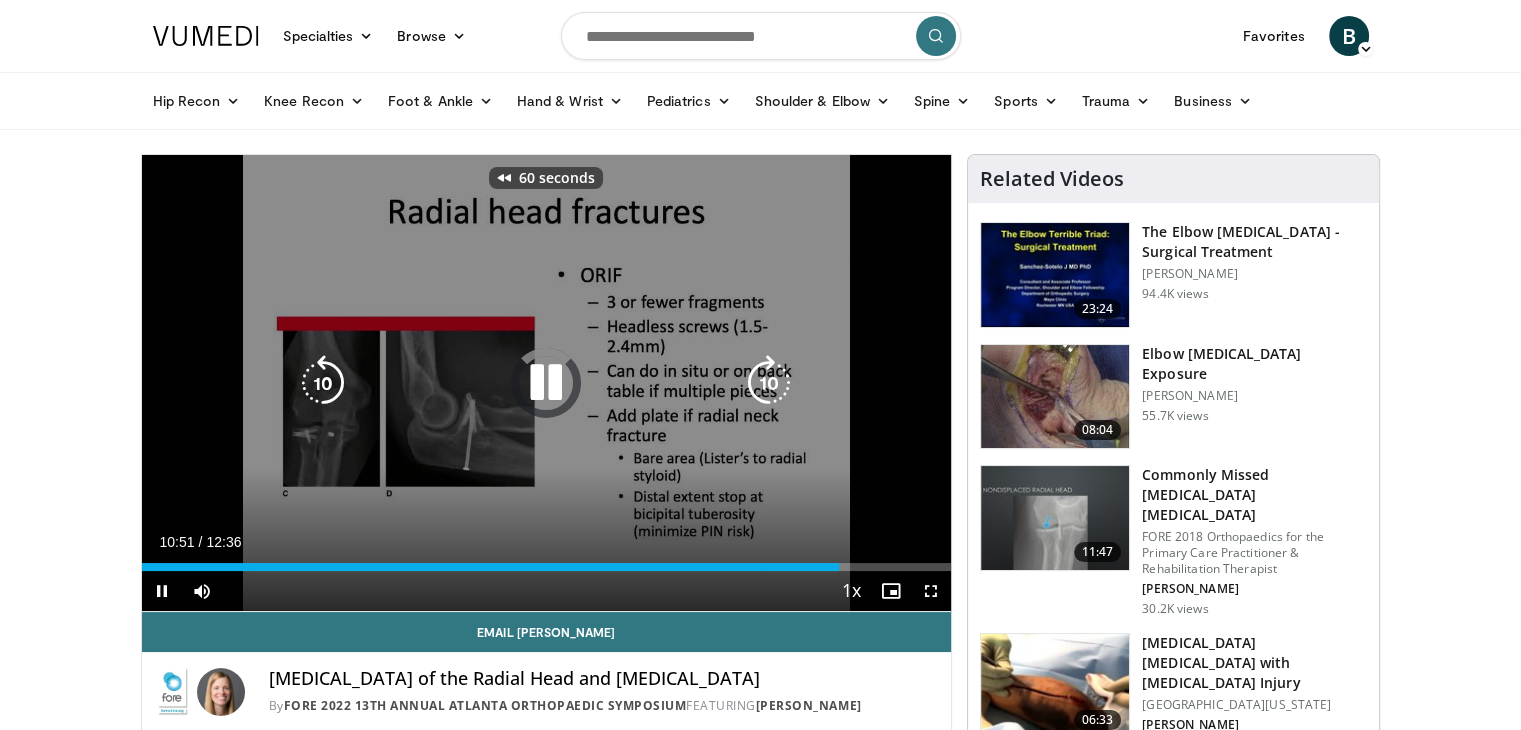 click at bounding box center (323, 383) 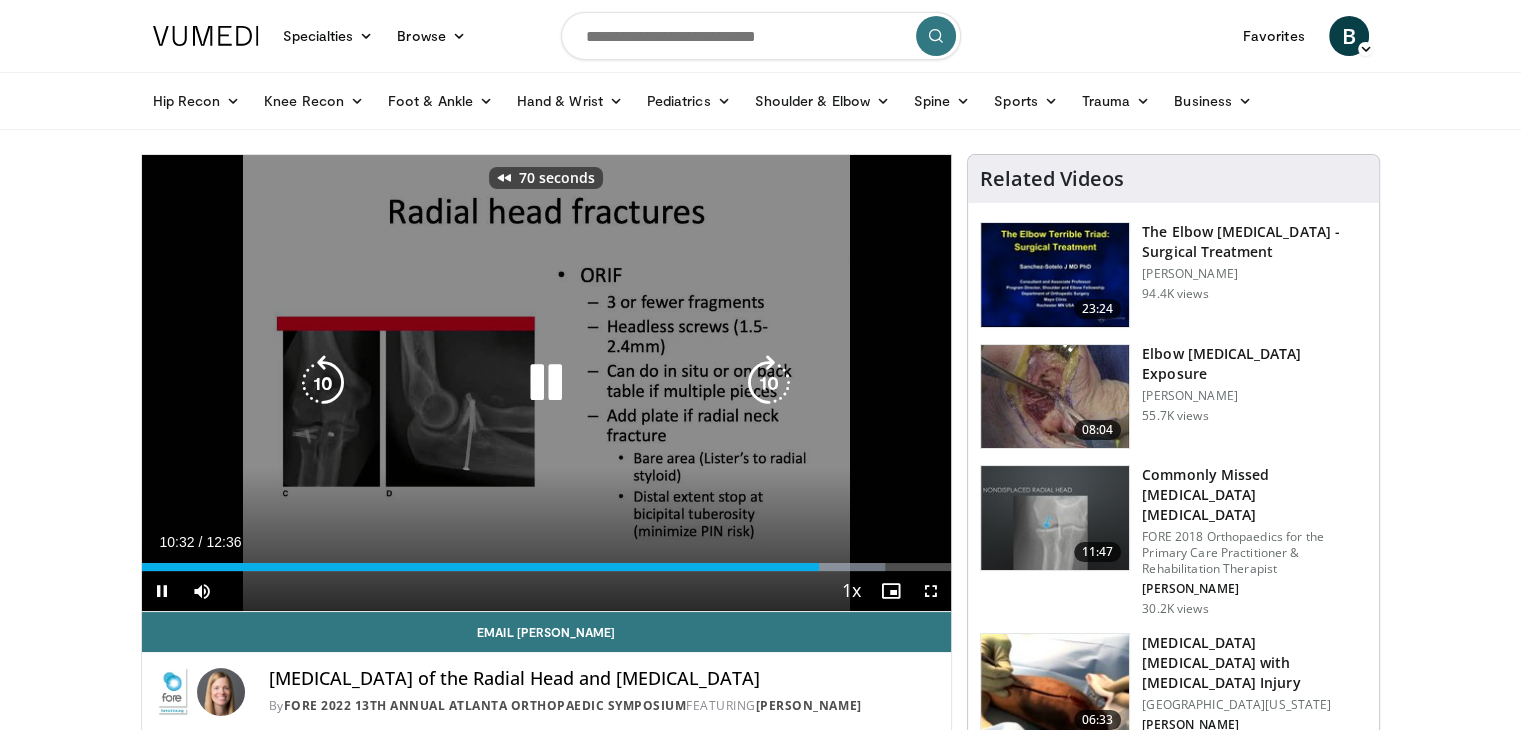 click at bounding box center (769, 383) 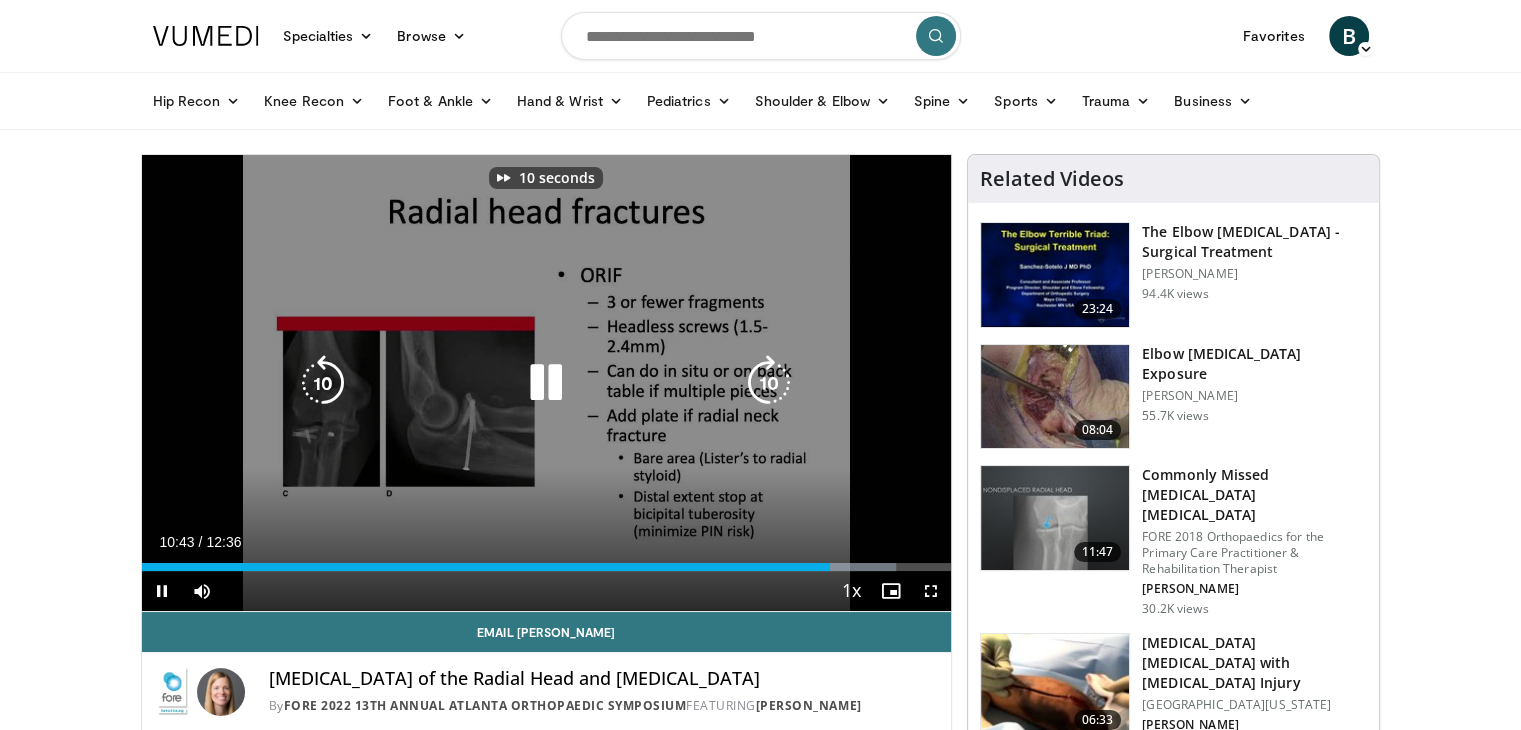 click at bounding box center (769, 383) 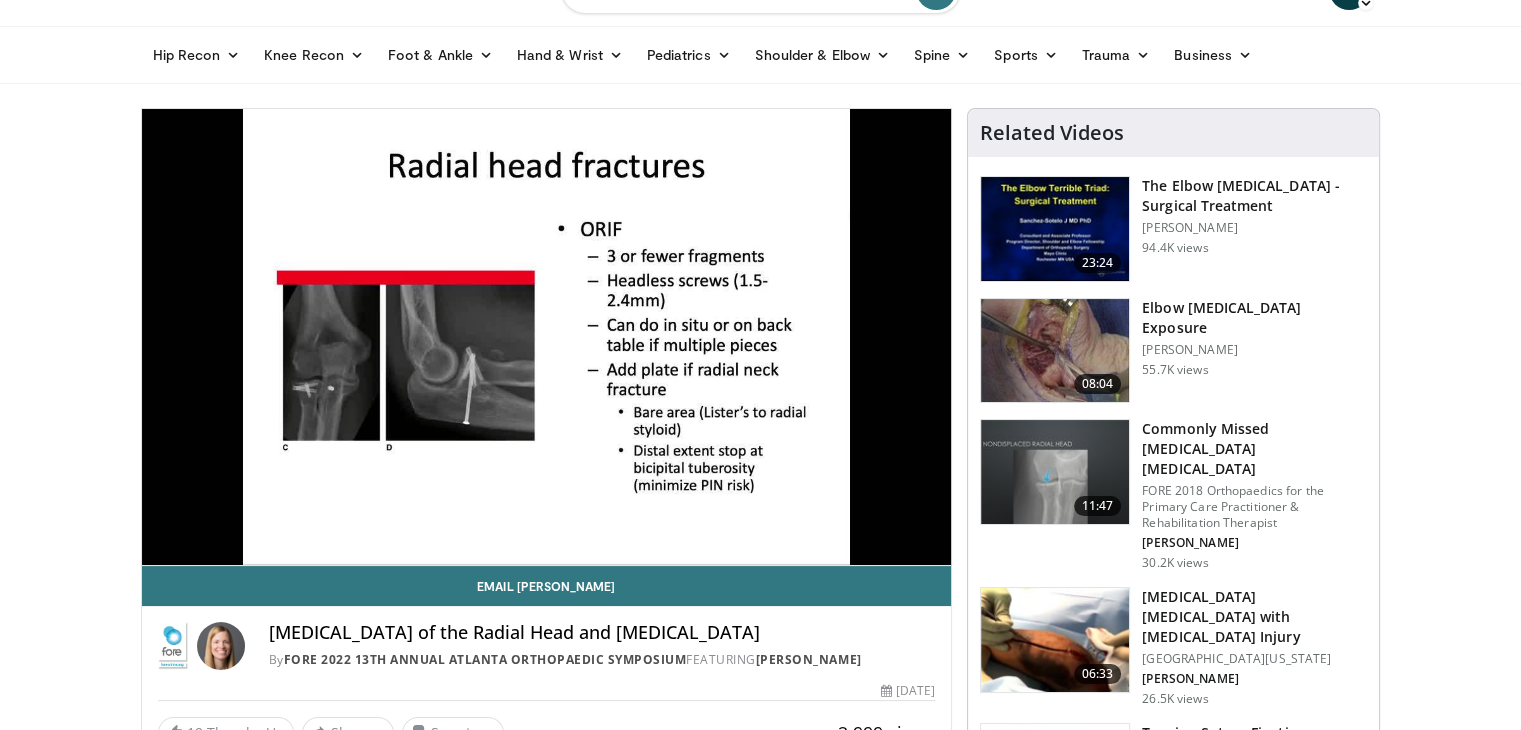 scroll, scrollTop: 0, scrollLeft: 0, axis: both 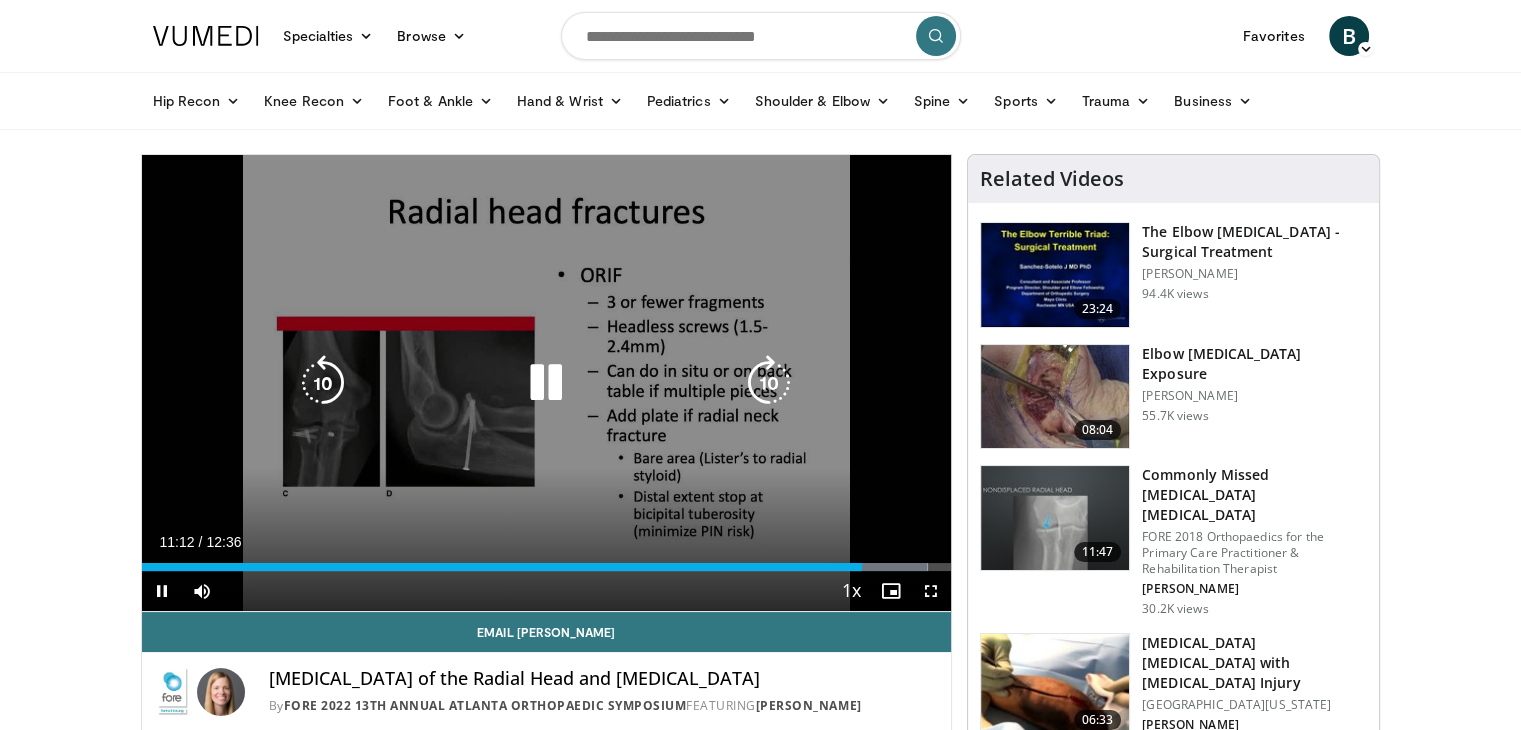 click at bounding box center (769, 383) 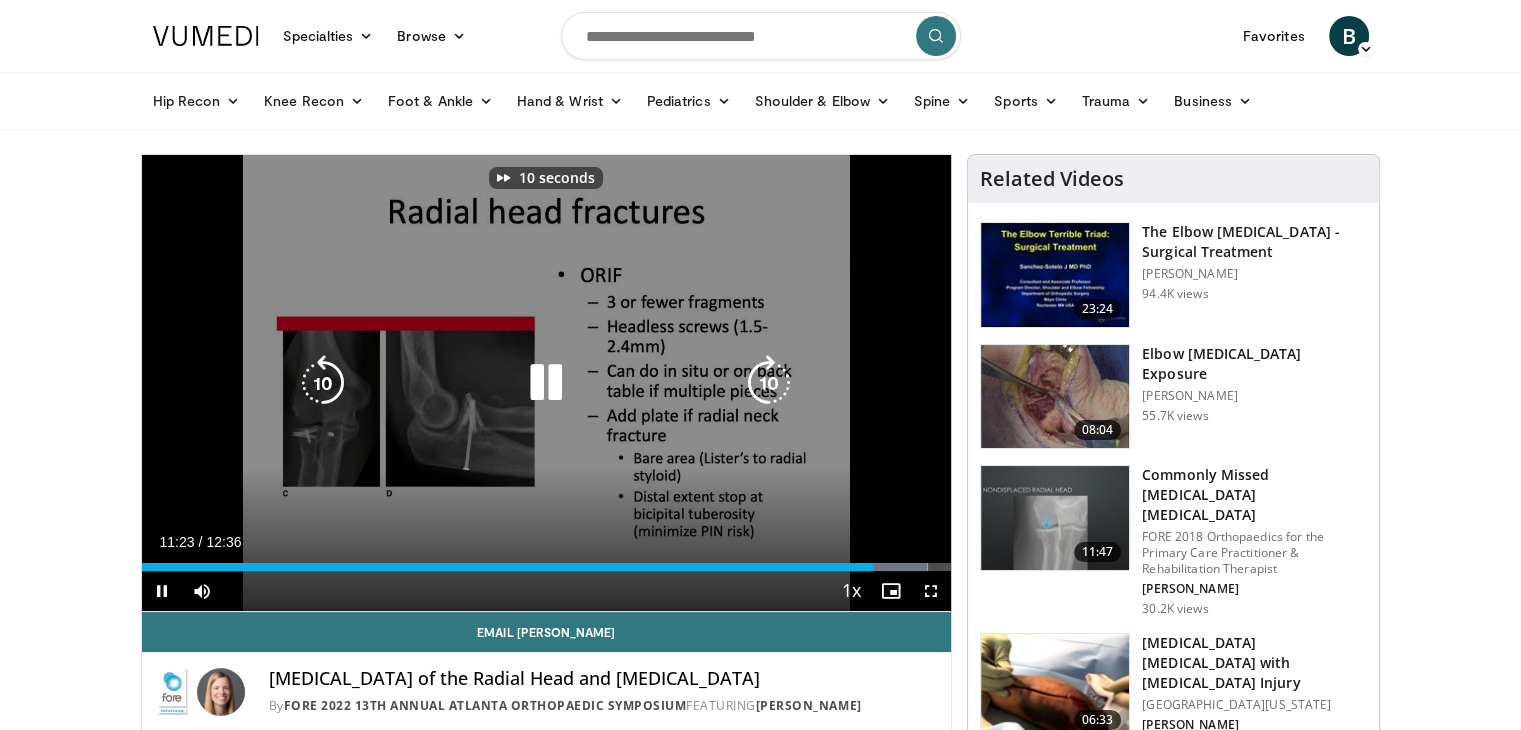 click at bounding box center (769, 383) 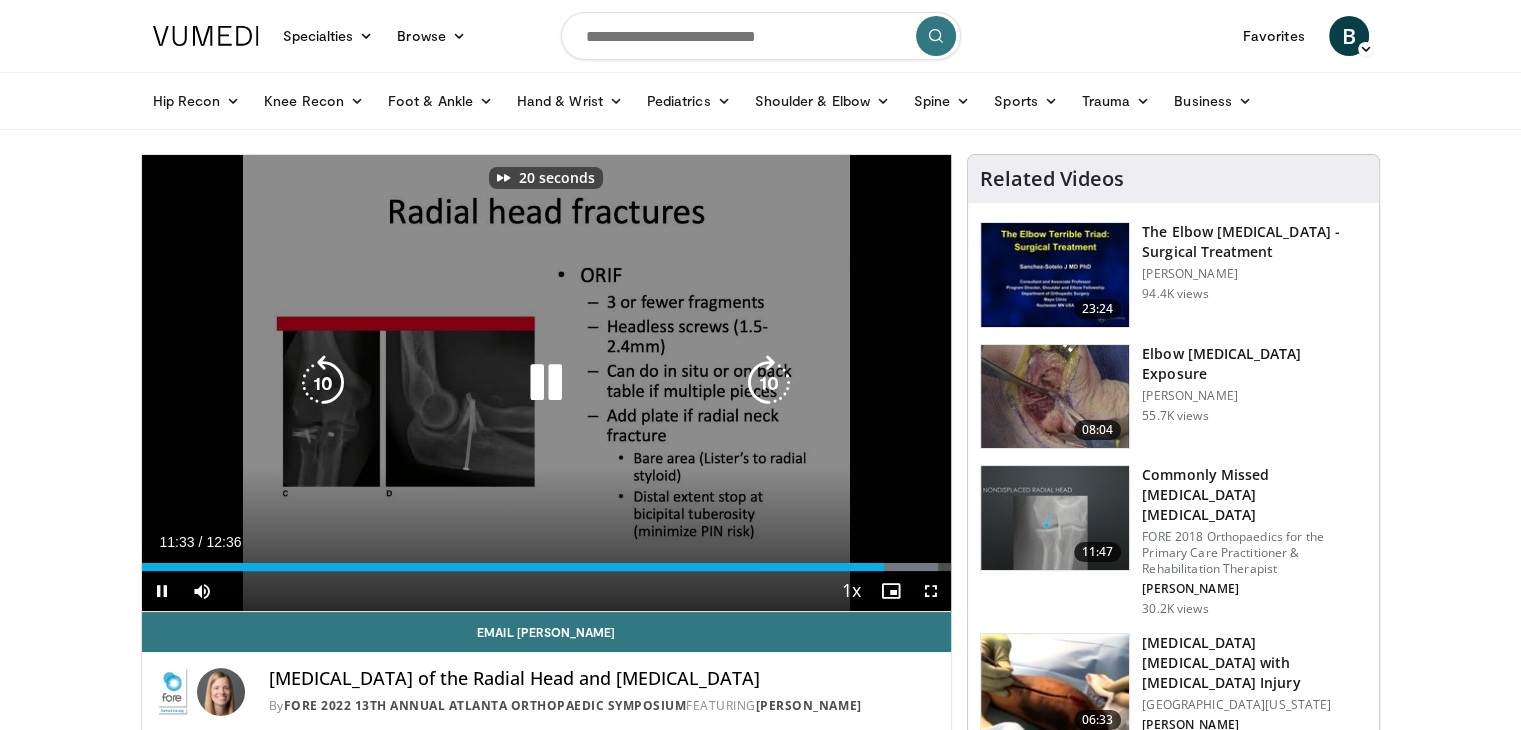 click at bounding box center (769, 383) 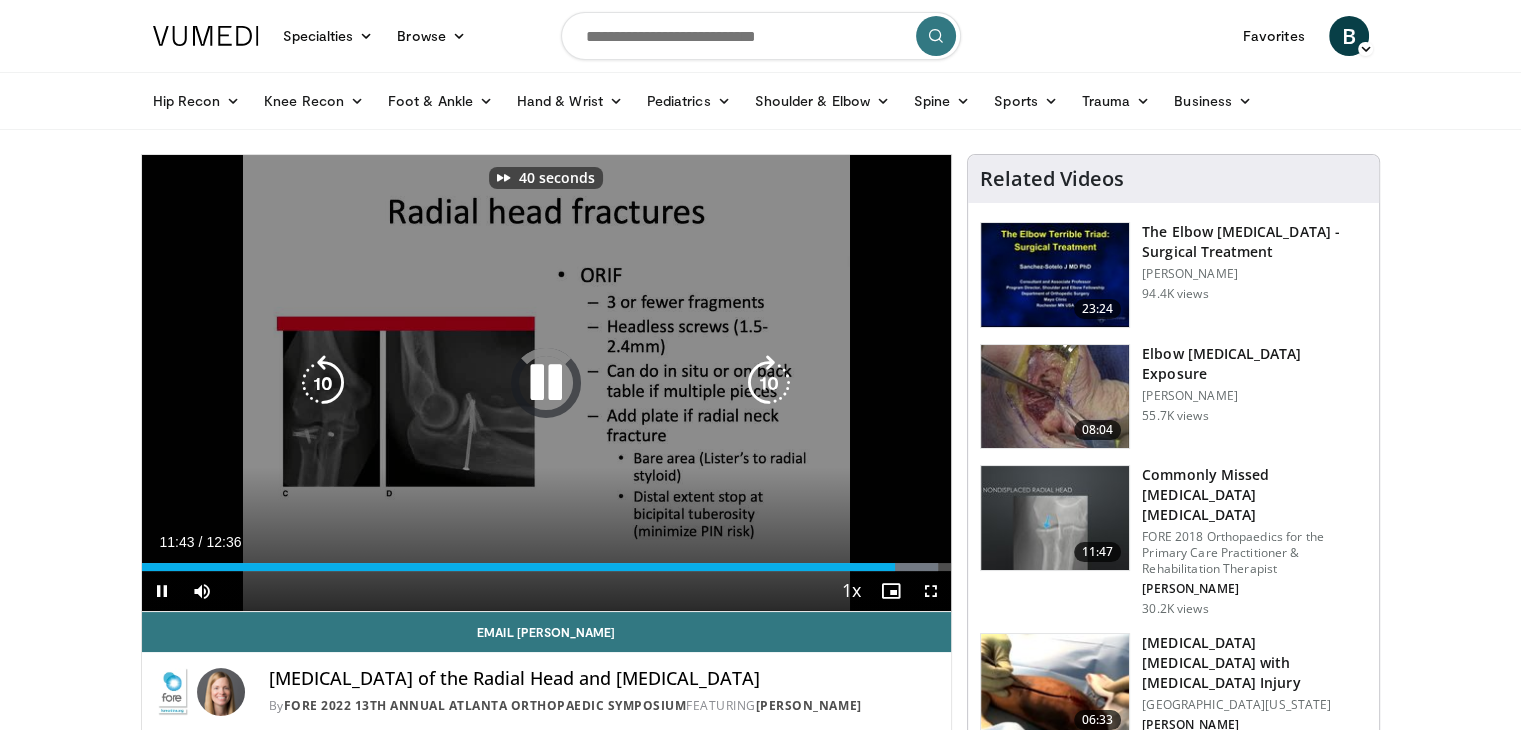 click at bounding box center [769, 383] 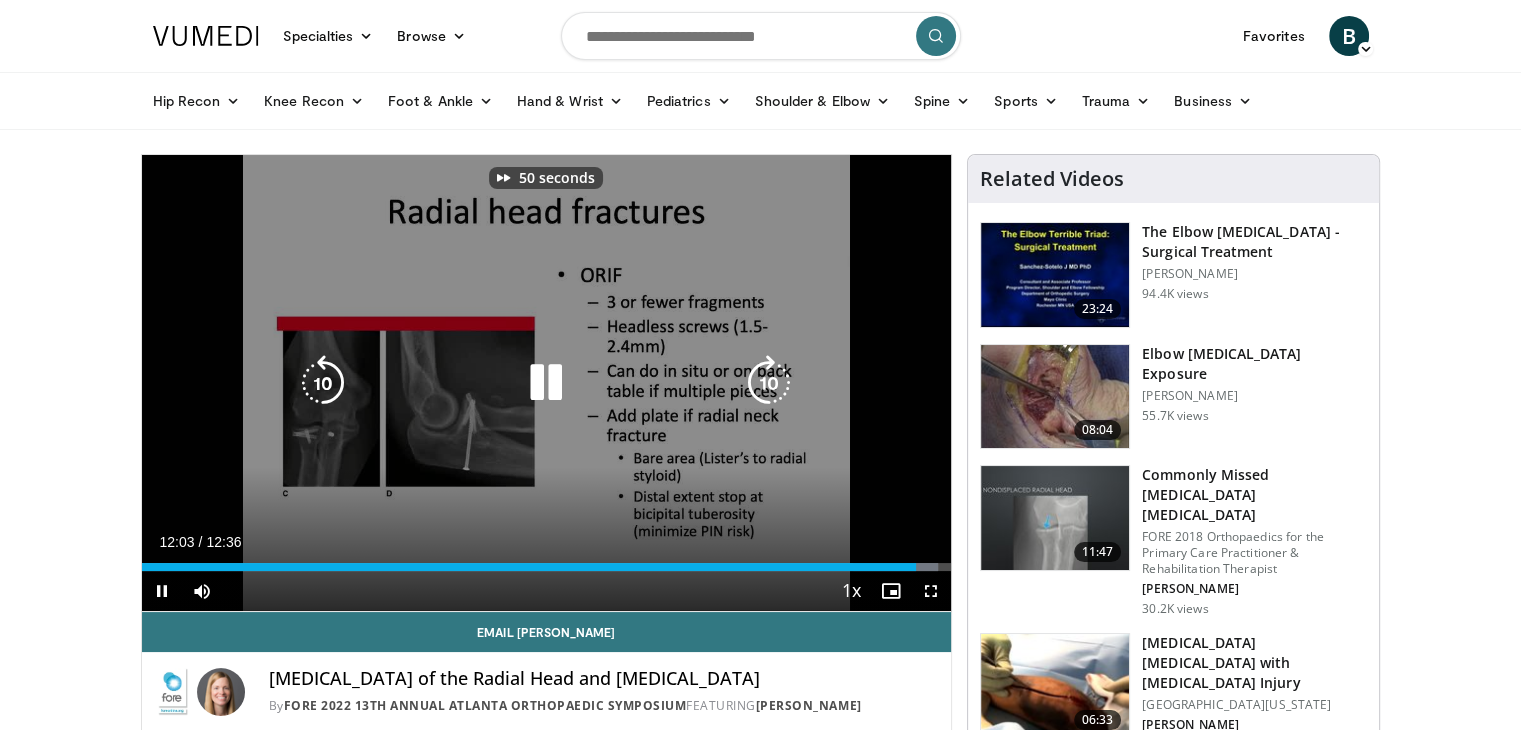 click at bounding box center (769, 383) 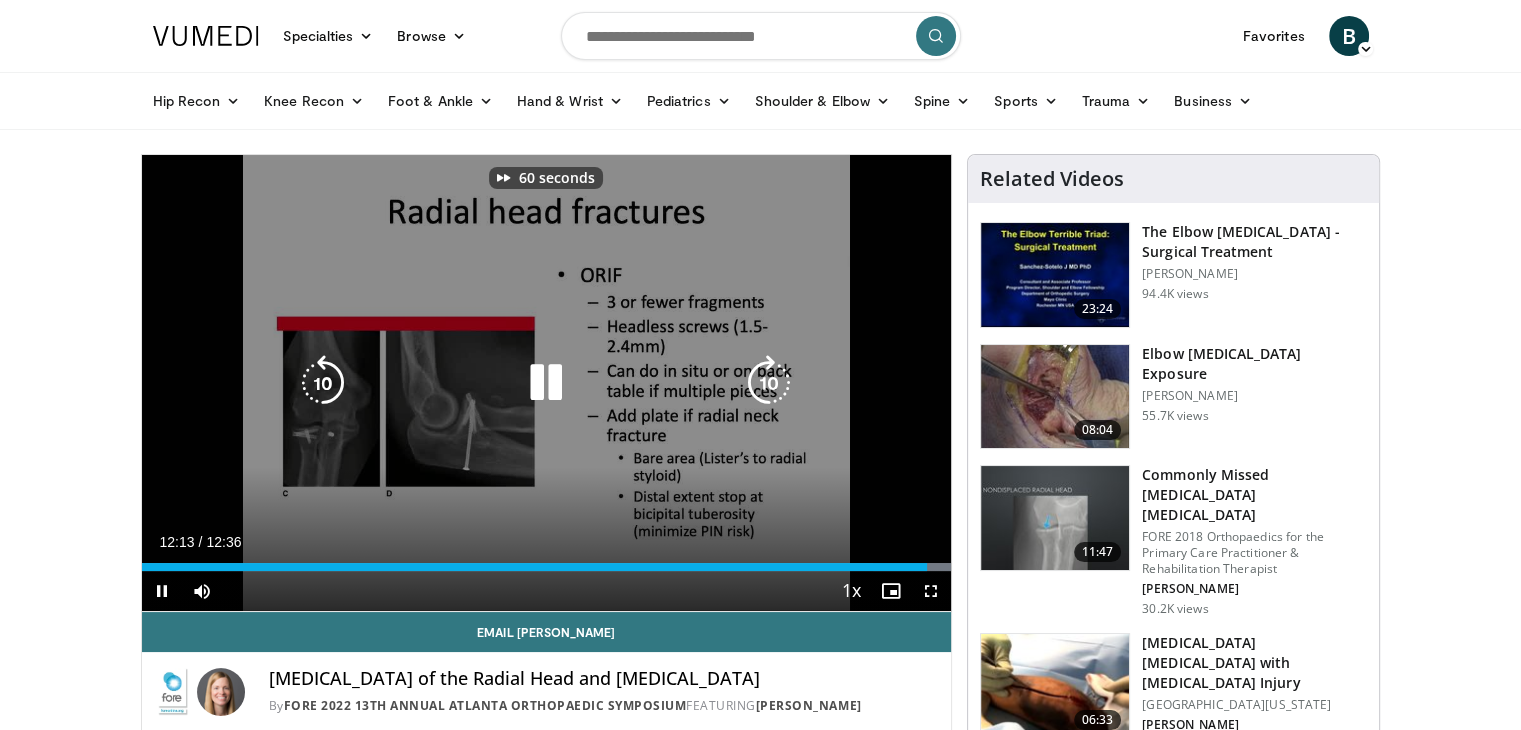 click at bounding box center (769, 383) 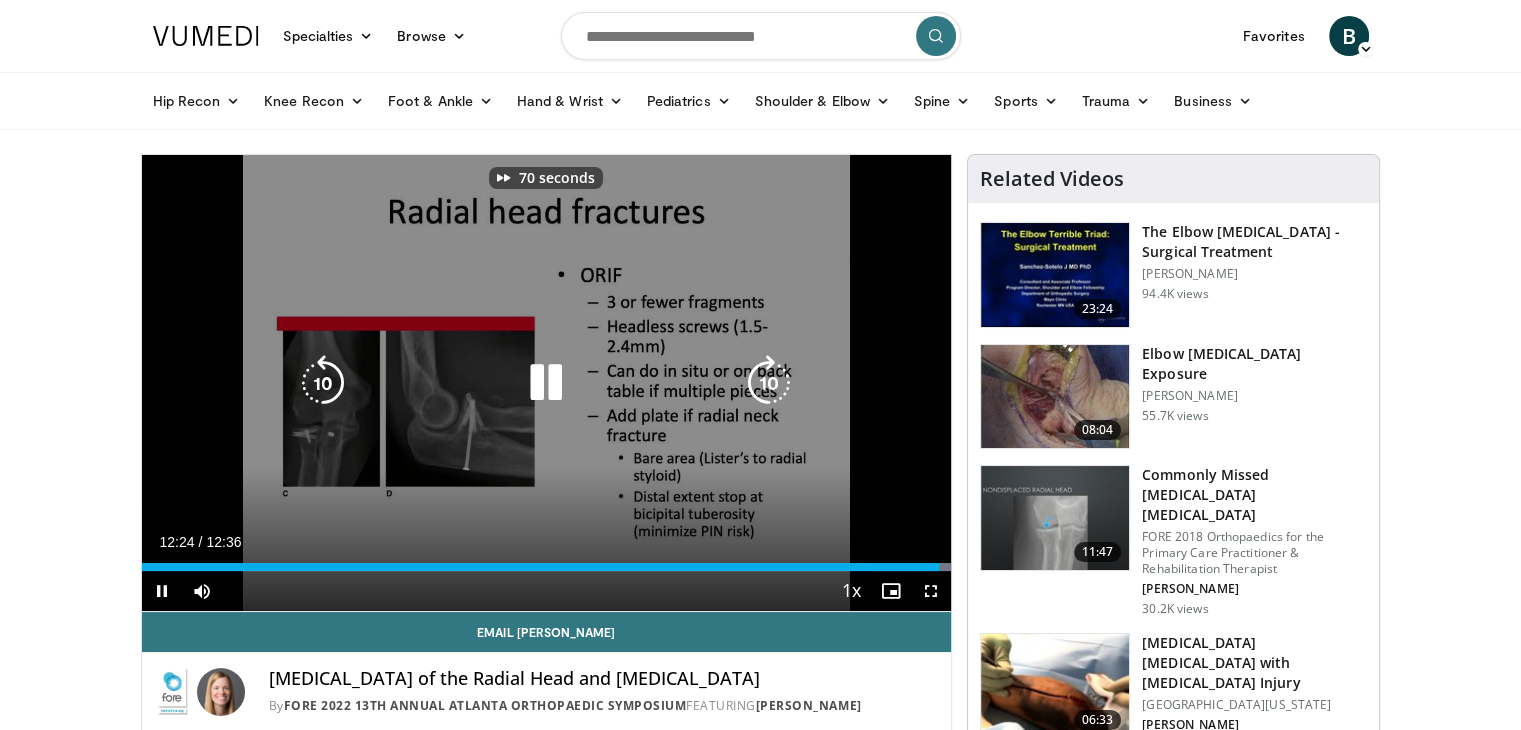 click at bounding box center (769, 383) 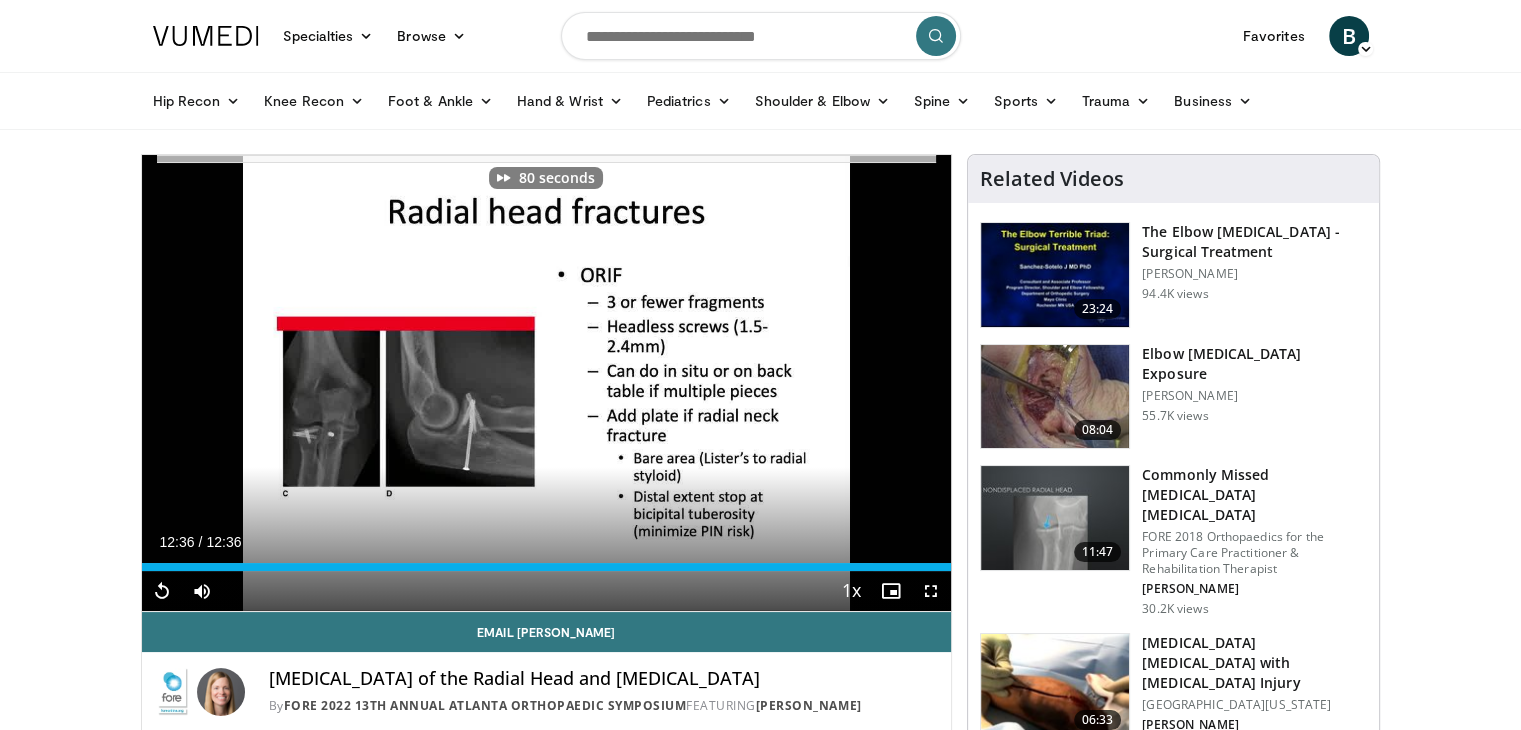 click at bounding box center (761, 36) 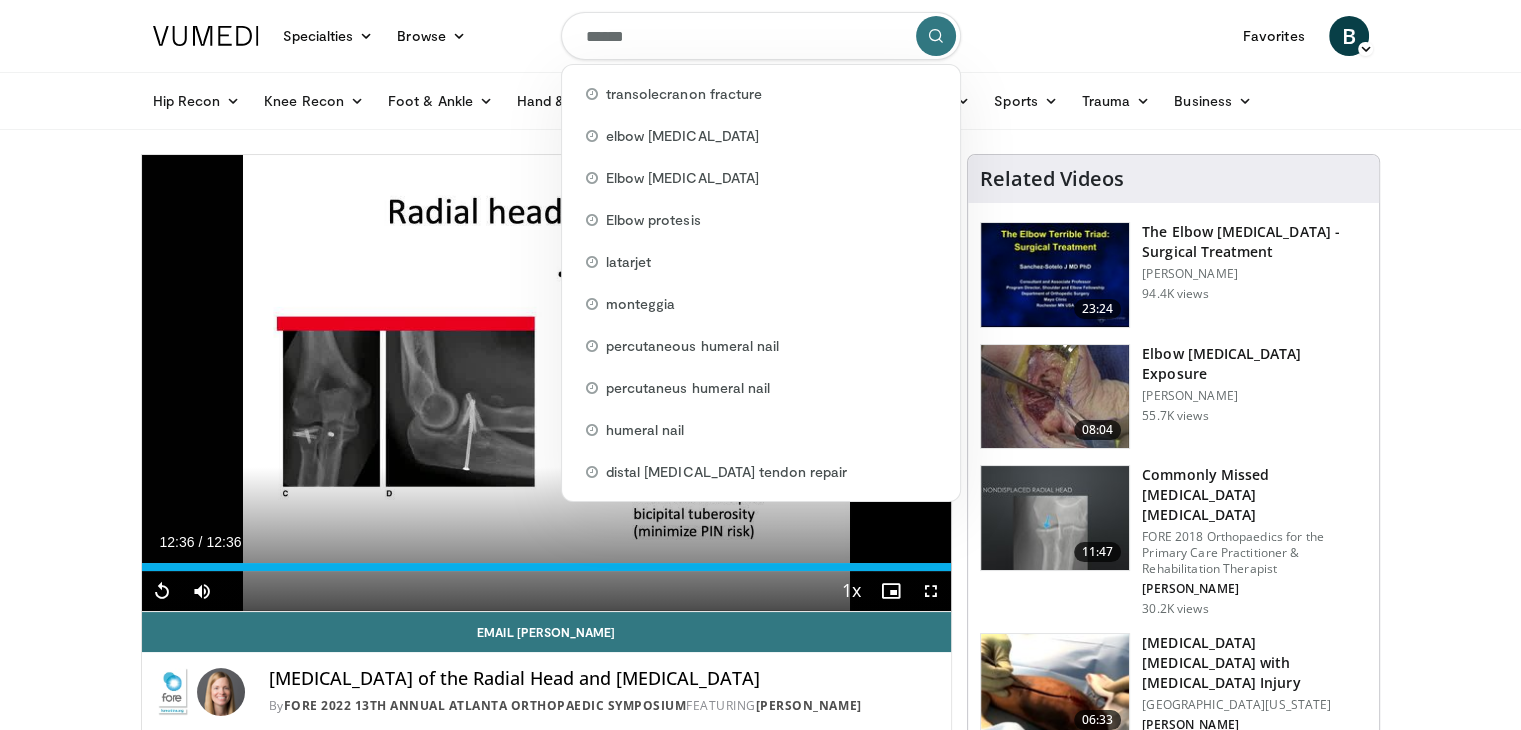 type on "******" 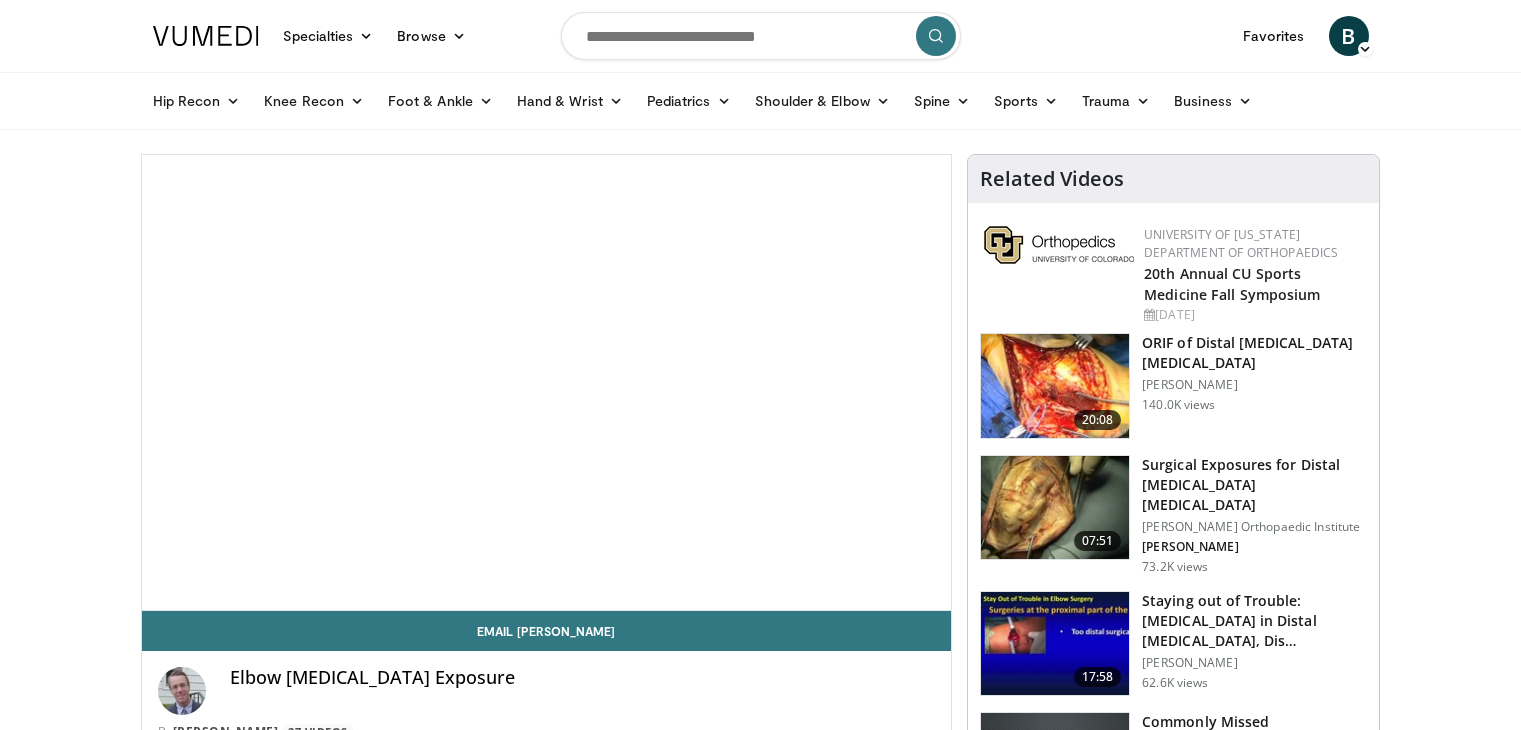 scroll, scrollTop: 0, scrollLeft: 0, axis: both 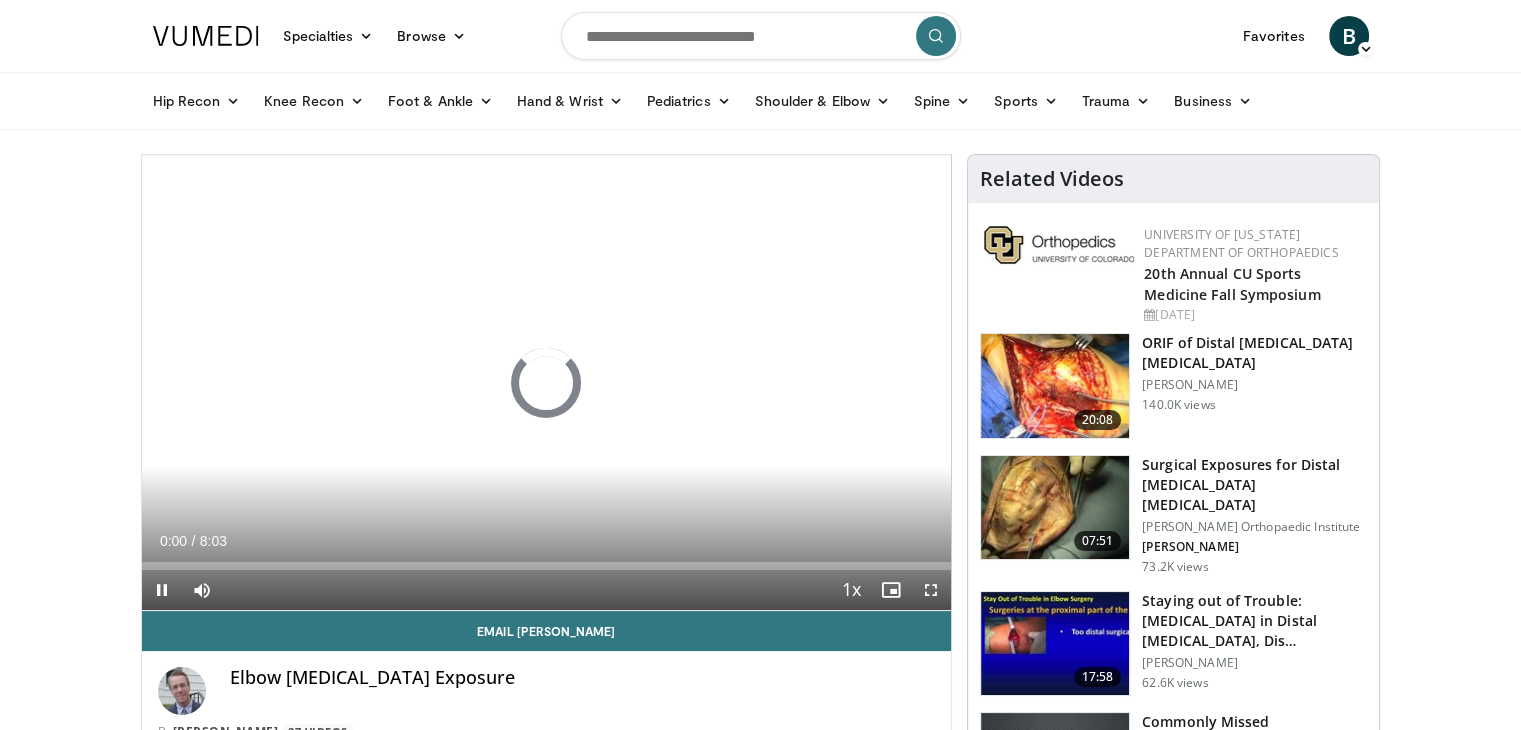 click at bounding box center (761, 36) 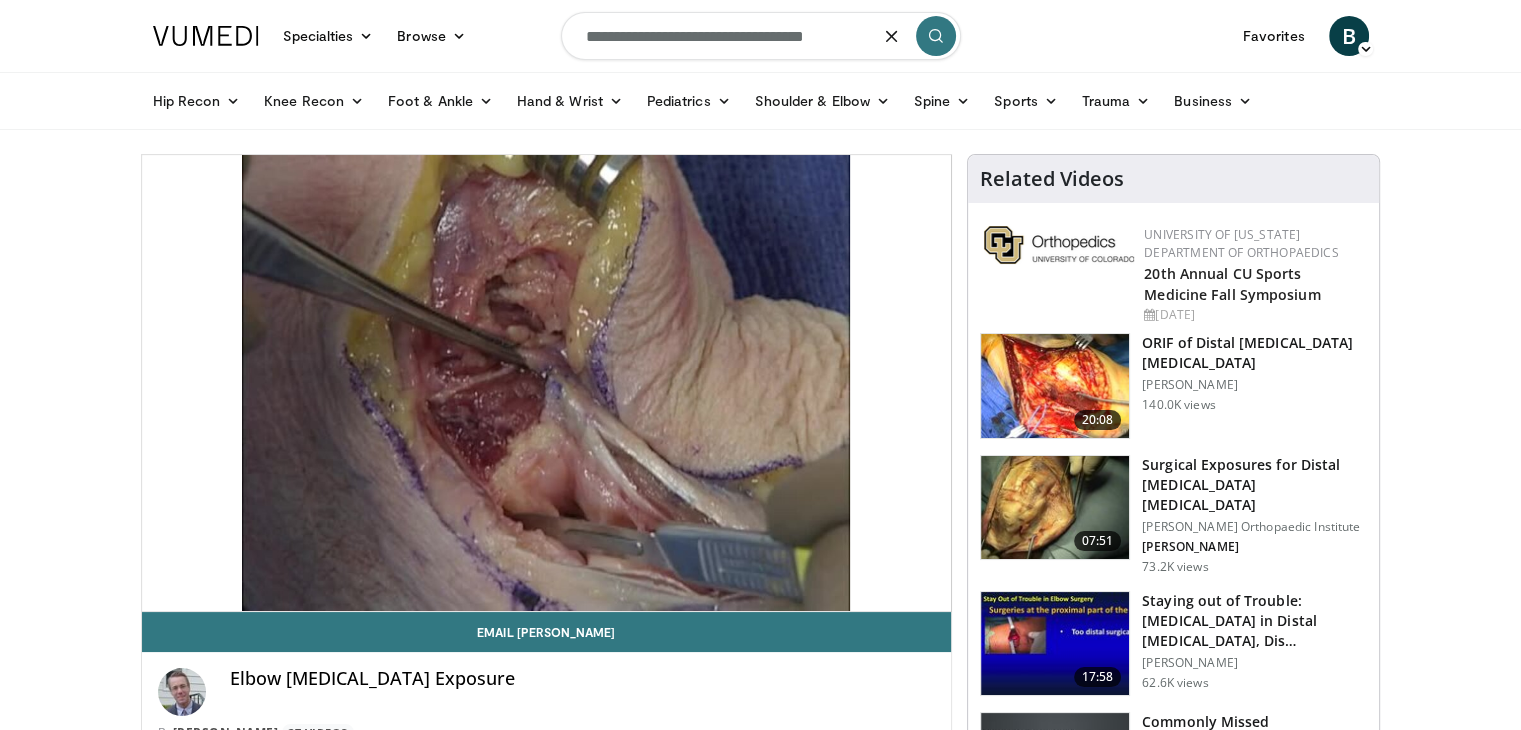 type on "**********" 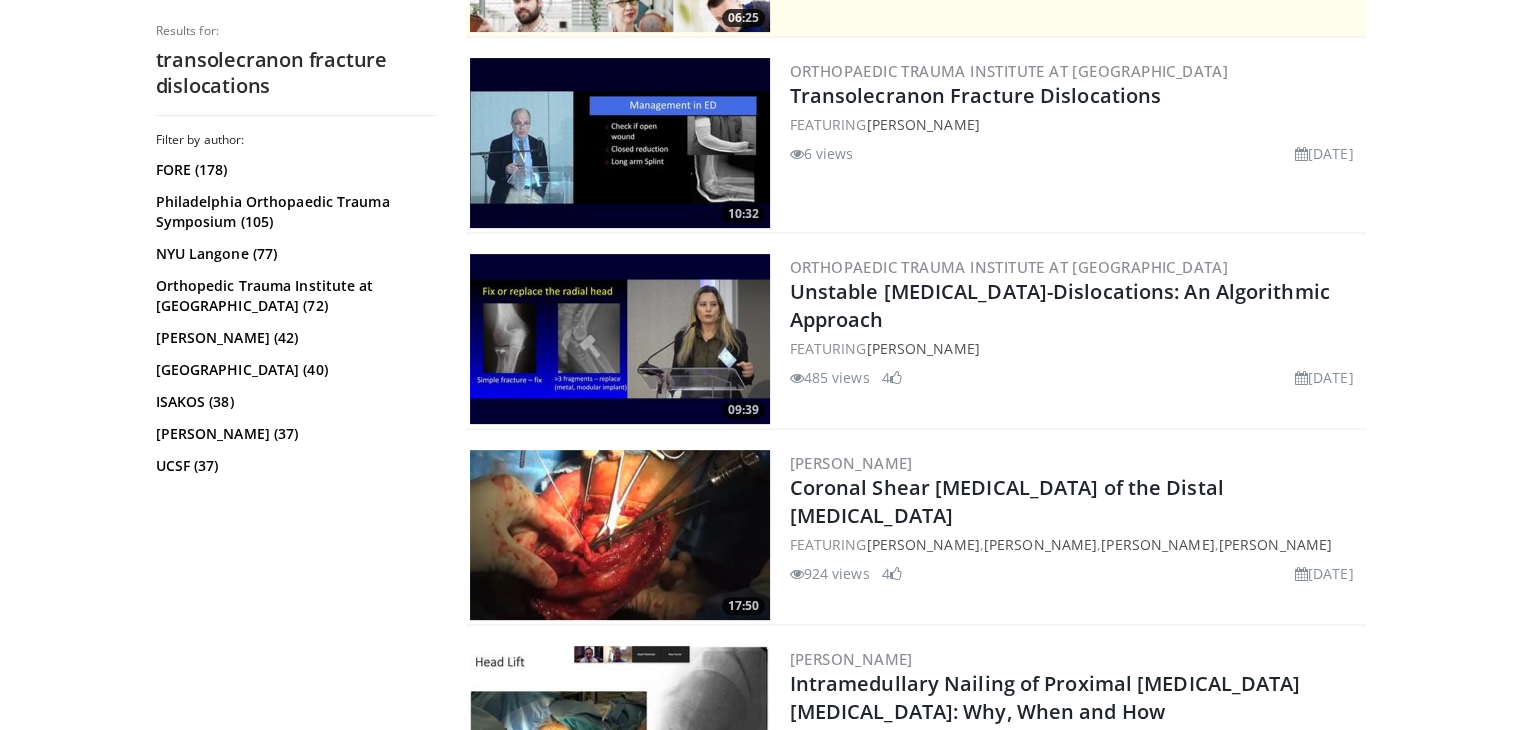 scroll, scrollTop: 560, scrollLeft: 0, axis: vertical 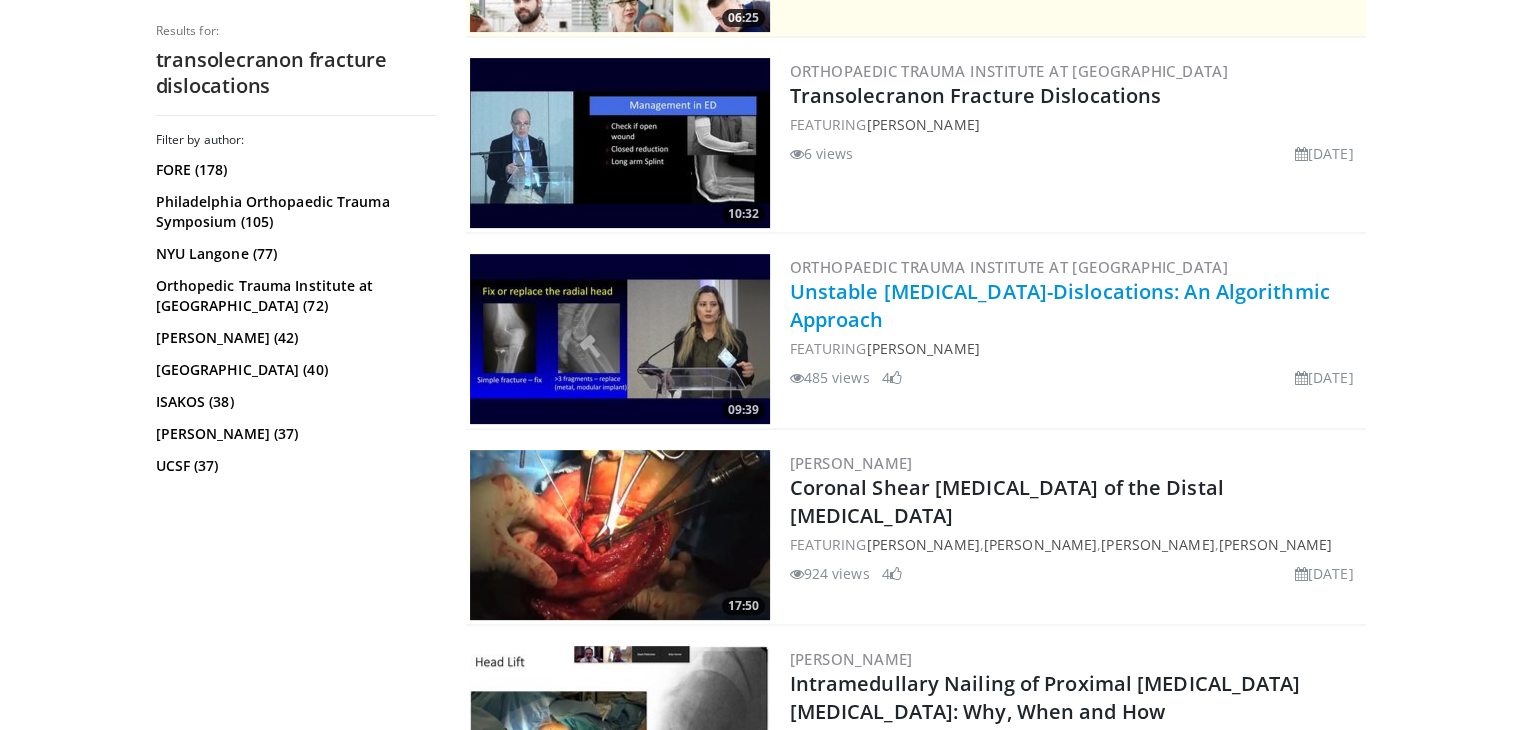 click on "Unstable [MEDICAL_DATA]-Dislocations: An Algorithmic Approach" at bounding box center [1060, 305] 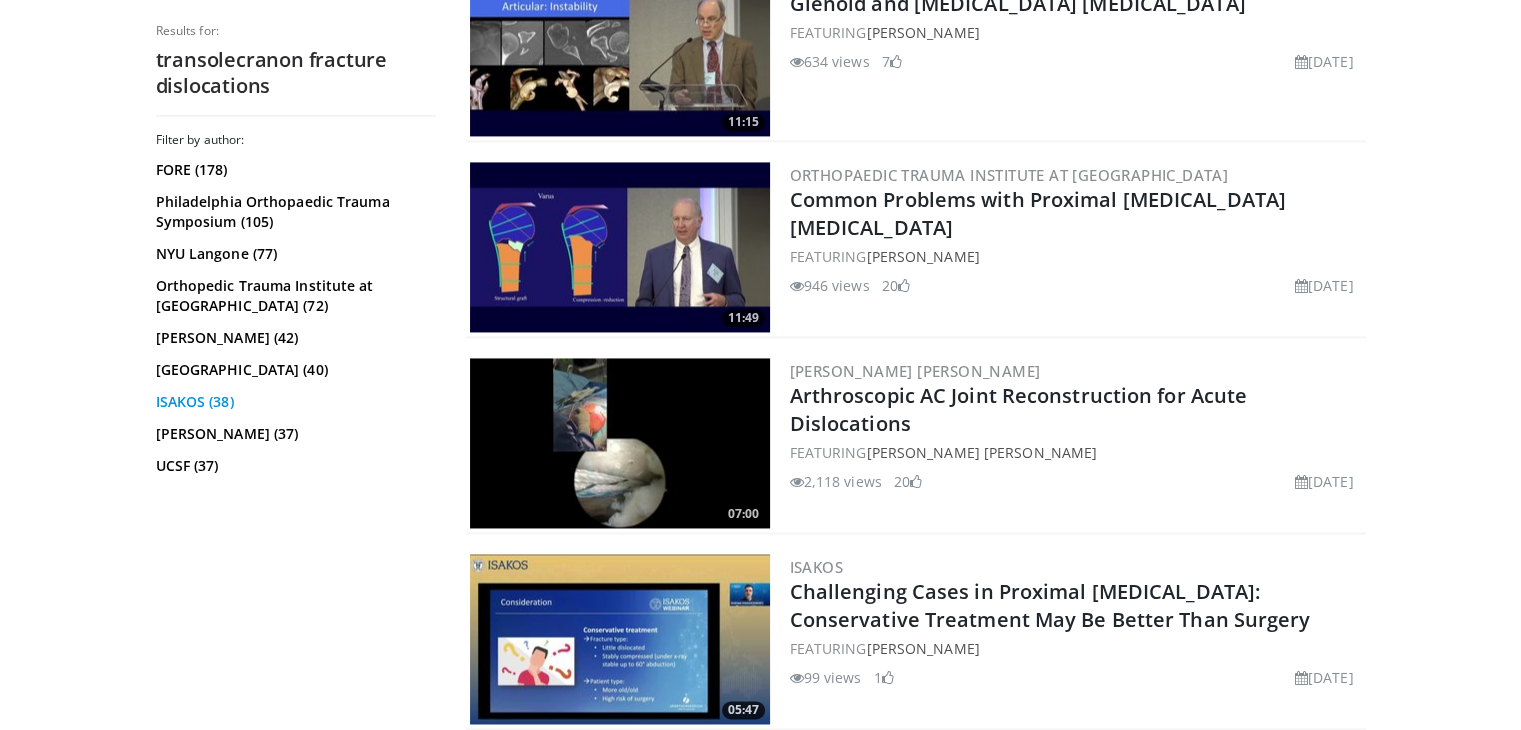 scroll, scrollTop: 3014, scrollLeft: 0, axis: vertical 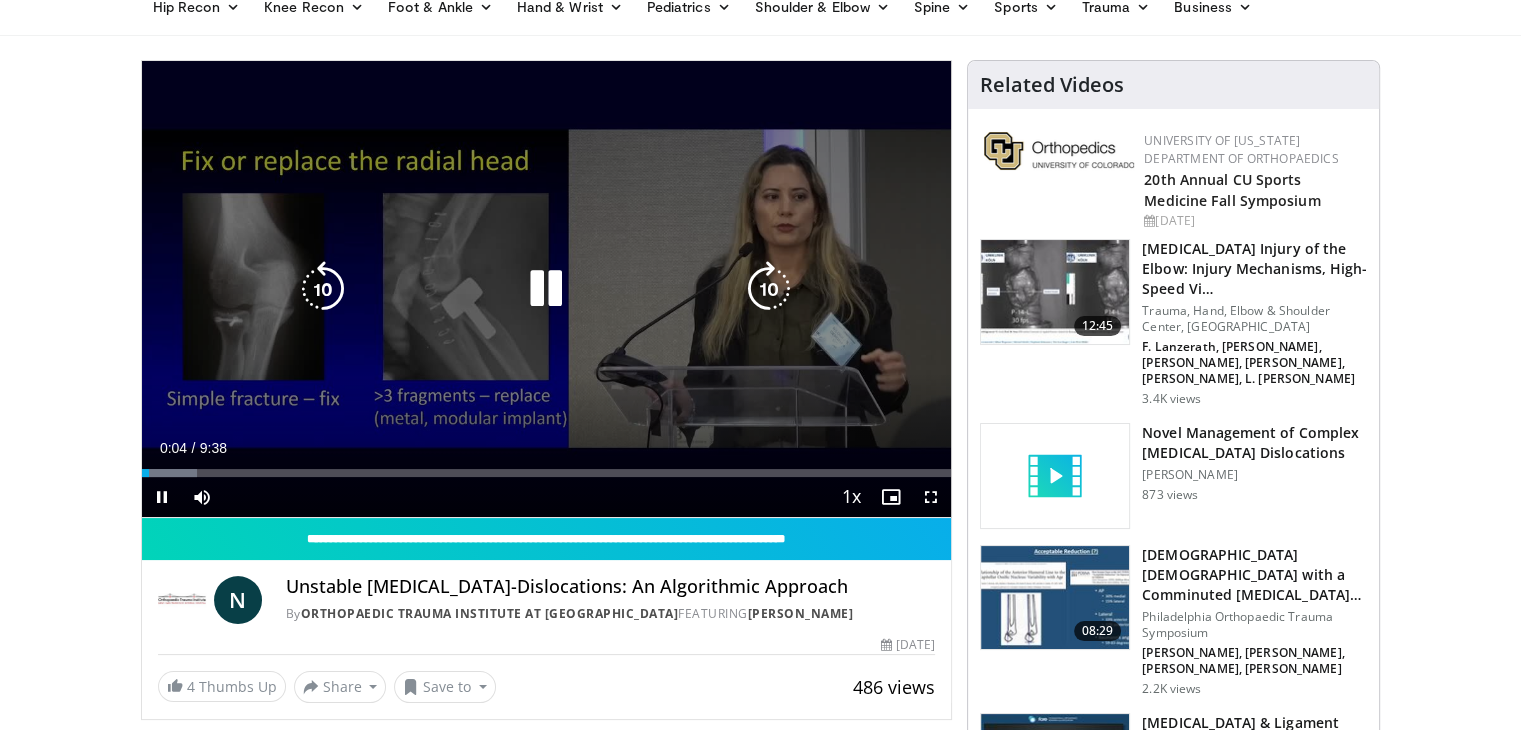 click at bounding box center [769, 289] 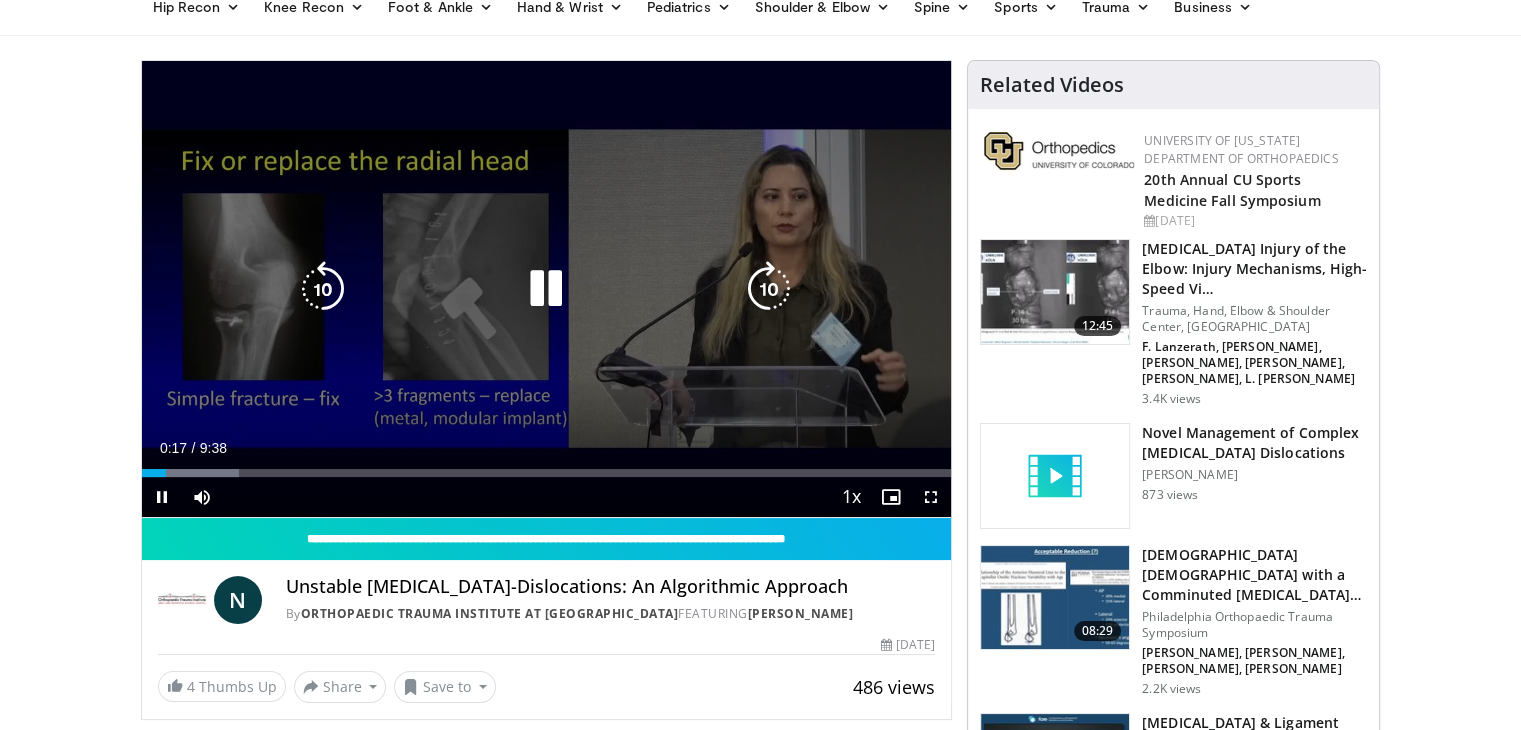 click at bounding box center [769, 289] 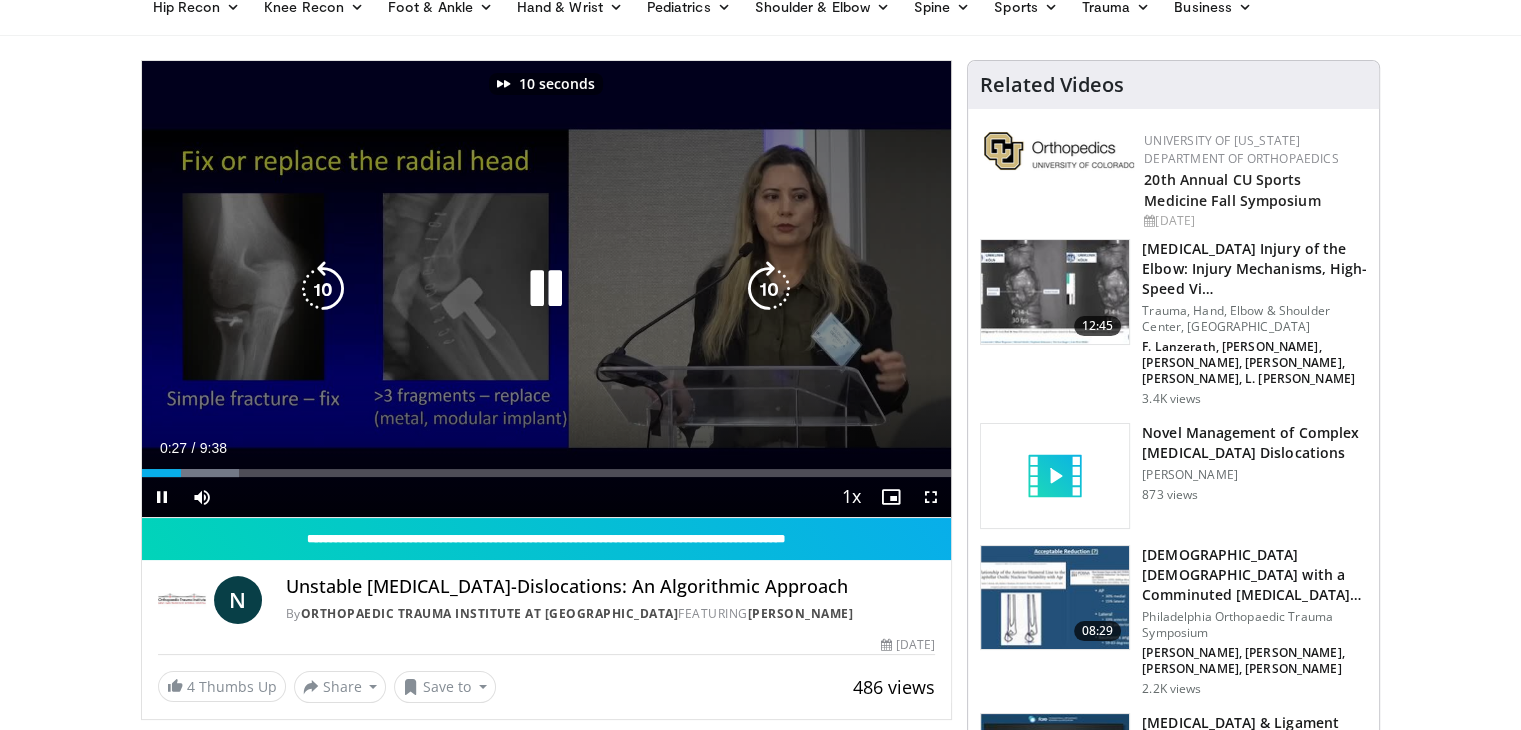 click at bounding box center [769, 289] 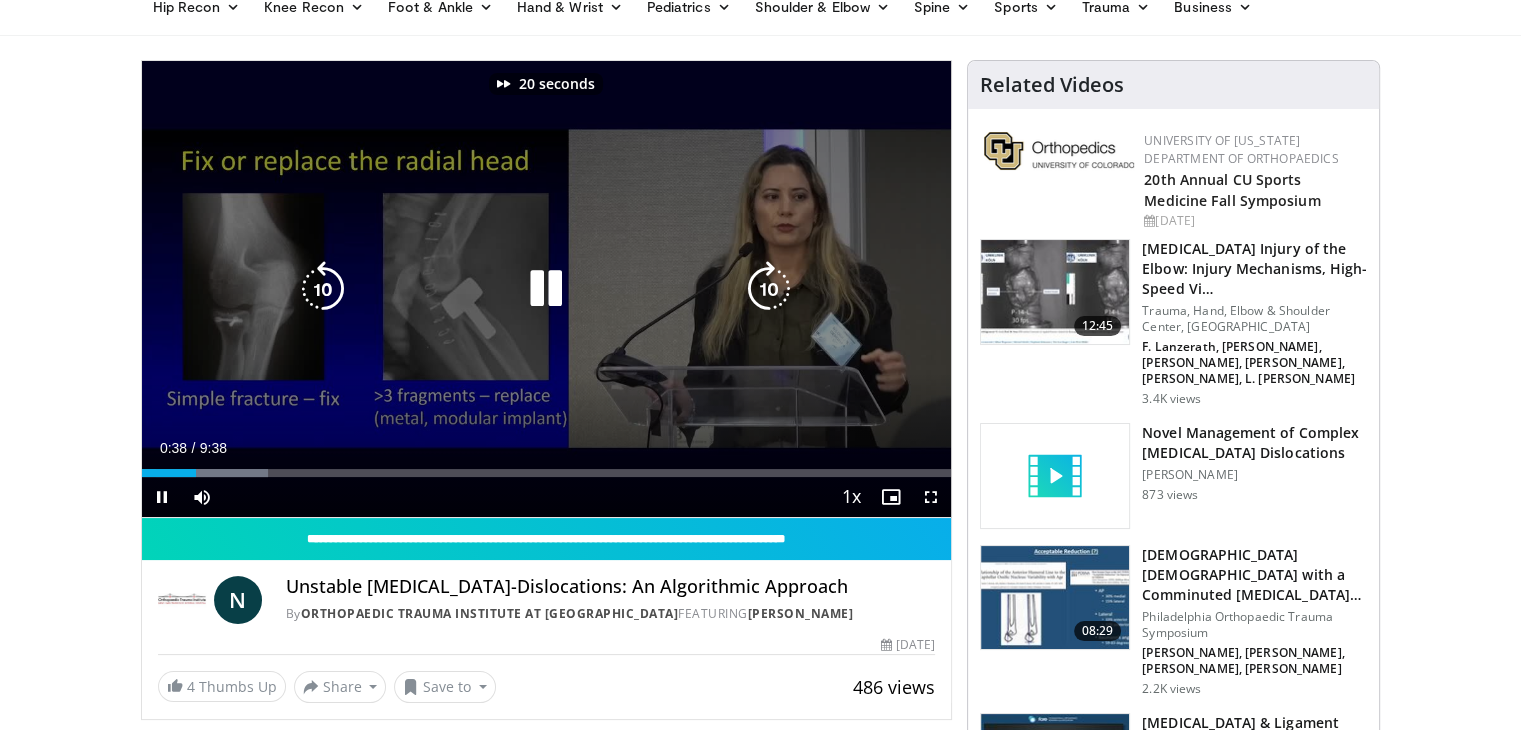 click at bounding box center (769, 289) 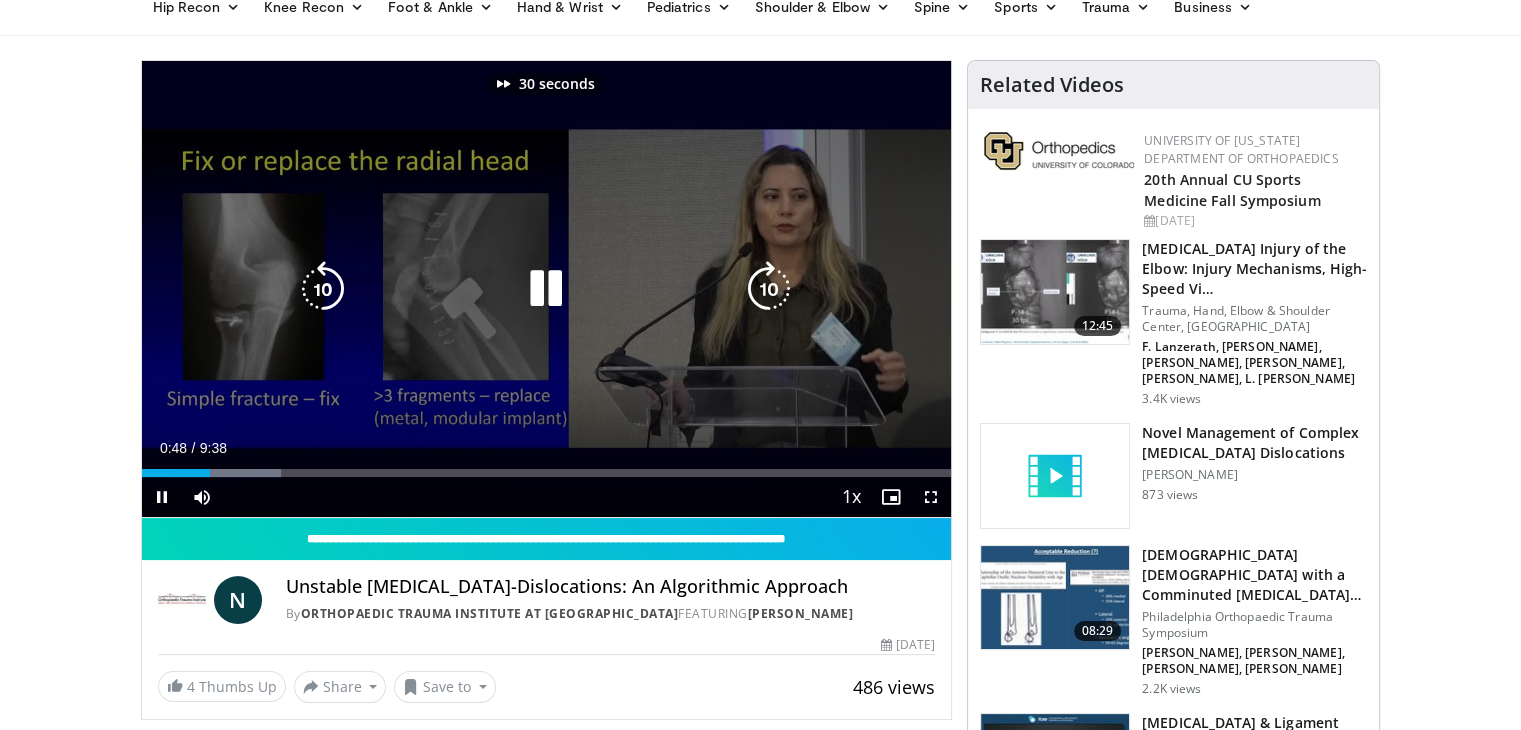 click at bounding box center [769, 289] 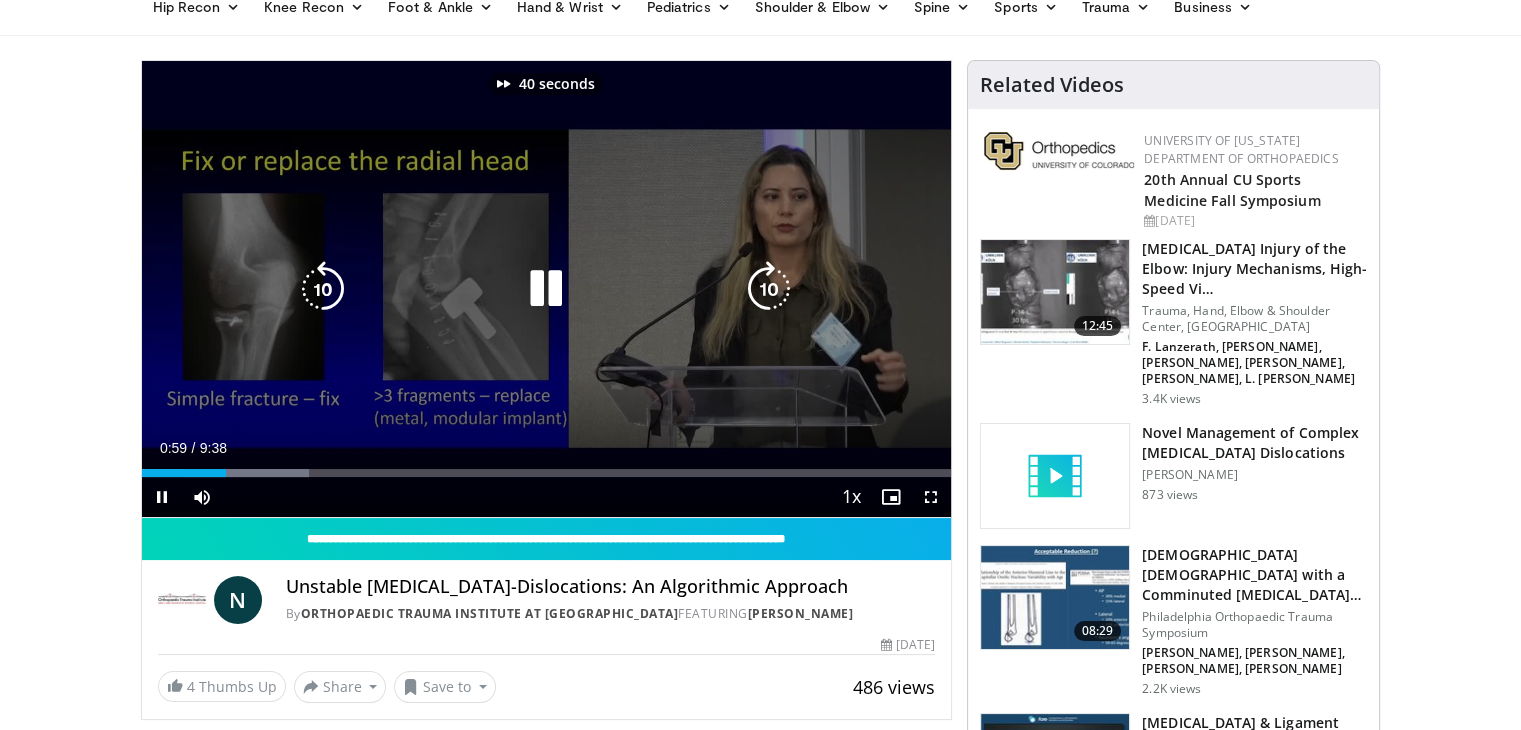 click at bounding box center [769, 289] 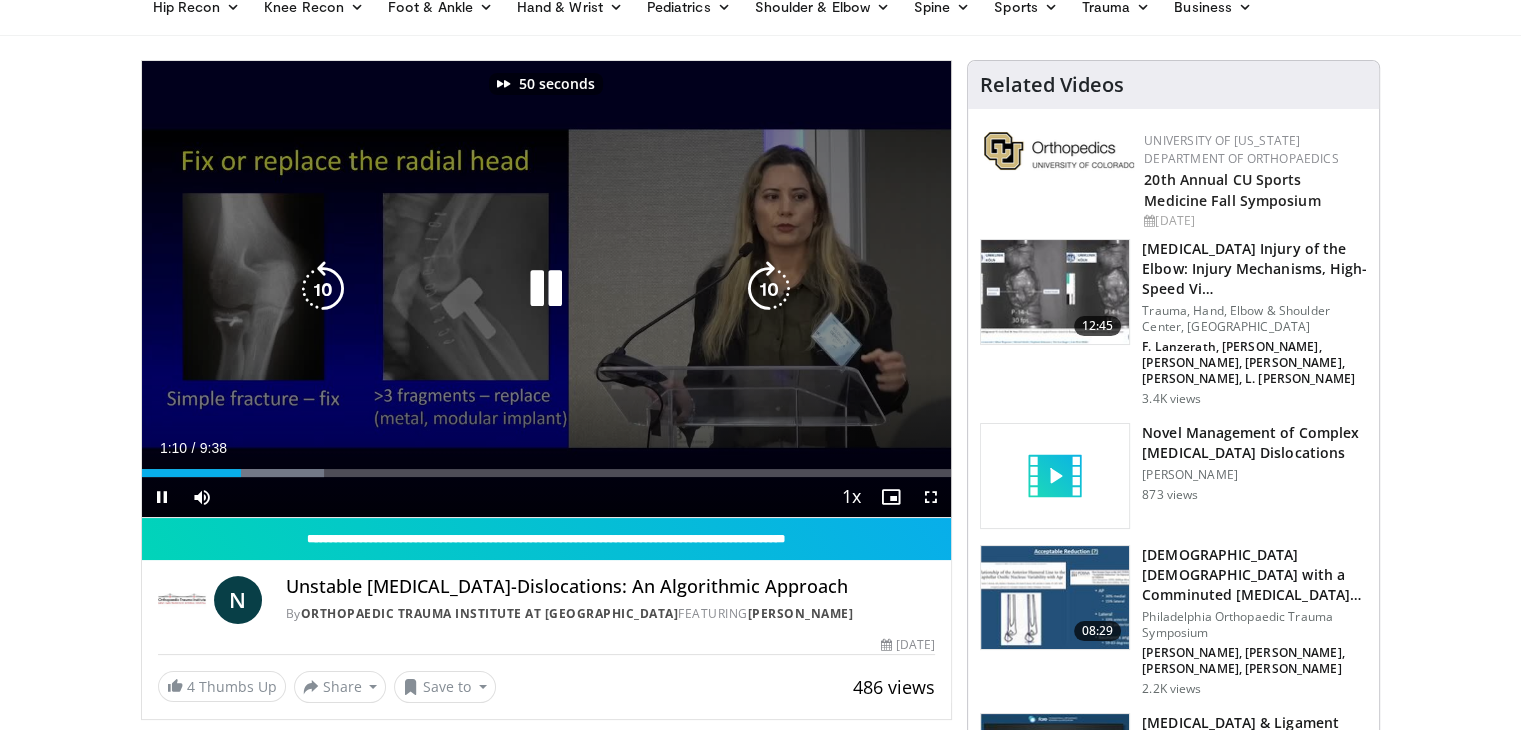 click at bounding box center (769, 289) 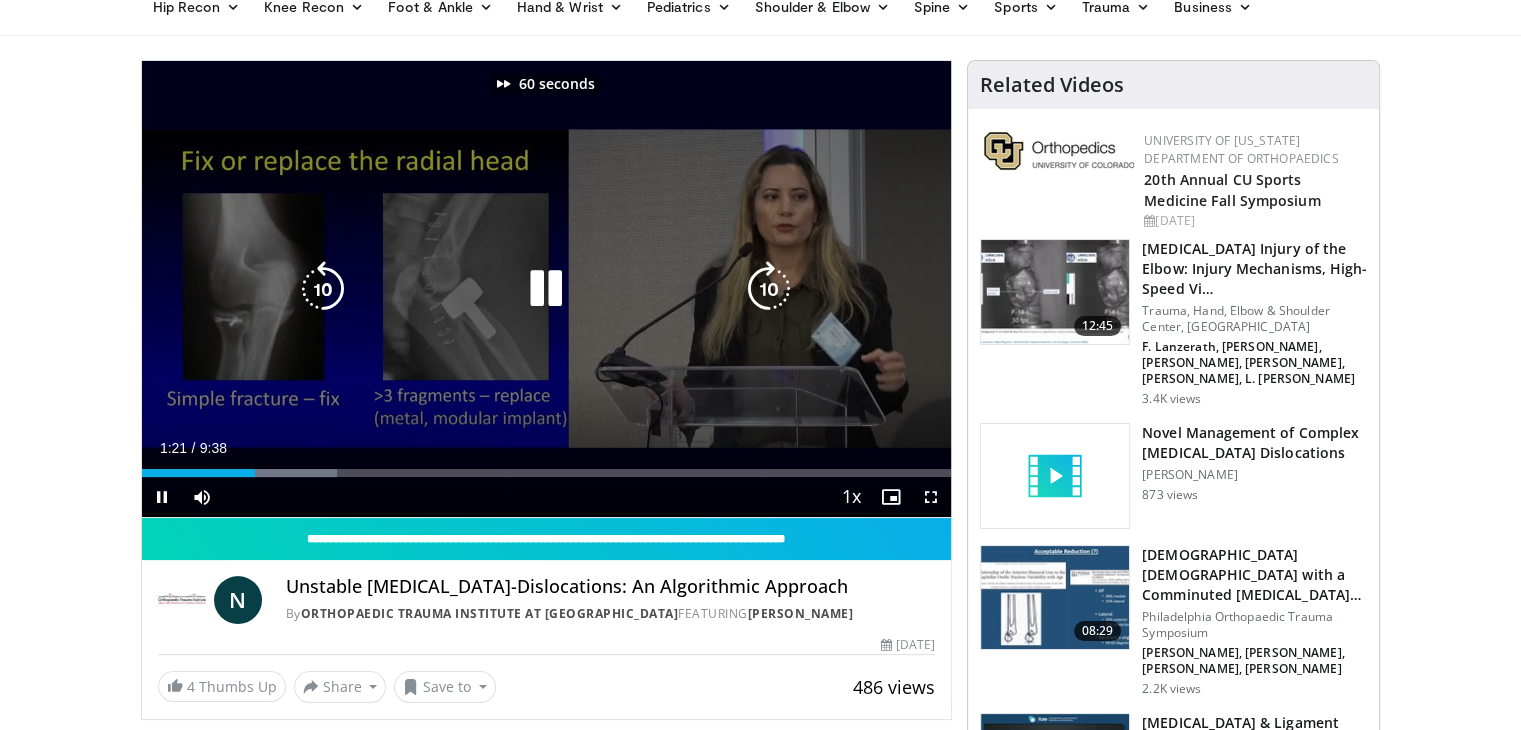 click at bounding box center [769, 289] 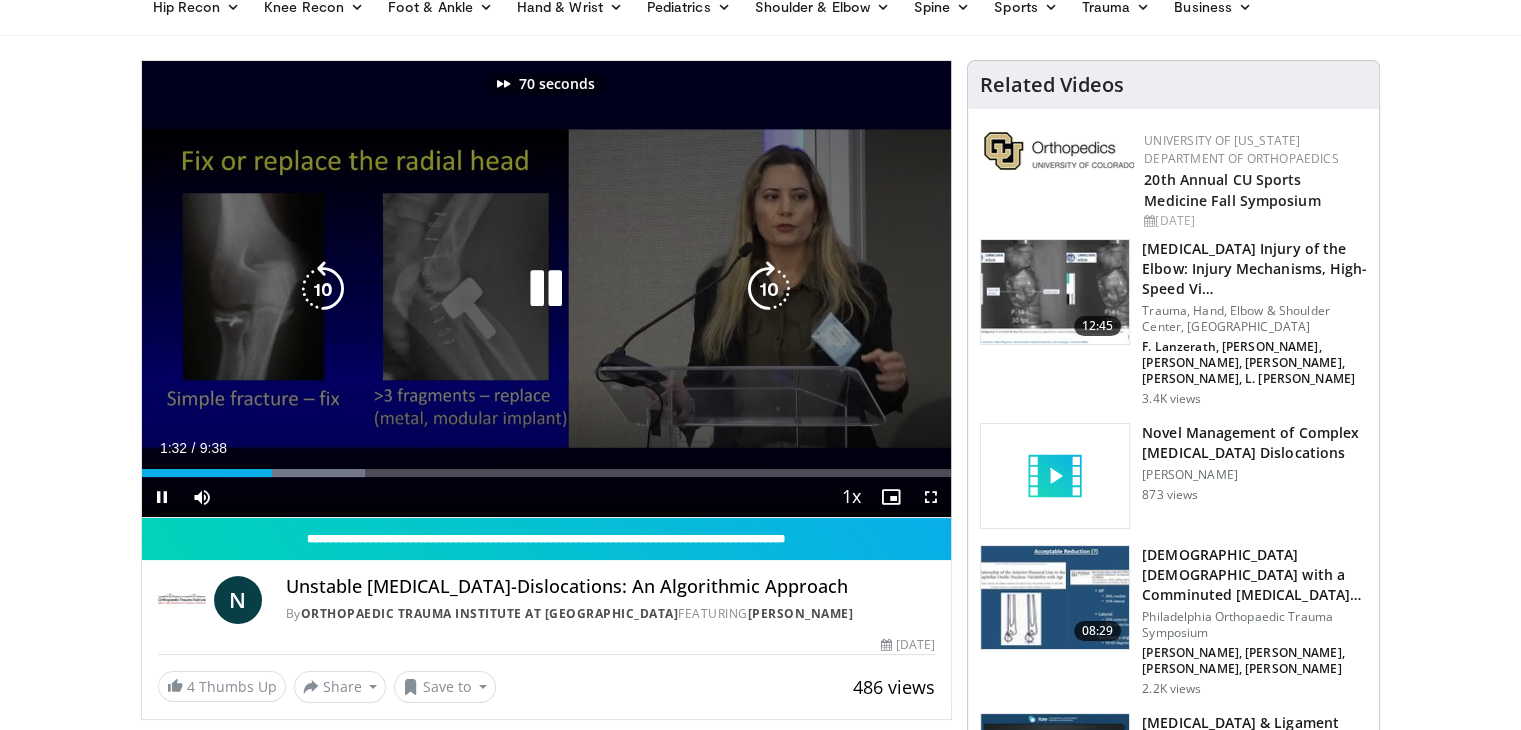 click at bounding box center [769, 289] 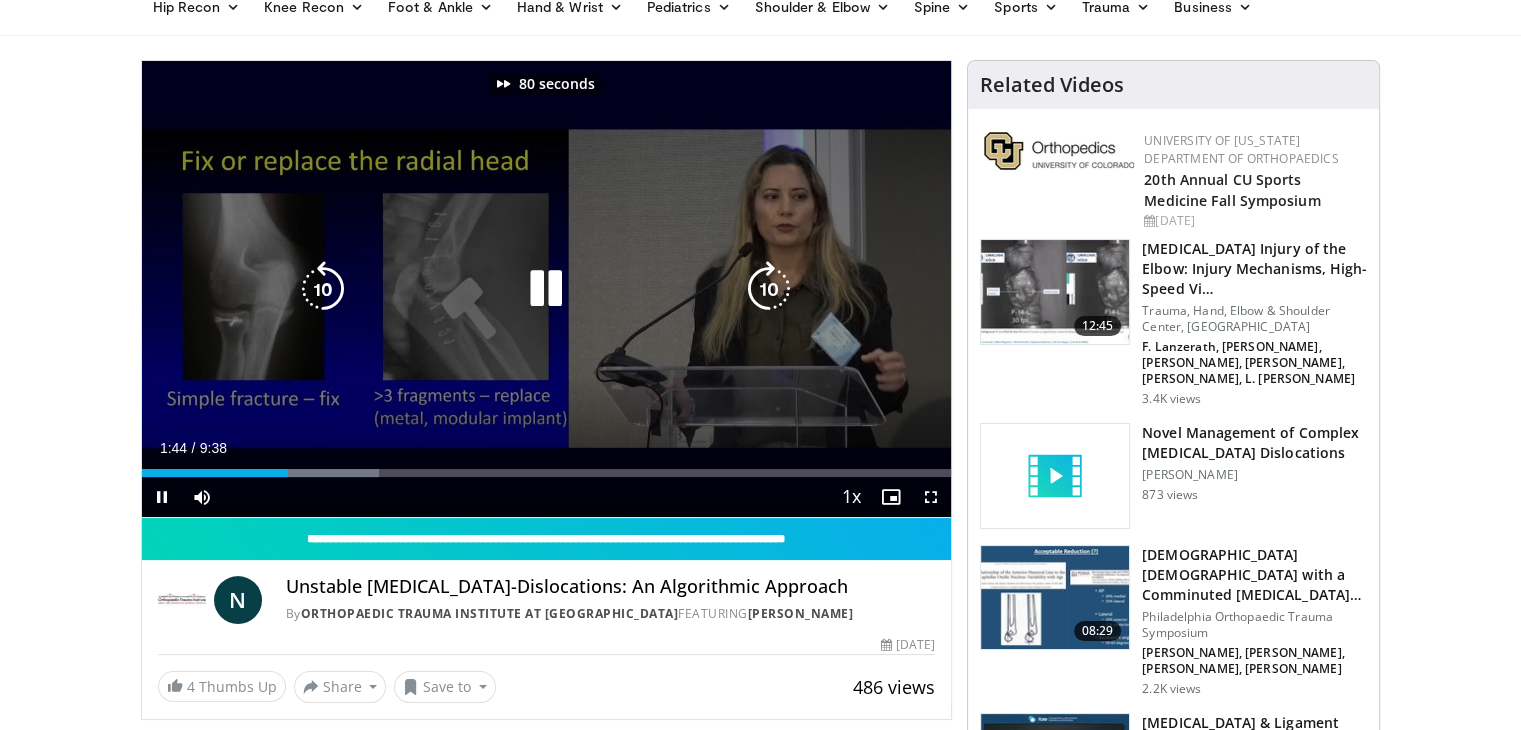 click at bounding box center [769, 289] 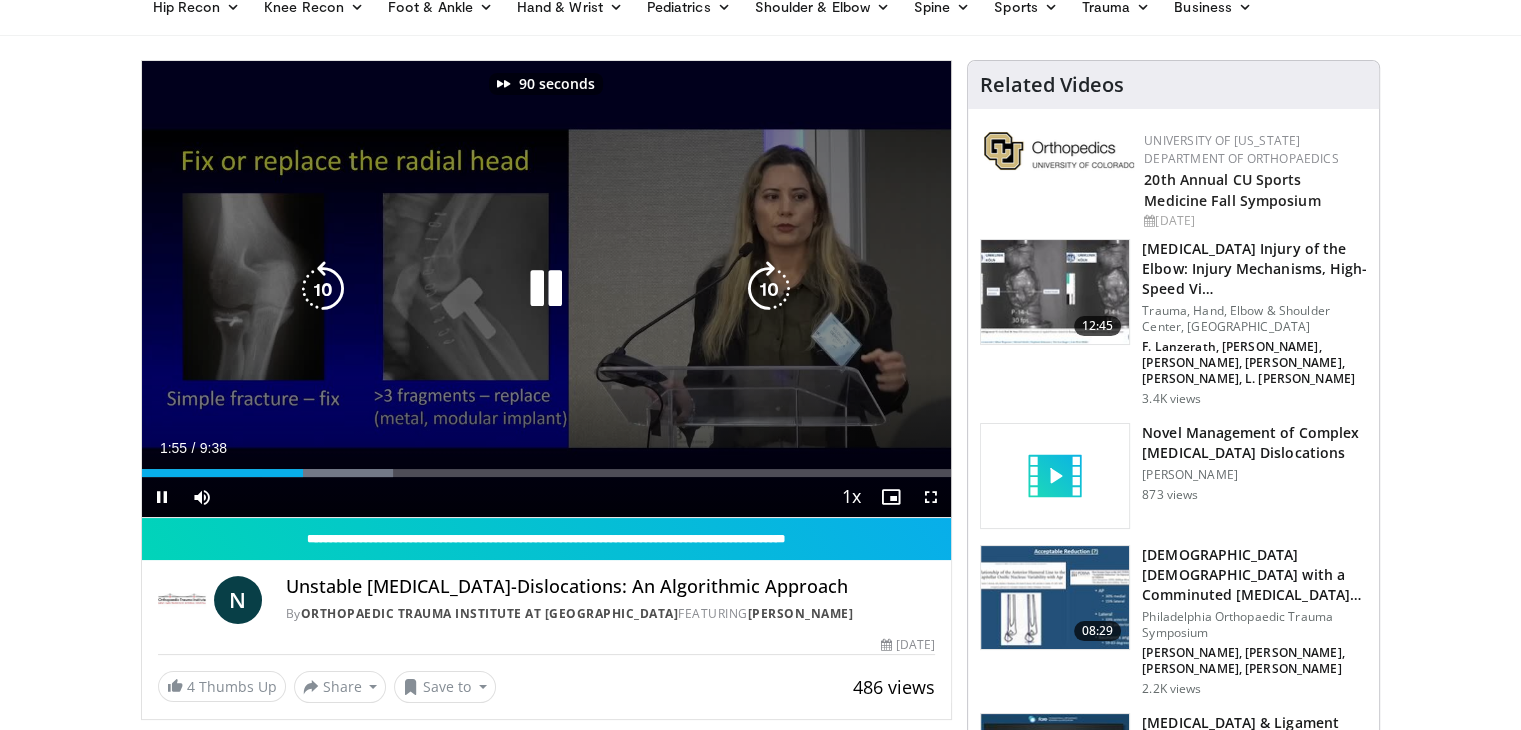 click at bounding box center [769, 289] 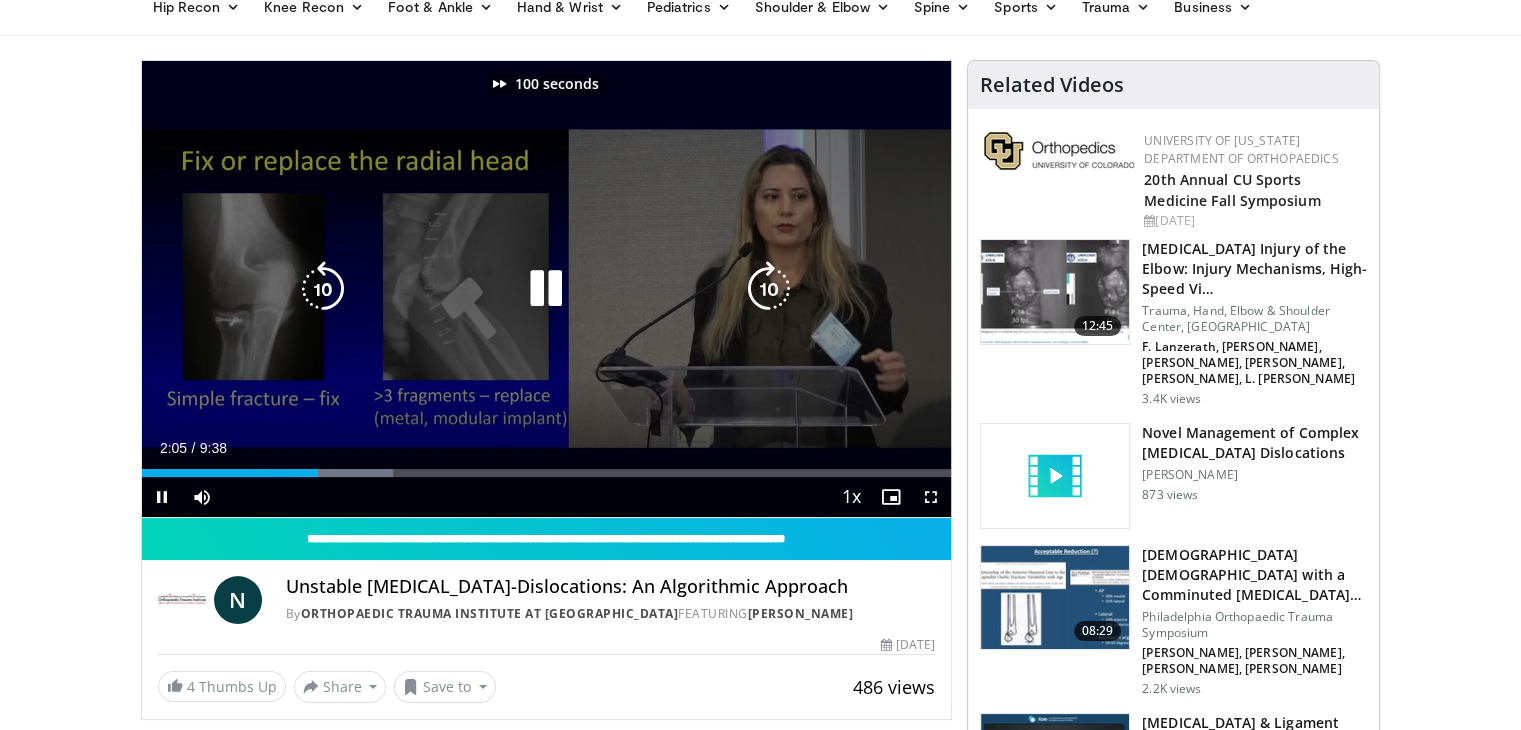 click at bounding box center (769, 289) 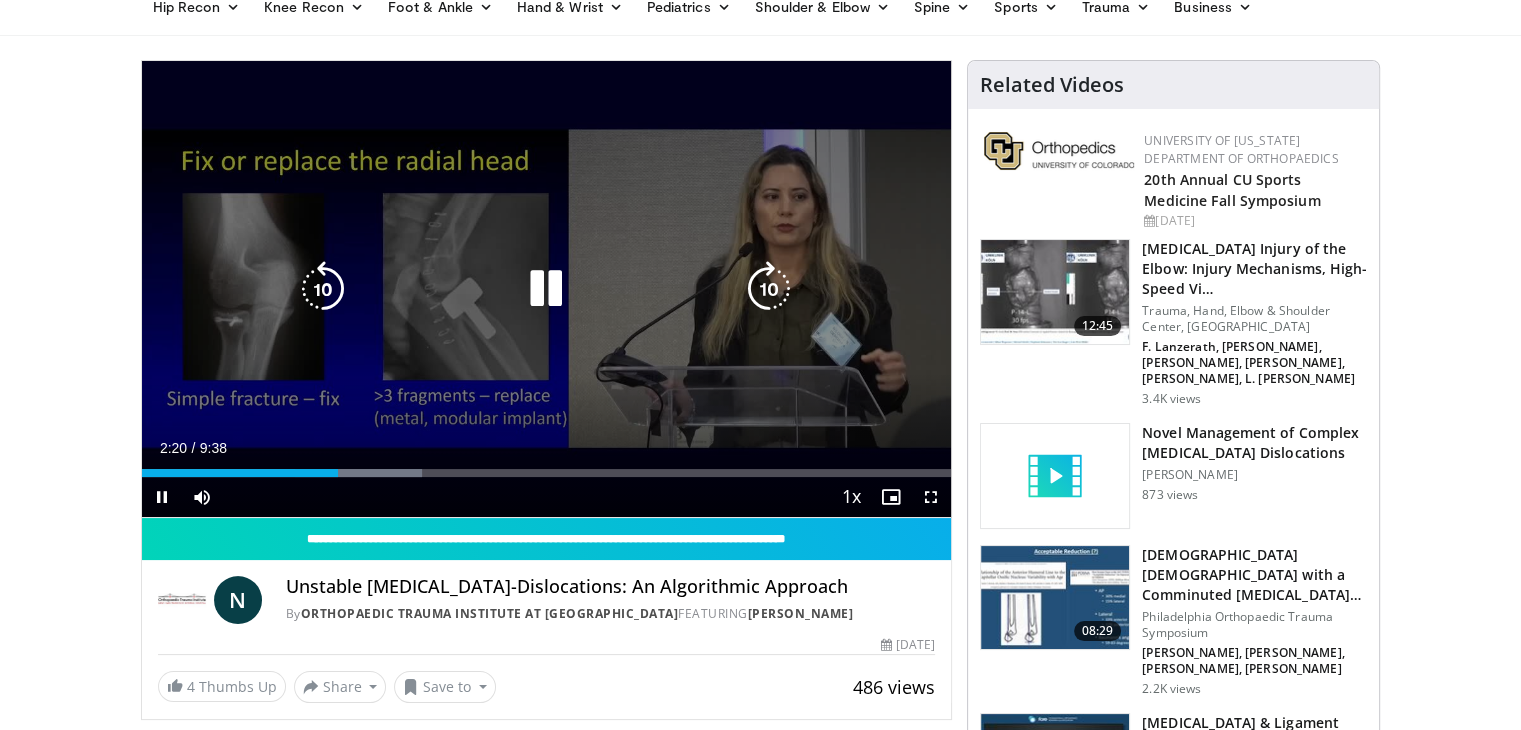 click at bounding box center [769, 289] 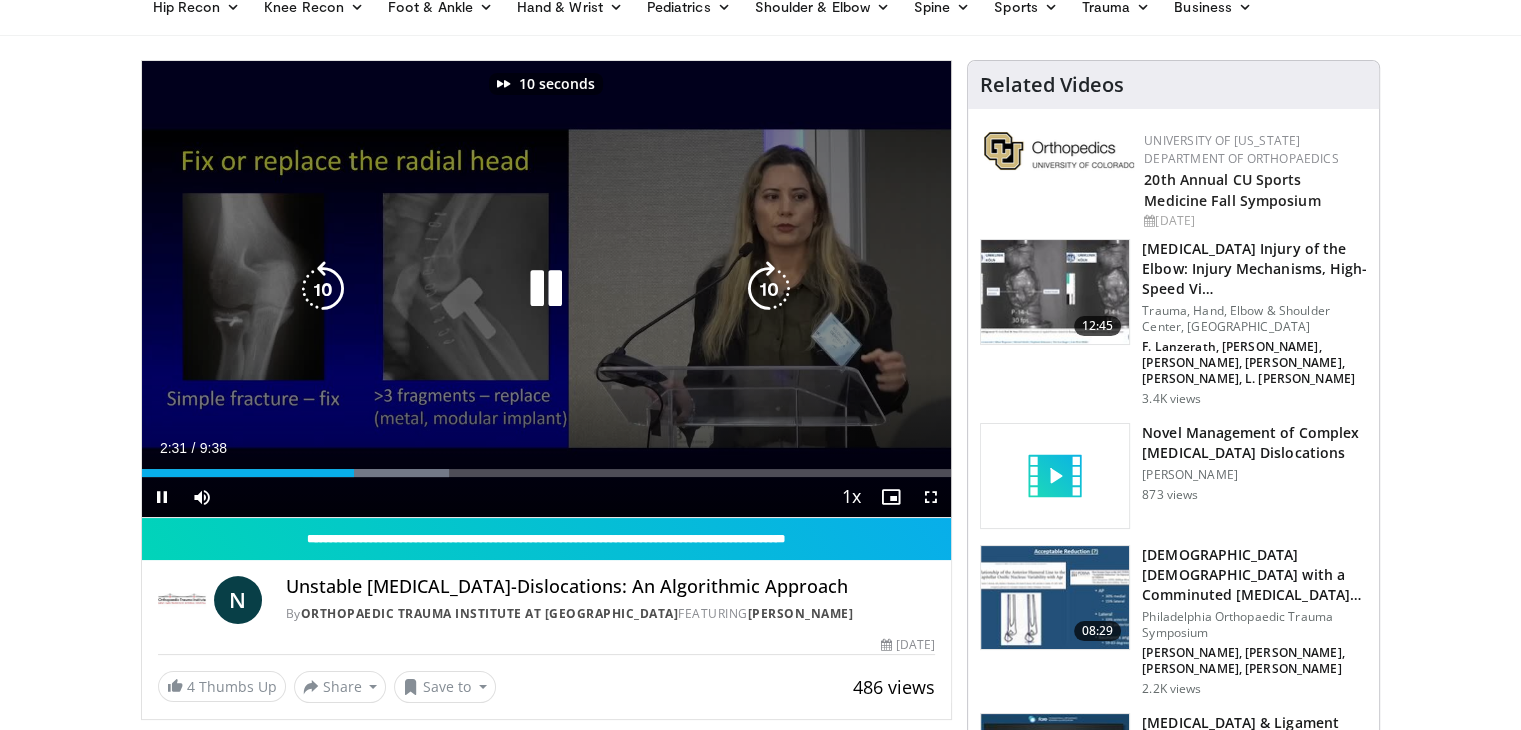 click at bounding box center [769, 289] 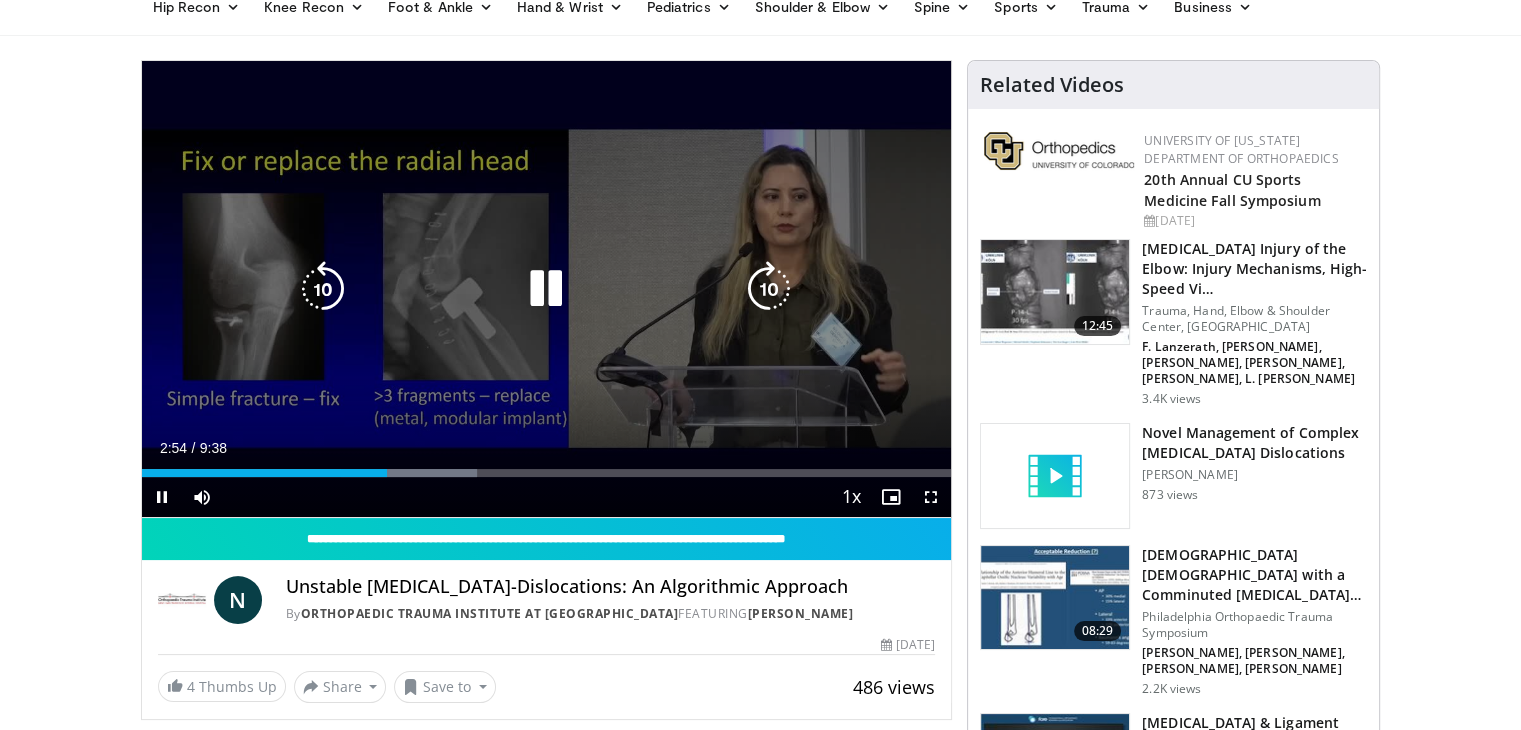 click at bounding box center (769, 289) 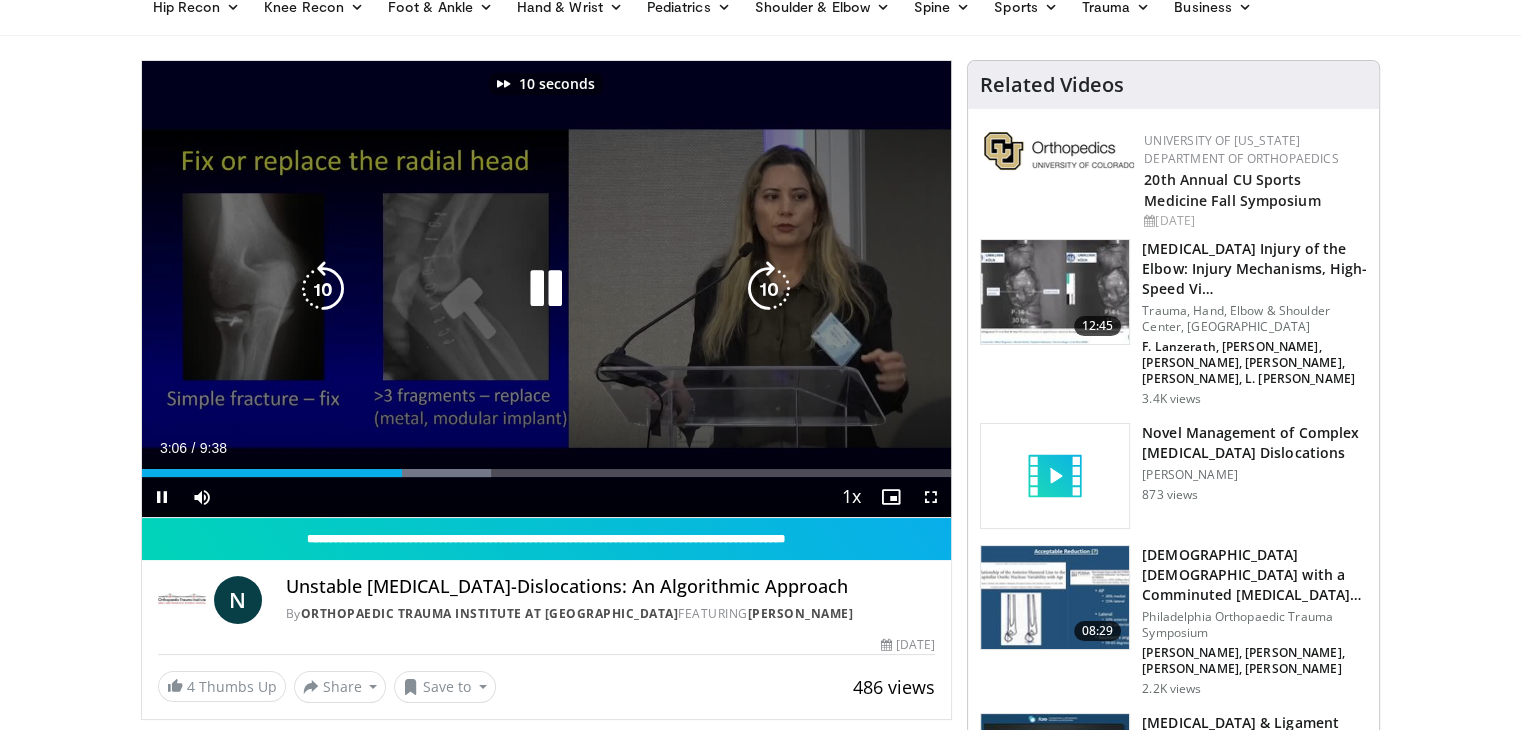 click at bounding box center (769, 289) 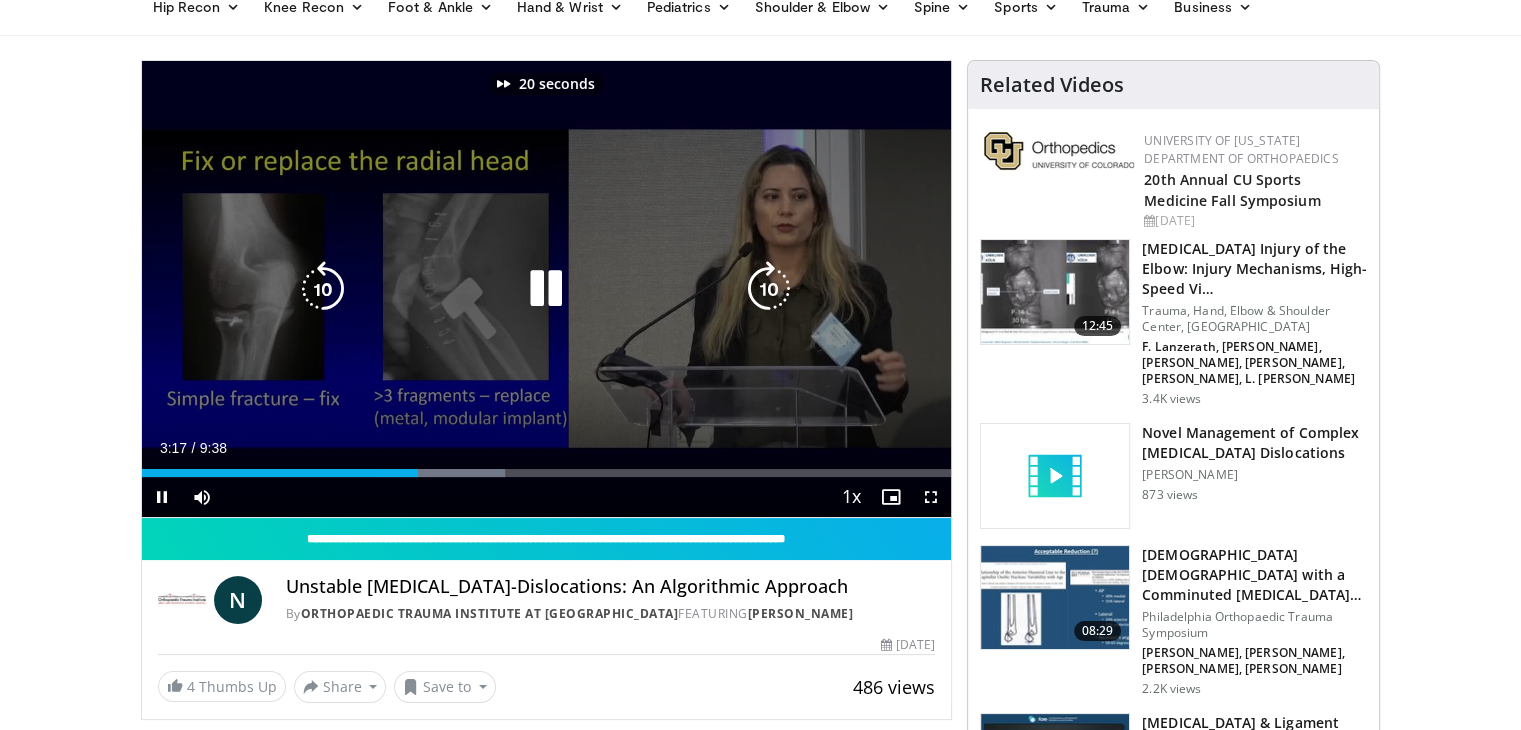 click at bounding box center (769, 289) 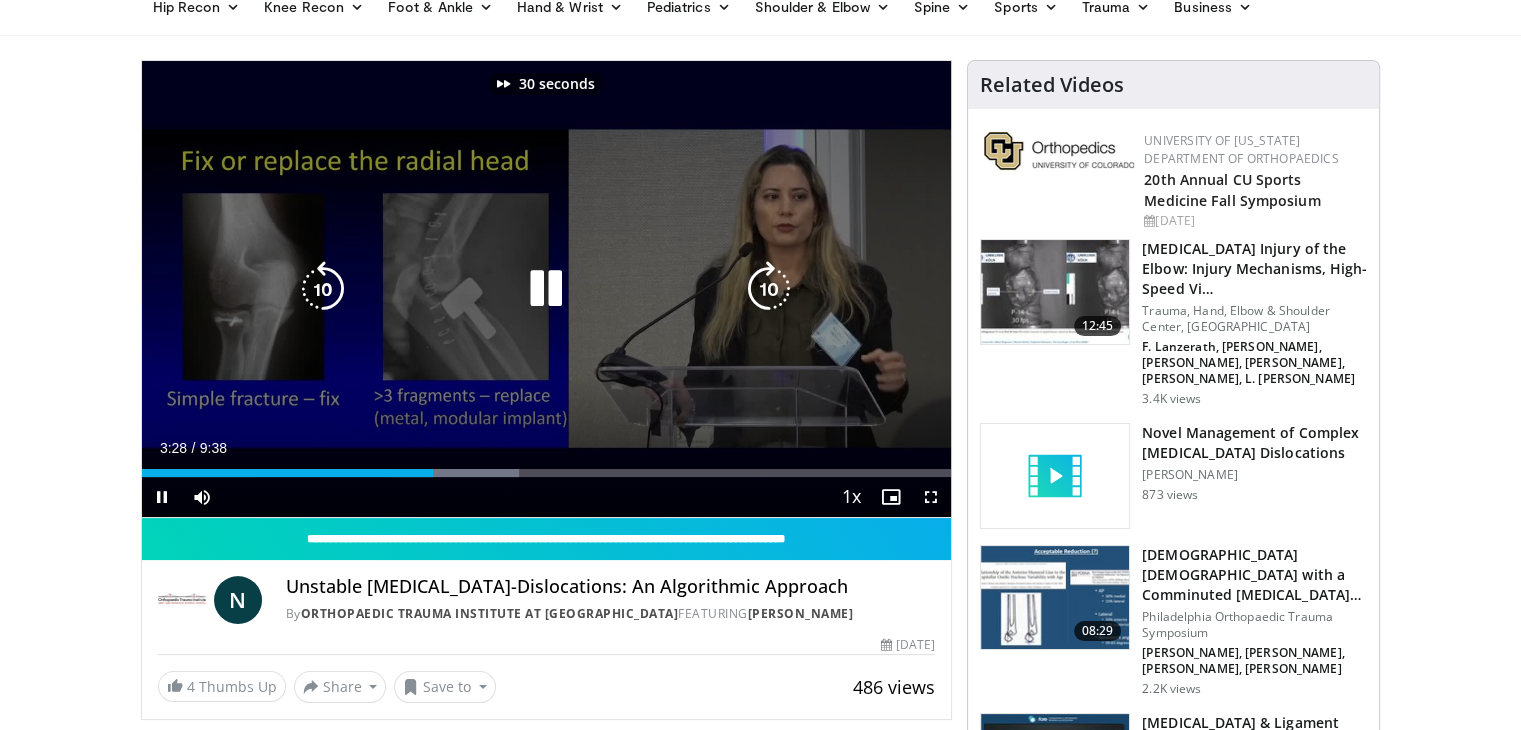 click at bounding box center [769, 289] 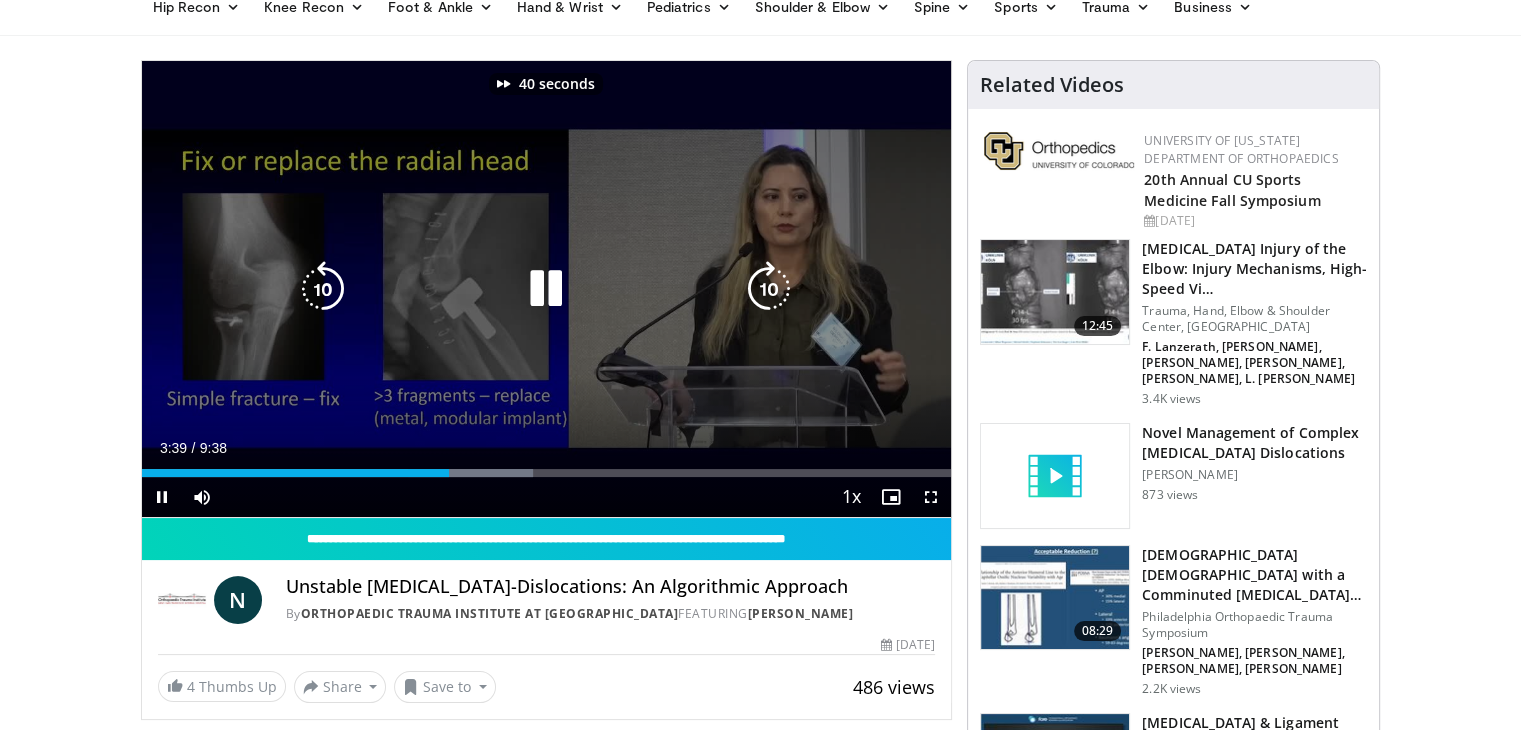 click at bounding box center (769, 289) 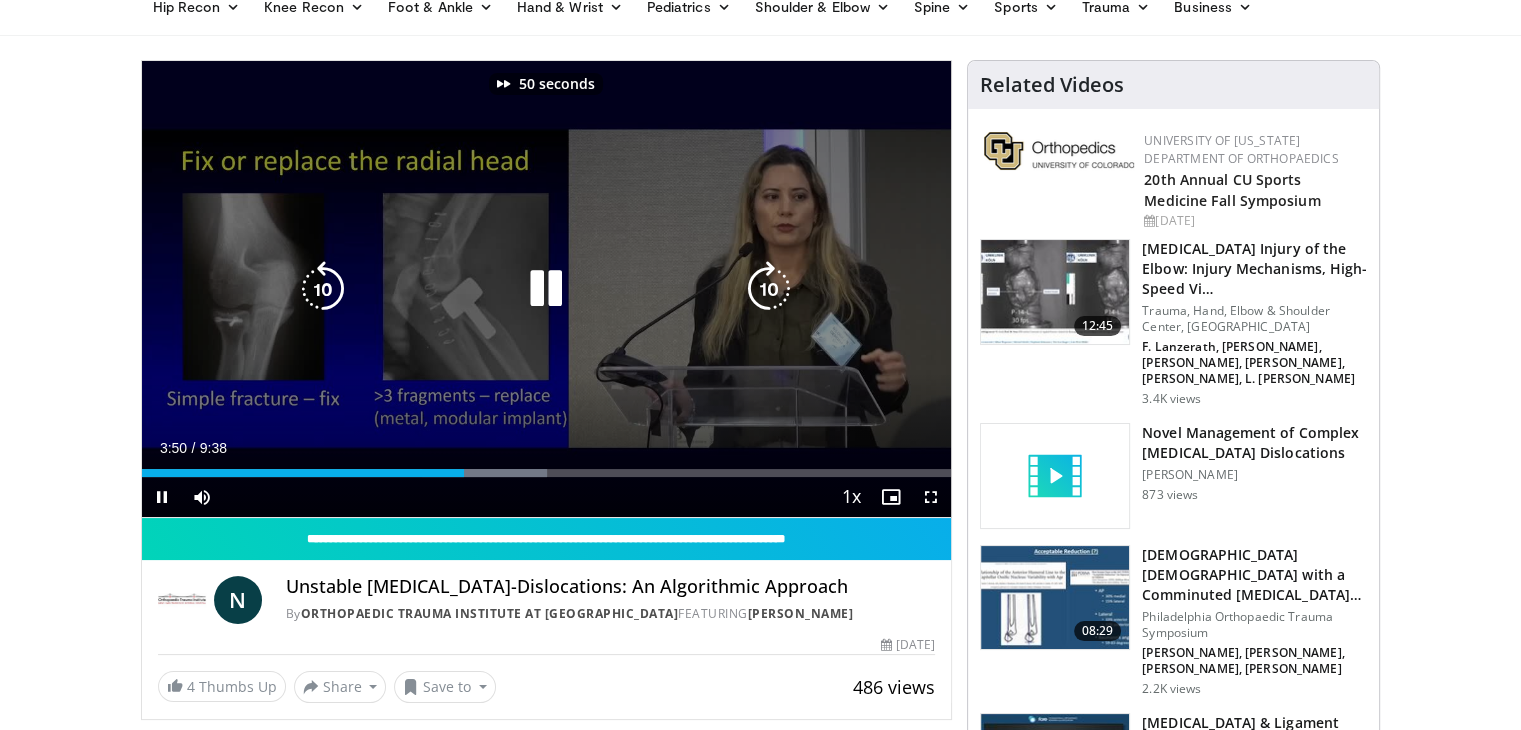 click at bounding box center (769, 289) 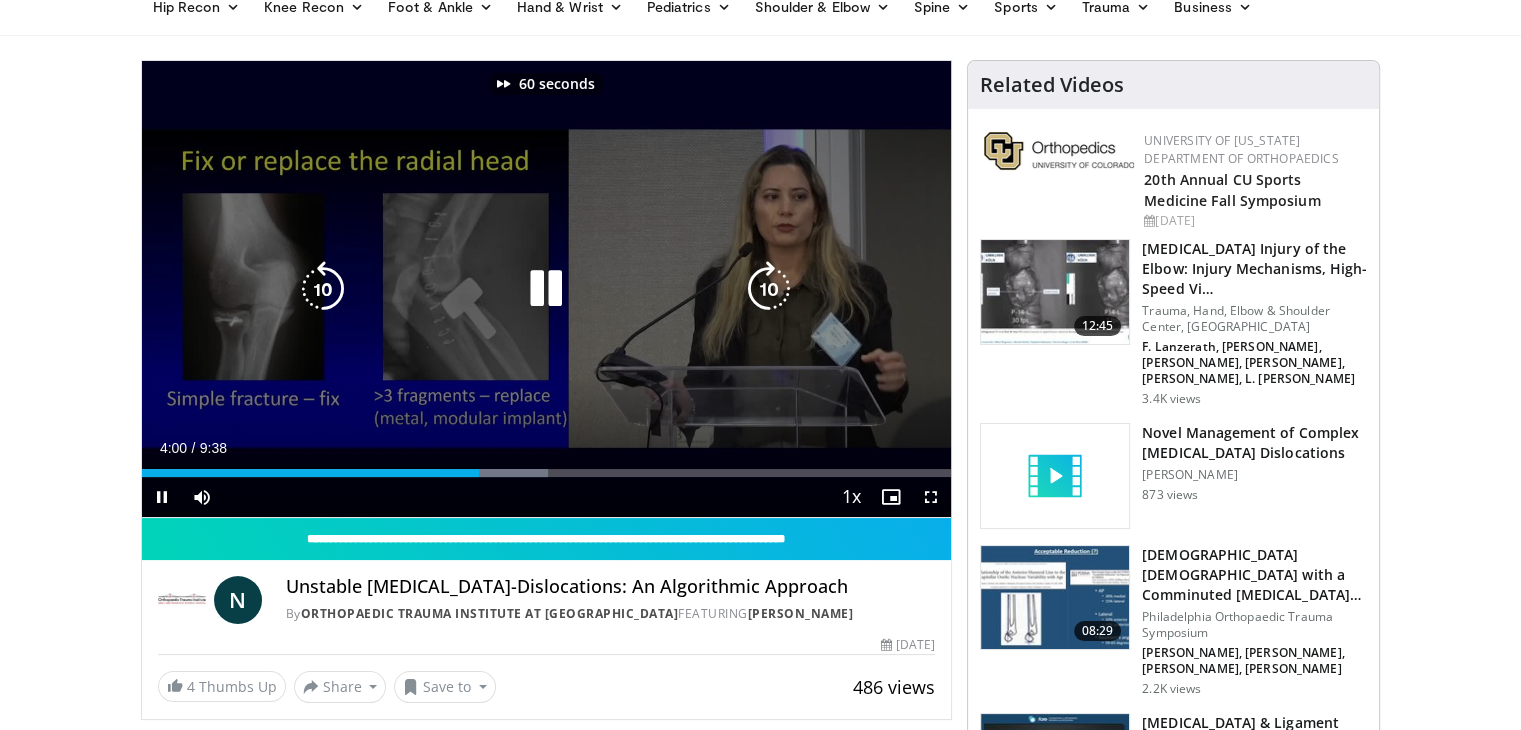 click at bounding box center [769, 289] 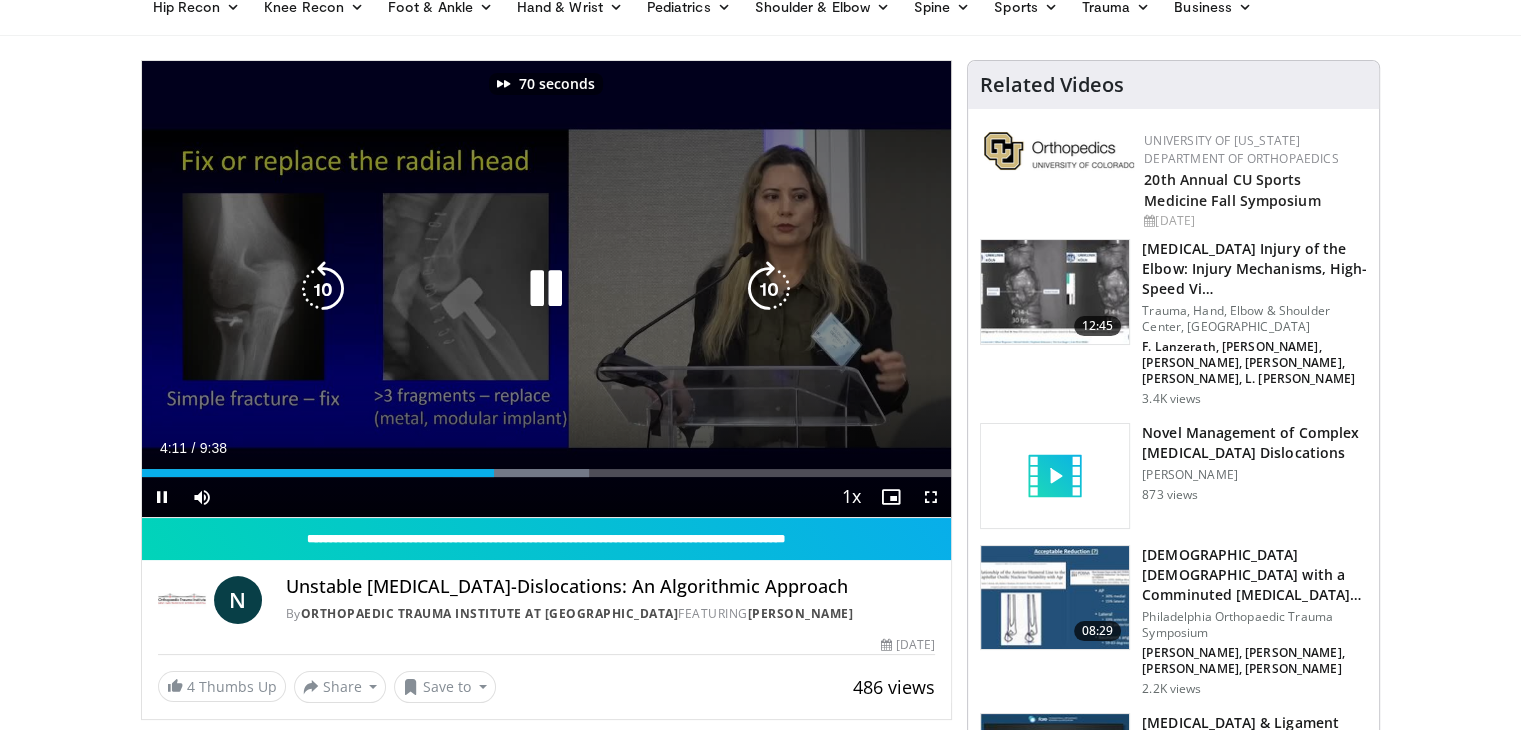 click at bounding box center (769, 289) 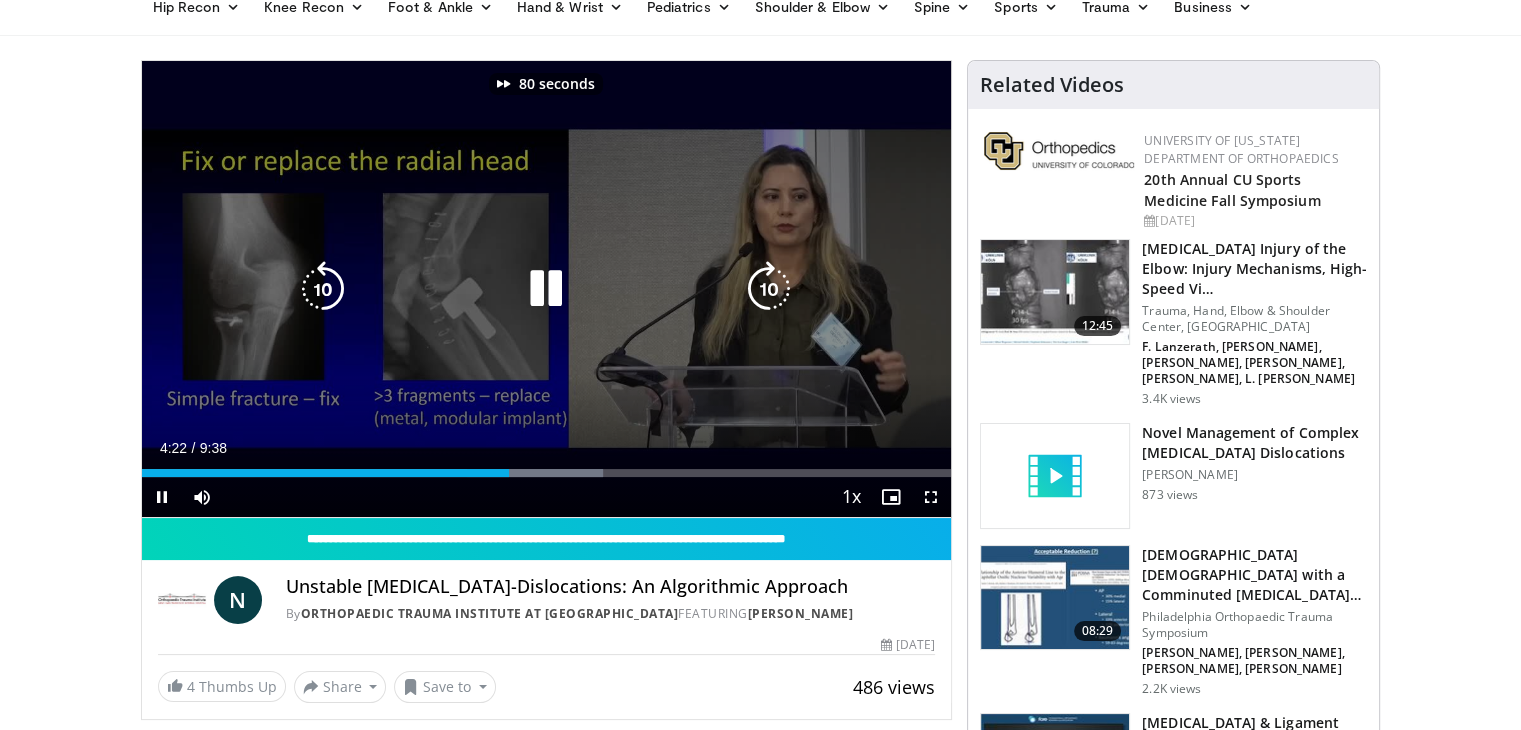 click at bounding box center (769, 289) 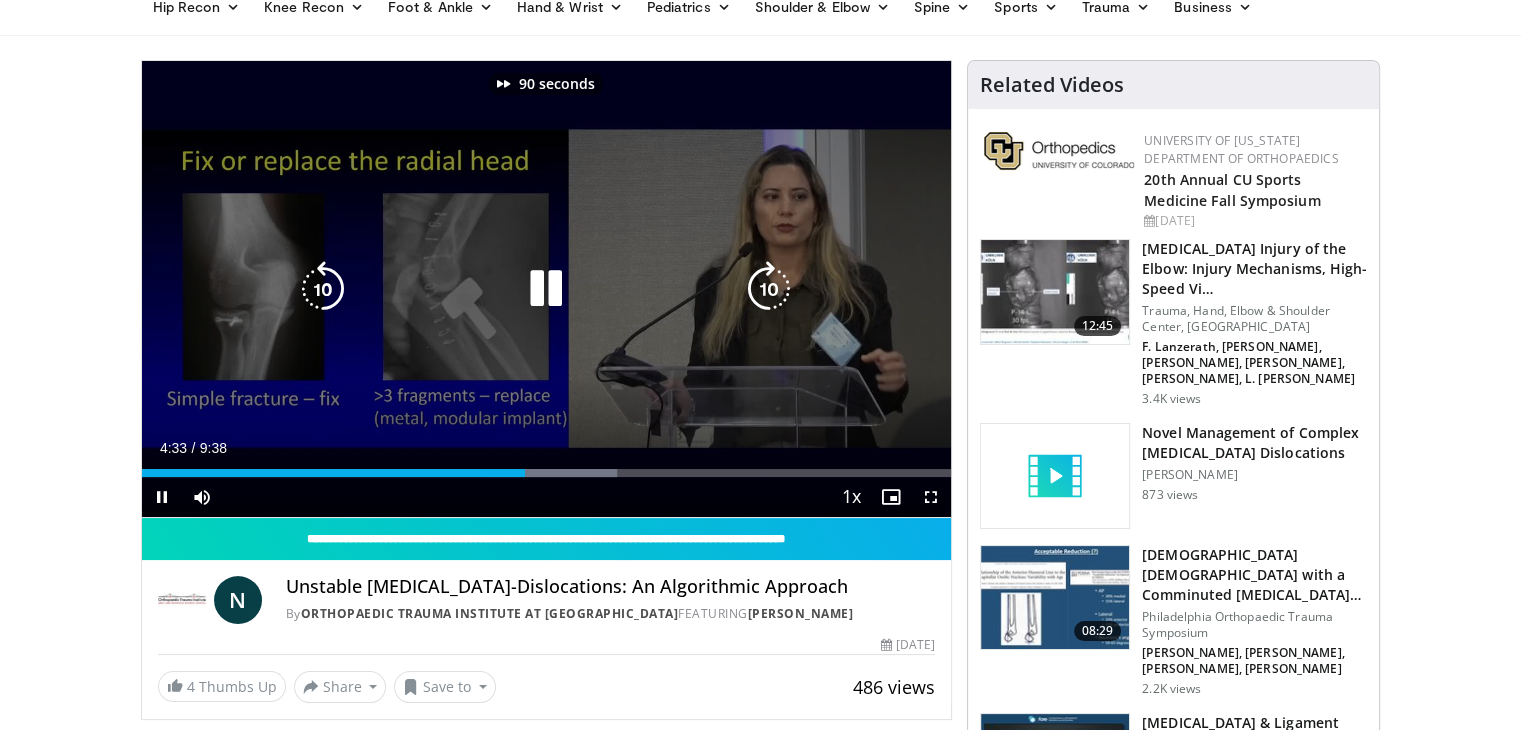 click at bounding box center [769, 289] 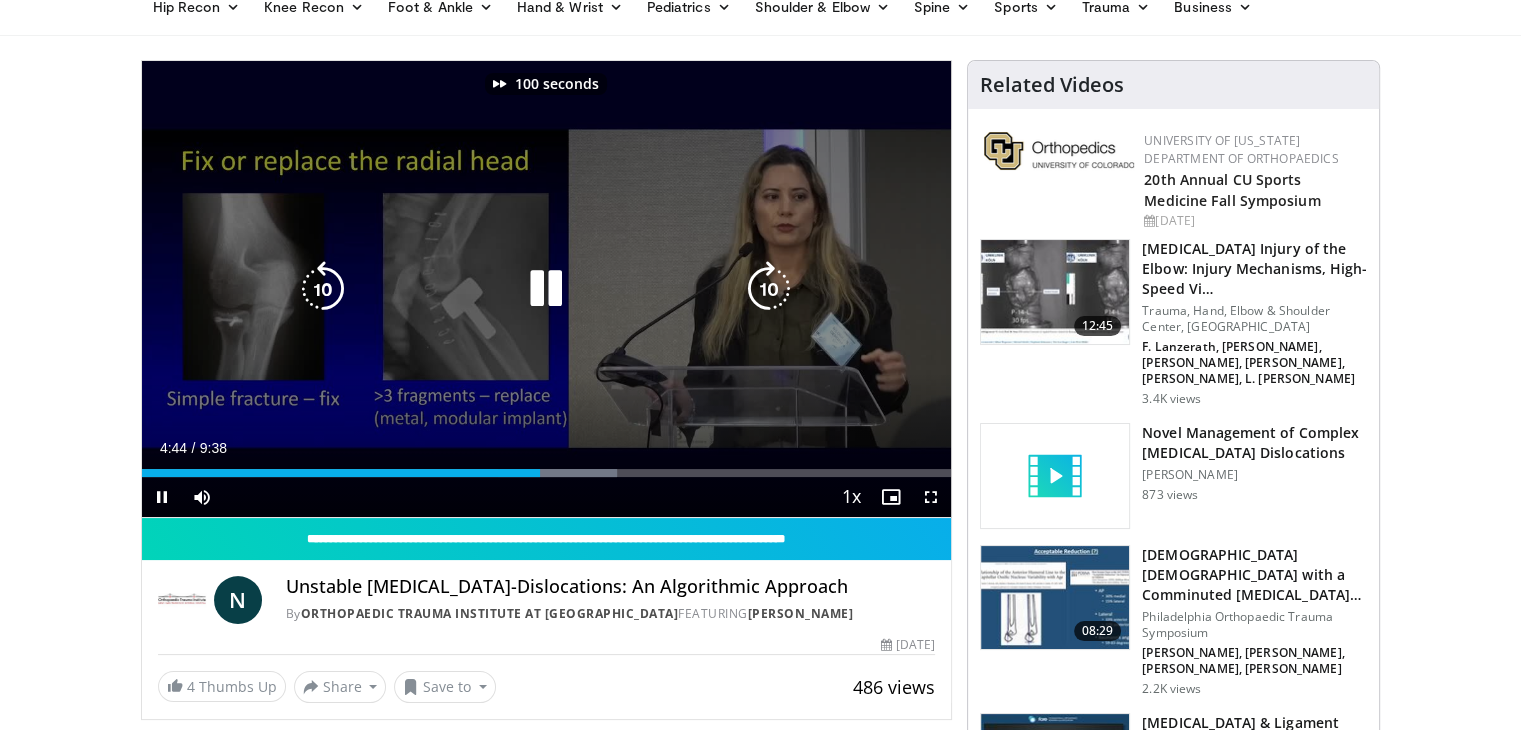 click at bounding box center [769, 289] 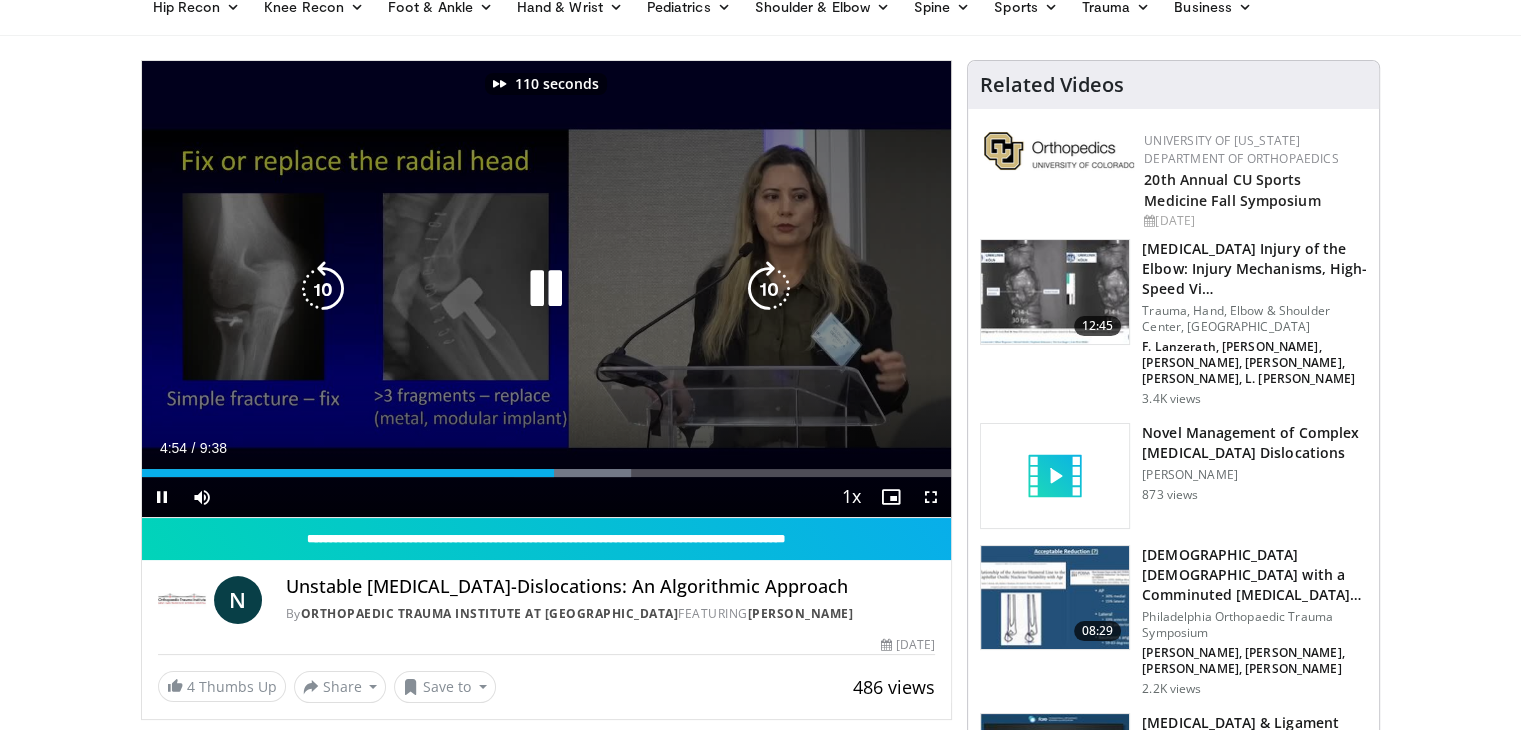 click at bounding box center [769, 289] 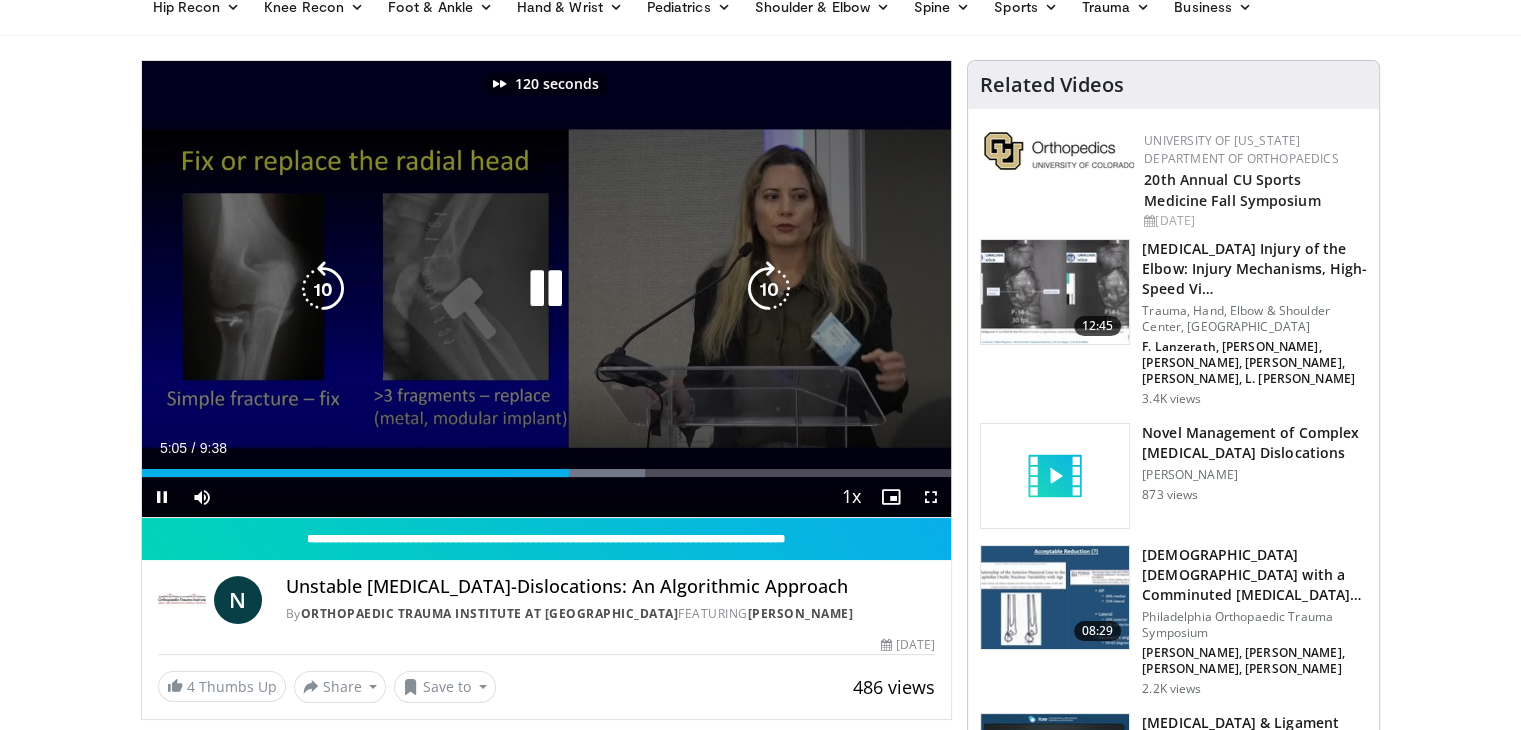 click at bounding box center [769, 289] 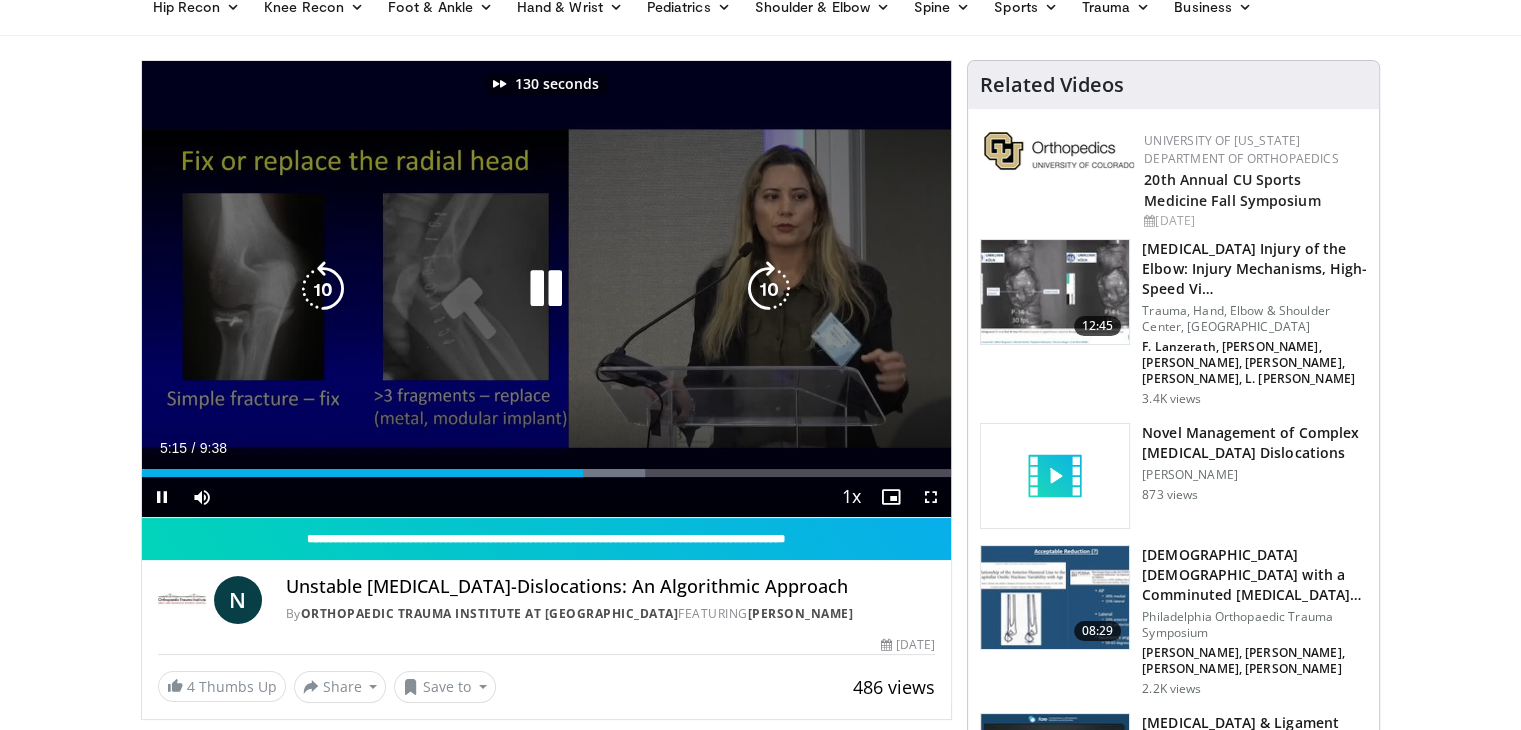 click at bounding box center [769, 289] 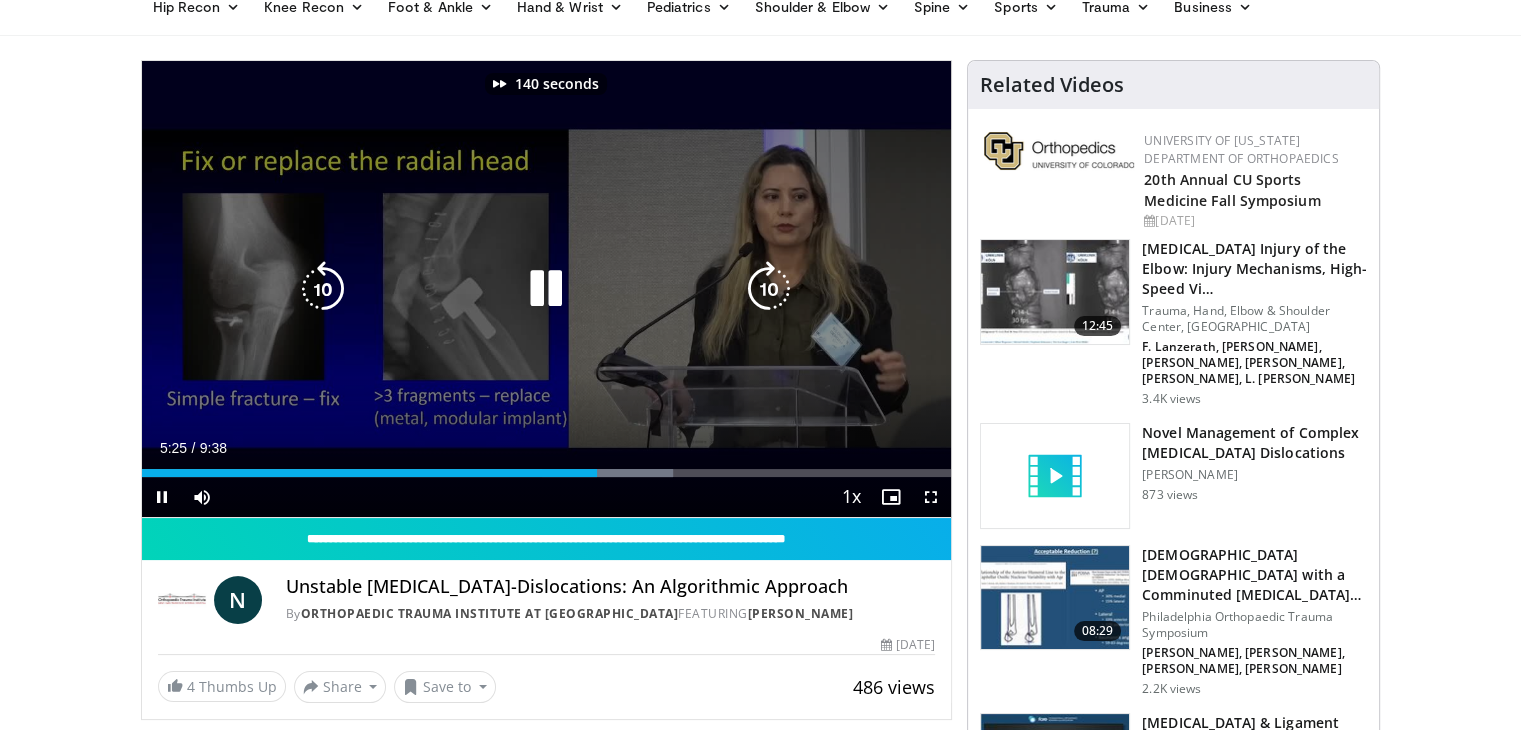 click at bounding box center (769, 289) 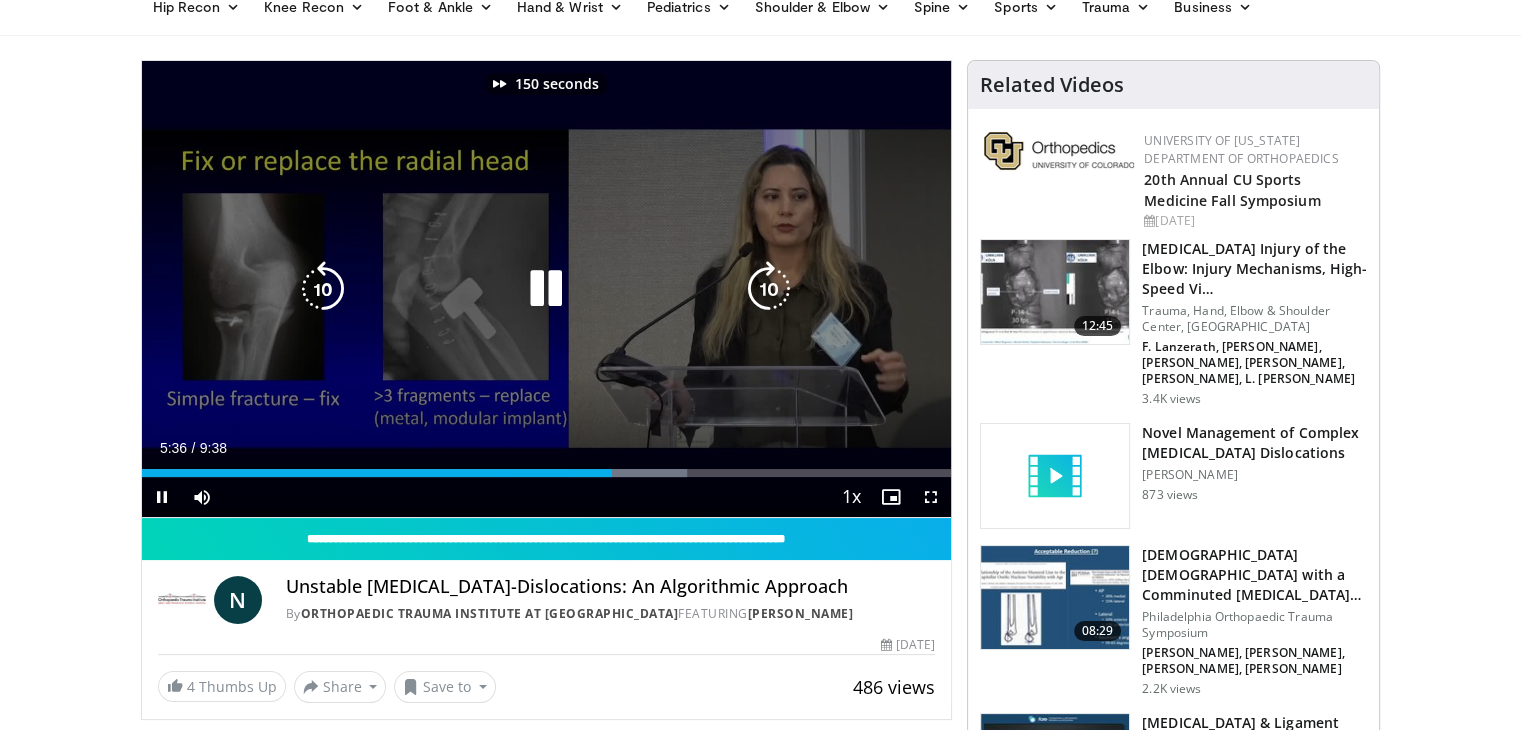 click at bounding box center [769, 289] 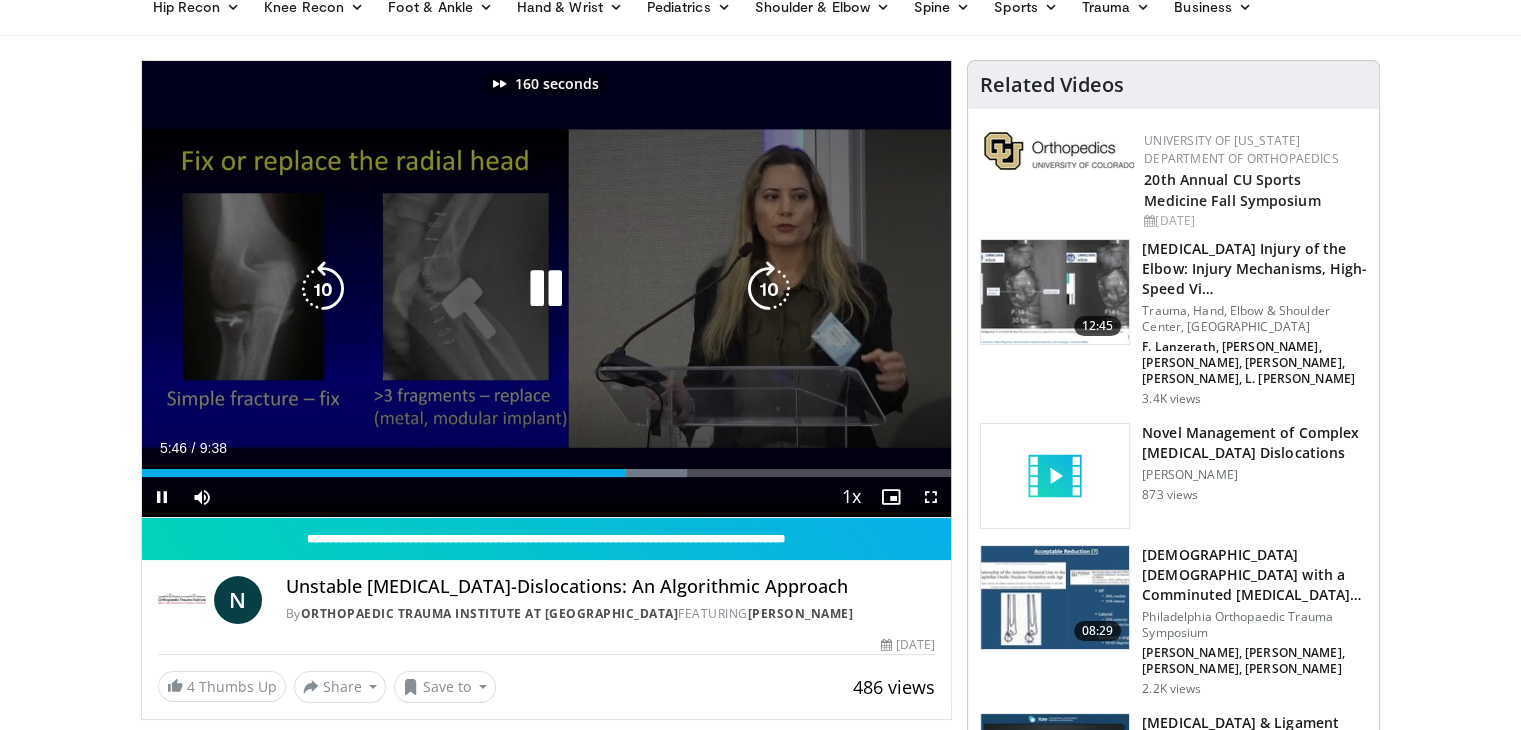 click at bounding box center (769, 289) 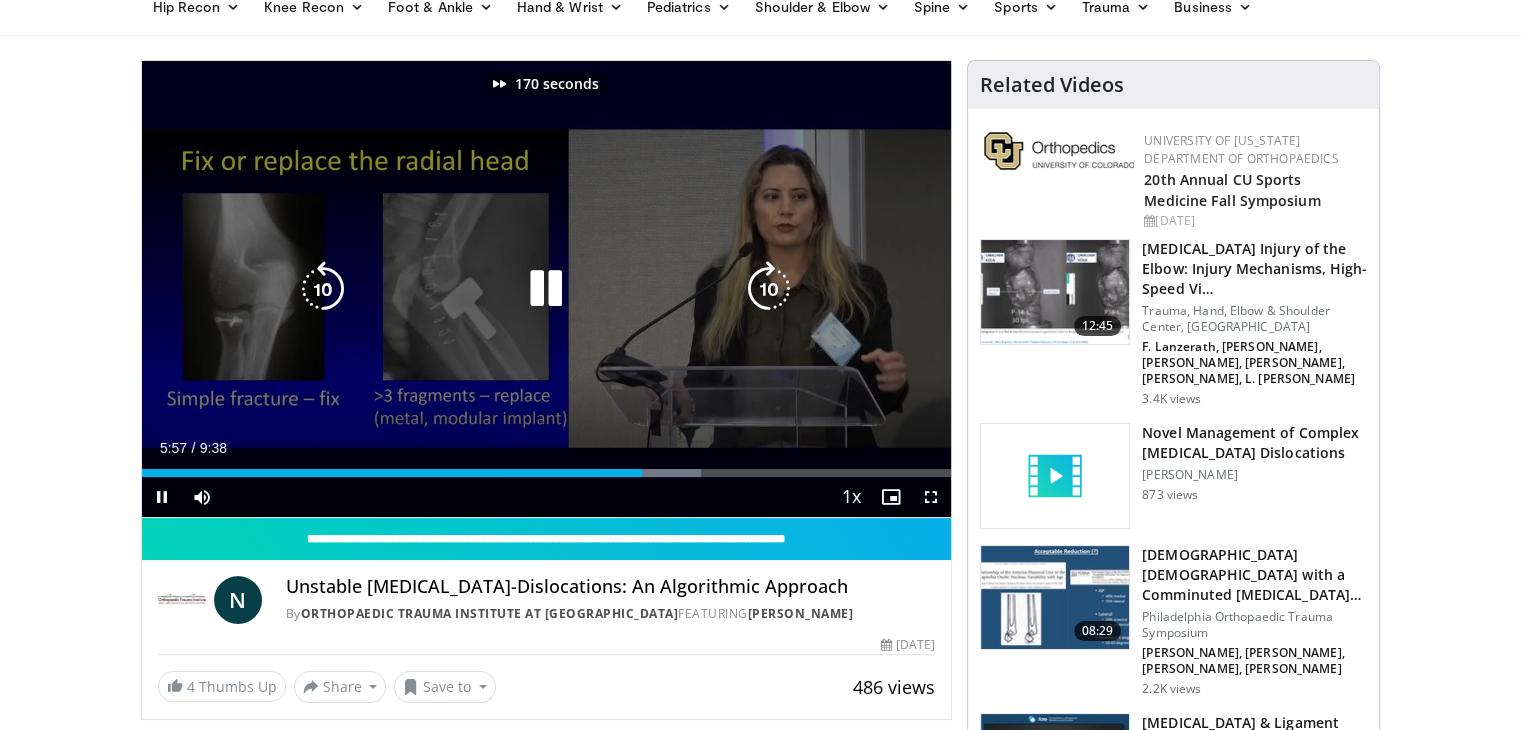 click at bounding box center (769, 289) 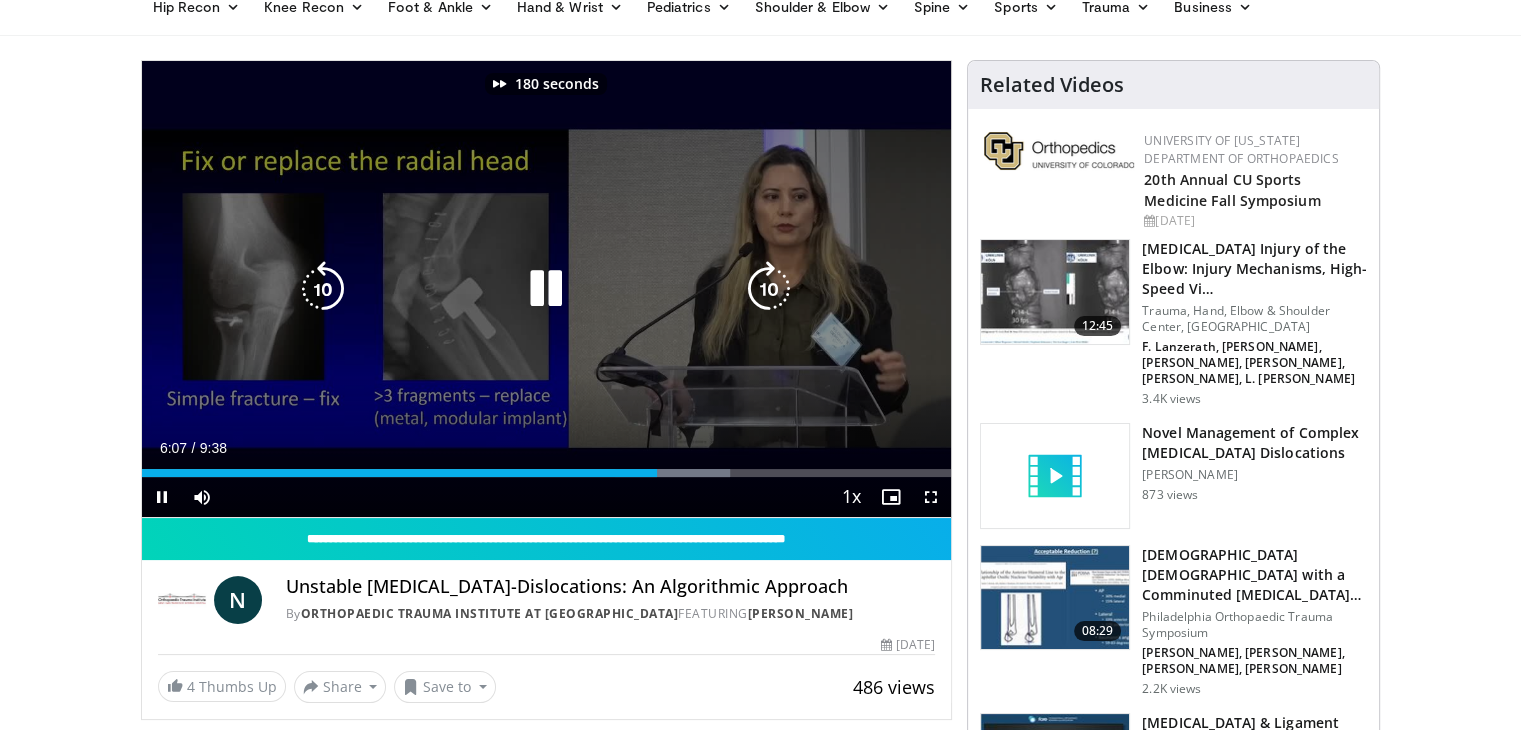 click at bounding box center [769, 289] 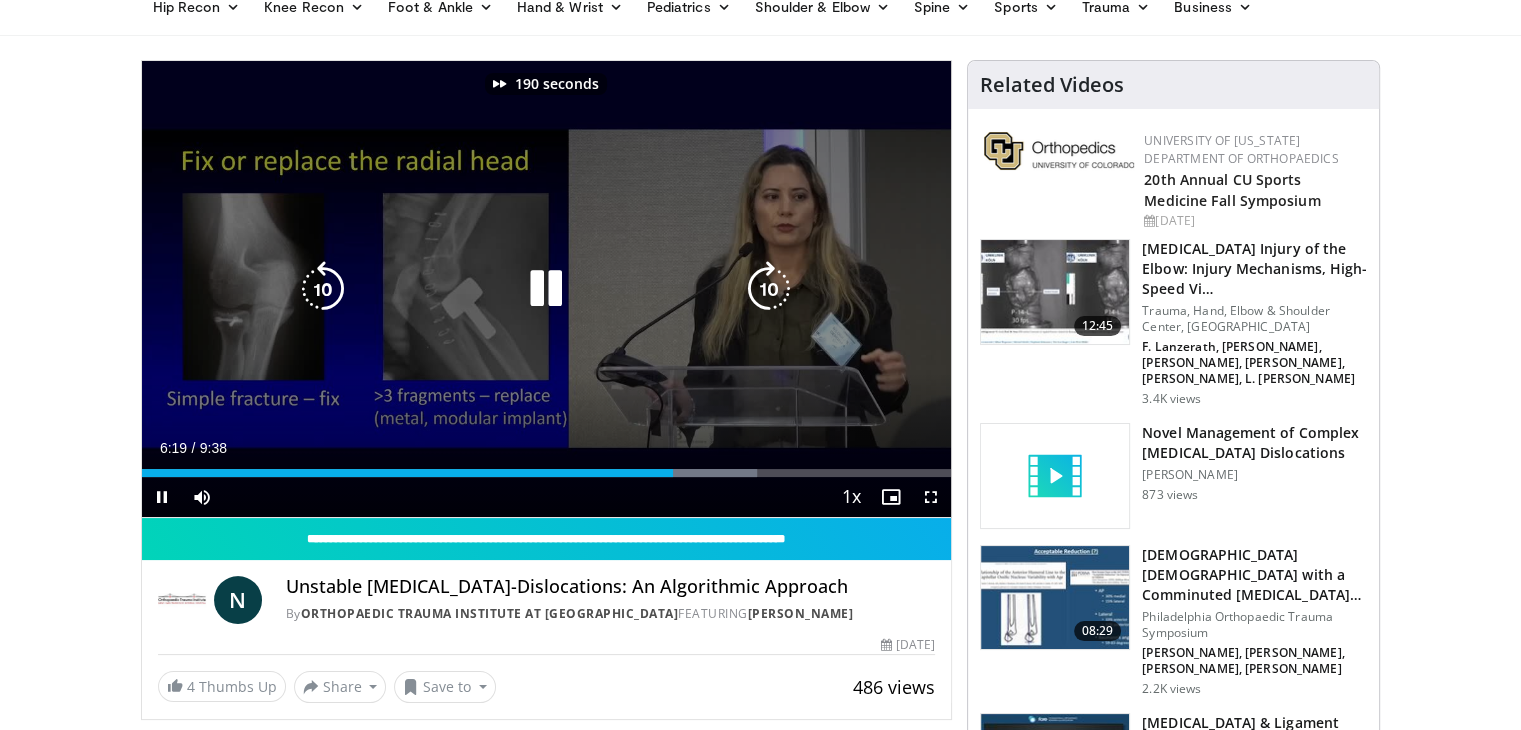 click at bounding box center [769, 289] 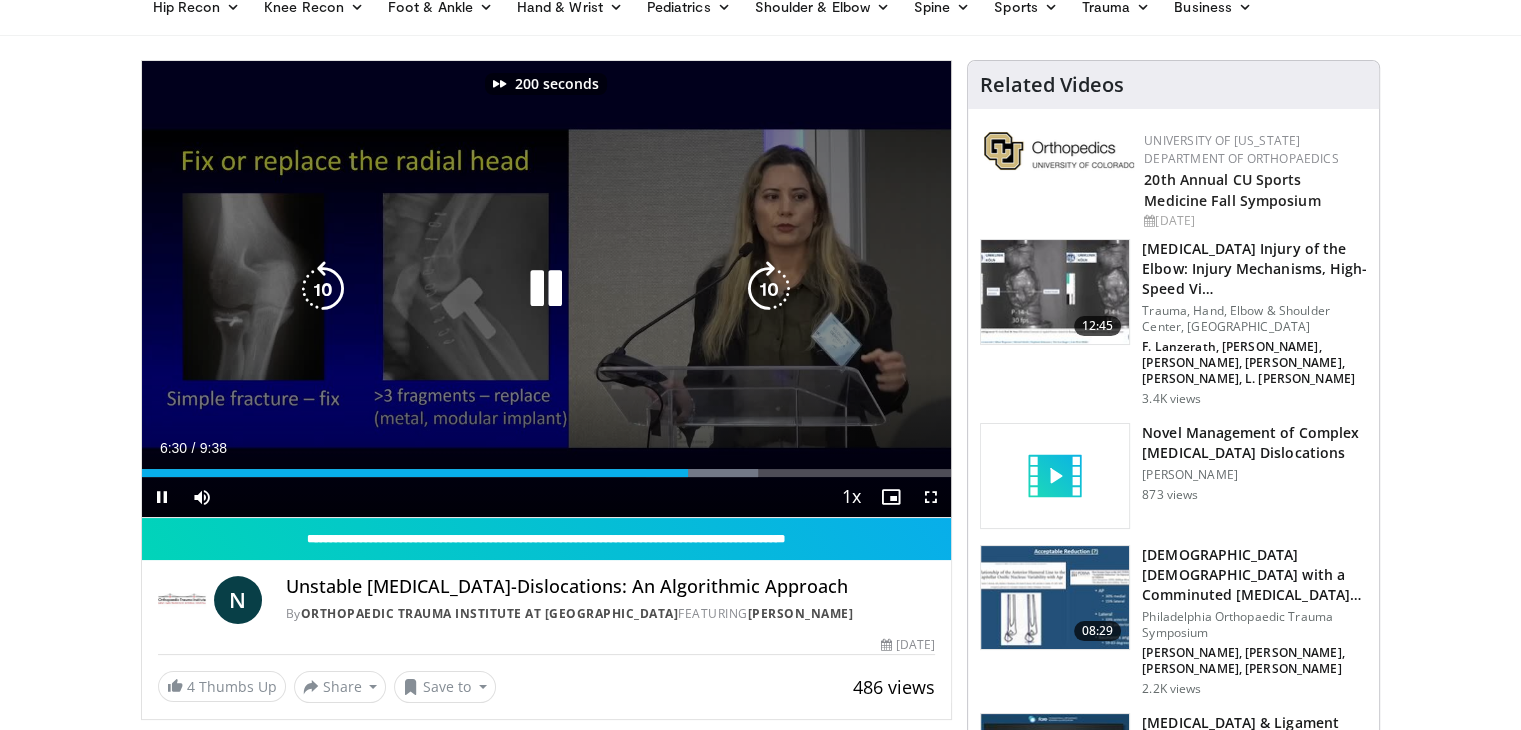 click at bounding box center [769, 289] 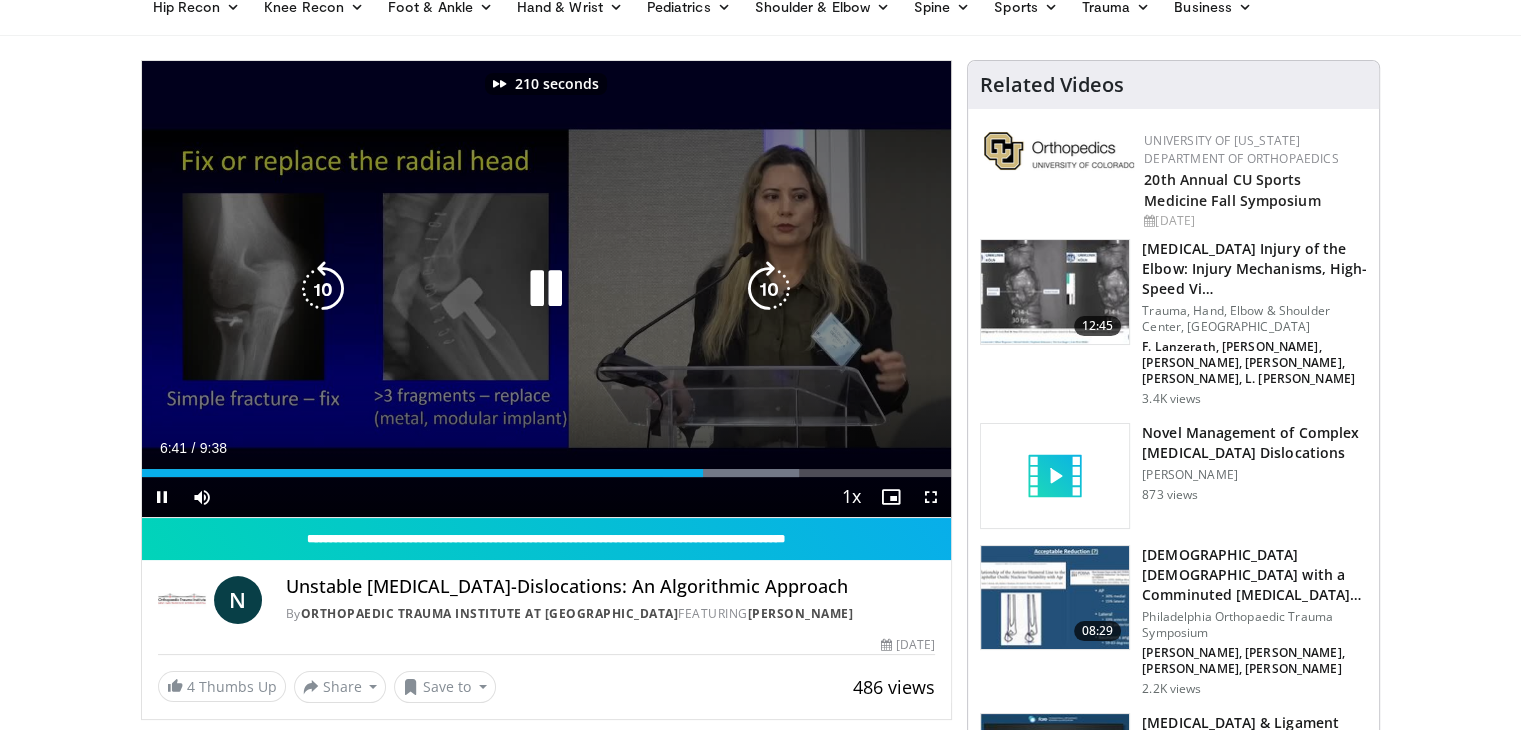 click at bounding box center (769, 289) 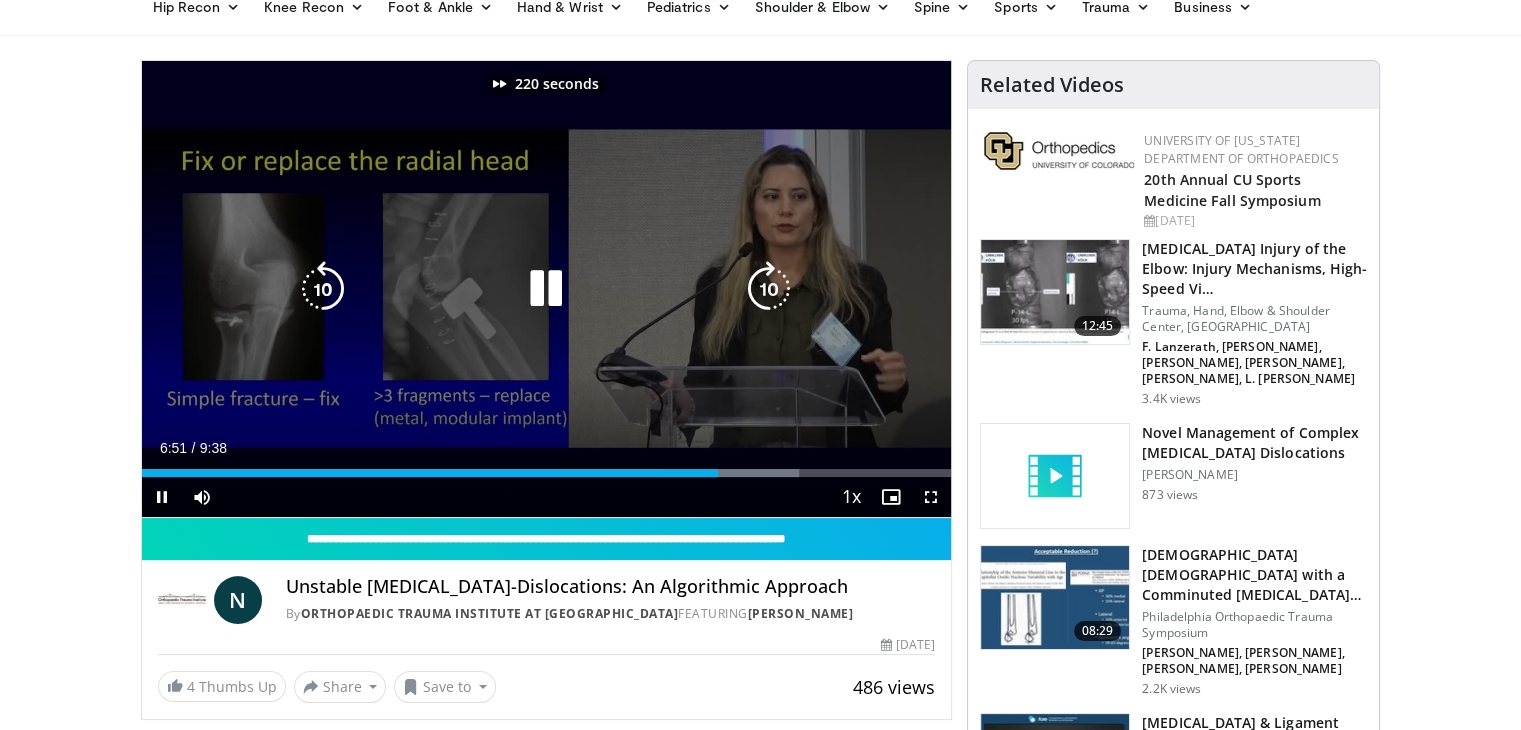 click at bounding box center [769, 289] 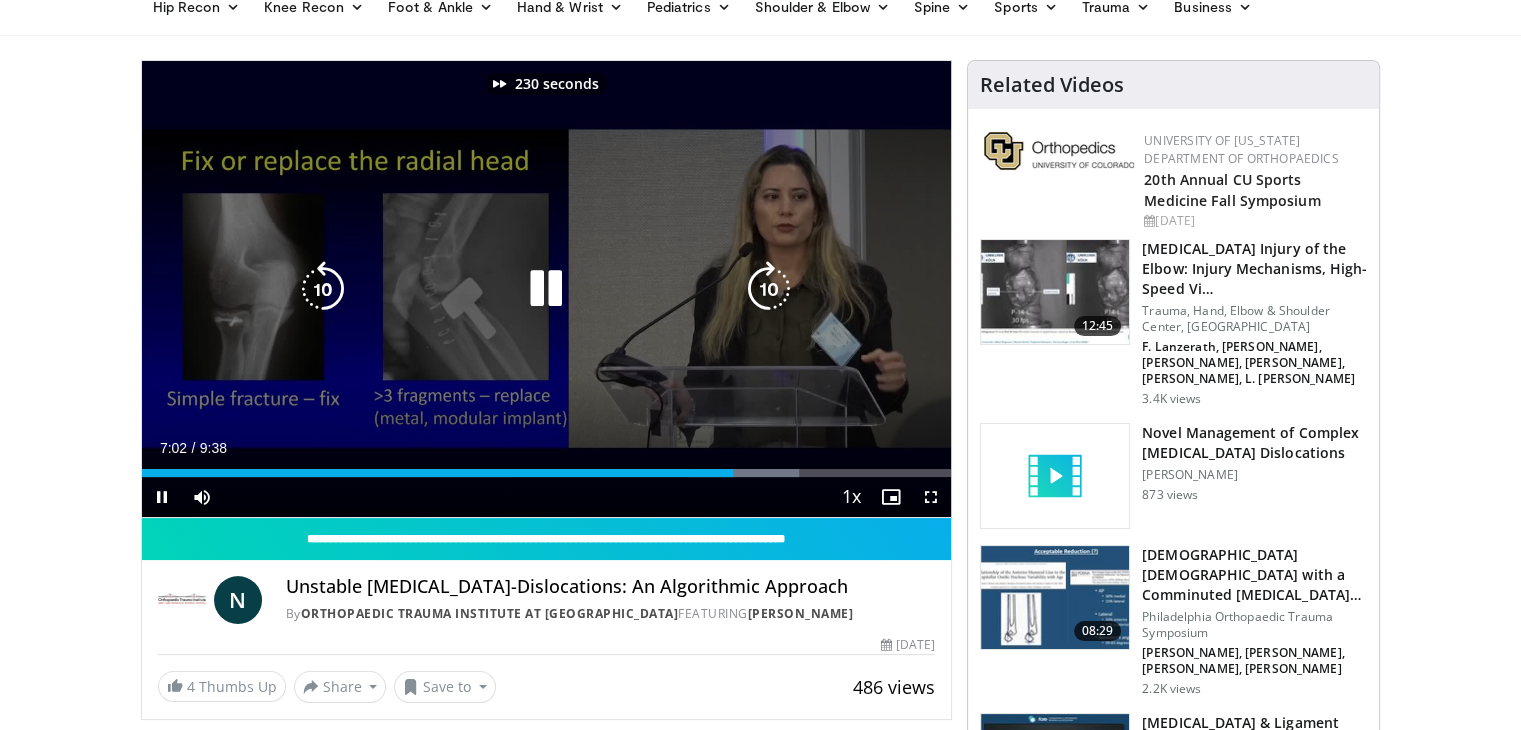 click at bounding box center [769, 289] 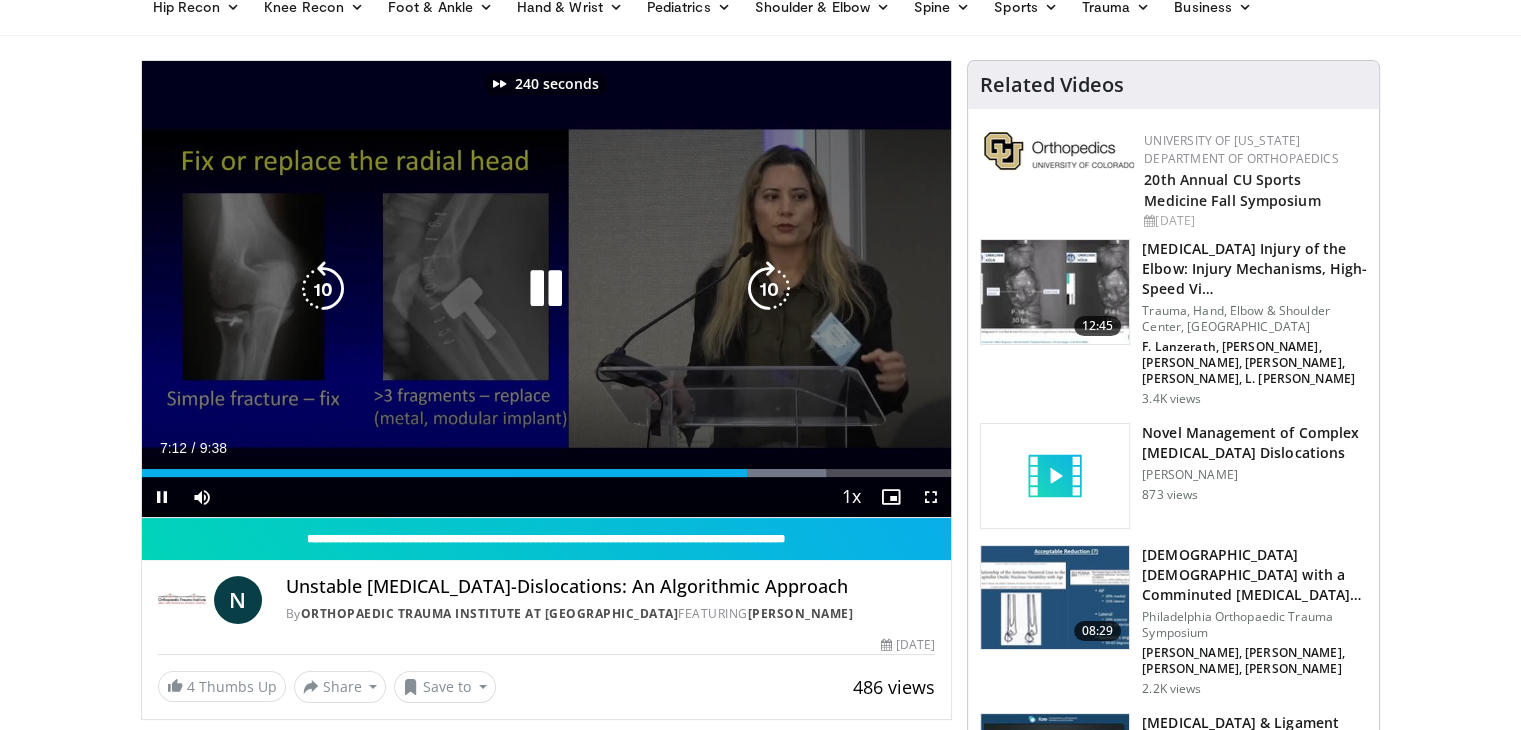 click at bounding box center (769, 289) 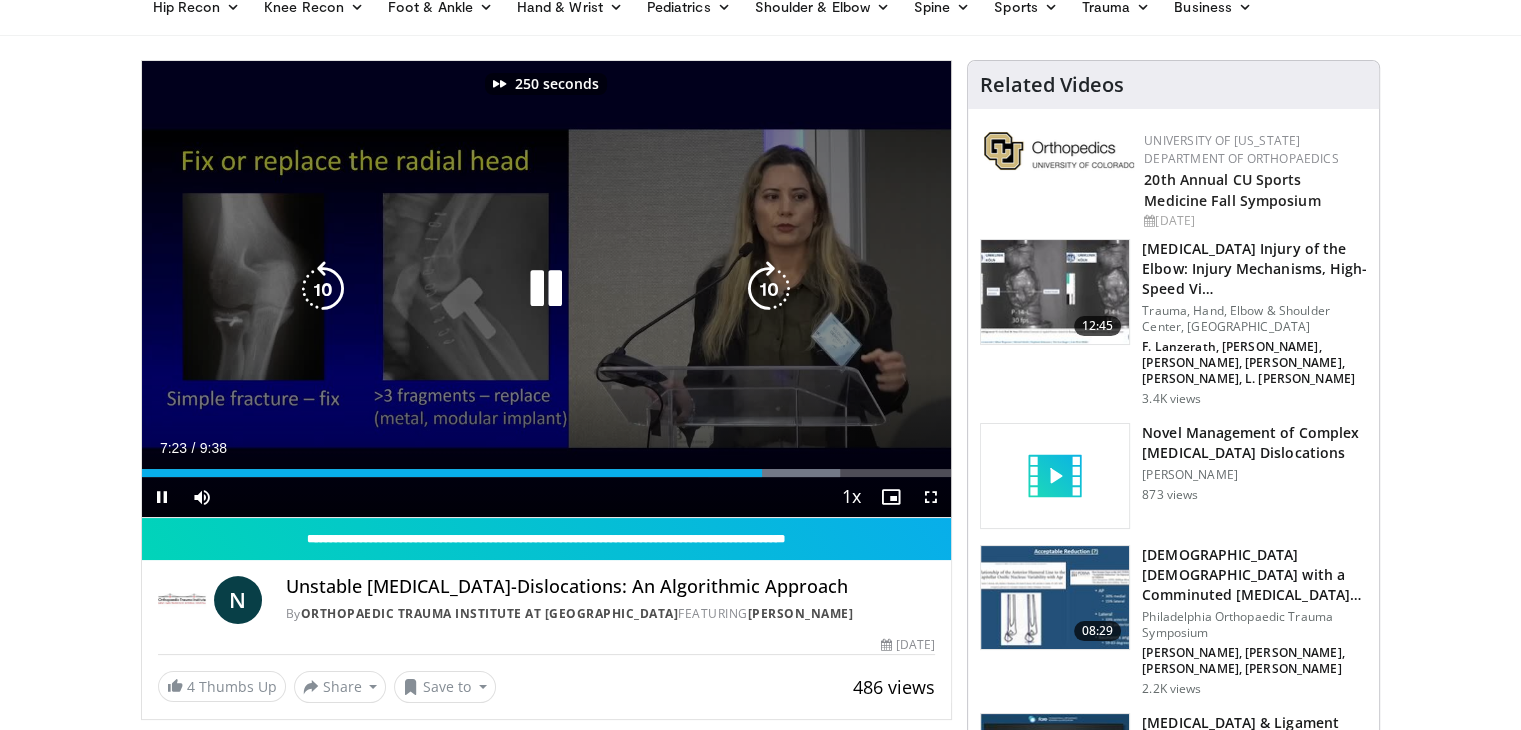click at bounding box center [769, 289] 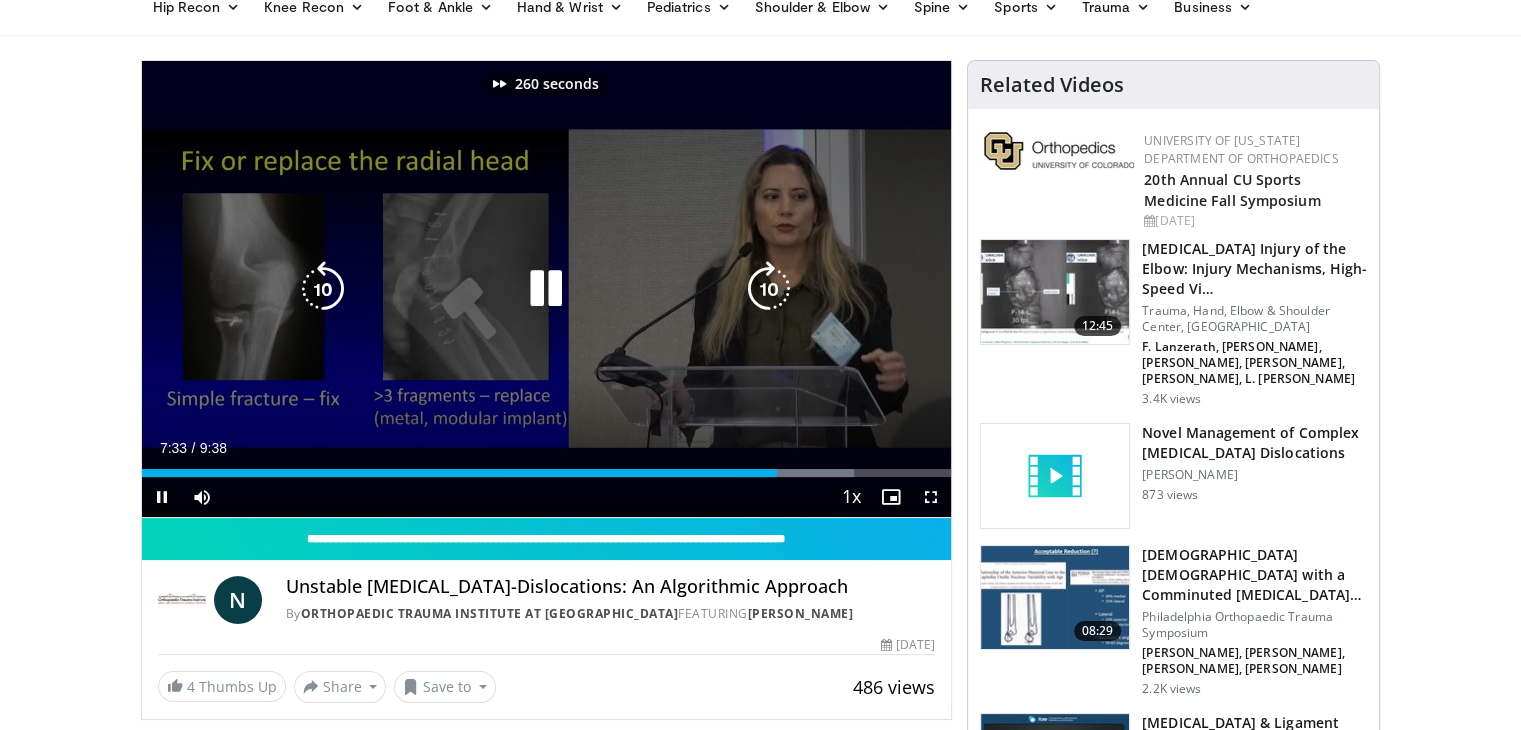 click at bounding box center (769, 289) 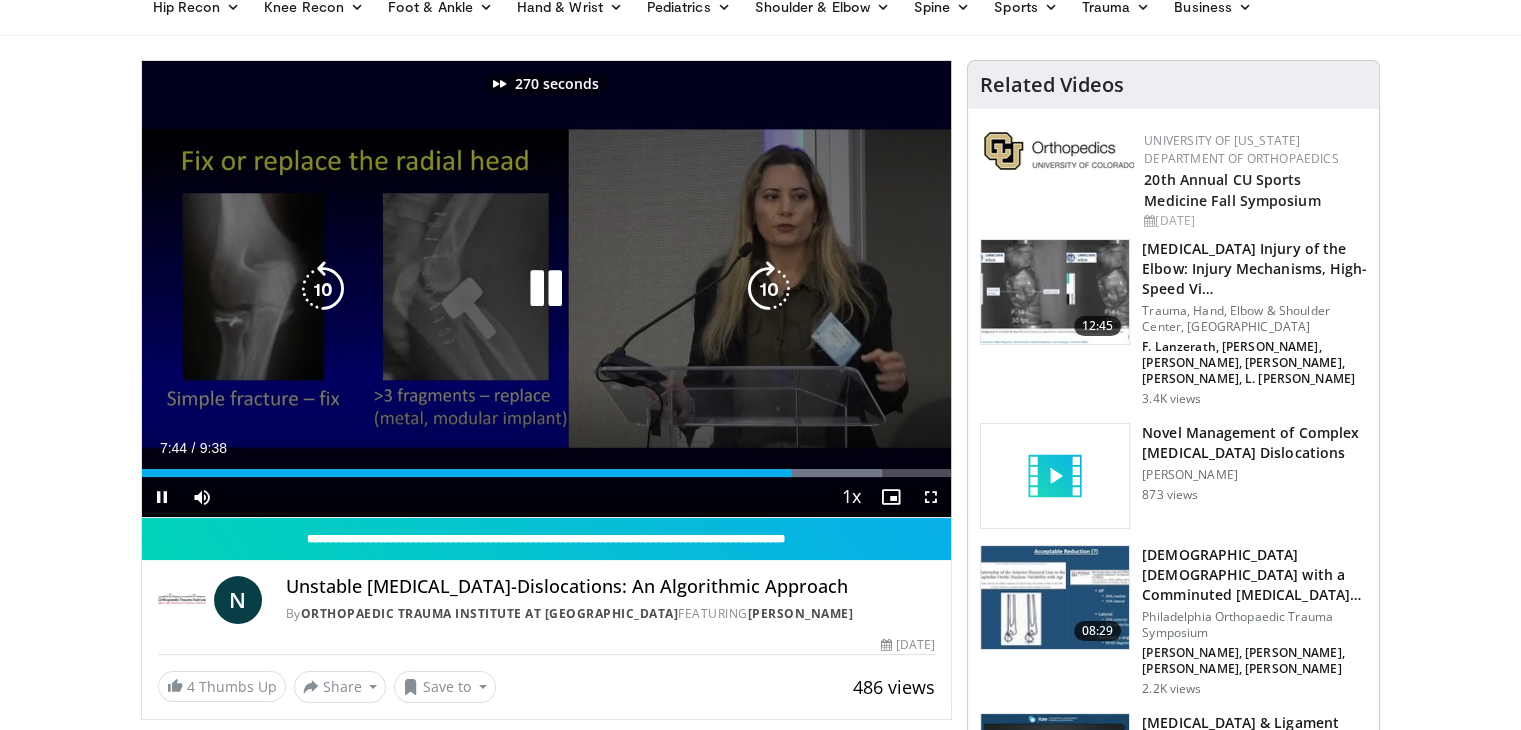 click at bounding box center (769, 289) 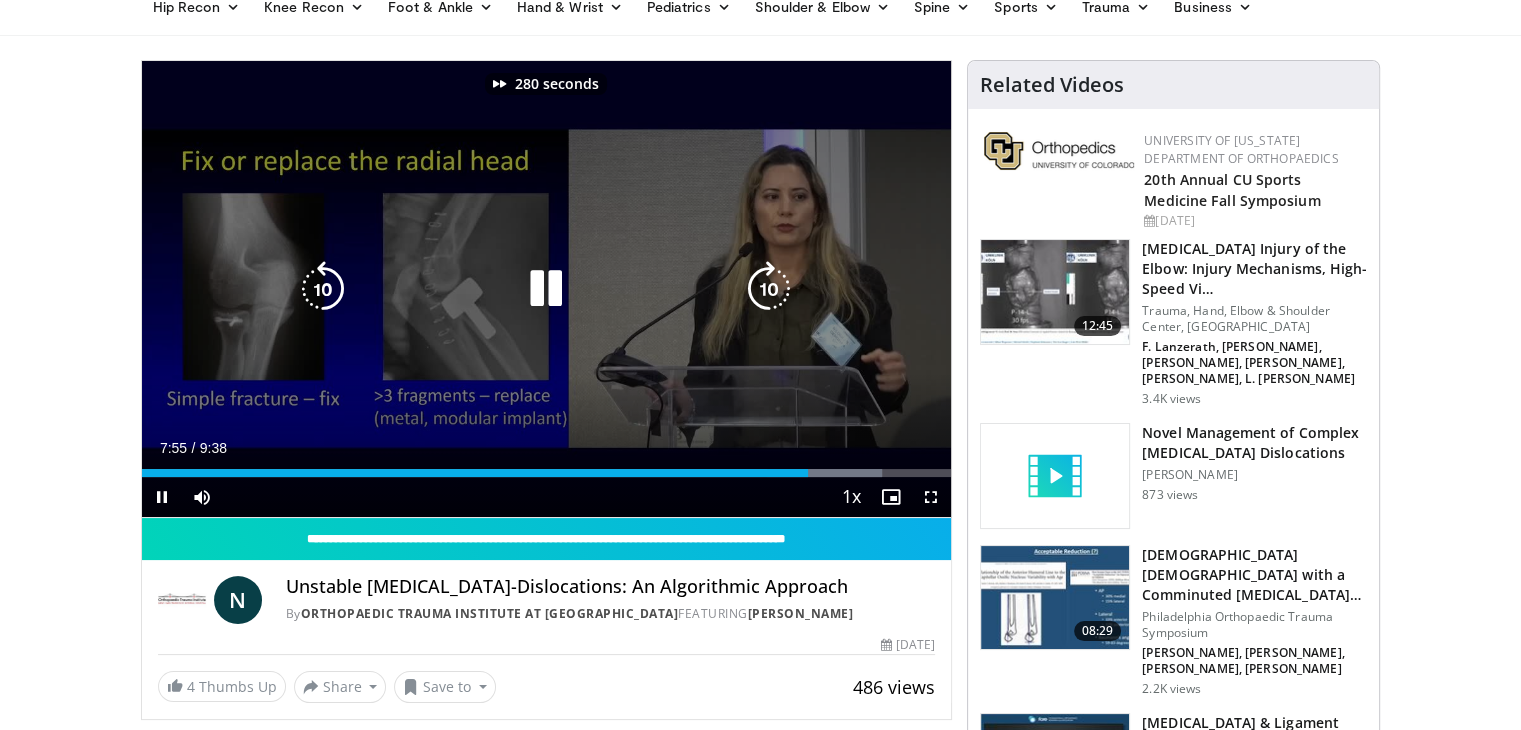 click at bounding box center (769, 289) 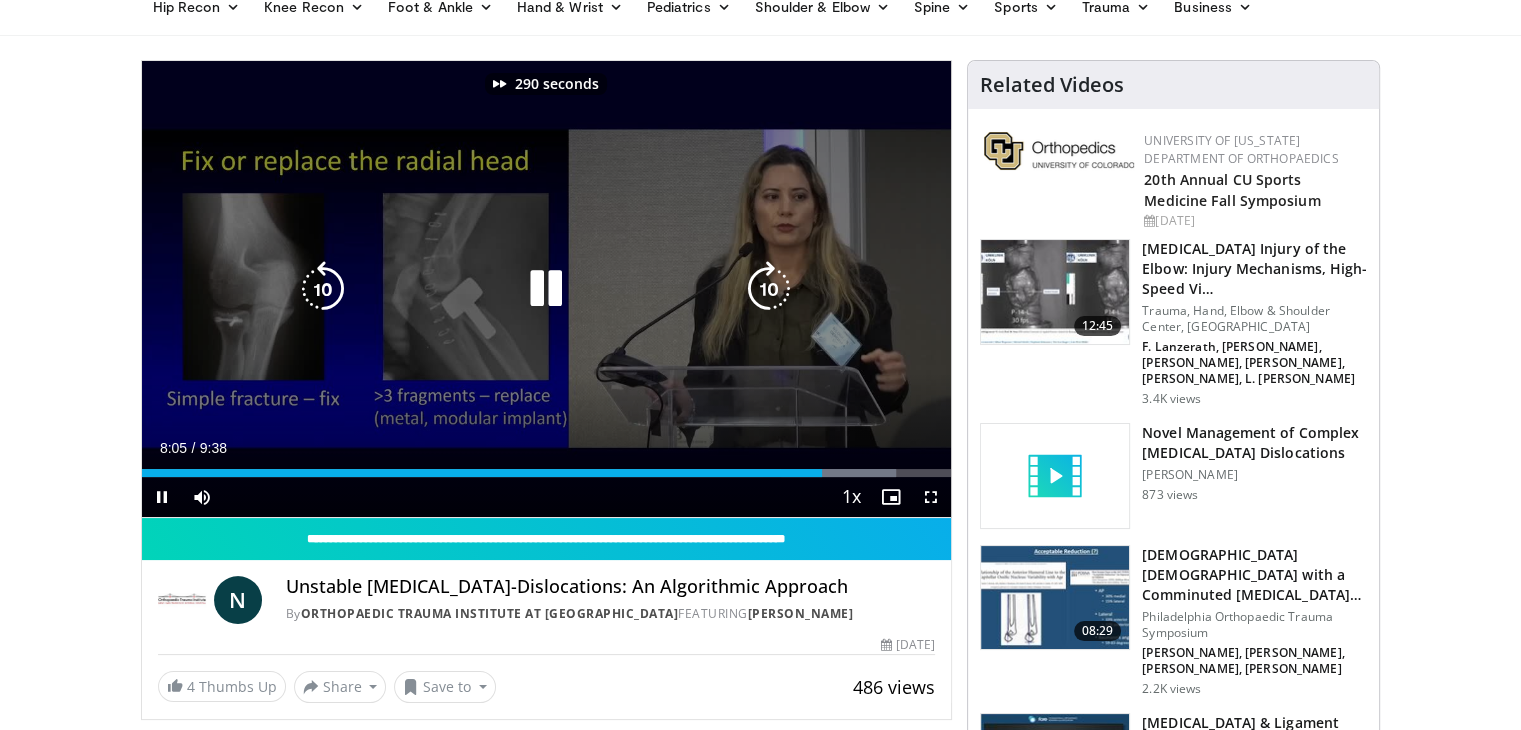 click at bounding box center (769, 289) 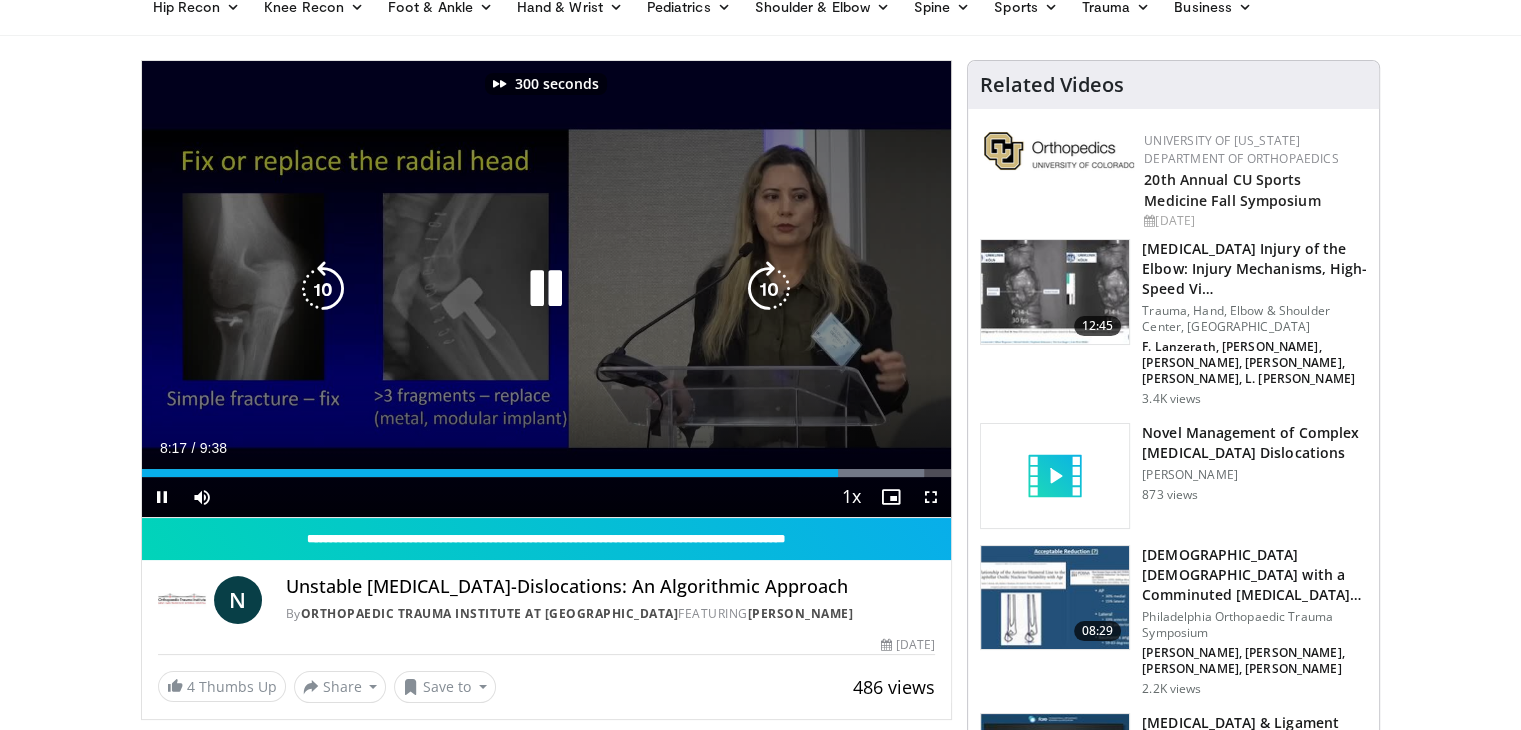 click at bounding box center [769, 289] 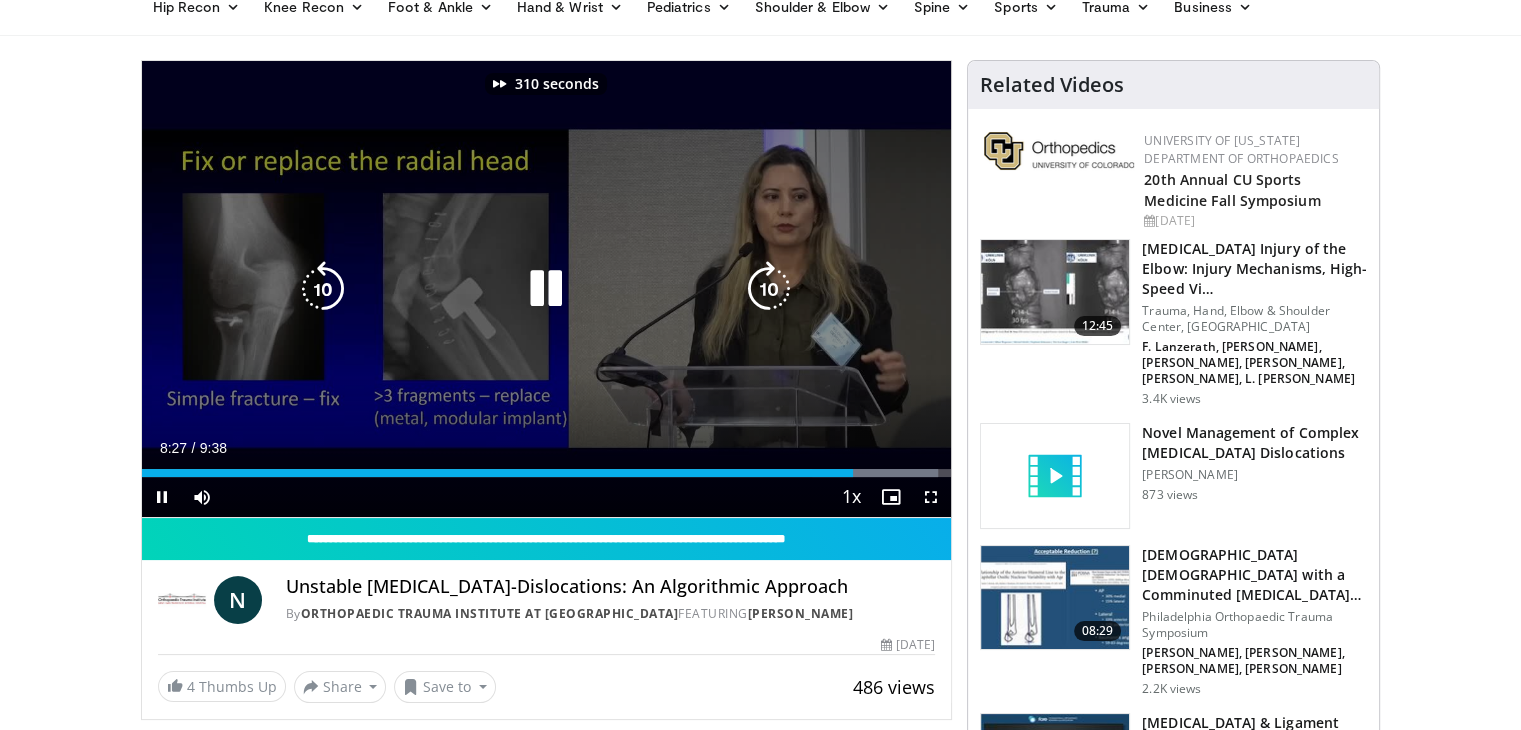 click at bounding box center [769, 289] 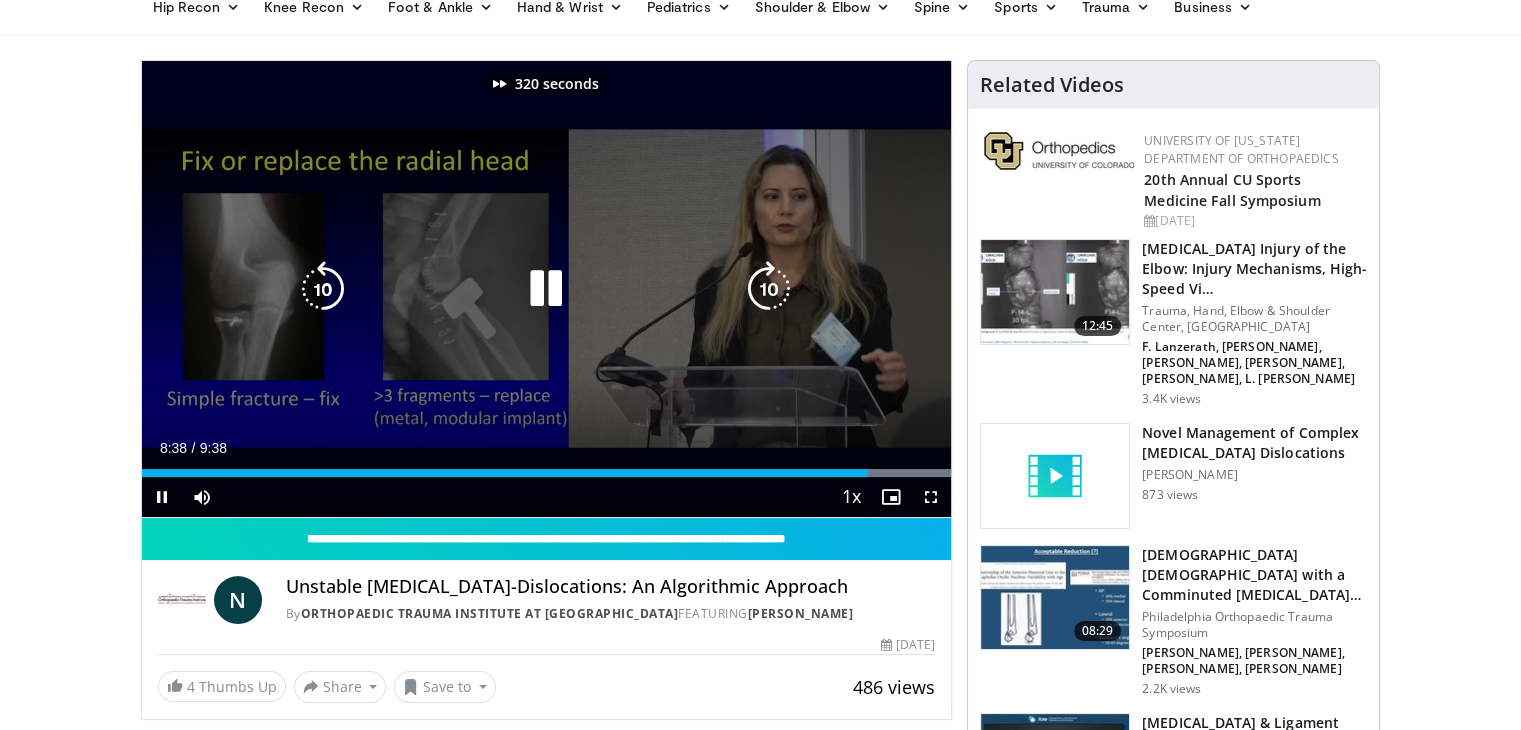 click at bounding box center [769, 289] 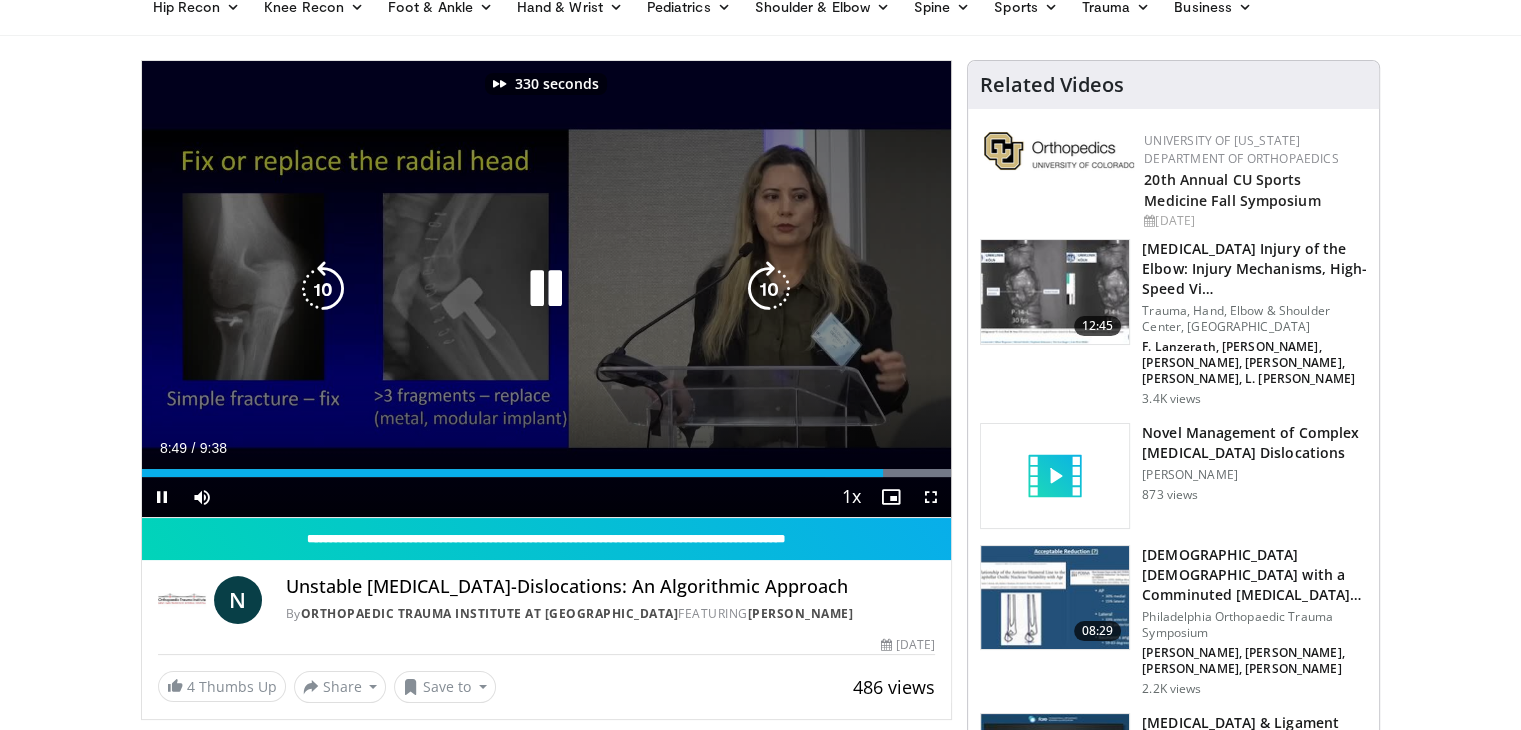 click at bounding box center (769, 289) 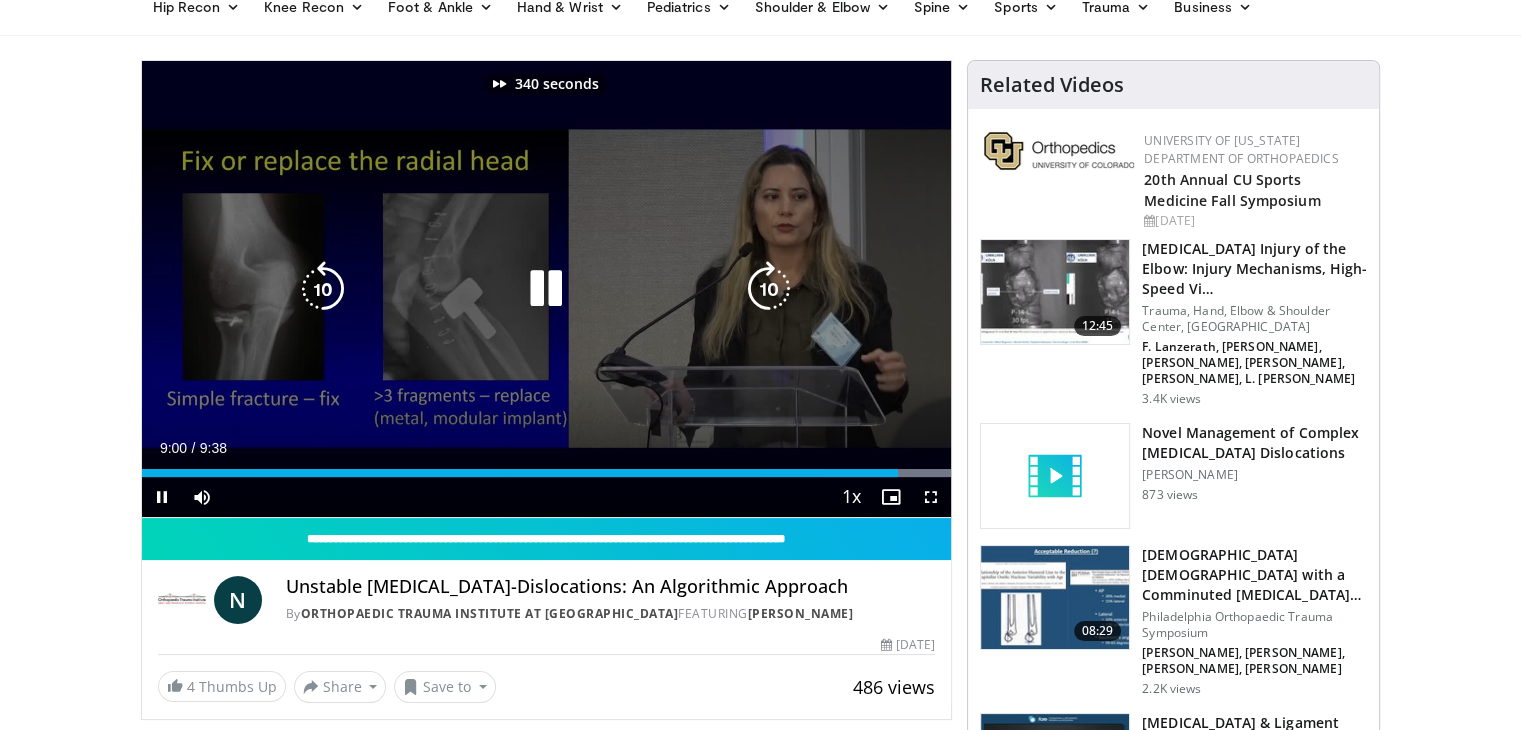 click at bounding box center [769, 289] 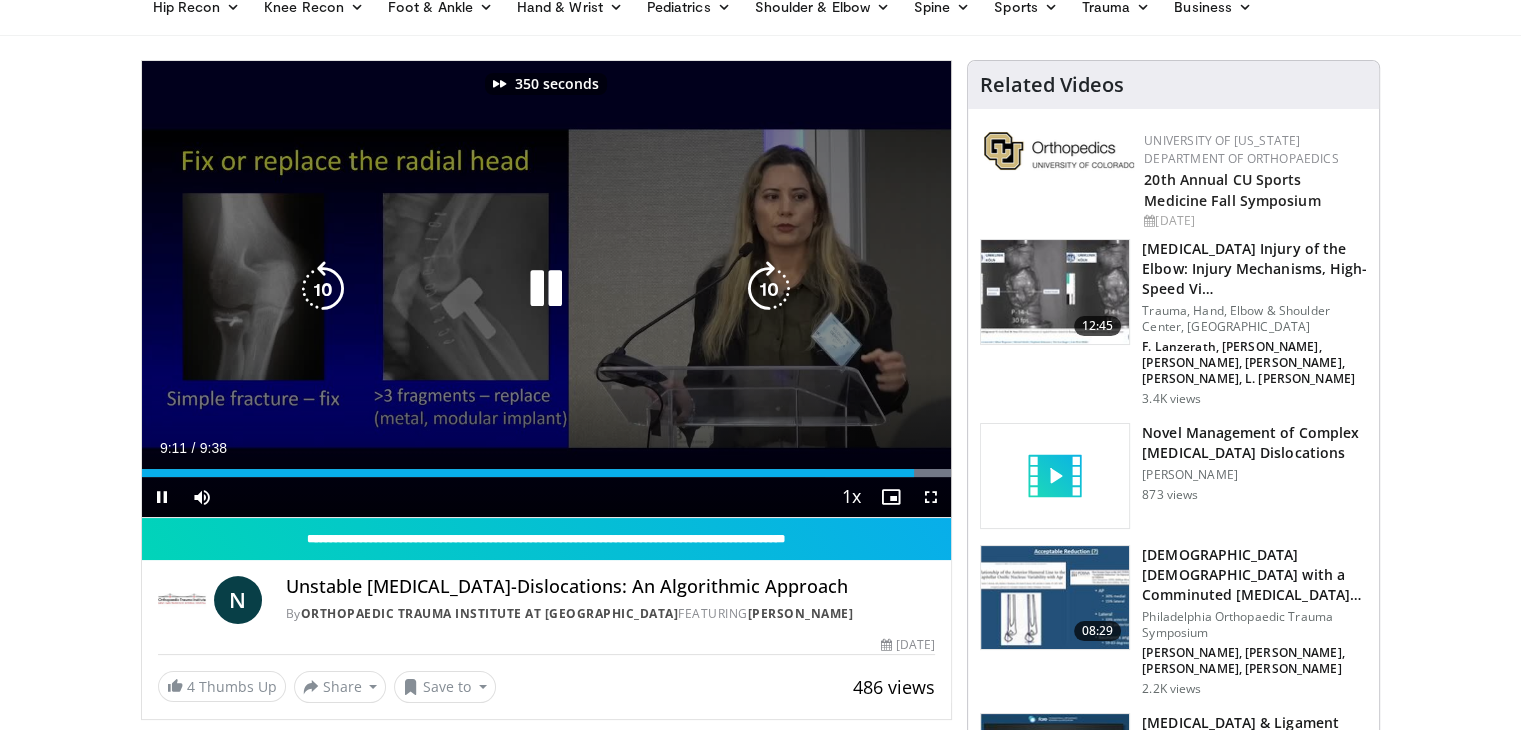 click at bounding box center (769, 289) 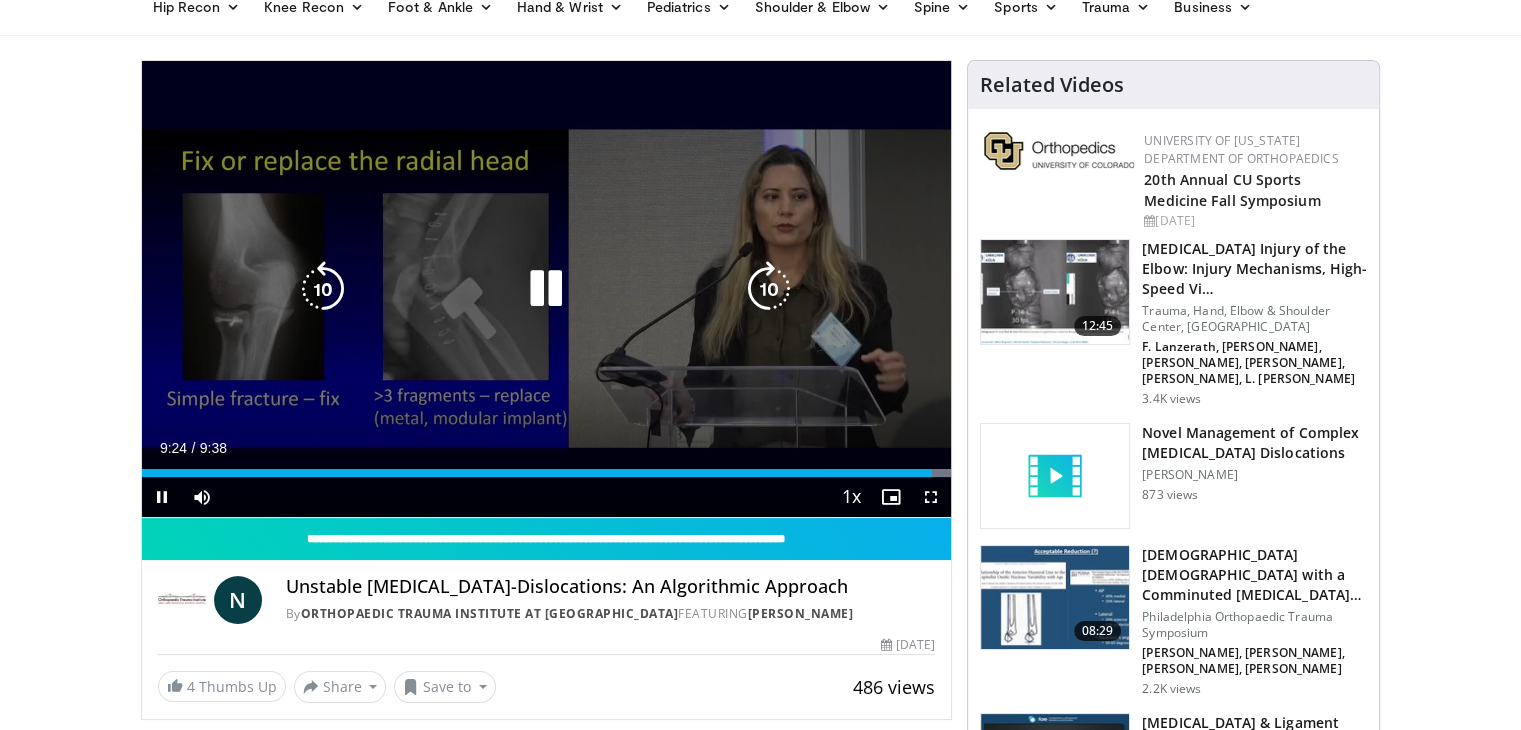 click on "360 seconds
Tap to unmute" at bounding box center (547, 289) 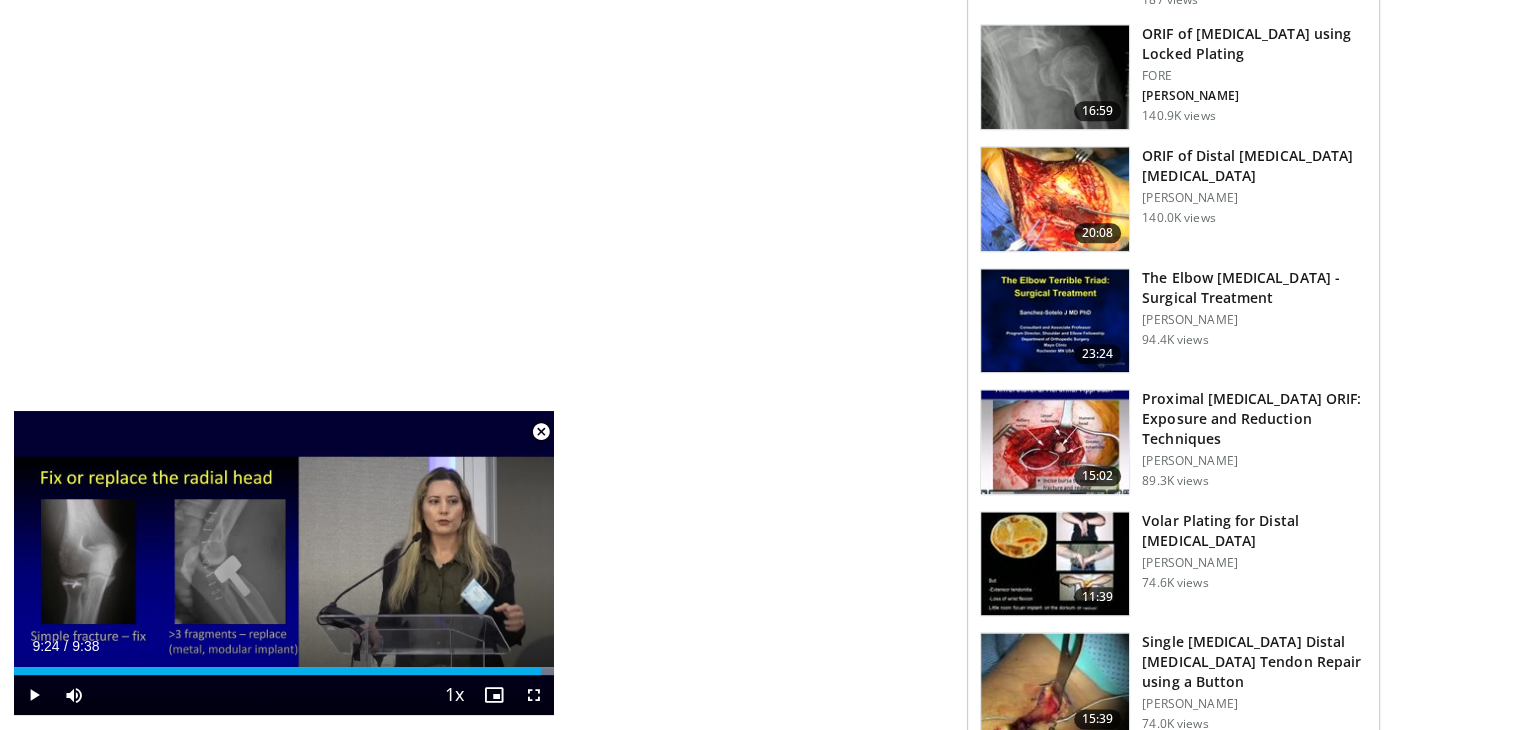 scroll, scrollTop: 2516, scrollLeft: 0, axis: vertical 